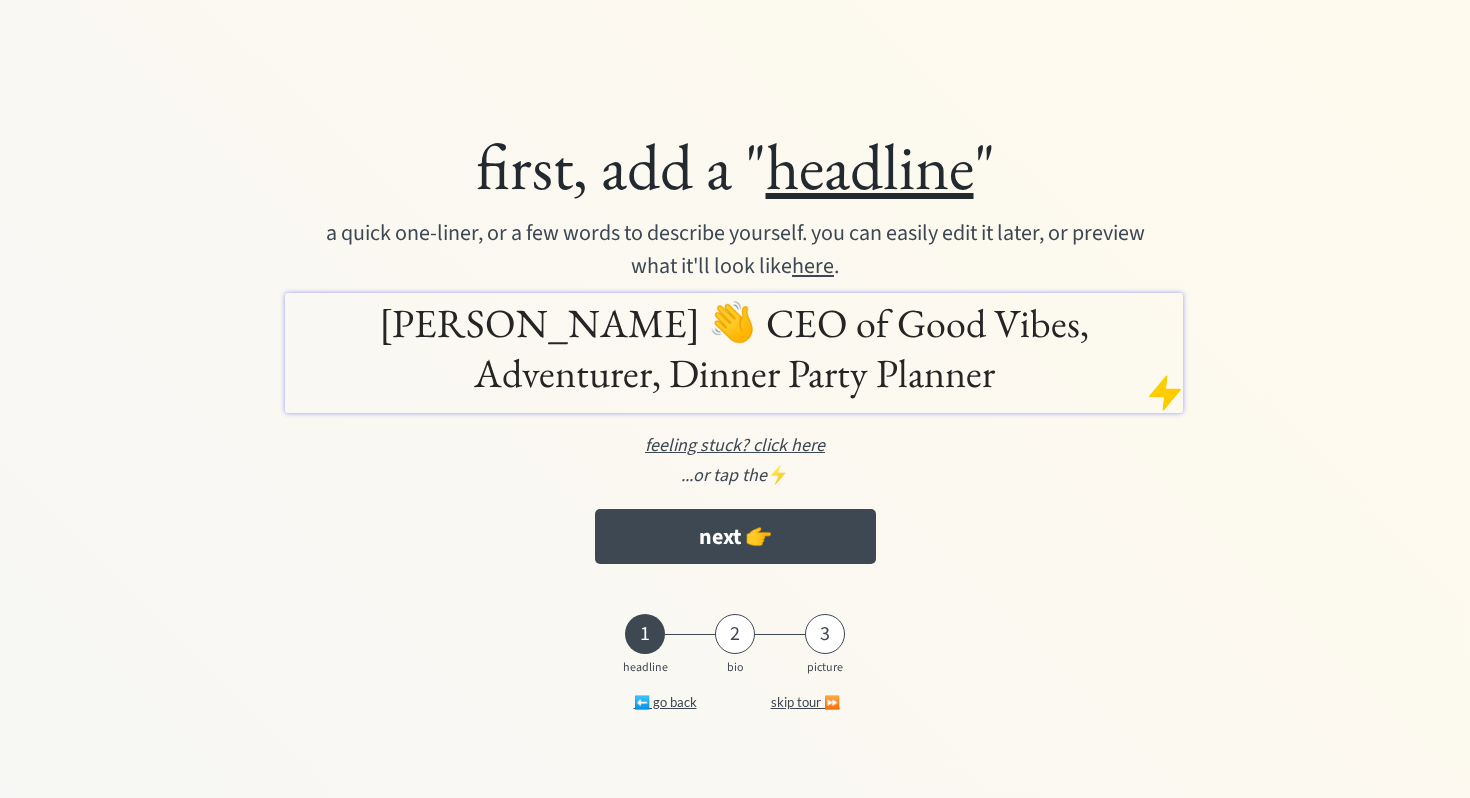 scroll, scrollTop: 0, scrollLeft: 0, axis: both 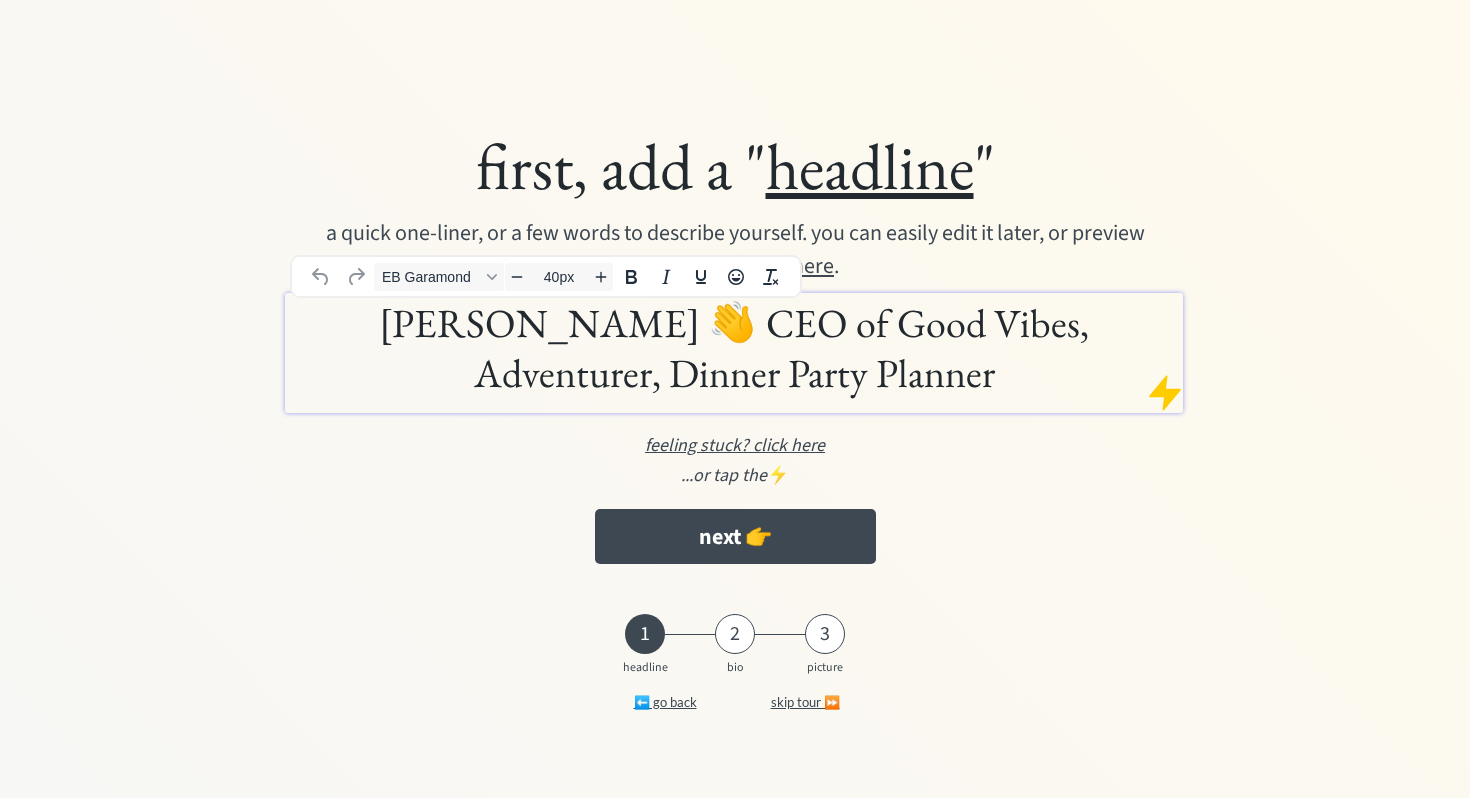 click on "[PERSON_NAME] 👋 CEO of Good Vibes, Adventurer, Dinner Party Planner" at bounding box center [733, 348] 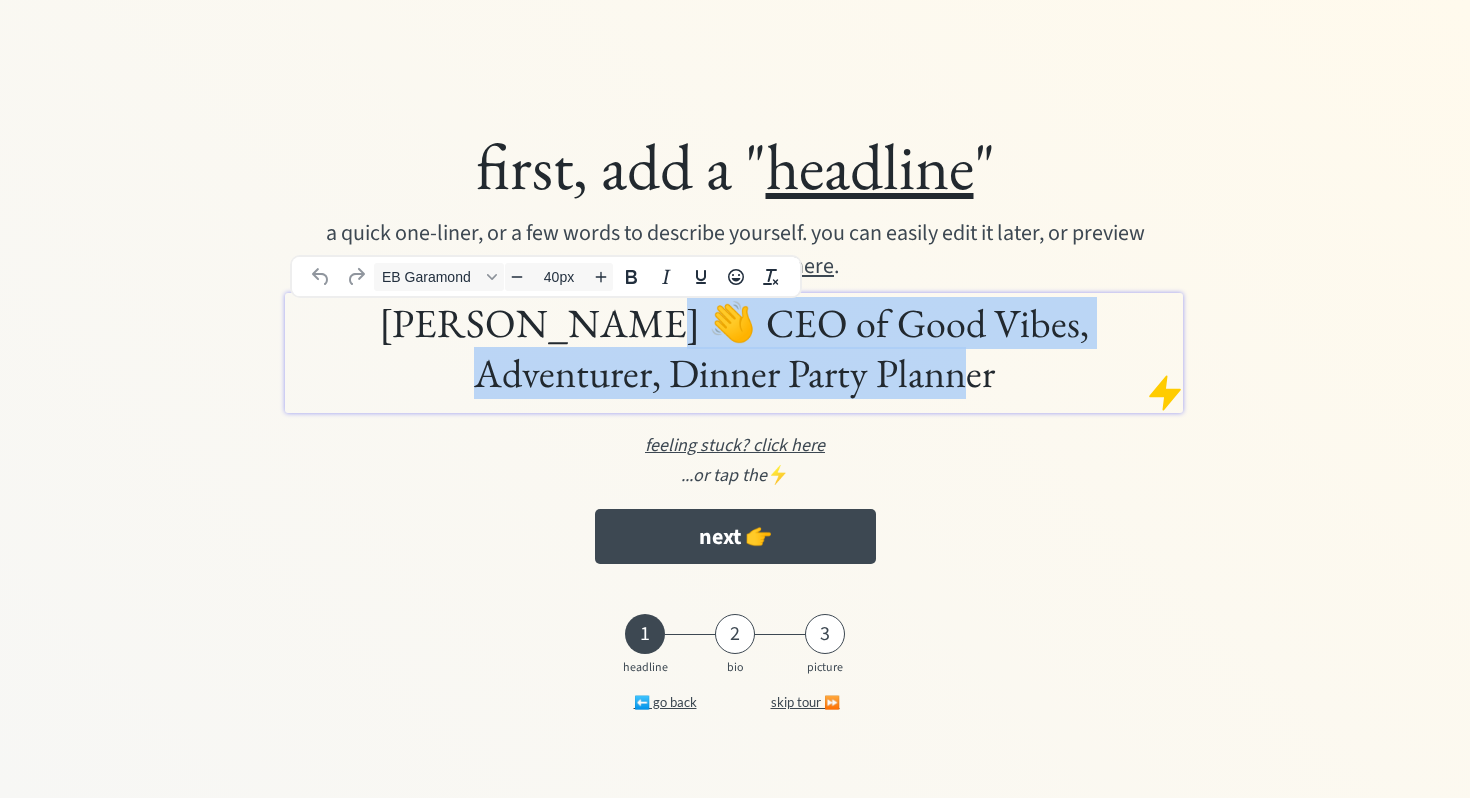drag, startPoint x: 500, startPoint y: 325, endPoint x: 899, endPoint y: 442, distance: 415.80045 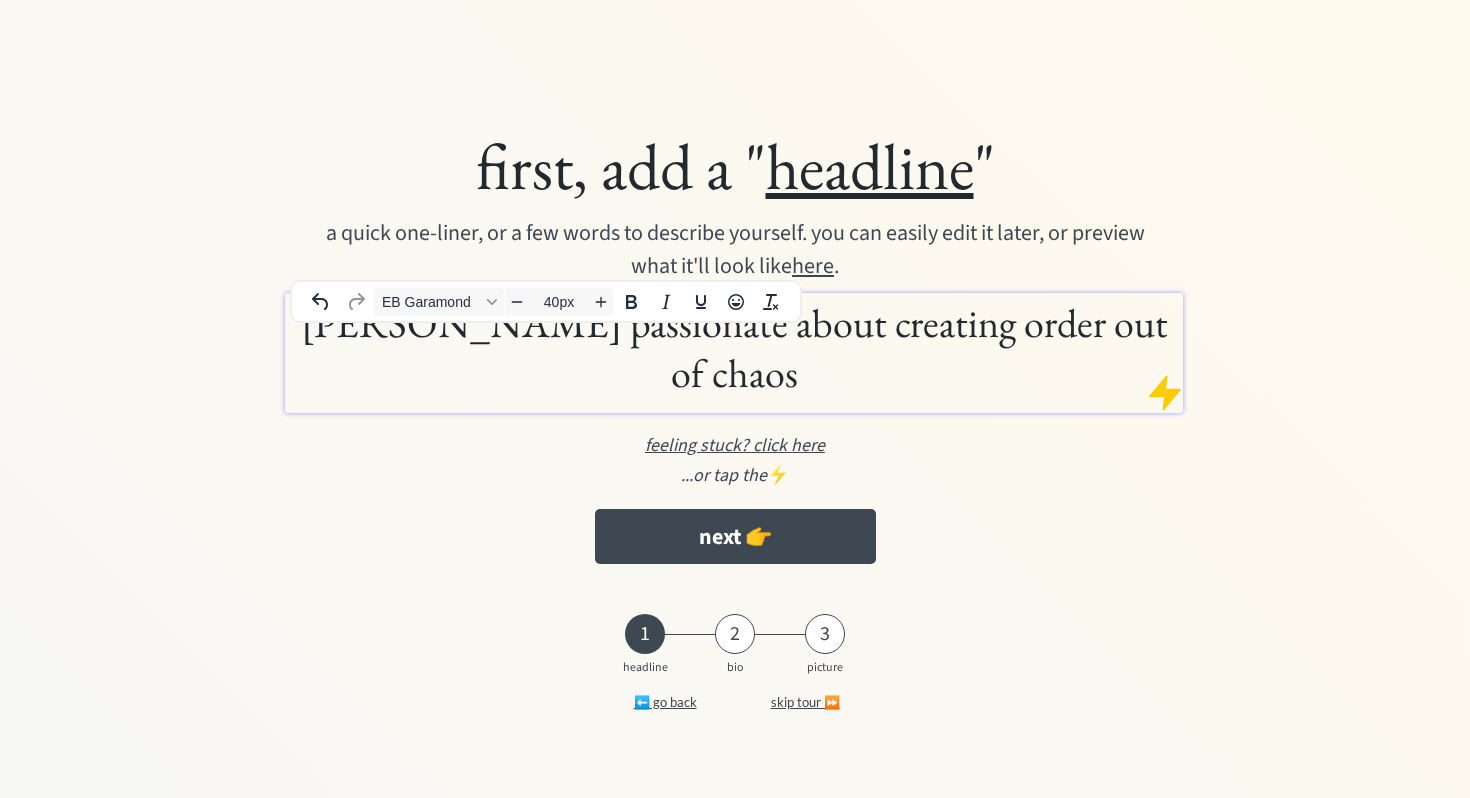 click on "emily myers passionate about creating order out of chaos" at bounding box center [733, 348] 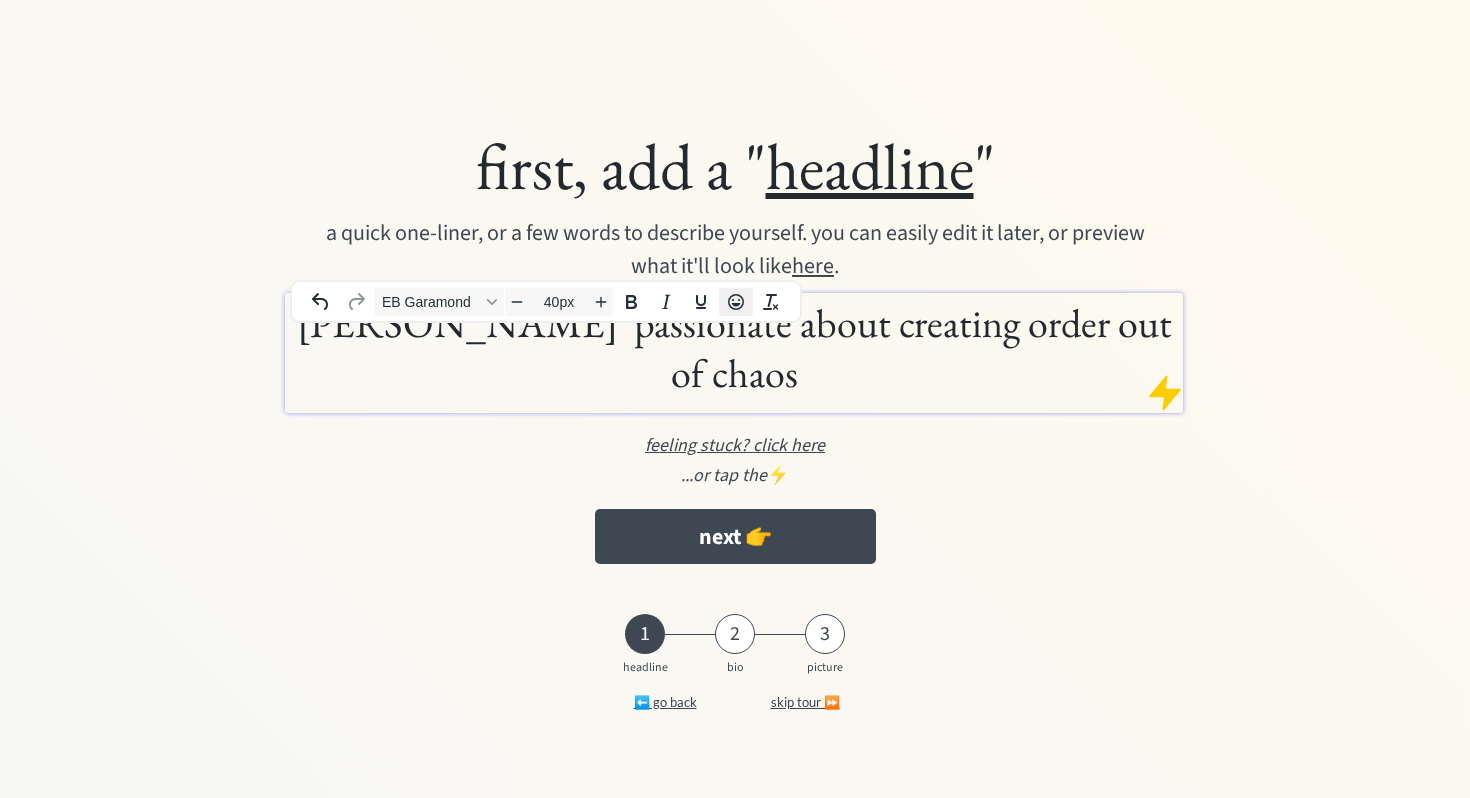 click 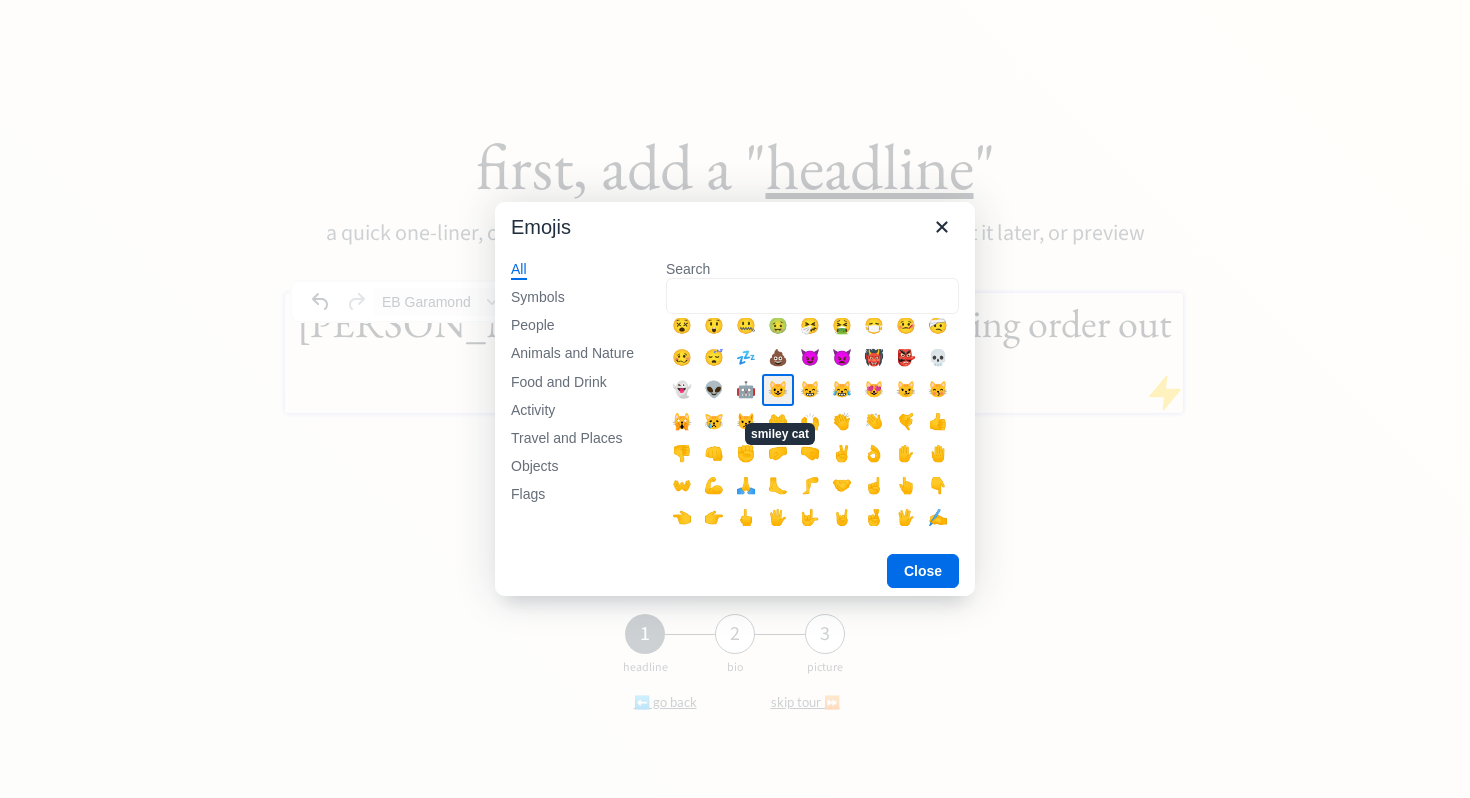 scroll, scrollTop: 298, scrollLeft: 0, axis: vertical 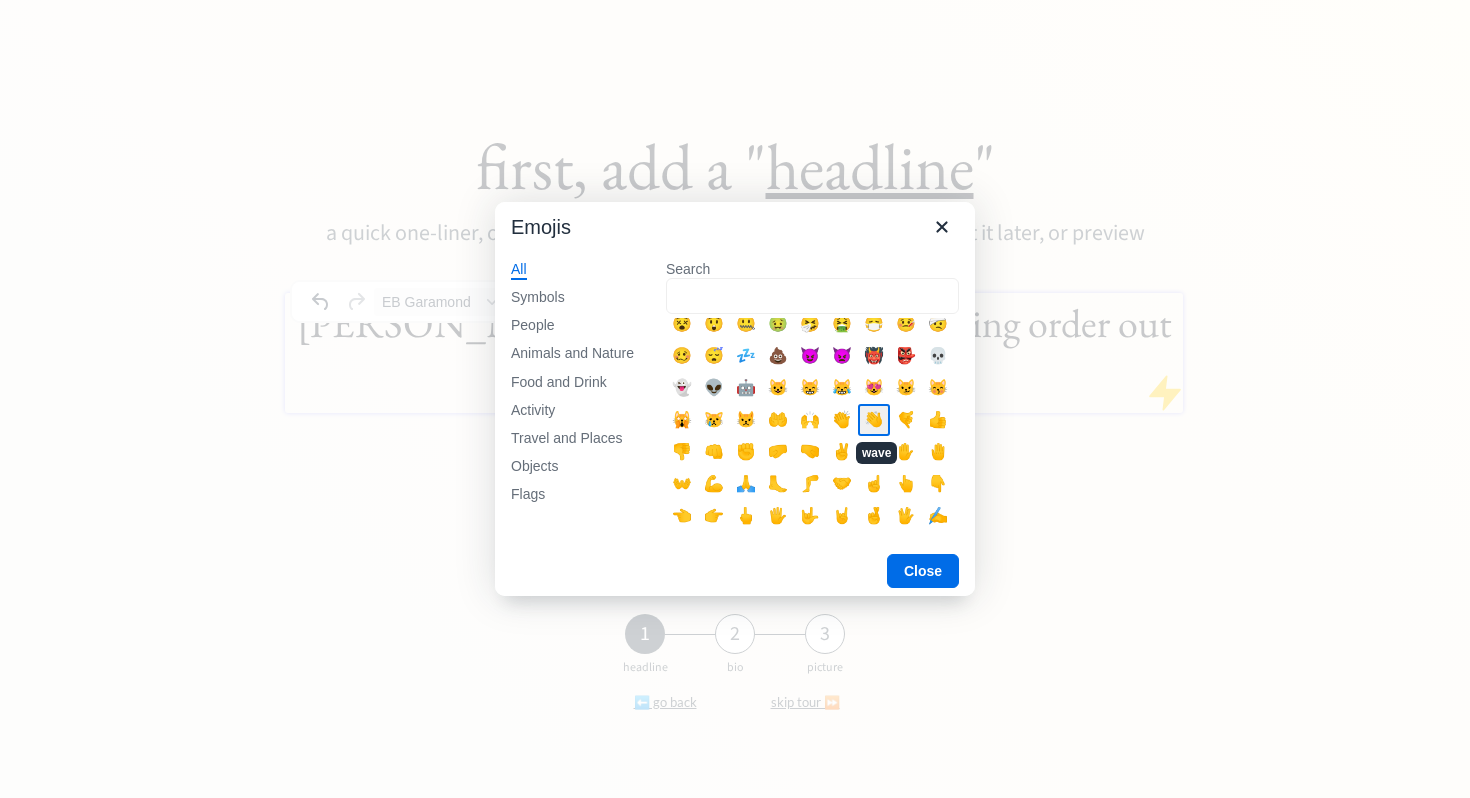 click on "👋" at bounding box center [874, 420] 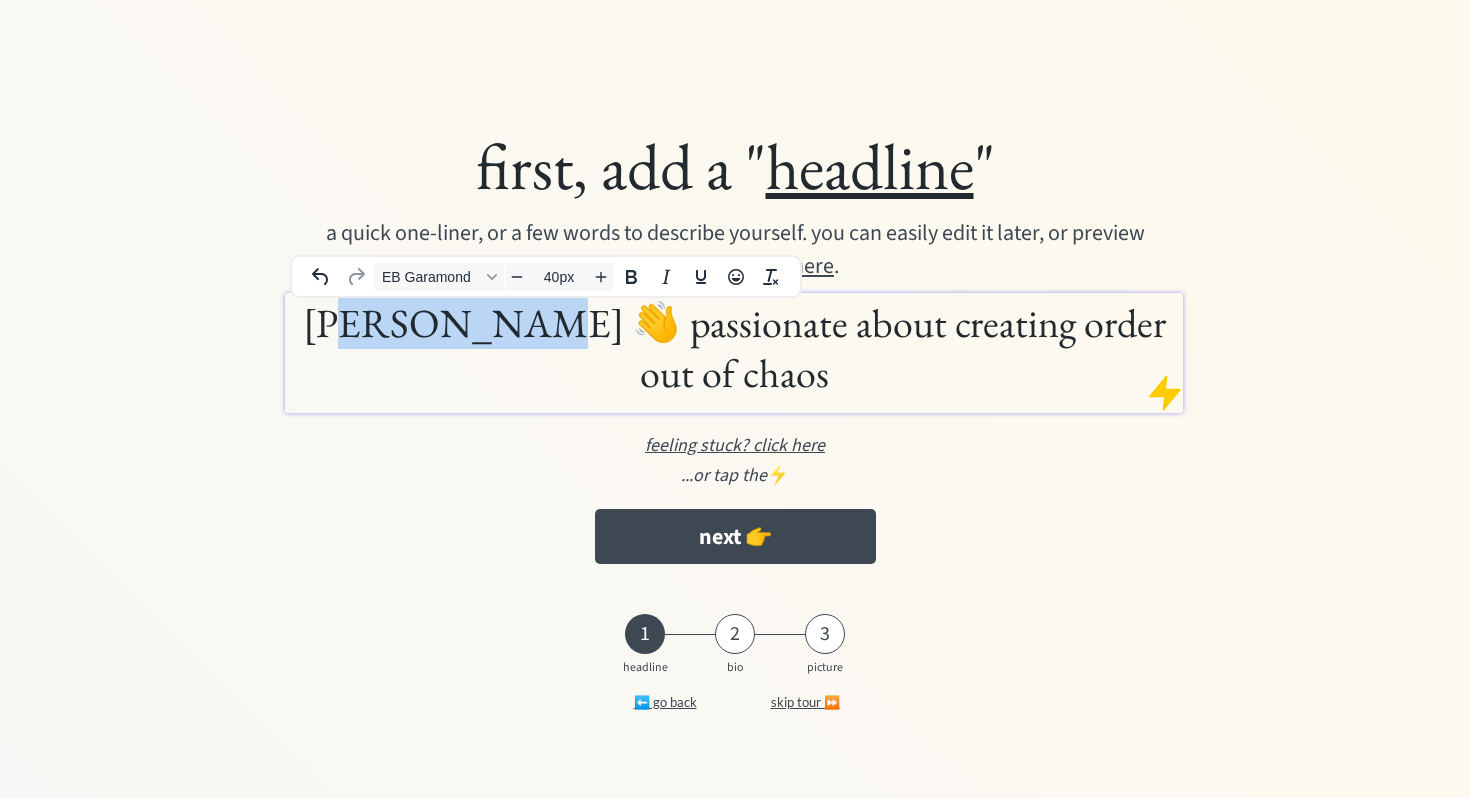 drag, startPoint x: 503, startPoint y: 327, endPoint x: 360, endPoint y: 325, distance: 143.01399 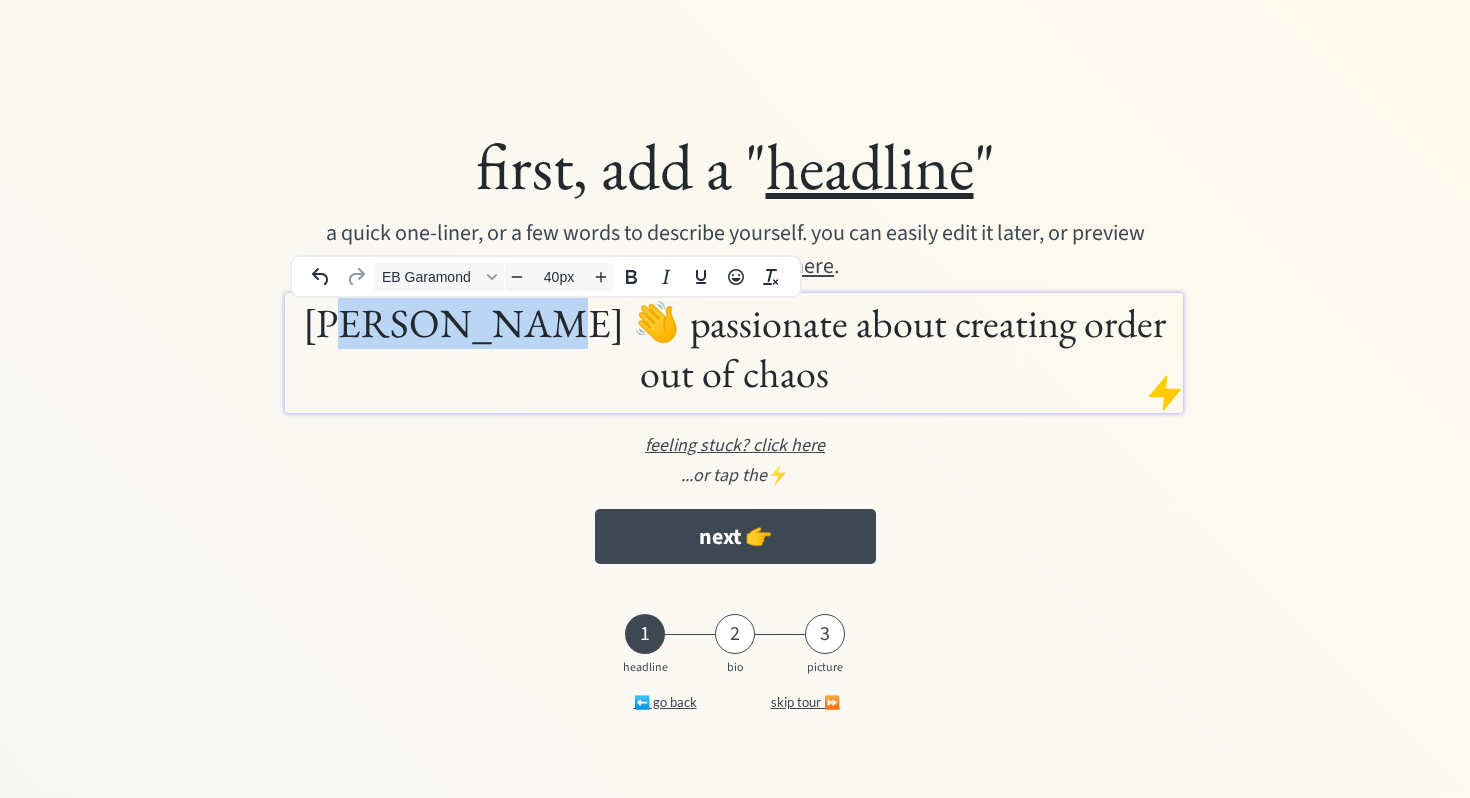 click on "[PERSON_NAME] 👋 passionate about creating order out of chaos" at bounding box center (733, 348) 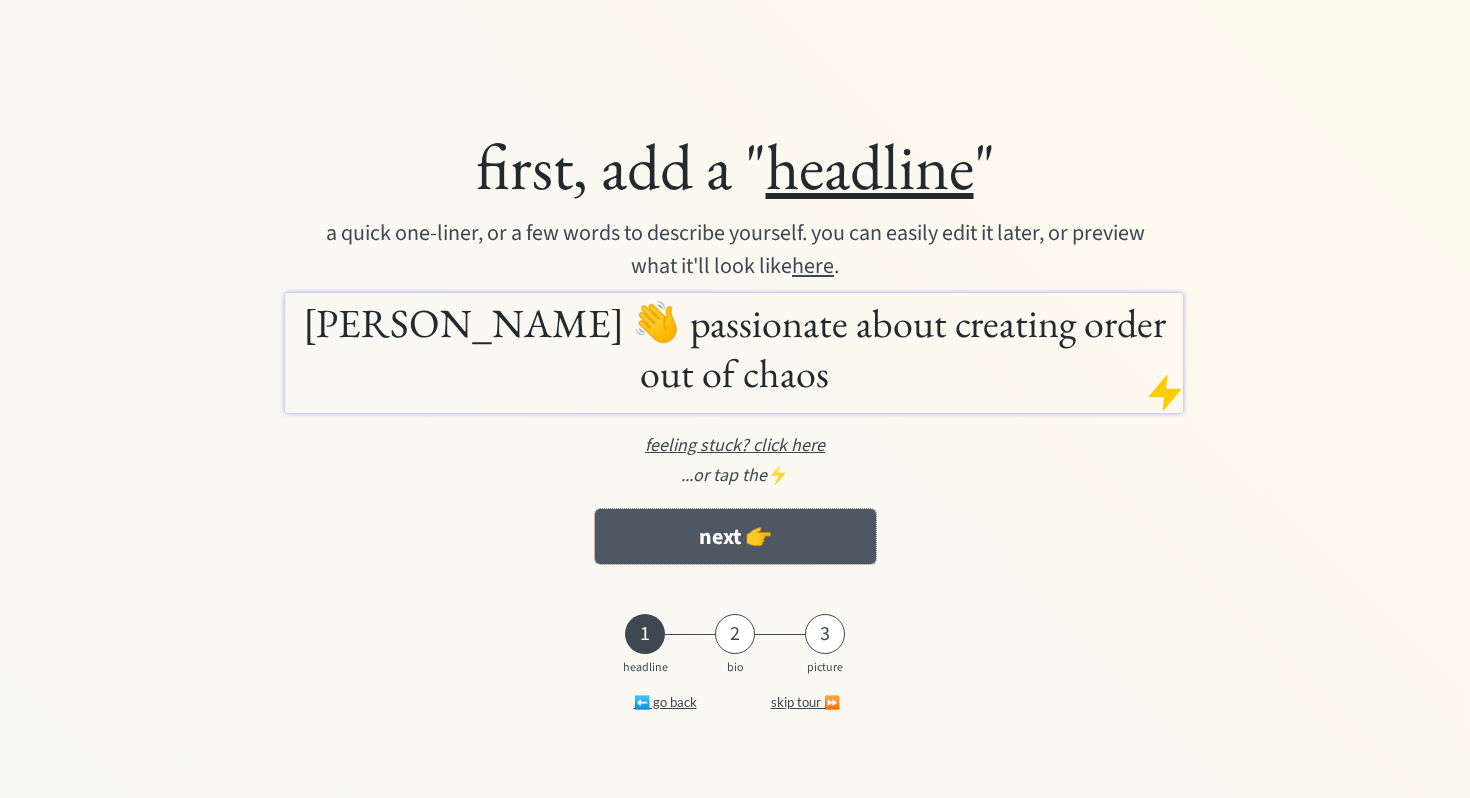 click on "next 👉" at bounding box center (735, 536) 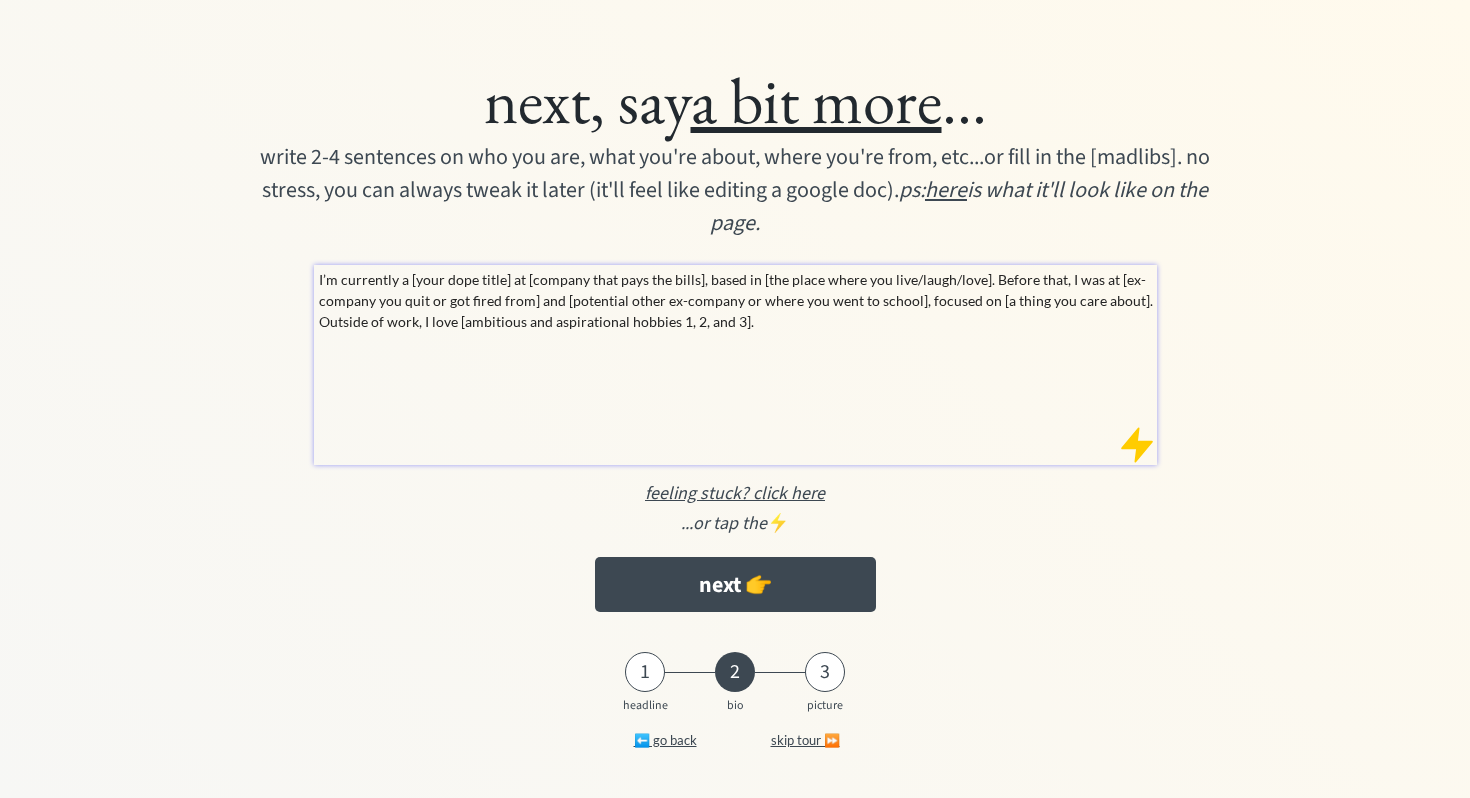 scroll, scrollTop: 0, scrollLeft: 0, axis: both 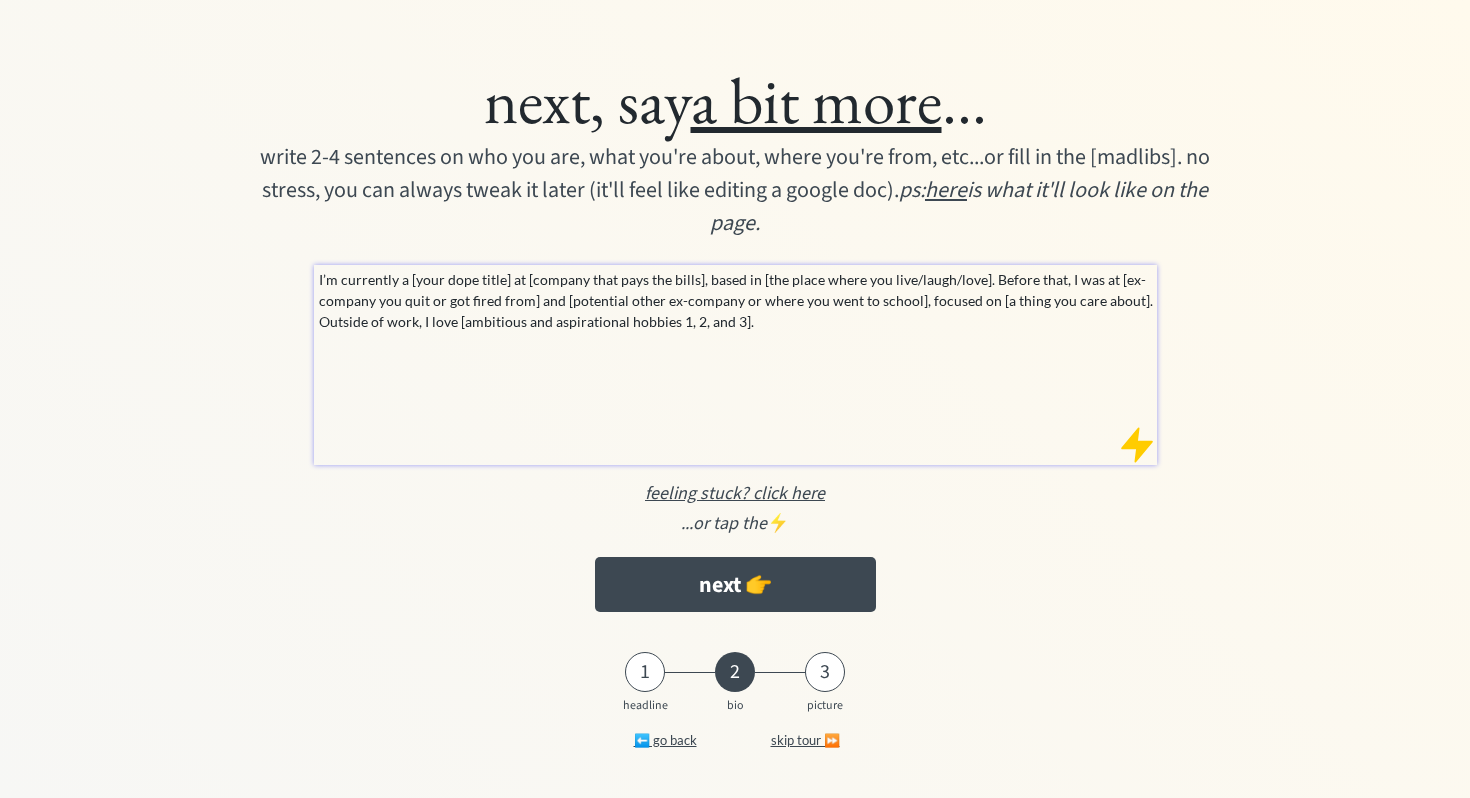 click on "I’m currently a [your dope title] at [company that pays the bills], based in [the place where you live/laugh/love]. Before that, I was at [ex-company you quit or got fired from] and [potential other ex-company or where you went to school], focused on [a thing you care about]. Outside of work, I love [ambitious and aspirational hobbies 1, 2, and 3]." at bounding box center (735, 365) 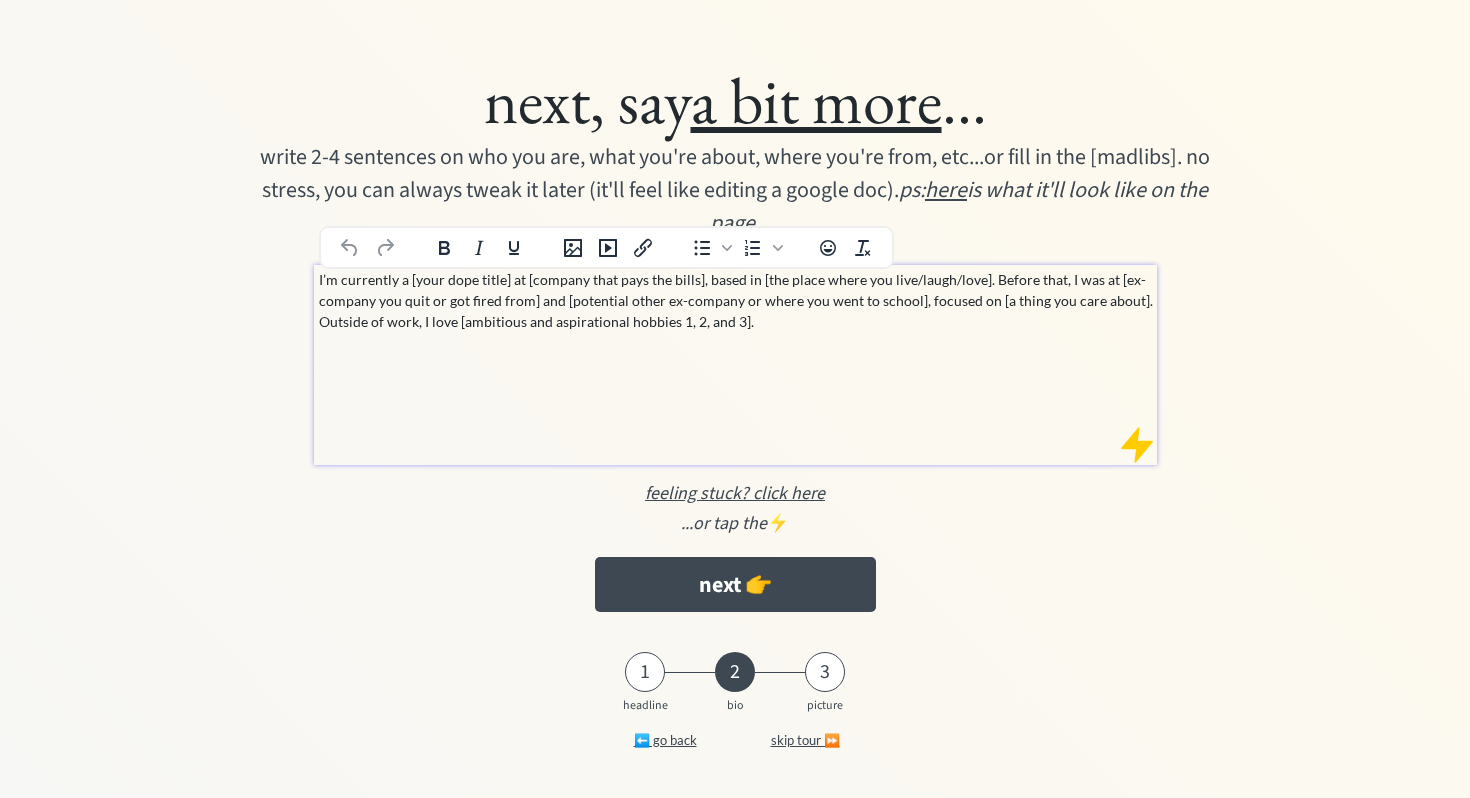 click on "I’m currently a [your dope title] at [company that pays the bills], based in [the place where you live/laugh/love]. Before that, I was at [ex-company you quit or got fired from] and [potential other ex-company or where you went to school], focused on [a thing you care about]. Outside of work, I love [ambitious and aspirational hobbies 1, 2, and 3]." at bounding box center [736, 300] 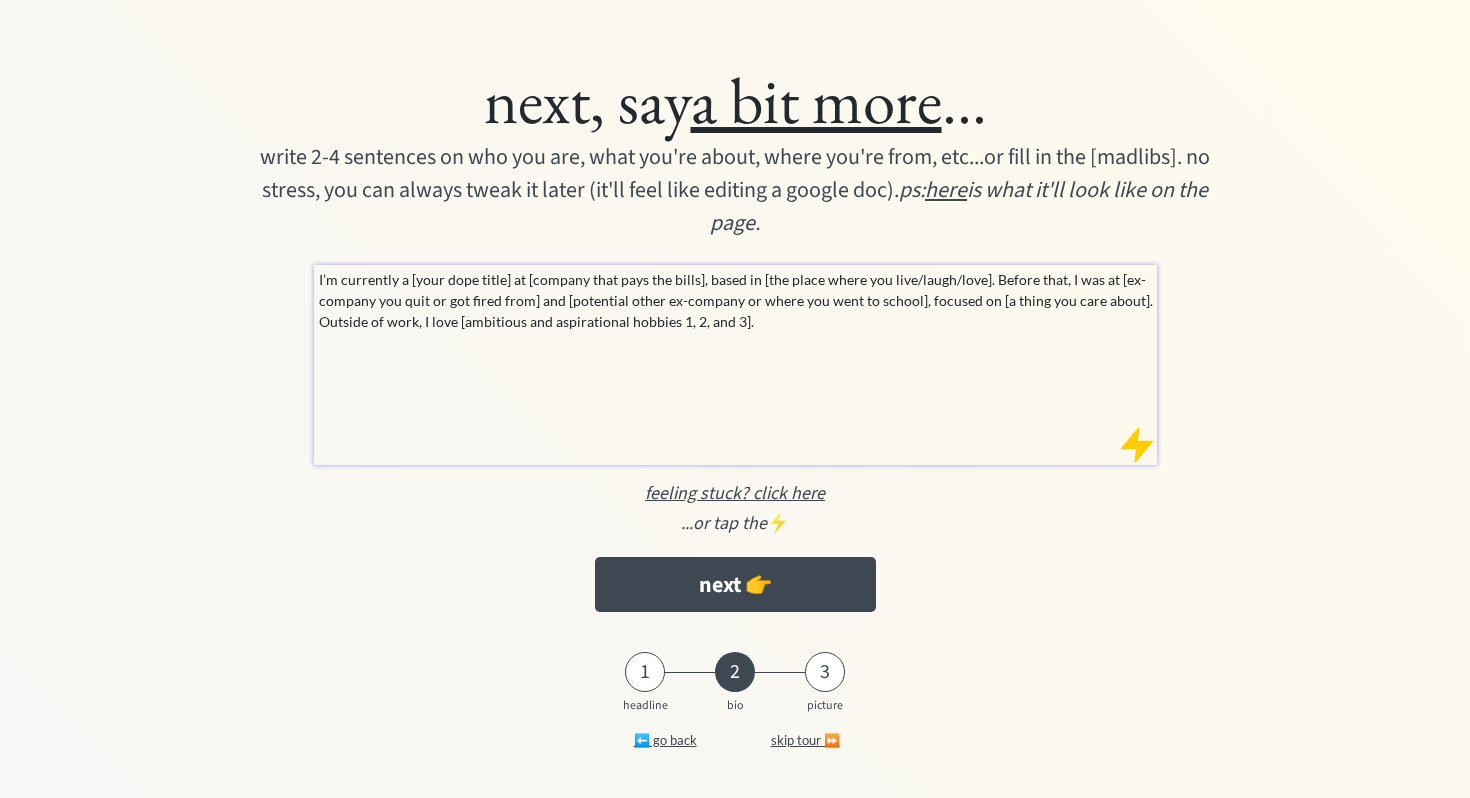 click on "I’m currently a [your dope title] at [company that pays the bills], based in [the place where you live/laugh/love]. Before that, I was at [ex-company you quit or got fired from] and [potential other ex-company or where you went to school], focused on [a thing you care about]. Outside of work, I love [ambitious and aspirational hobbies 1, 2, and 3]." at bounding box center (735, 365) 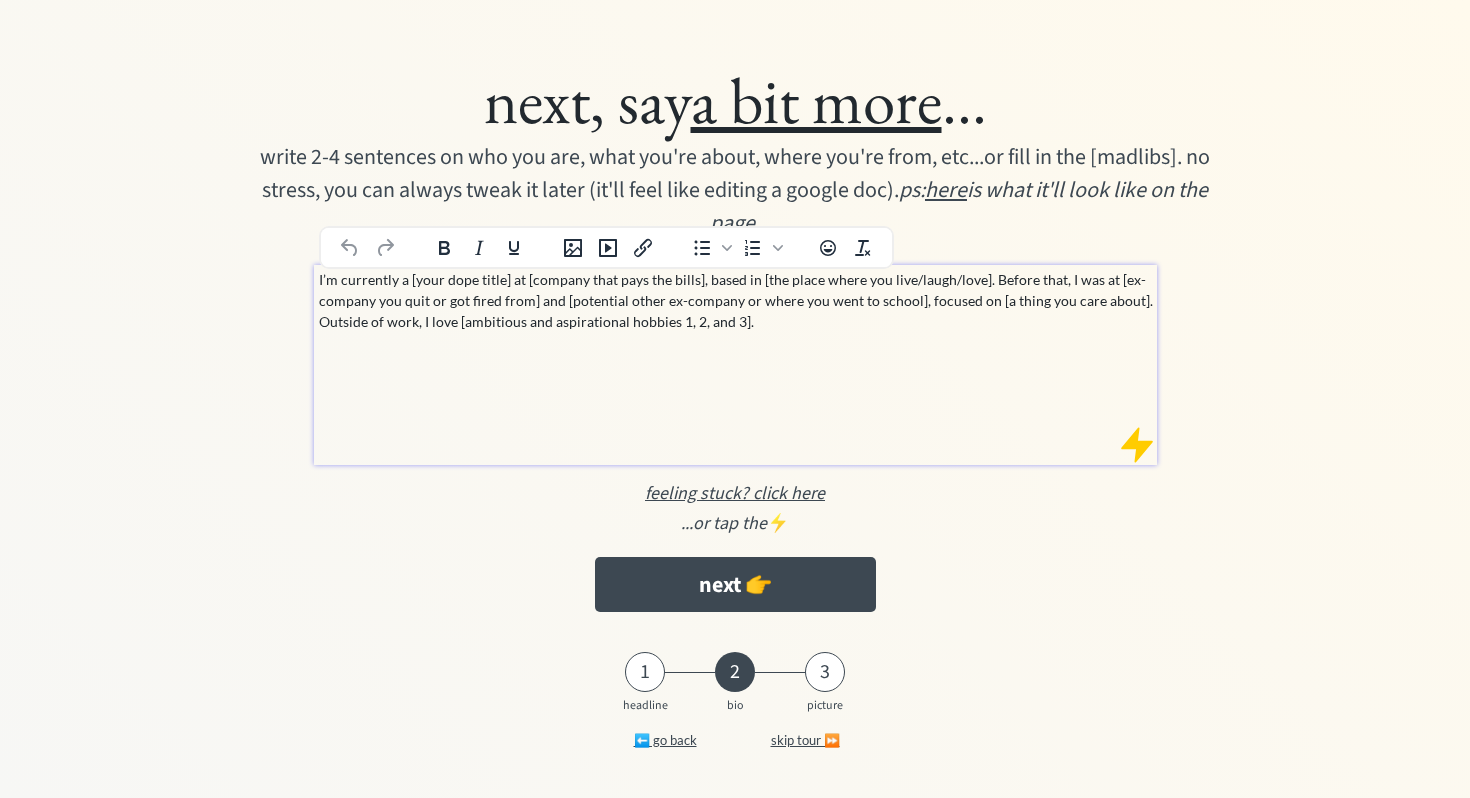 click on "I’m currently a [your dope title] at [company that pays the bills], based in [the place where you live/laugh/love]. Before that, I was at [ex-company you quit or got fired from] and [potential other ex-company or where you went to school], focused on [a thing you care about]. Outside of work, I love [ambitious and aspirational hobbies 1, 2, and 3]." at bounding box center (736, 300) 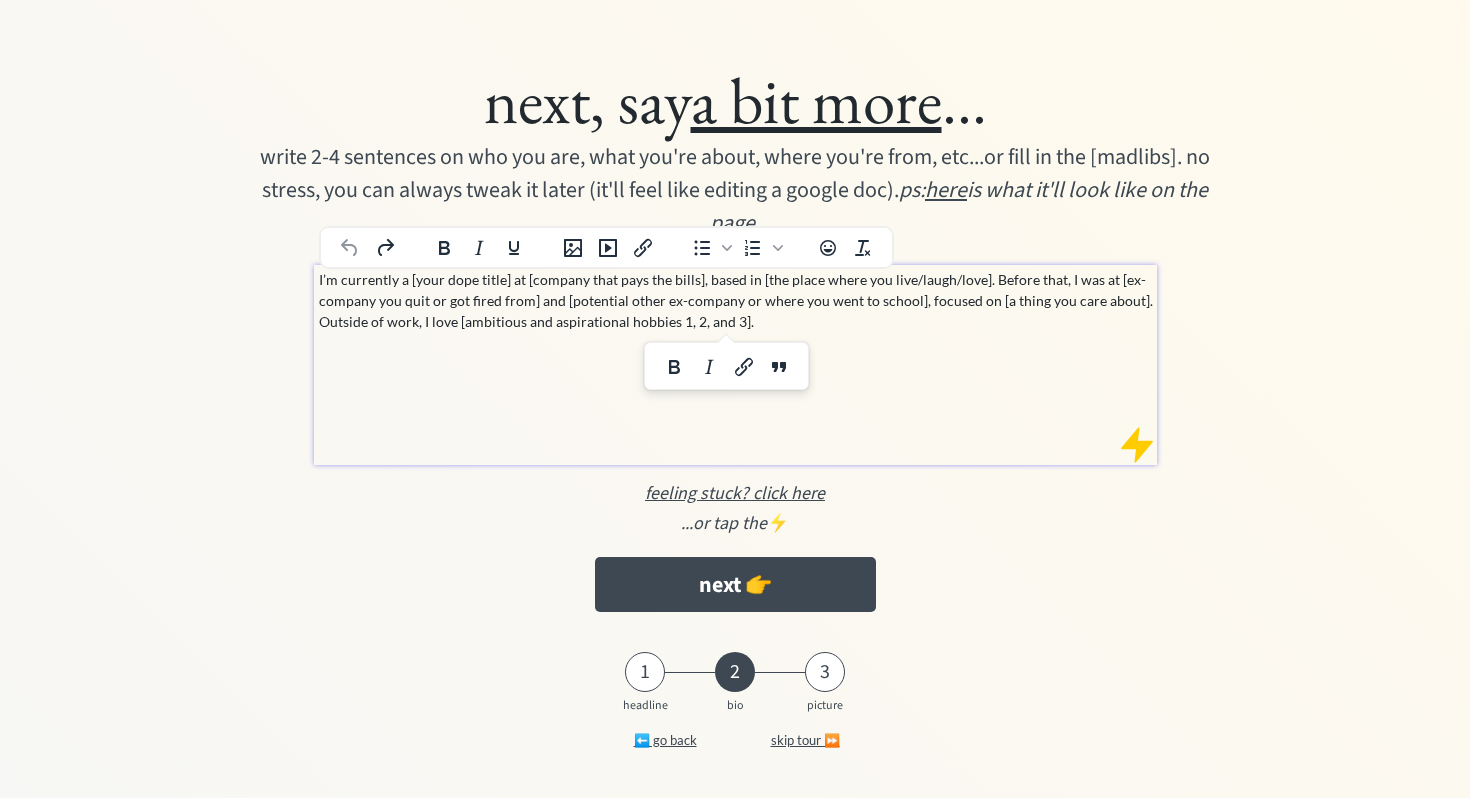 click on "I’m currently a [your dope title] at [company that pays the bills], based in [the place where you live/laugh/love]. Before that, I was at [ex-company you quit or got fired from] and [potential other ex-company or where you went to school], focused on [a thing you care about]. Outside of work, I love [ambitious and aspirational hobbies 1, 2, and 3]." at bounding box center [735, 365] 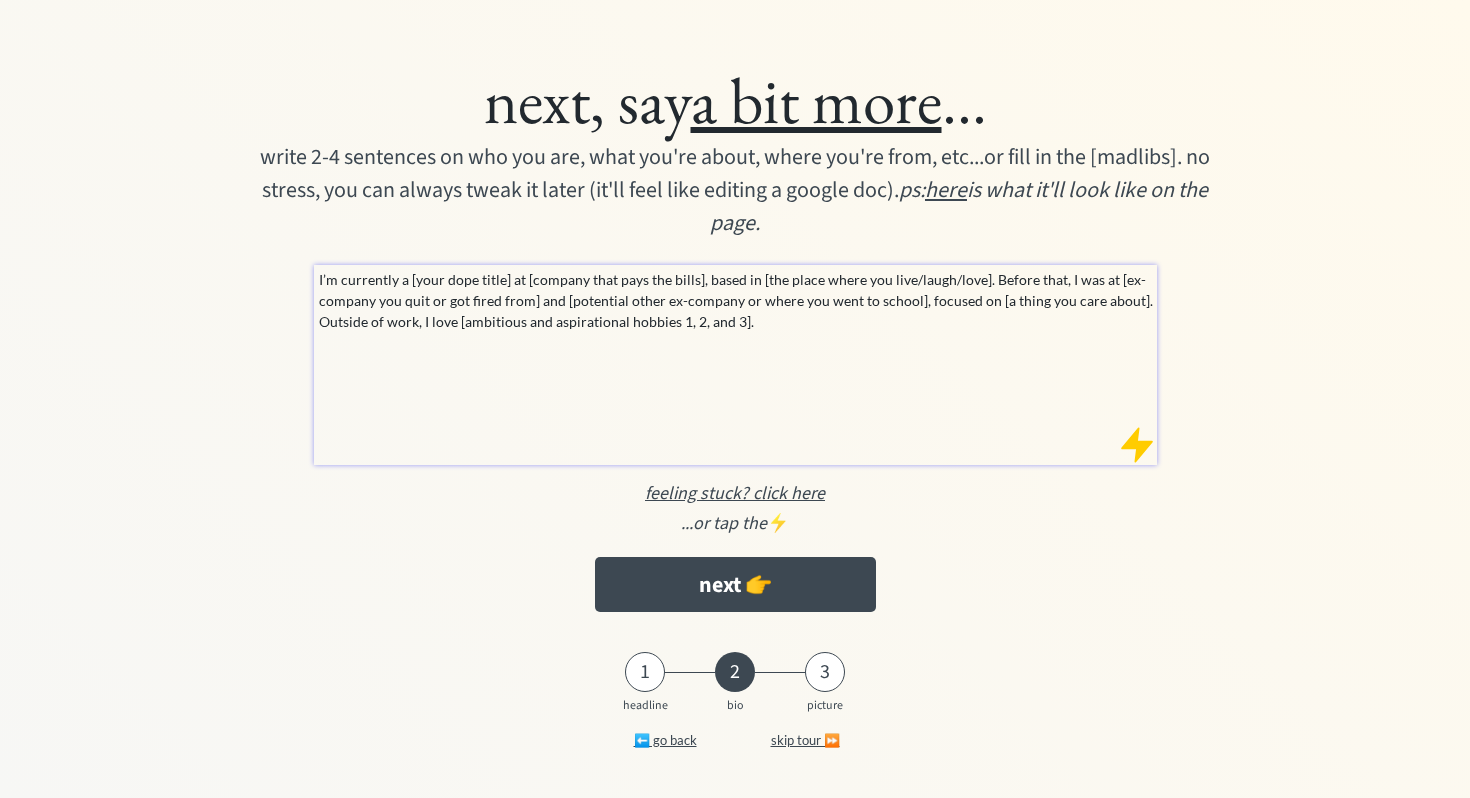 click on "I’m currently a [your dope title] at [company that pays the bills], based in [the place where you live/laugh/love]. Before that, I was at [ex-company you quit or got fired from] and [potential other ex-company or where you went to school], focused on [a thing you care about]. Outside of work, I love [ambitious and aspirational hobbies 1, 2, and 3]." at bounding box center (736, 300) 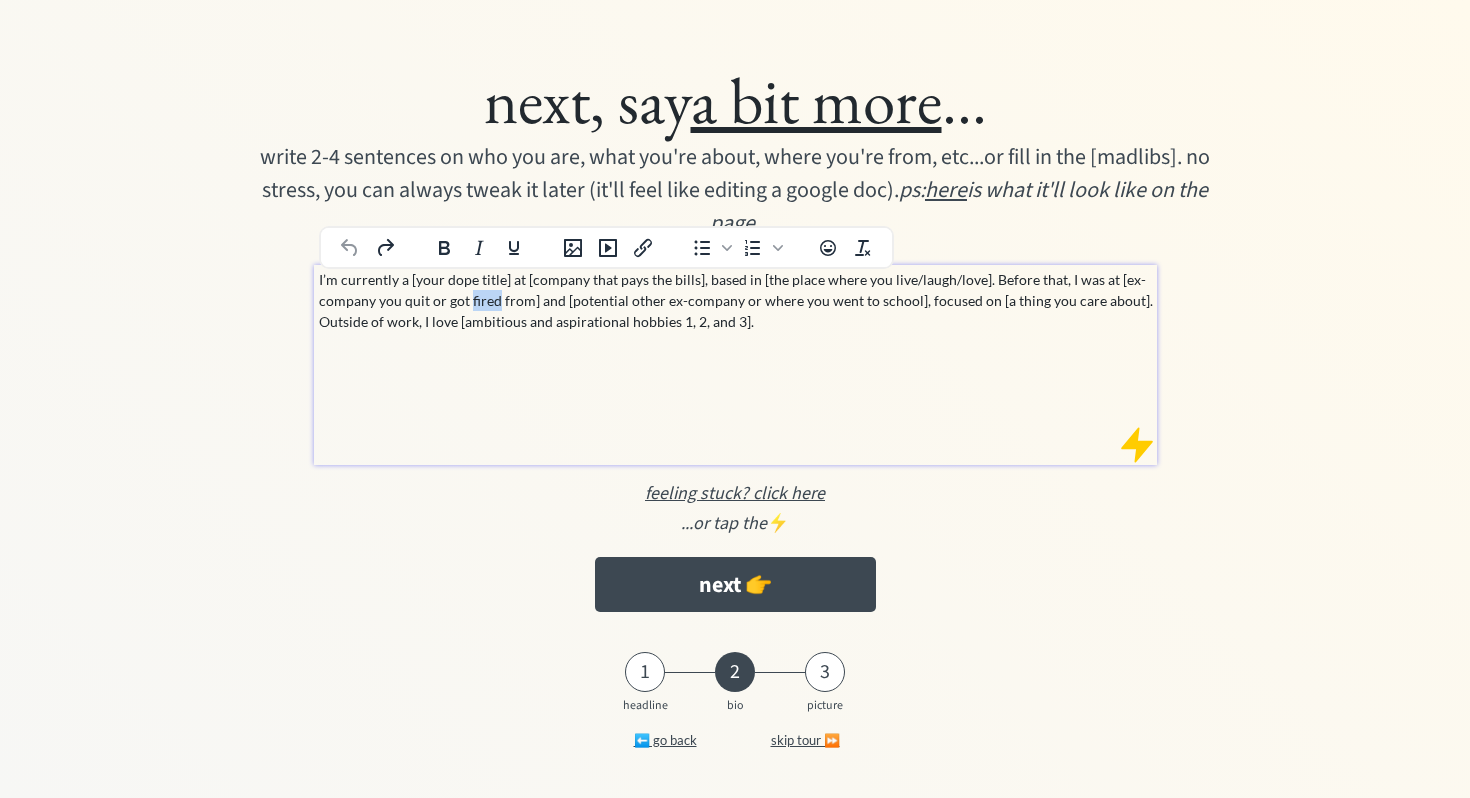 click on "I’m currently a [your dope title] at [company that pays the bills], based in [the place where you live/laugh/love]. Before that, I was at [ex-company you quit or got fired from] and [potential other ex-company or where you went to school], focused on [a thing you care about]. Outside of work, I love [ambitious and aspirational hobbies 1, 2, and 3]." at bounding box center [736, 300] 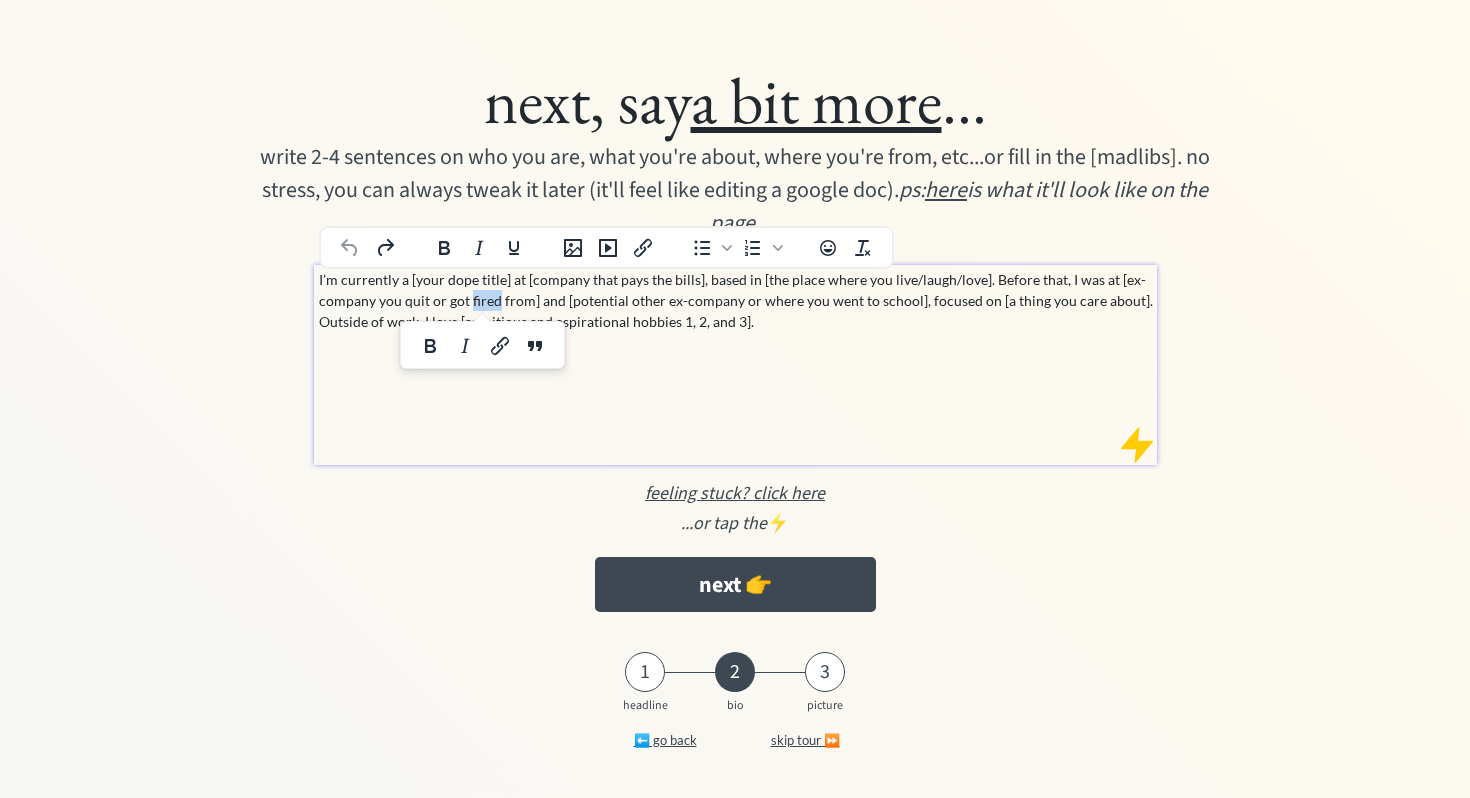 copy on "fired" 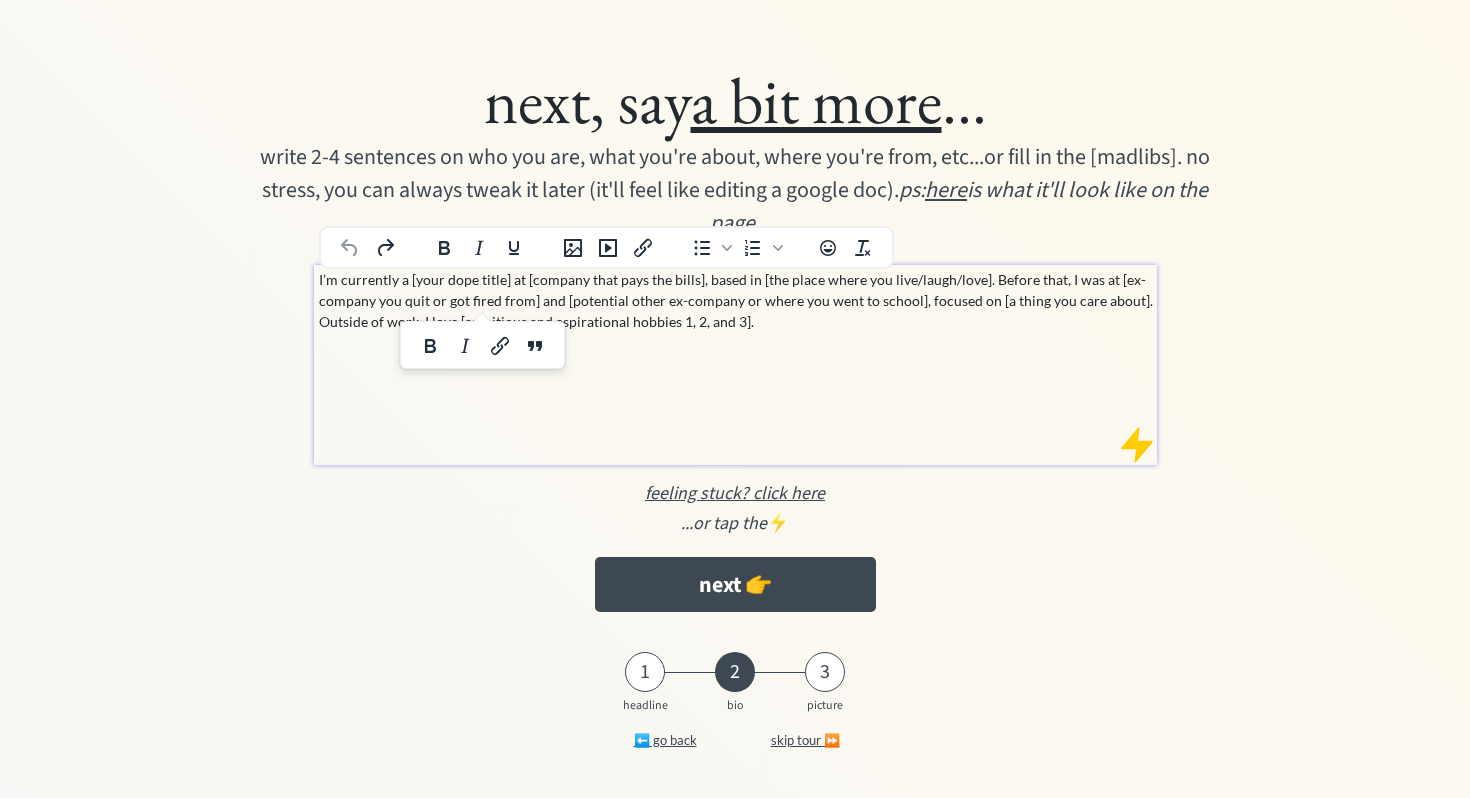click on "I’m currently a [your dope title] at [company that pays the bills], based in [the place where you live/laugh/love]. Before that, I was at [ex-company you quit or got fired from] and [potential other ex-company or where you went to school], focused on [a thing you care about]. Outside of work, I love [ambitious and aspirational hobbies 1, 2, and 3]." at bounding box center (736, 300) 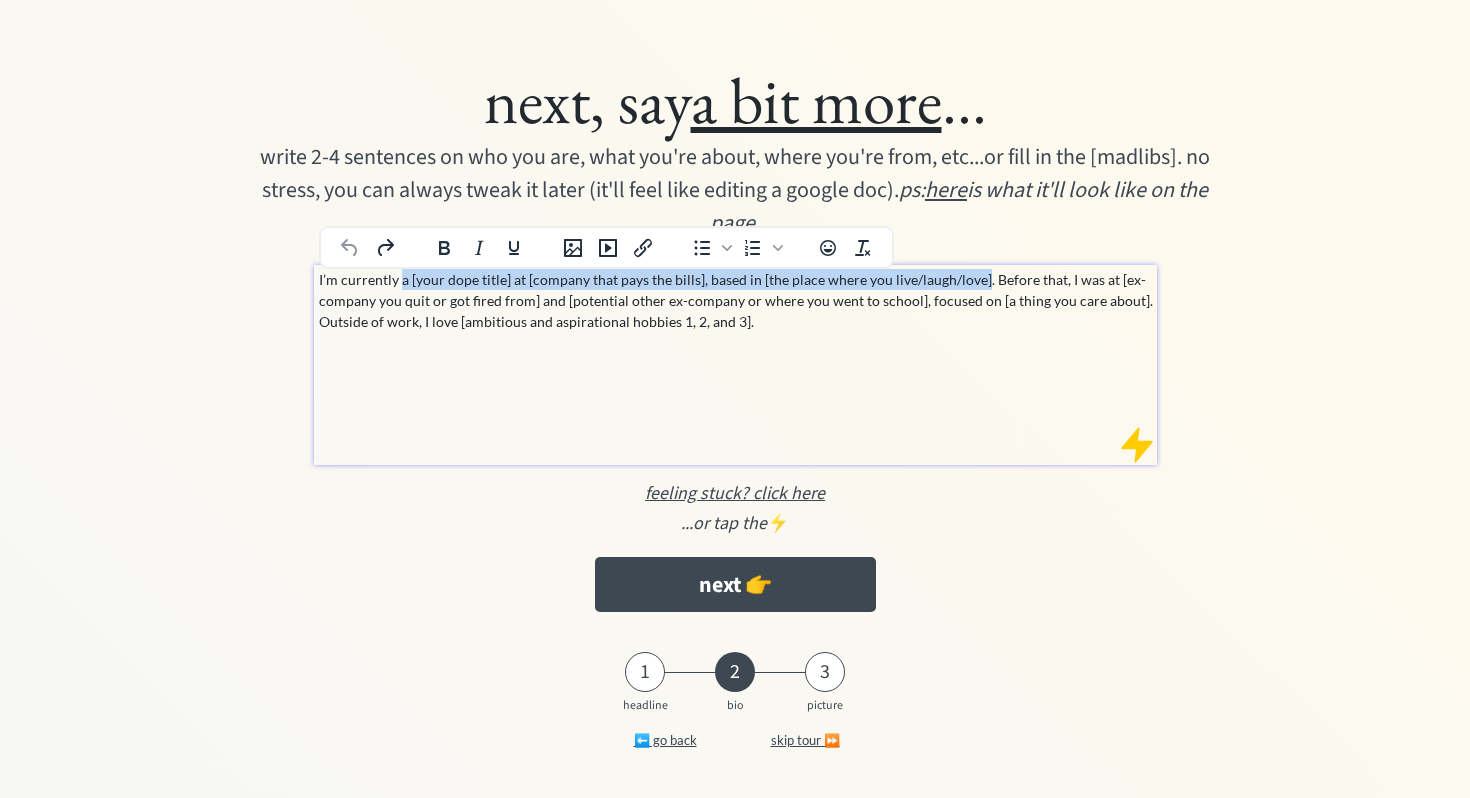 drag, startPoint x: 979, startPoint y: 279, endPoint x: 402, endPoint y: 282, distance: 577.0078 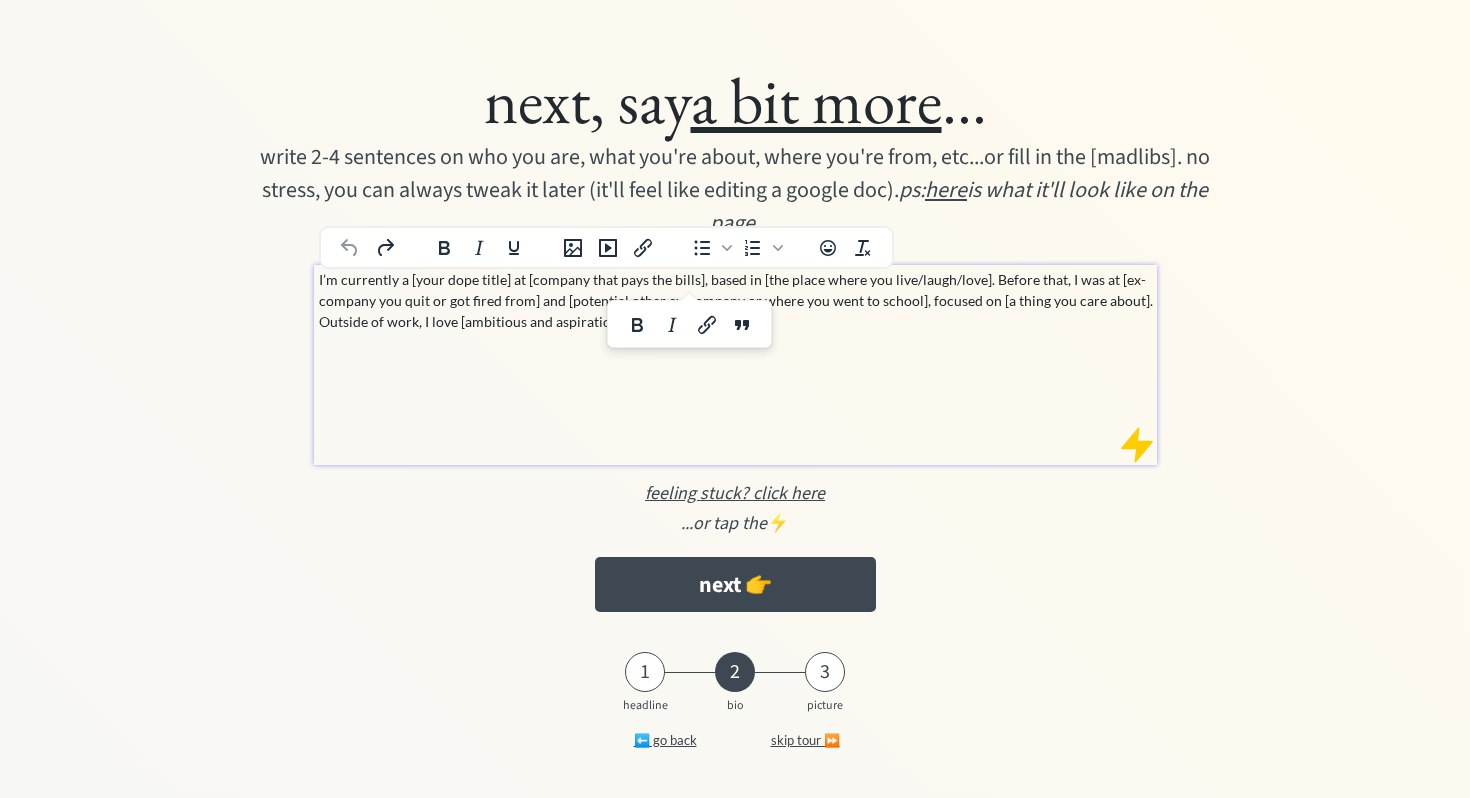 click on "I’m currently a [your dope title] at [company that pays the bills], based in [the place where you live/laugh/love]. Before that, I was at [ex-company you quit or got fired from] and [potential other ex-company or where you went to school], focused on [a thing you care about]. Outside of work, I love [ambitious and aspirational hobbies 1, 2, and 3]." at bounding box center [736, 300] 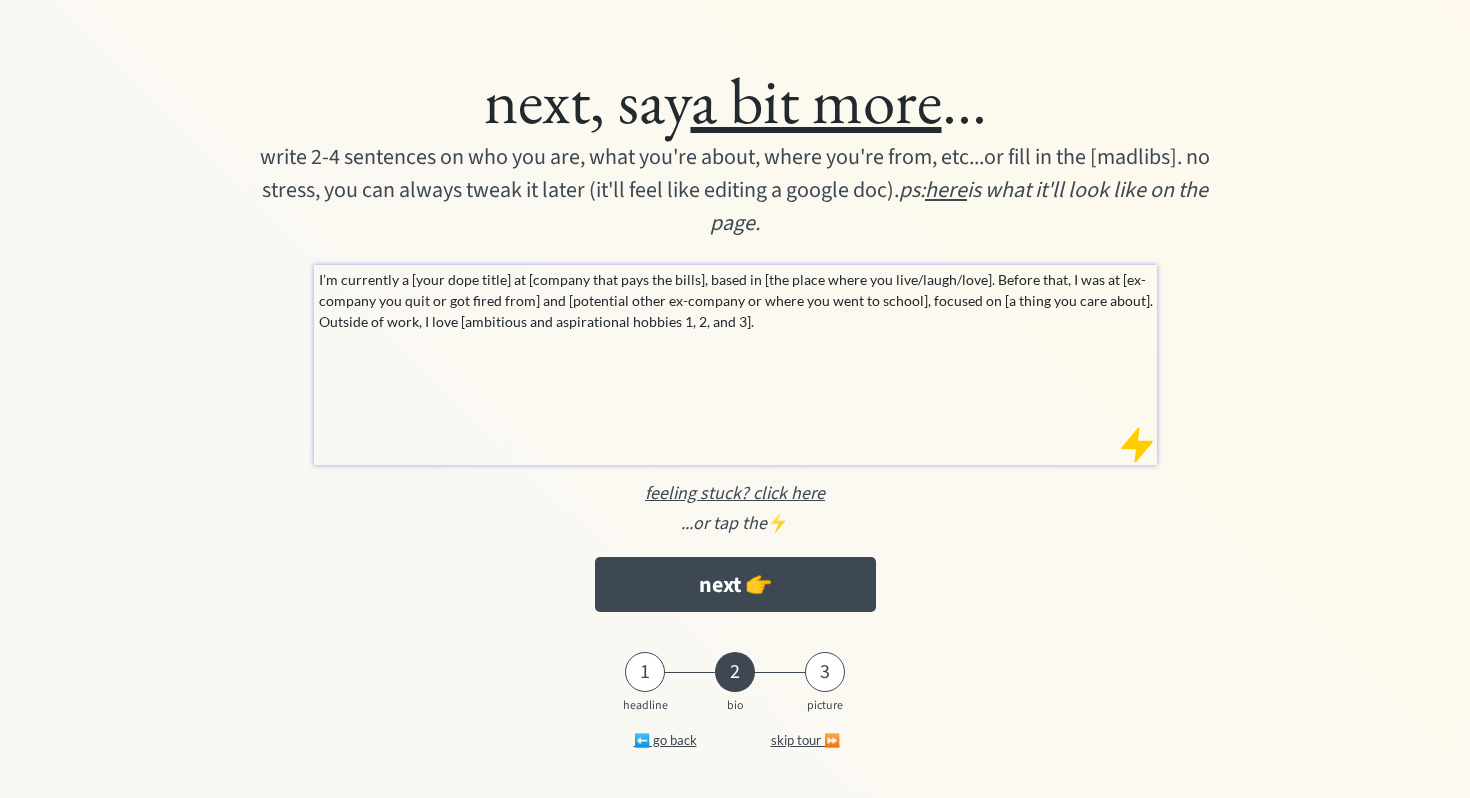 click on "I’m currently a [your dope title] at [company that pays the bills], based in [the place where you live/laugh/love]. Before that, I was at [ex-company you quit or got fired from] and [potential other ex-company or where you went to school], focused on [a thing you care about]. Outside of work, I love [ambitious and aspirational hobbies 1, 2, and 3]." at bounding box center (735, 365) 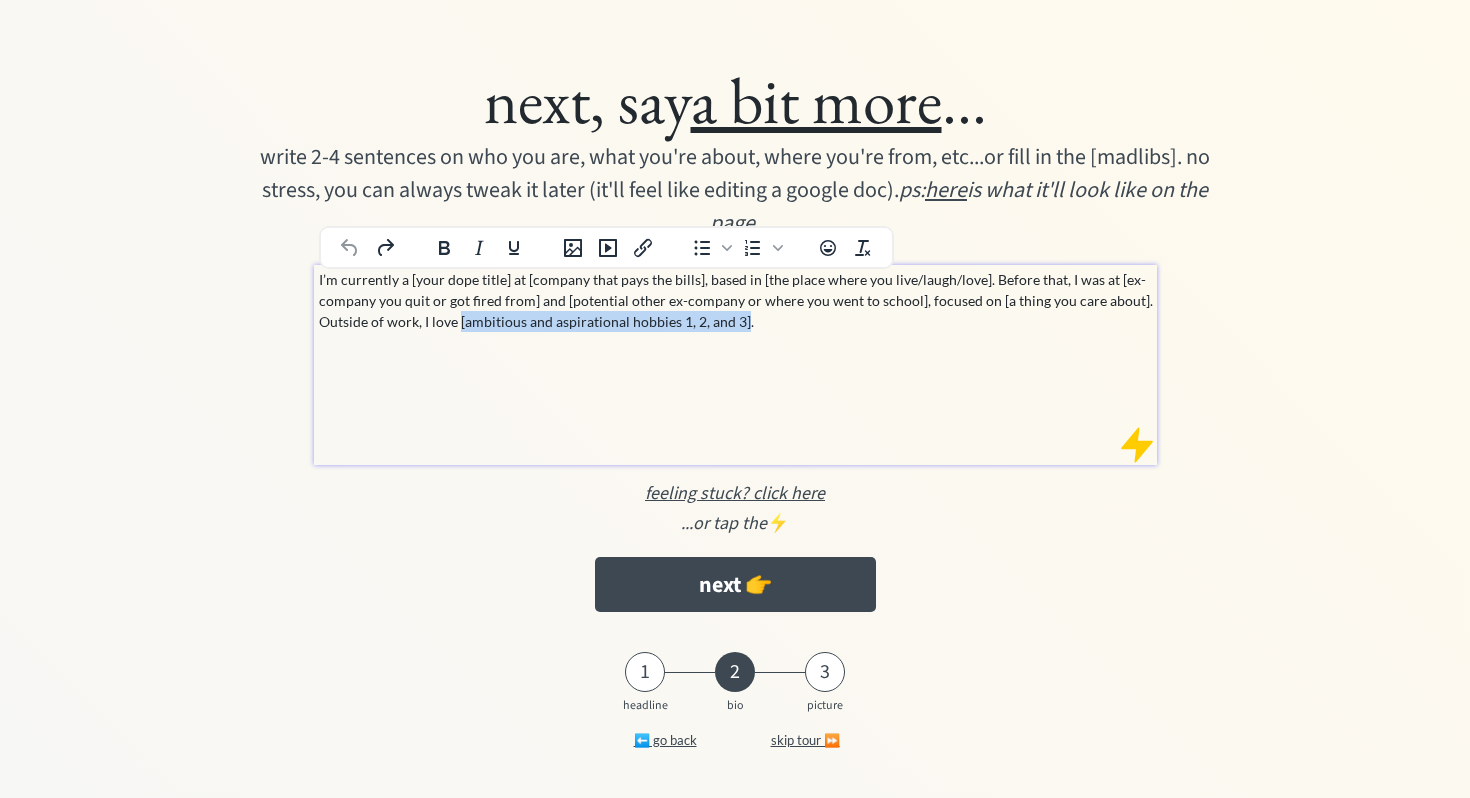 drag, startPoint x: 458, startPoint y: 324, endPoint x: 741, endPoint y: 327, distance: 283.0159 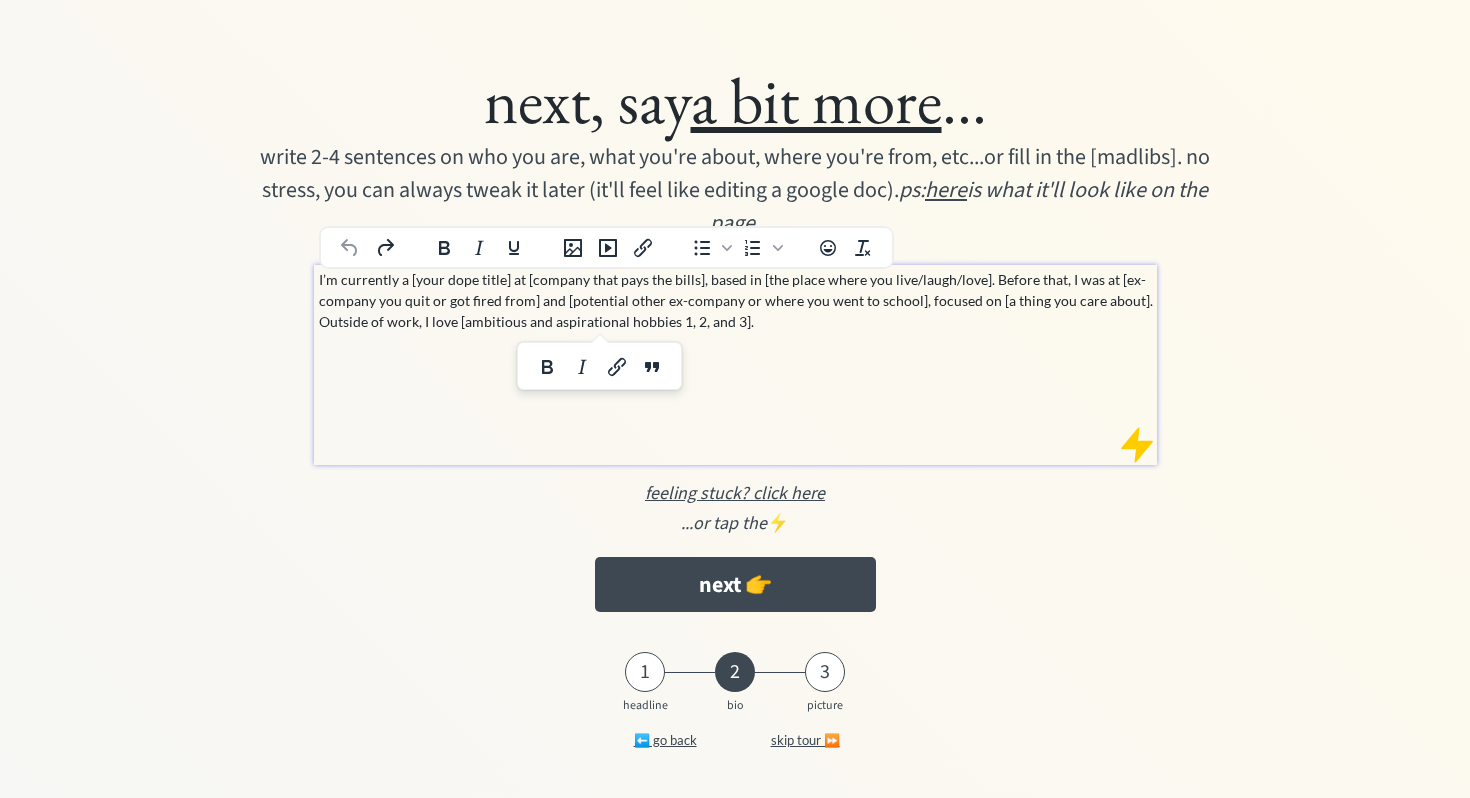 click on "I’m currently a [your dope title] at [company that pays the bills], based in [the place where you live/laugh/love]. Before that, I was at [ex-company you quit or got fired from] and [potential other ex-company or where you went to school], focused on [a thing you care about]. Outside of work, I love [ambitious and aspirational hobbies 1, 2, and 3]." at bounding box center (735, 365) 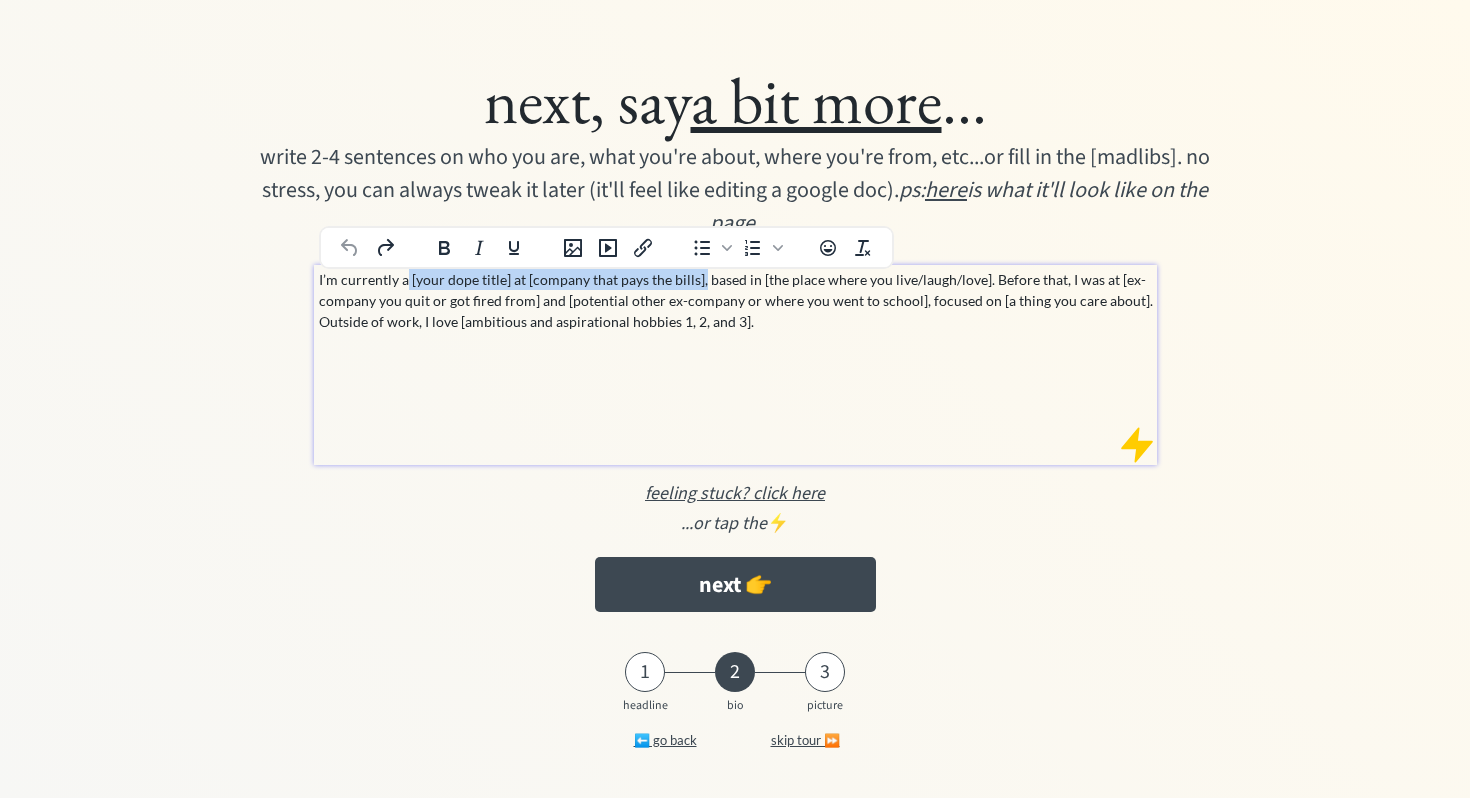 drag, startPoint x: 698, startPoint y: 283, endPoint x: 407, endPoint y: 287, distance: 291.0275 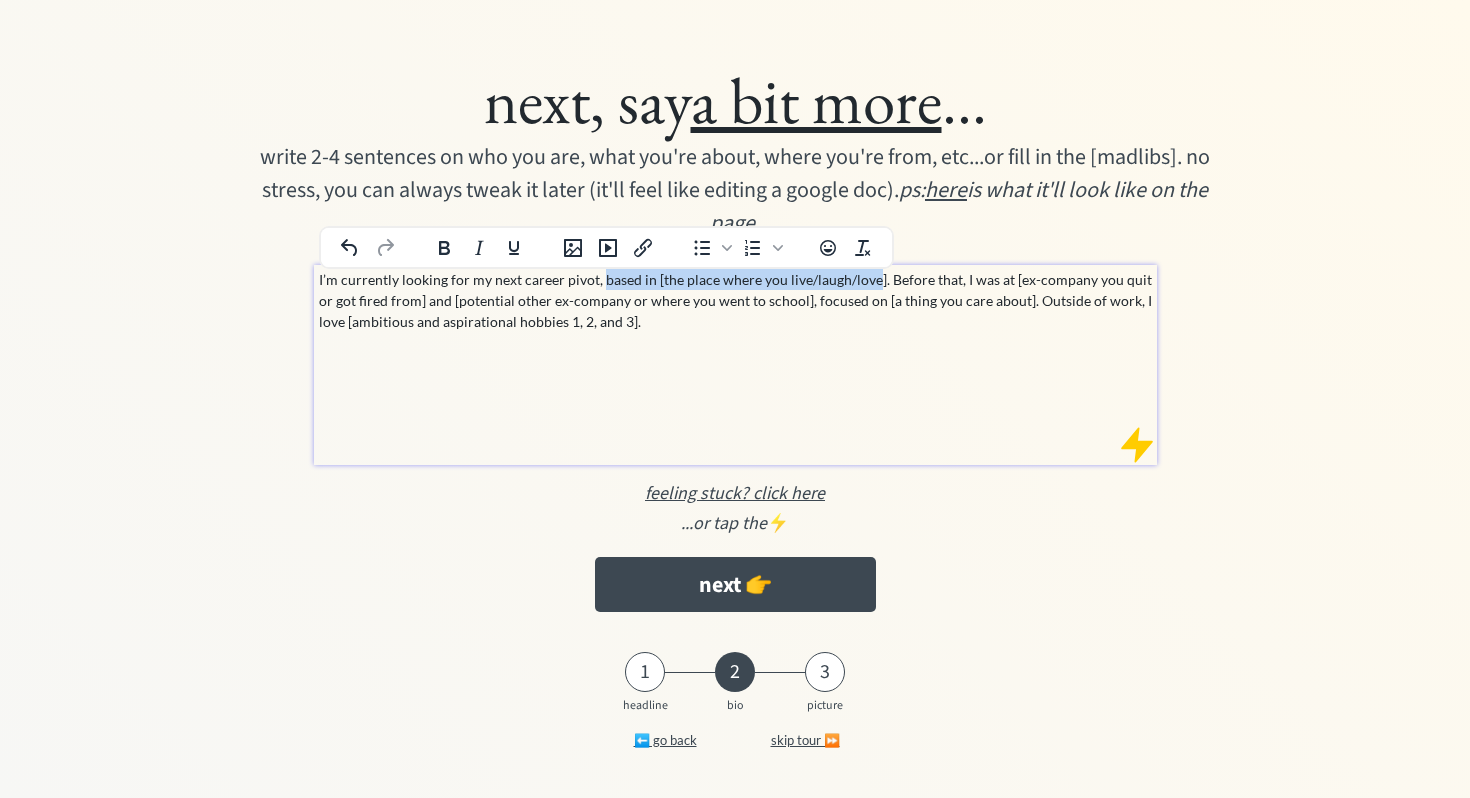 drag, startPoint x: 871, startPoint y: 279, endPoint x: 599, endPoint y: 282, distance: 272.01654 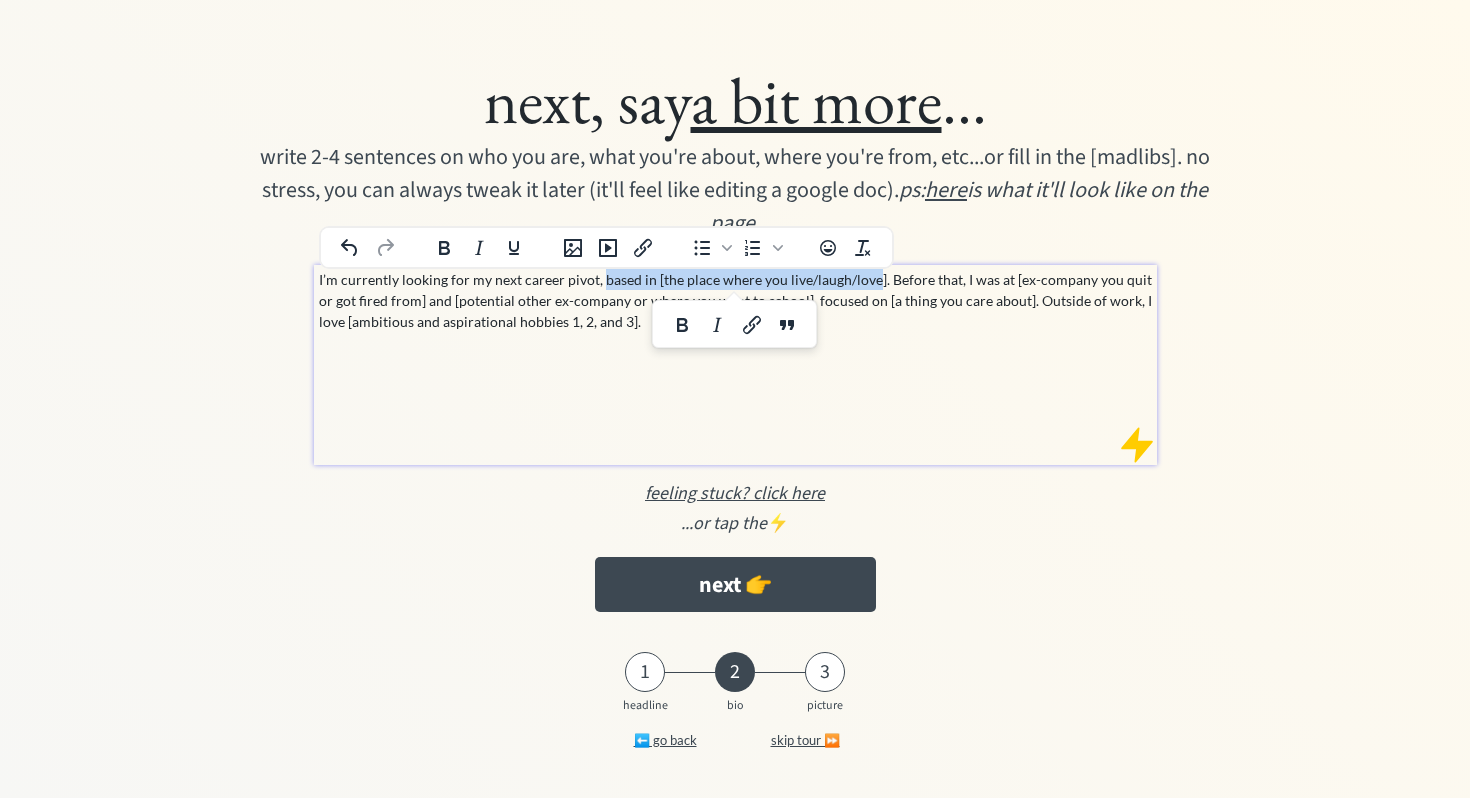 click on "I’m currently looking for my next career pivot, based in [the place where you live/laugh/love]. Before that, I was at [ex-company you quit or got fired from] and [potential other ex-company or where you went to school], focused on [a thing you care about]. Outside of work, I love [ambitious and aspirational hobbies 1, 2, and 3]." at bounding box center (736, 300) 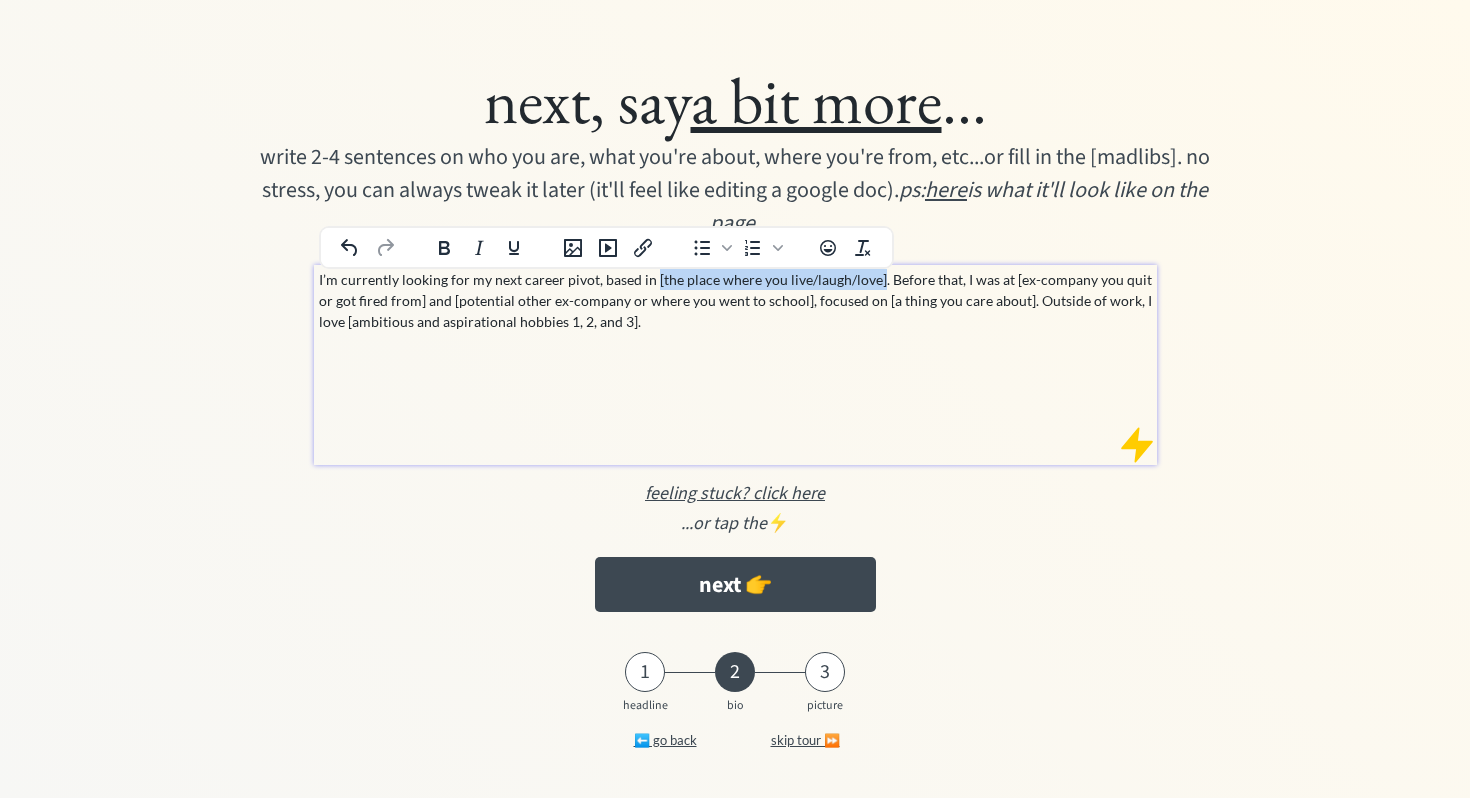 drag, startPoint x: 874, startPoint y: 283, endPoint x: 650, endPoint y: 284, distance: 224.00223 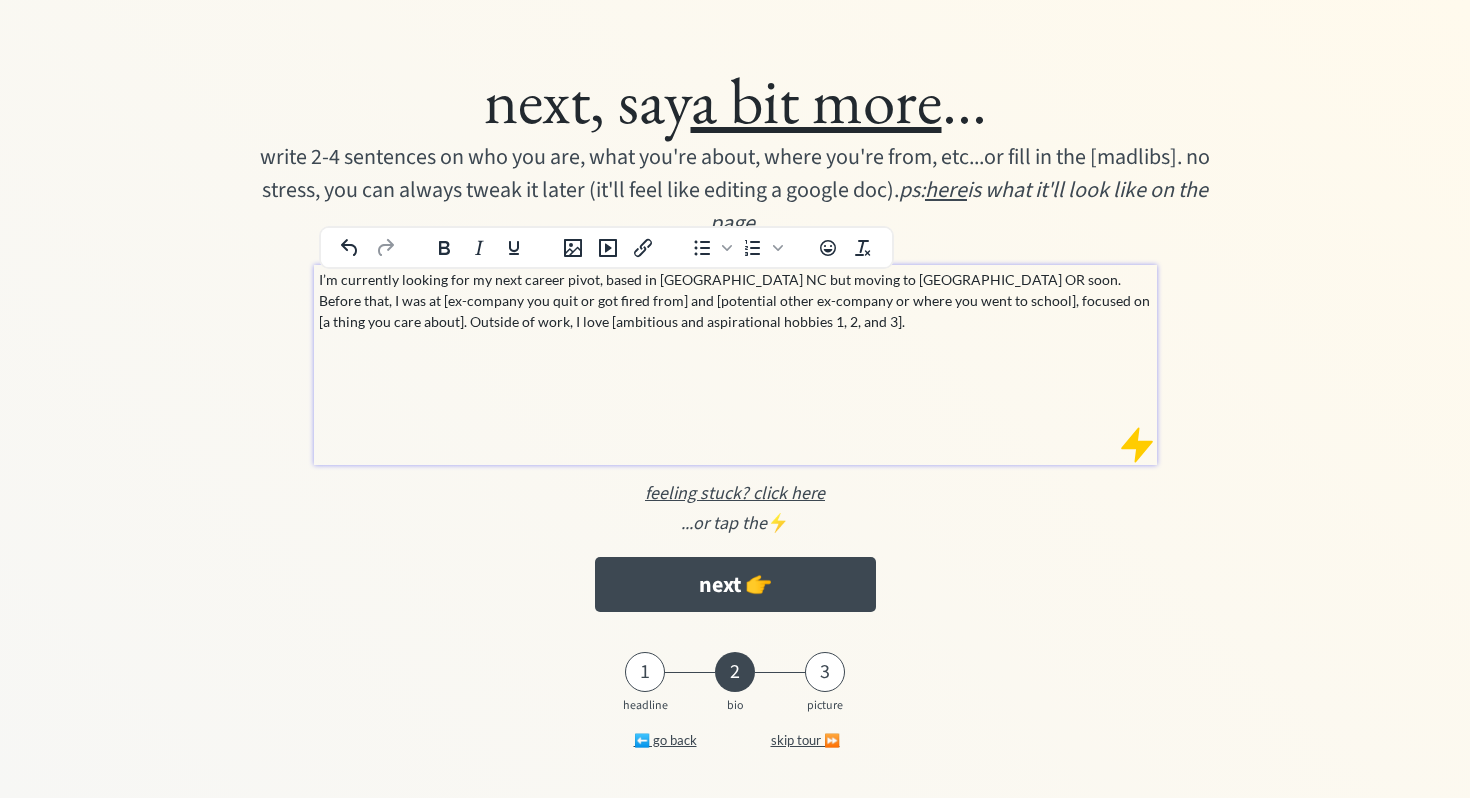 click on "I’m currently looking for my next career pivot, based in Asheville NC but moving to Portland OR soon. Before that, I was at [ex-company you quit or got fired from] and [potential other ex-company or where you went to school], focused on [a thing you care about]. Outside of work, I love [ambitious and aspirational hobbies 1, 2, and 3]." at bounding box center (736, 300) 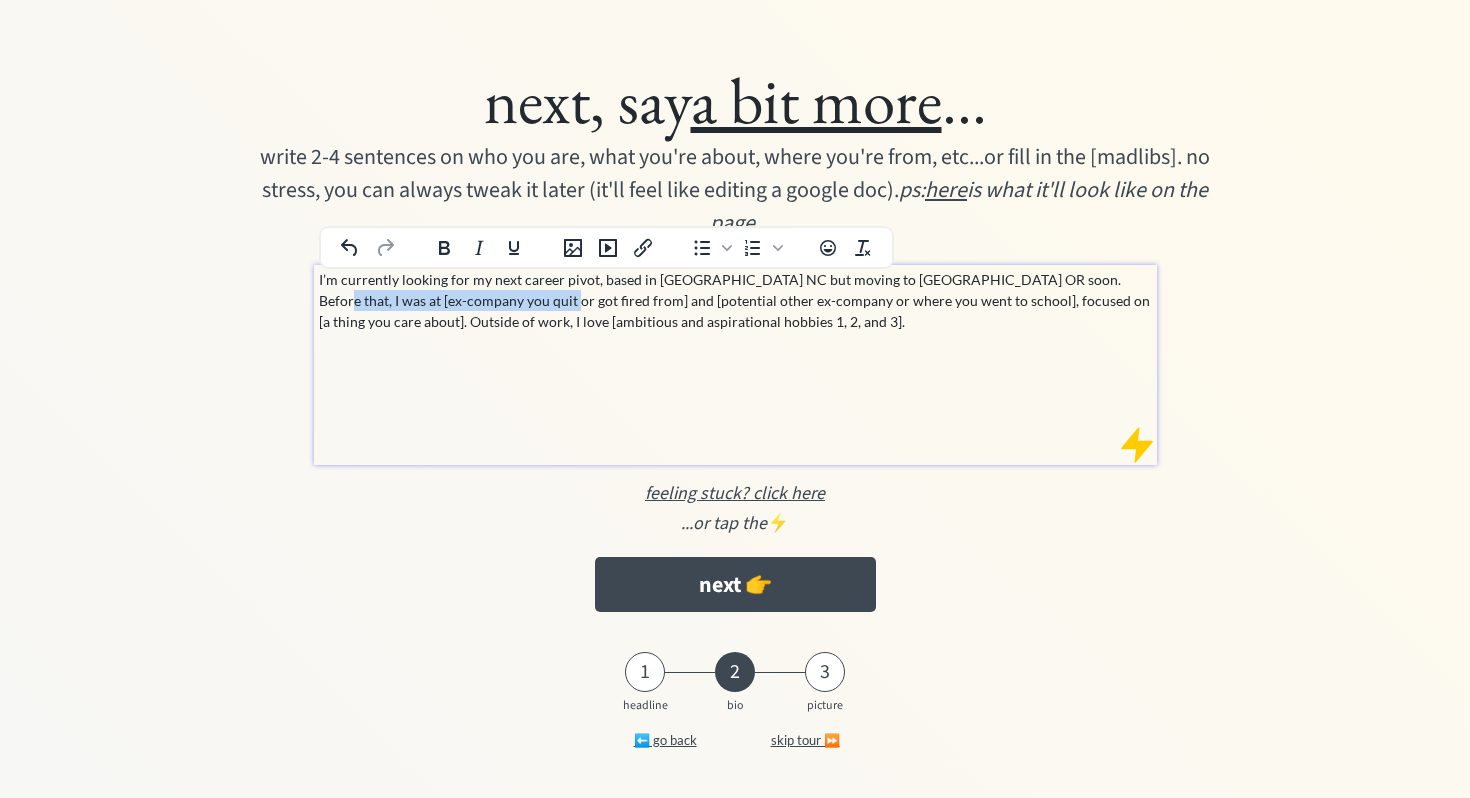 drag, startPoint x: 1059, startPoint y: 282, endPoint x: 473, endPoint y: 290, distance: 586.0546 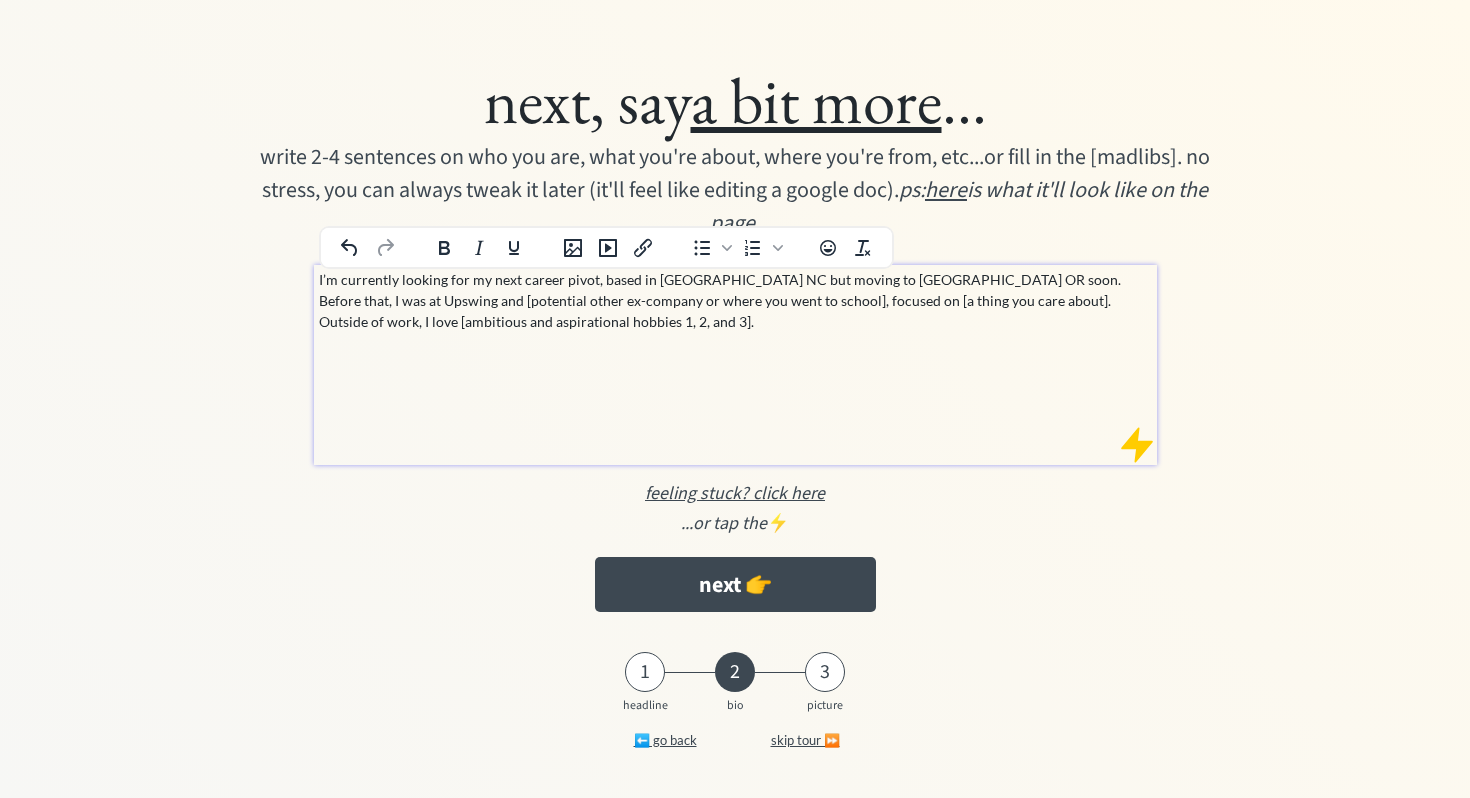 click on "I’m currently looking for my next career pivot, based in Asheville NC but moving to Portland OR soon. Before that, I was at Upswing and [potential other ex-company or where you went to school], focused on [a thing you care about]. Outside of work, I love [ambitious and aspirational hobbies 1, 2, and 3]." at bounding box center (736, 300) 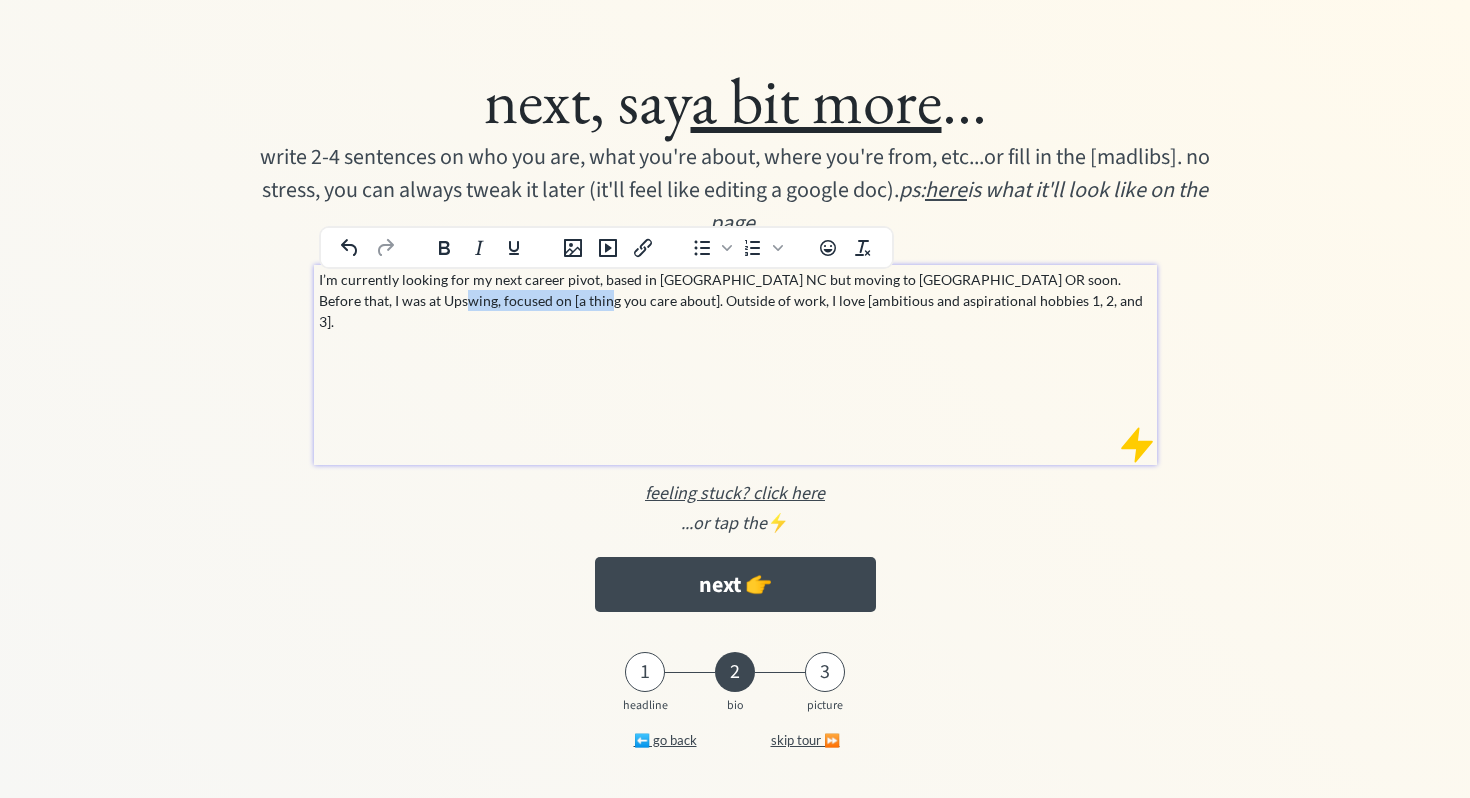 drag, startPoint x: 529, startPoint y: 304, endPoint x: 386, endPoint y: 304, distance: 143 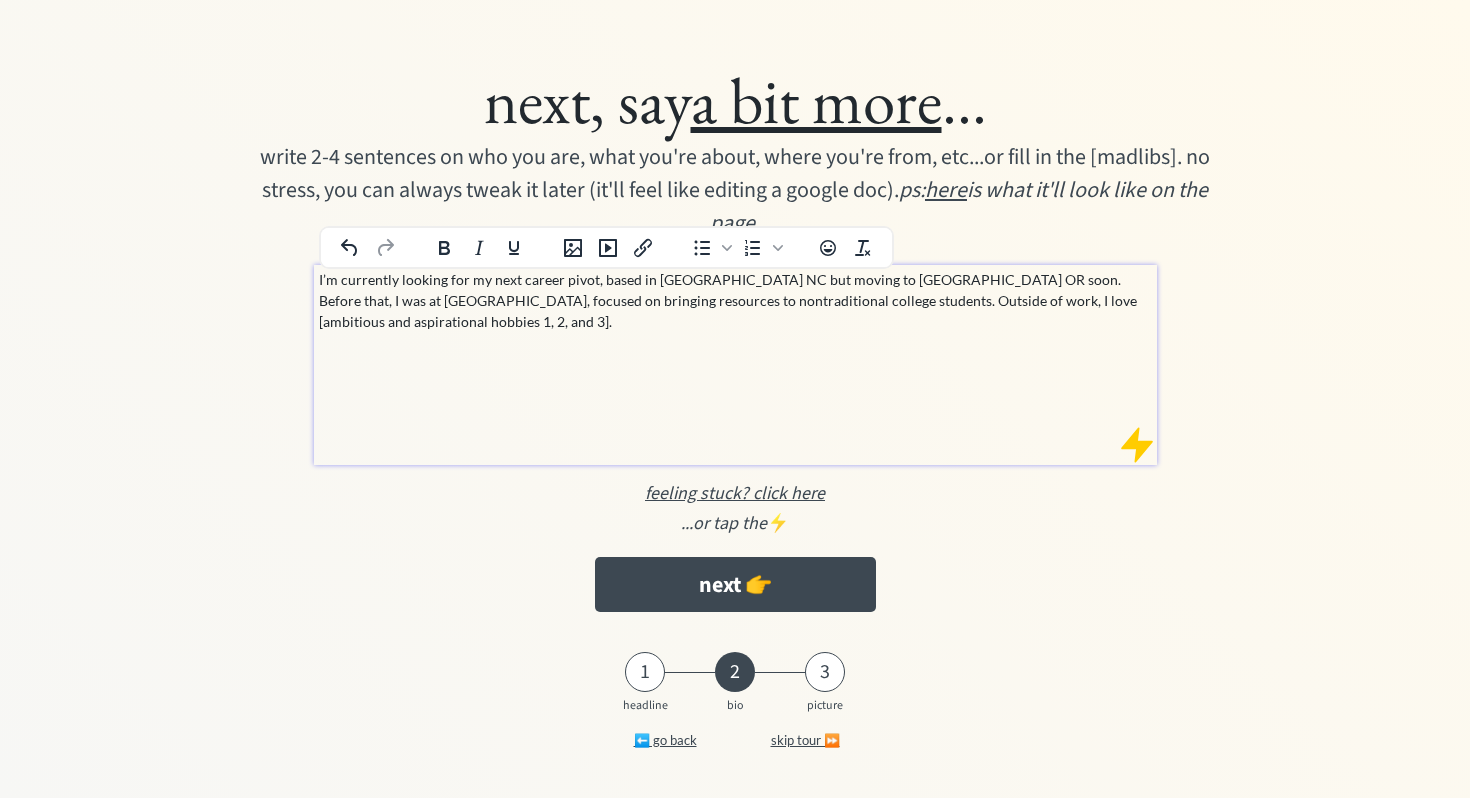 click on "I’m currently looking for my next career pivot, based in Asheville NC but moving to Portland OR soon. Before that, I was at Upswing, focused on bringing resources to nontraditional college students. Outside of work, I love [ambitious and aspirational hobbies 1, 2, and 3]." at bounding box center [735, 365] 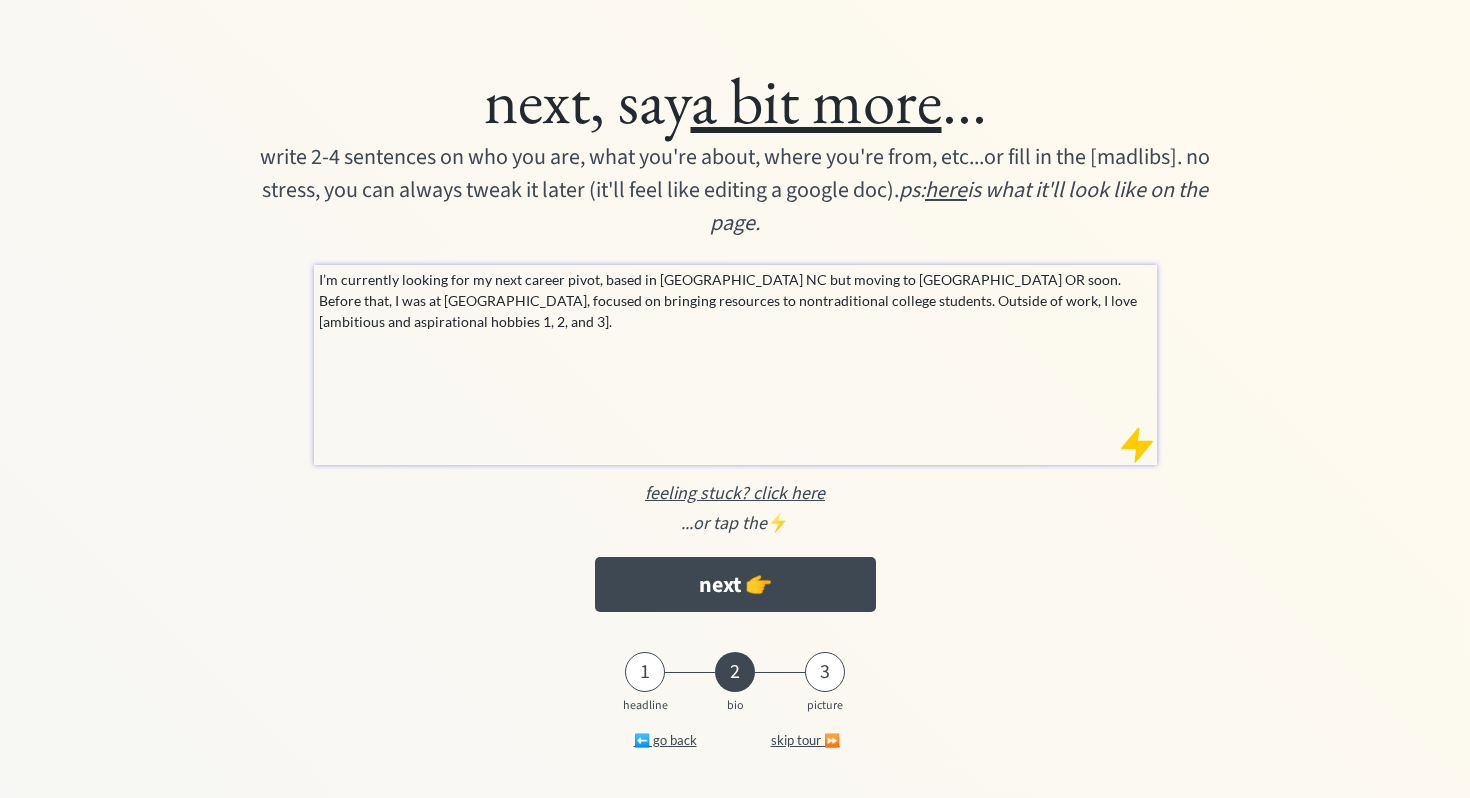 click on "I’m currently looking for my next career pivot, based in Asheville NC but moving to Portland OR soon. Before that, I was at Upswing, focused on bringing resources to nontraditional college students. Outside of work, I love [ambitious and aspirational hobbies 1, 2, and 3]." at bounding box center [736, 300] 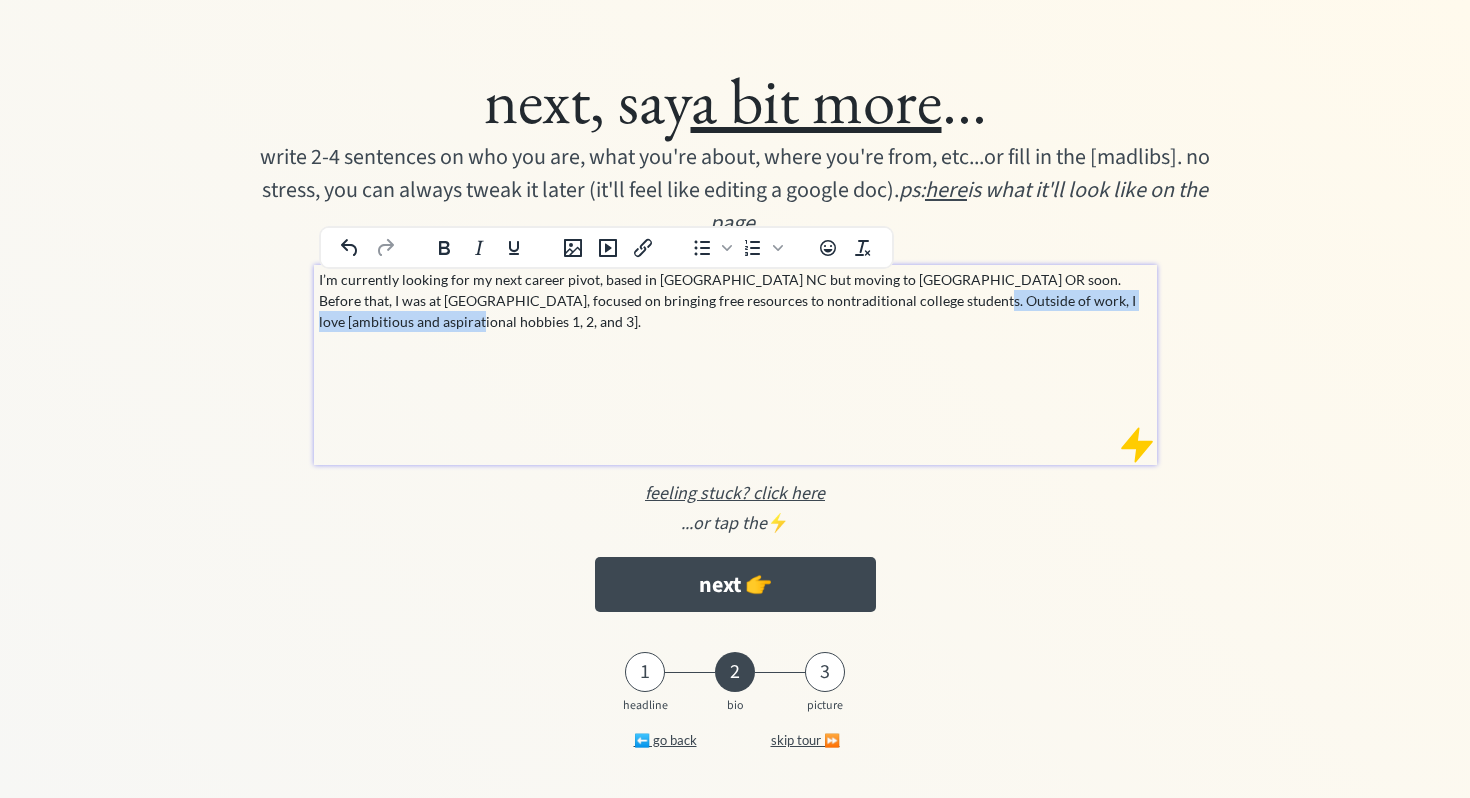 drag, startPoint x: 881, startPoint y: 301, endPoint x: 352, endPoint y: 362, distance: 532.5054 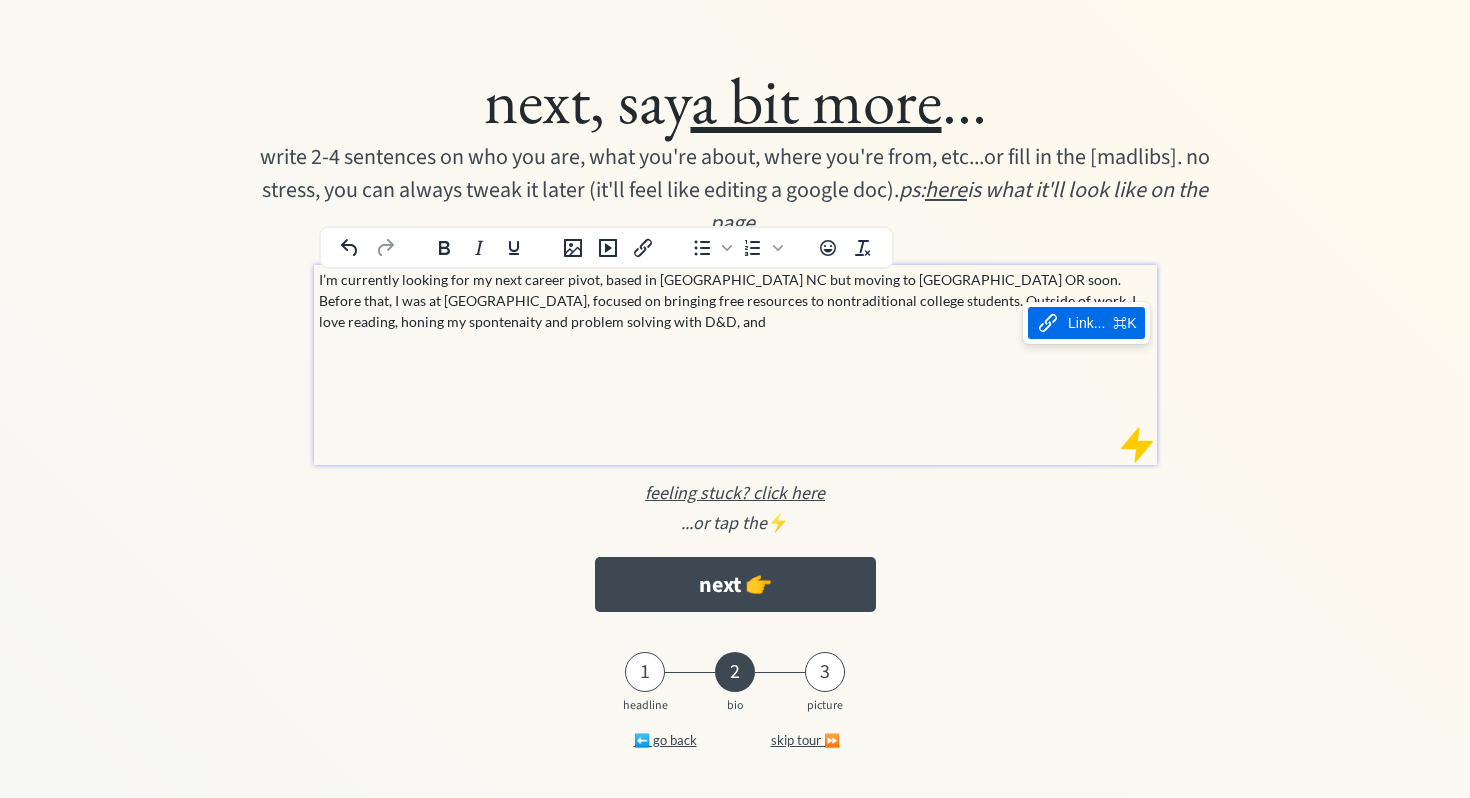 click on "I’m currently looking for my next career pivot, based in Asheville NC but moving to Portland OR soon. Before that, I was at Upswing, focused on bringing free resources to nontraditional college students. Outside of work, I love reading, honing my spontenaity and problem solving with D&D, and" at bounding box center [736, 300] 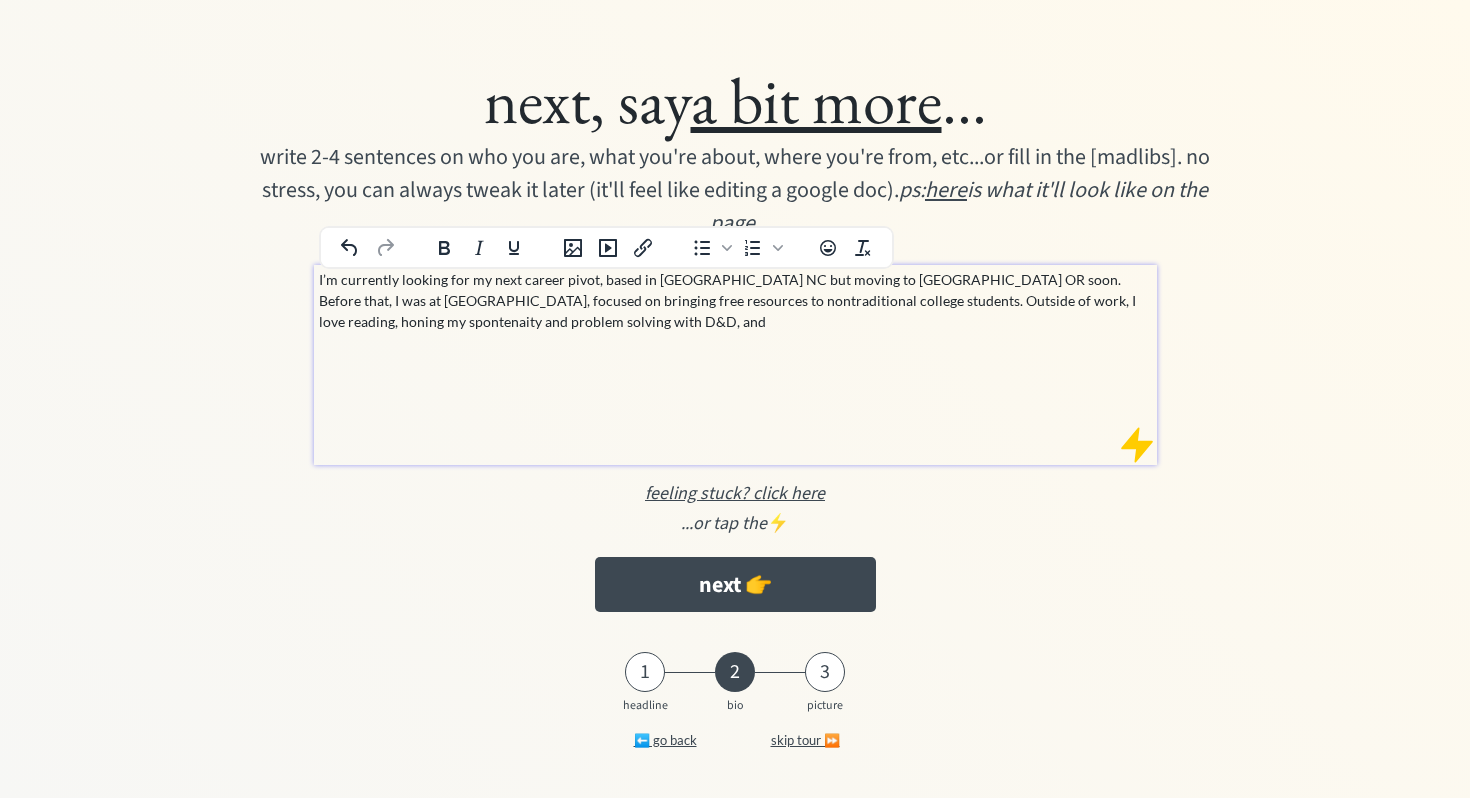click on "I’m currently looking for my next career pivot, based in Asheville NC but moving to Portland OR soon. Before that, I was at Upswing, focused on bringing free resources to nontraditional college students. Outside of work, I love reading, honing my spontenaity and problem solving with D&D, and" at bounding box center [736, 300] 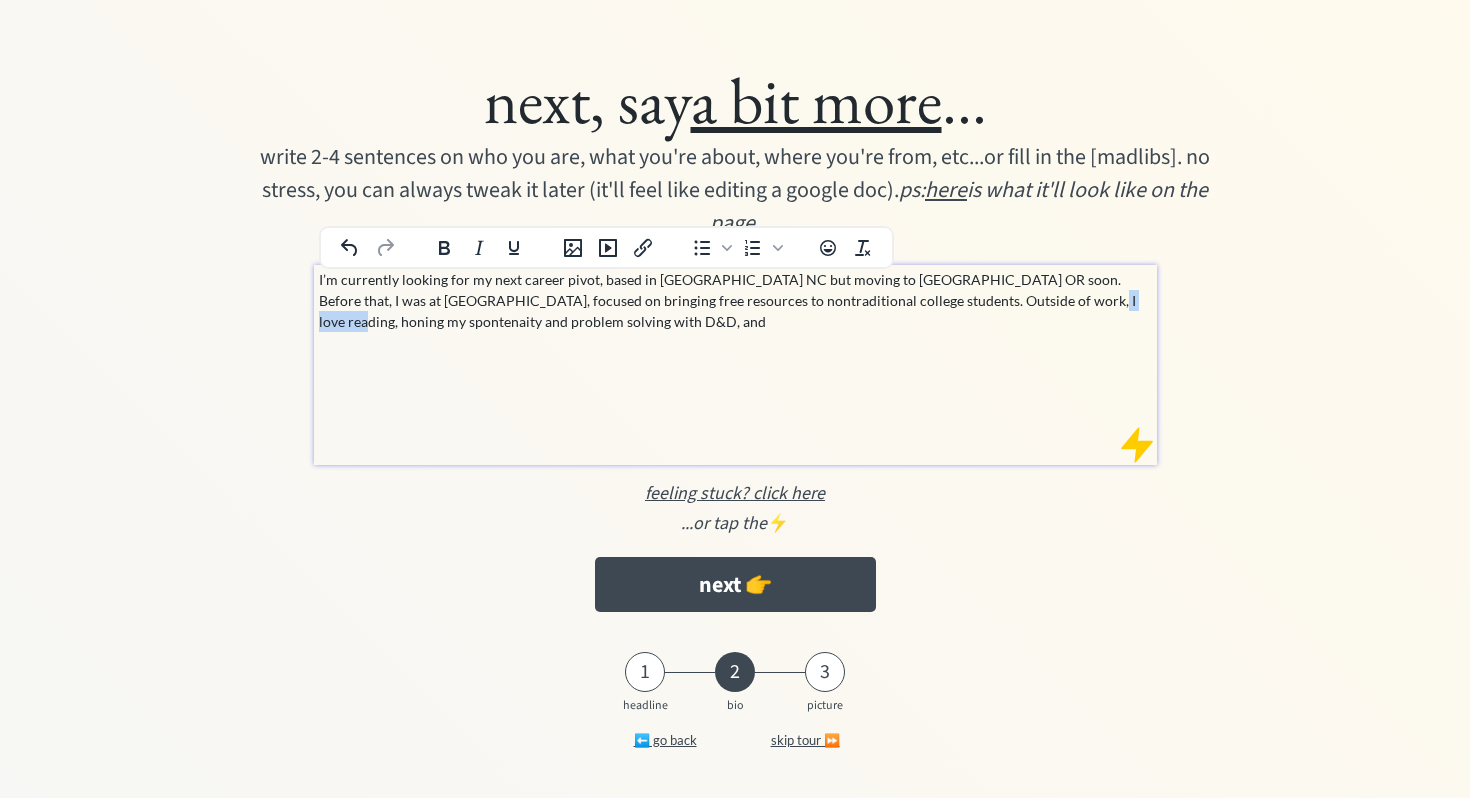 click on "I’m currently looking for my next career pivot, based in Asheville NC but moving to Portland OR soon. Before that, I was at Upswing, focused on bringing free resources to nontraditional college students. Outside of work, I love reading, honing my spontenaity and problem solving with D&D, and" at bounding box center (736, 300) 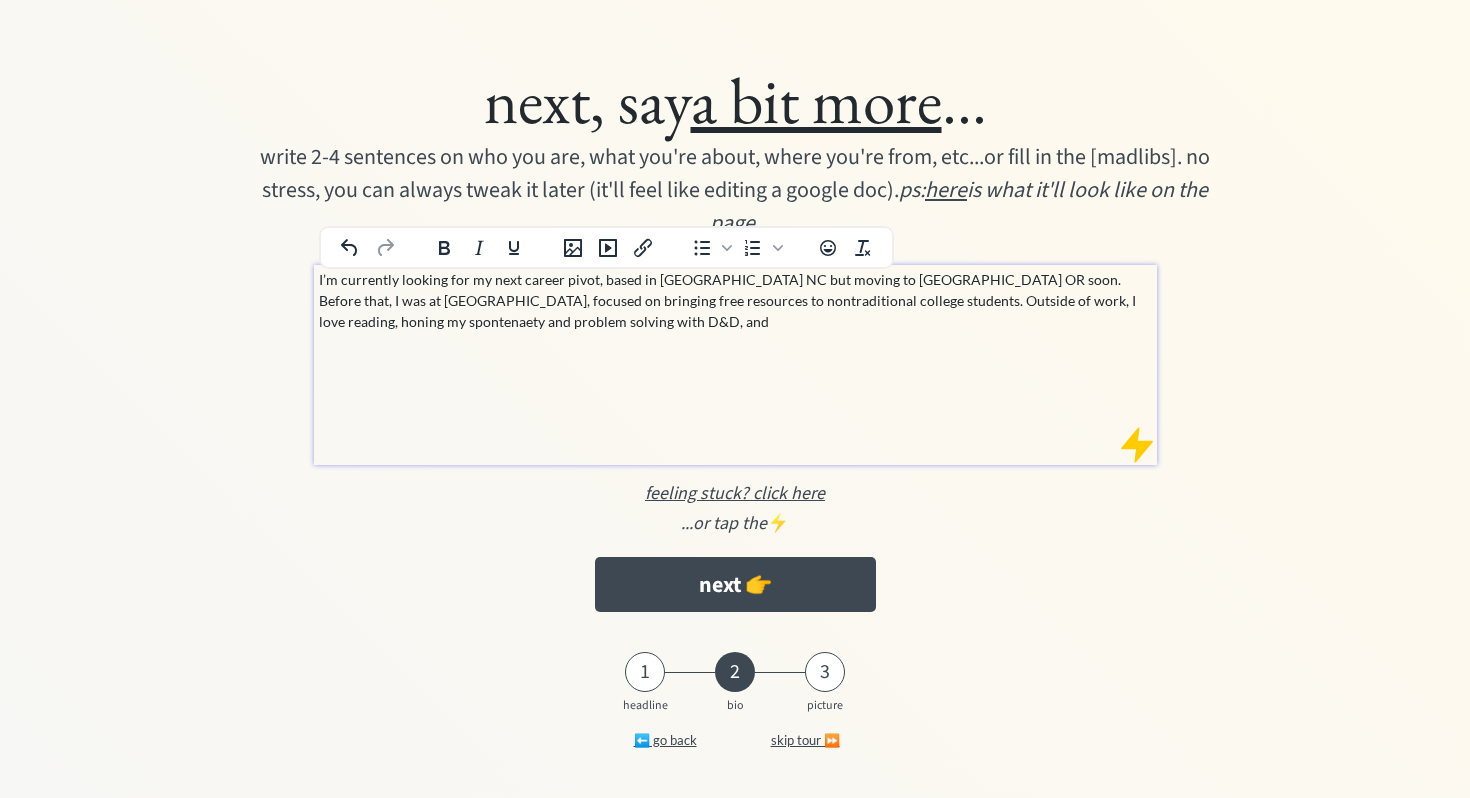 click on "I’m currently looking for my next career pivot, based in Asheville NC but moving to Portland OR soon. Before that, I was at Upswing, focused on bringing free resources to nontraditional college students. Outside of work, I love reading, honing my spontenaety and problem solving with D&D, and" at bounding box center [736, 300] 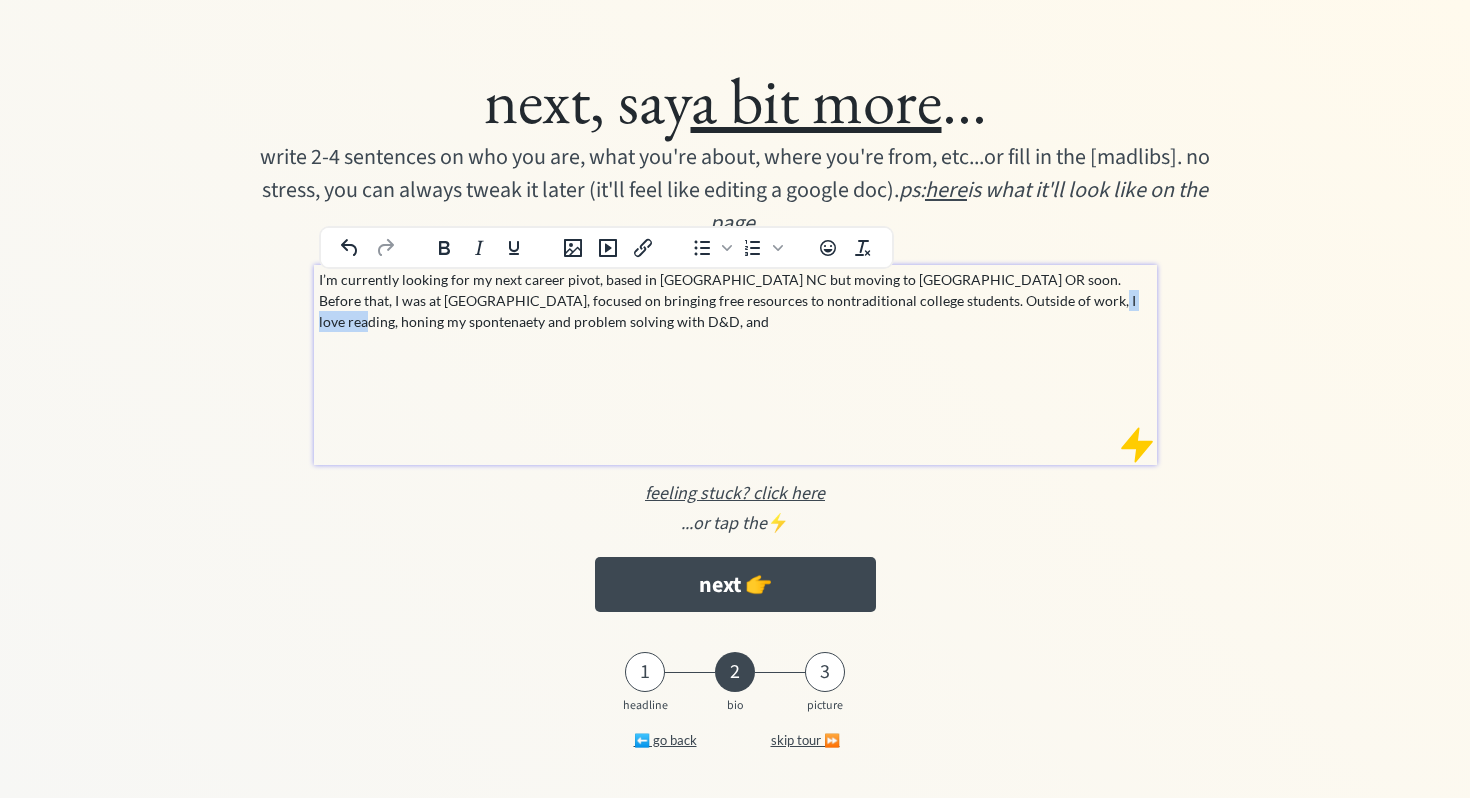 click on "I’m currently looking for my next career pivot, based in Asheville NC but moving to Portland OR soon. Before that, I was at Upswing, focused on bringing free resources to nontraditional college students. Outside of work, I love reading, honing my spontenaety and problem solving with D&D, and" at bounding box center (736, 300) 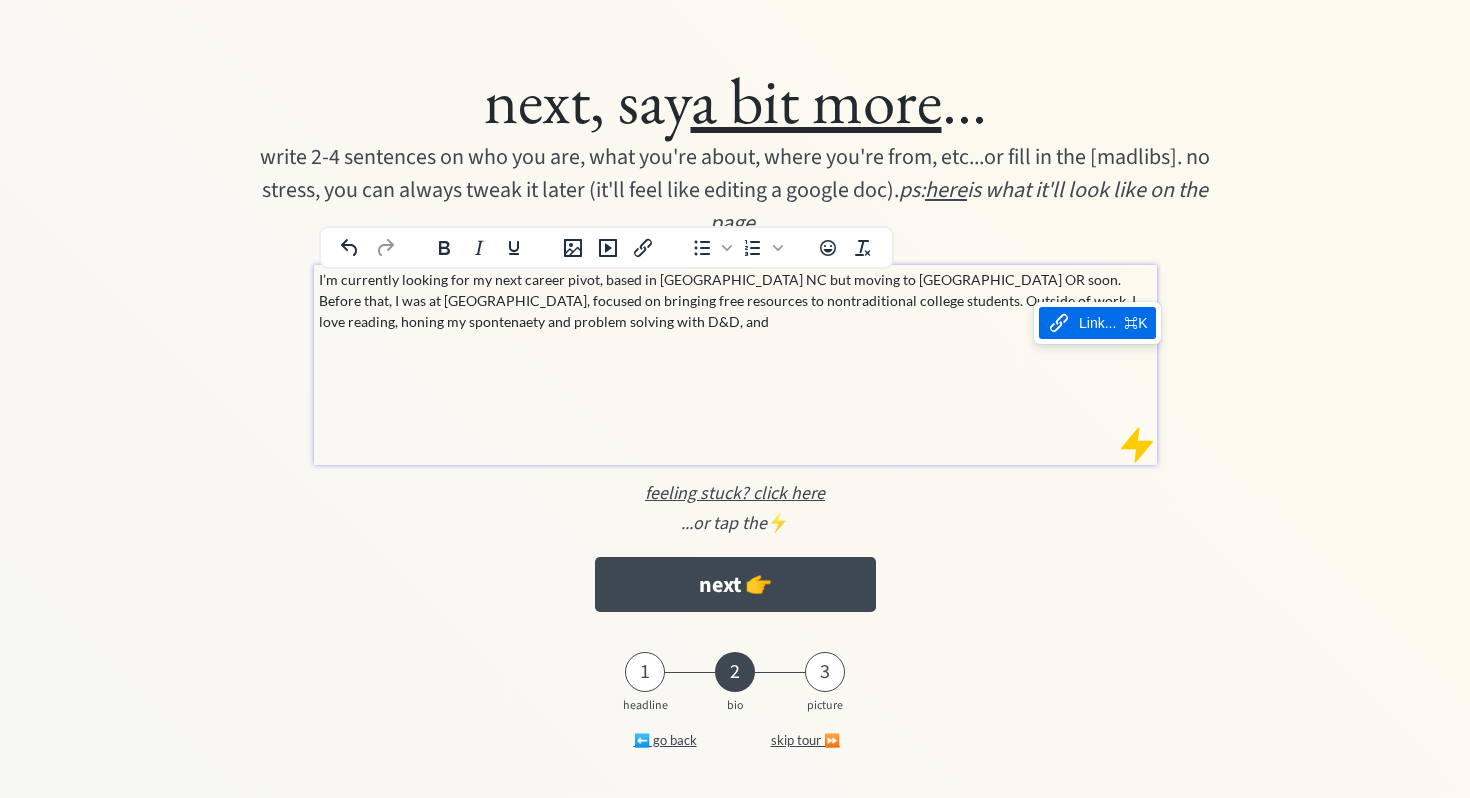click on "I’m currently looking for my next career pivot, based in Asheville NC but moving to Portland OR soon. Before that, I was at Upswing, focused on bringing free resources to nontraditional college students. Outside of work, I love reading, honing my spontenaety and problem solving with D&D, and" at bounding box center [736, 300] 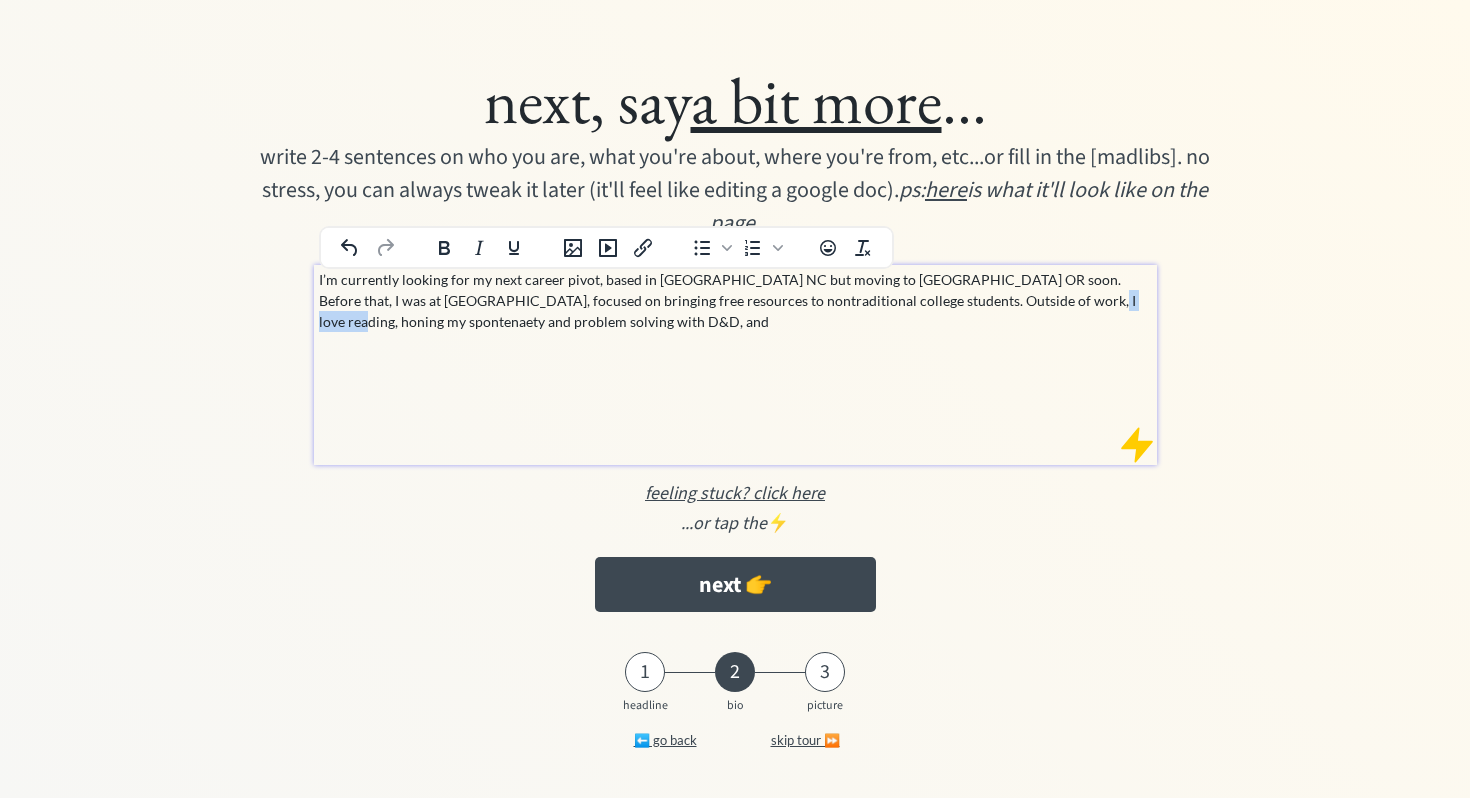 click on "I’m currently looking for my next career pivot, based in Asheville NC but moving to Portland OR soon. Before that, I was at Upswing, focused on bringing free resources to nontraditional college students. Outside of work, I love reading, honing my spontenaety and problem solving with D&D, and" at bounding box center (736, 300) 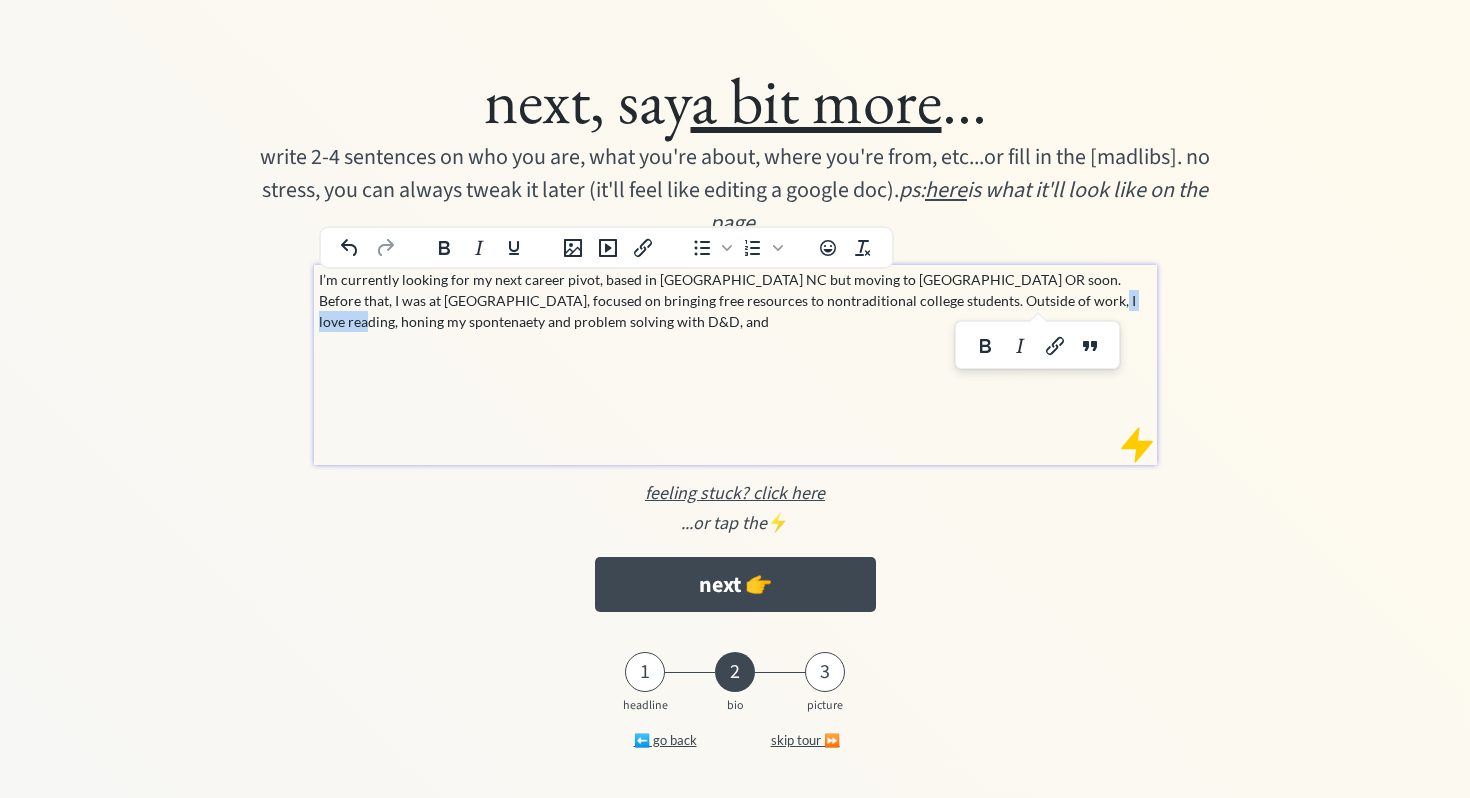 copy on "spontenaety" 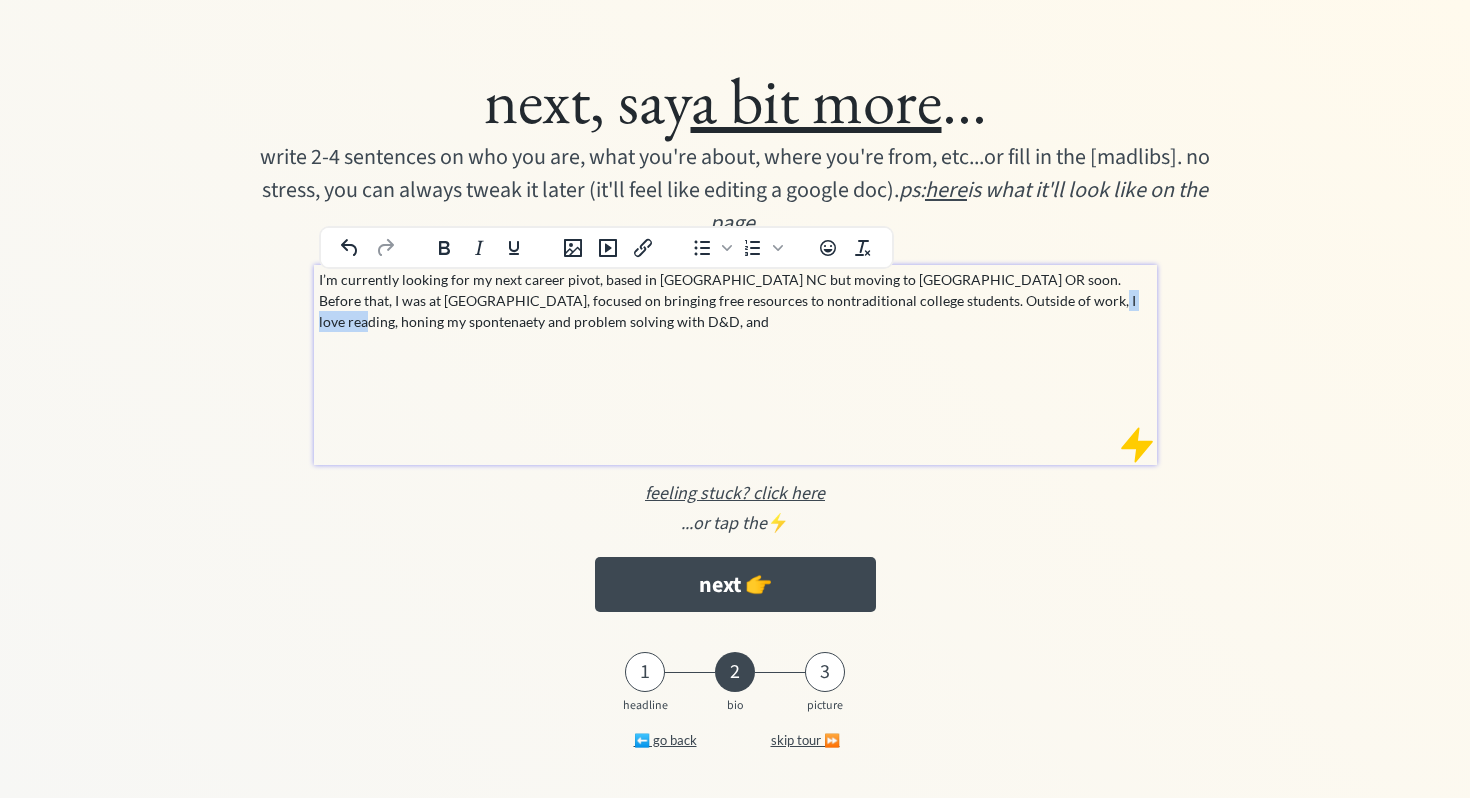 click on "I’m currently looking for my next career pivot, based in Asheville NC but moving to Portland OR soon. Before that, I was at Upswing, focused on bringing free resources to nontraditional college students. Outside of work, I love reading, honing my spontenaety and problem solving with D&D, and" at bounding box center [736, 300] 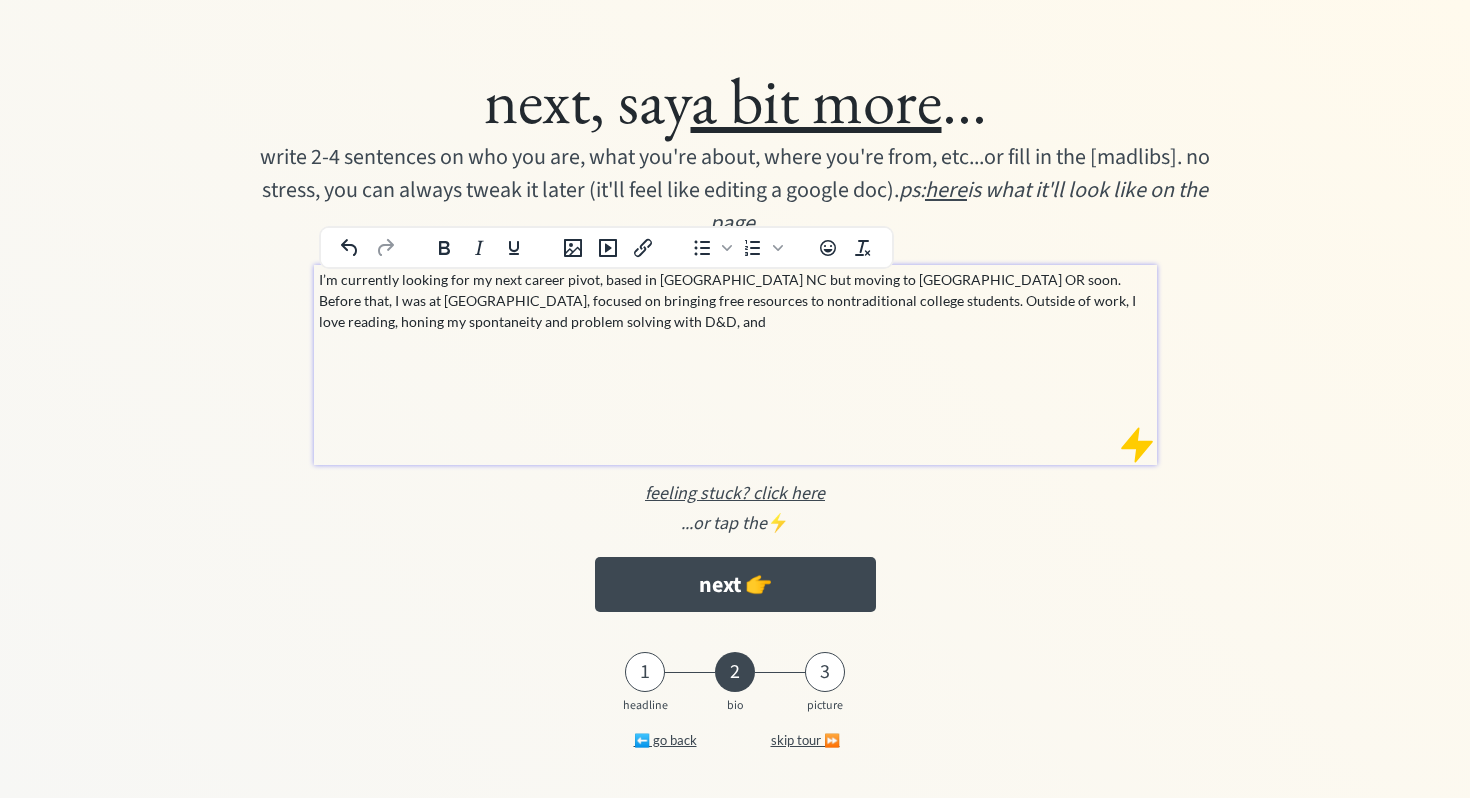 click on "I’m currently looking for my next career pivot, based in Asheville NC but moving to Portland OR soon. Before that, I was at Upswing, focused on bringing free resources to nontraditional college students. Outside of work, I love reading, honing my spontaneity and problem solving with D&D, and" at bounding box center (736, 300) 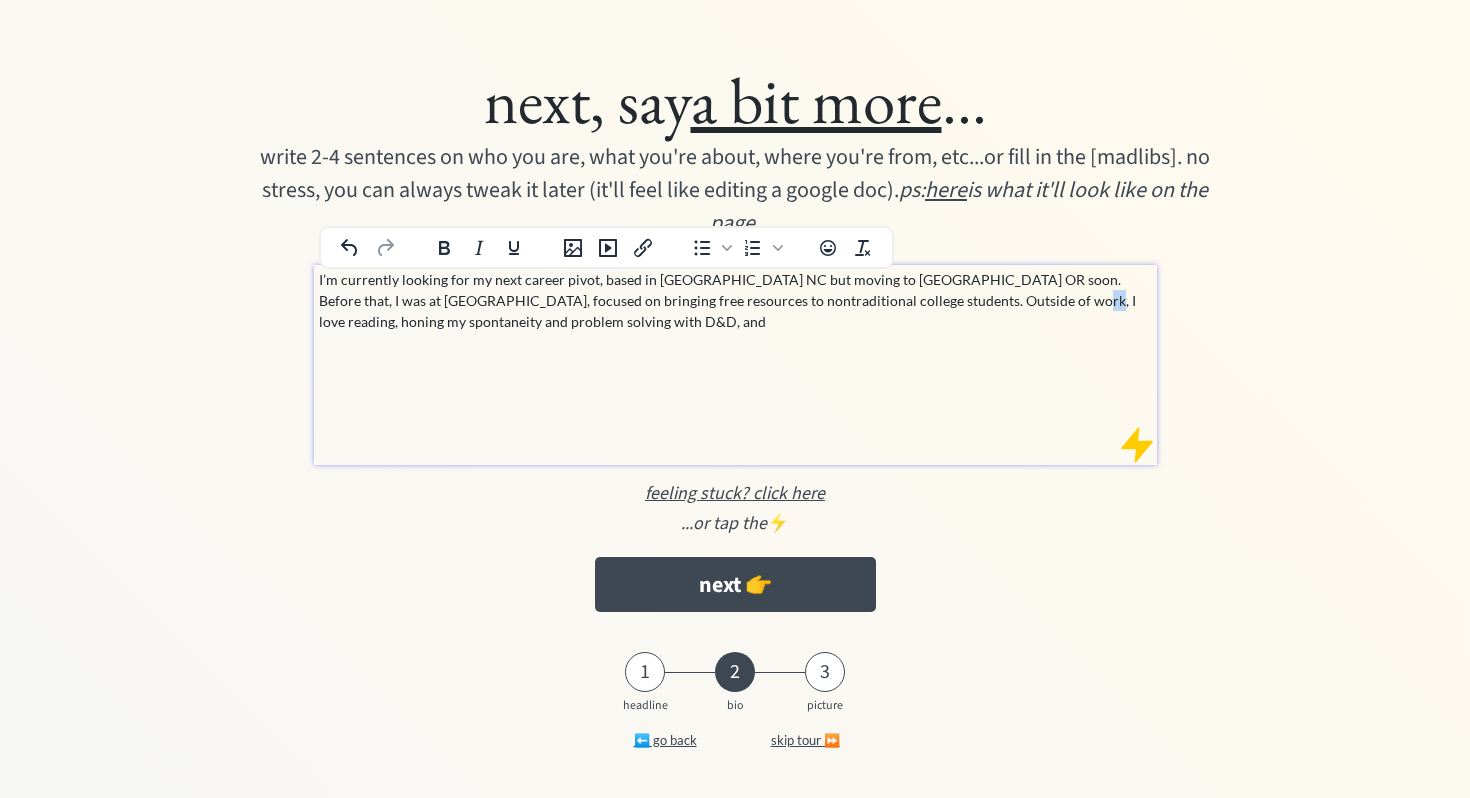 click on "I’m currently looking for my next career pivot, based in Asheville NC but moving to Portland OR soon. Before that, I was at Upswing, focused on bringing free resources to nontraditional college students. Outside of work, I love reading, honing my spontaneity and problem solving with D&D, and" at bounding box center [736, 300] 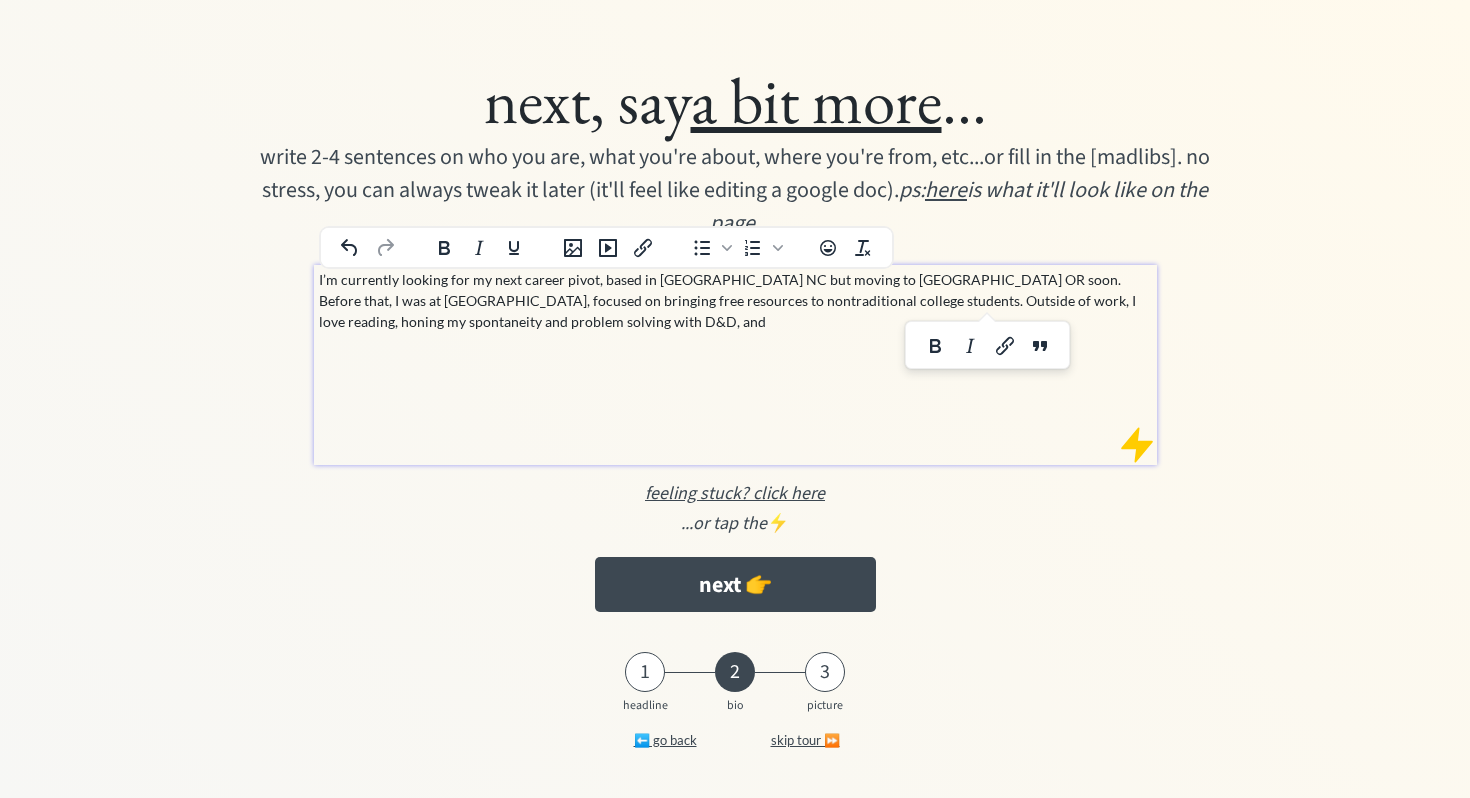 click on "I’m currently looking for my next career pivot, based in Asheville NC but moving to Portland OR soon. Before that, I was at Upswing, focused on bringing free resources to nontraditional college students. Outside of work, I love reading, honing my spontaneity and problem solving with D&D, and" at bounding box center (735, 365) 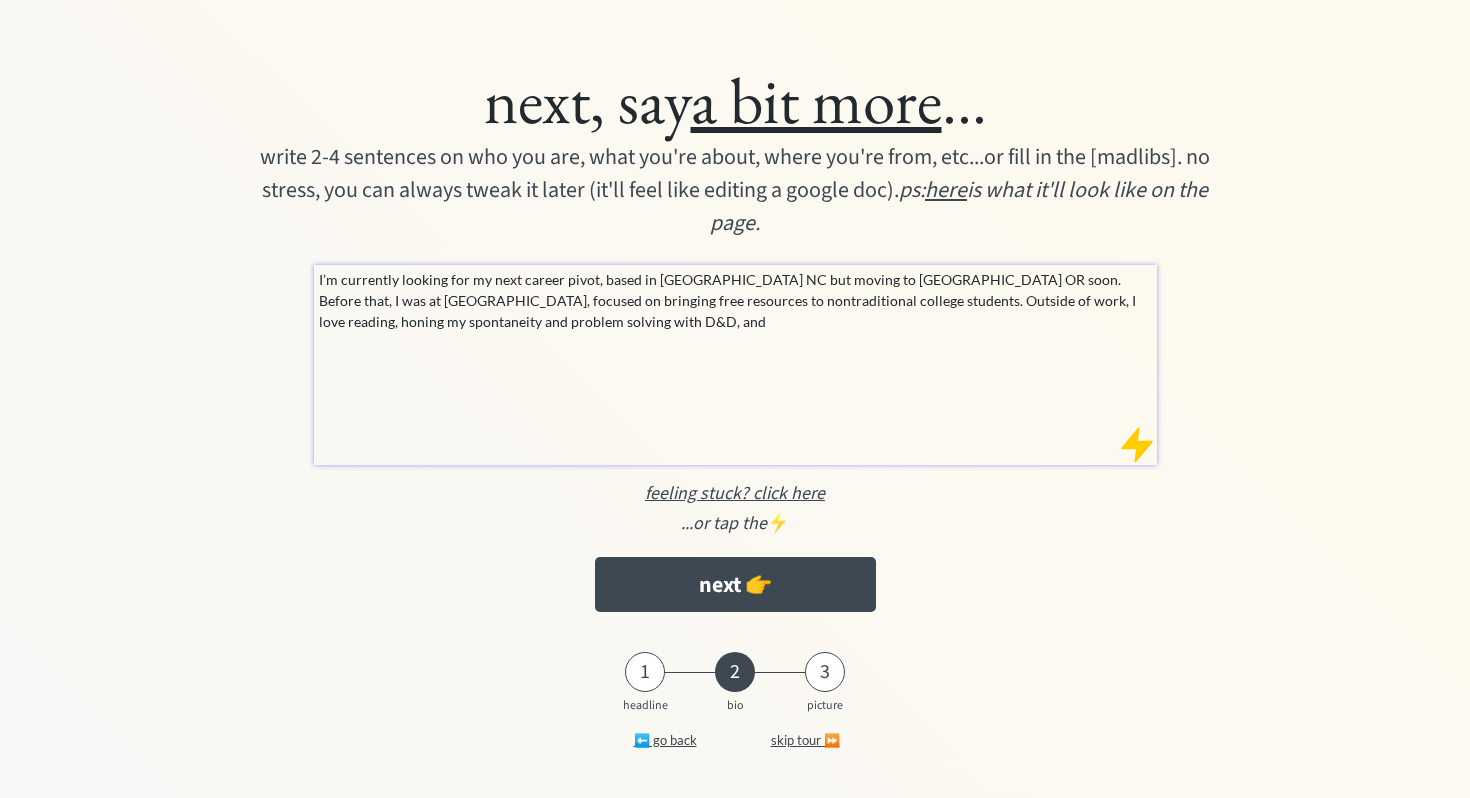 click on "I’m currently looking for my next career pivot, based in Asheville NC but moving to Portland OR soon. Before that, I was at Upswing, focused on bringing free resources to nontraditional college students. Outside of work, I love reading, honing my spontaneity and problem solving with D&D, and" at bounding box center (735, 365) 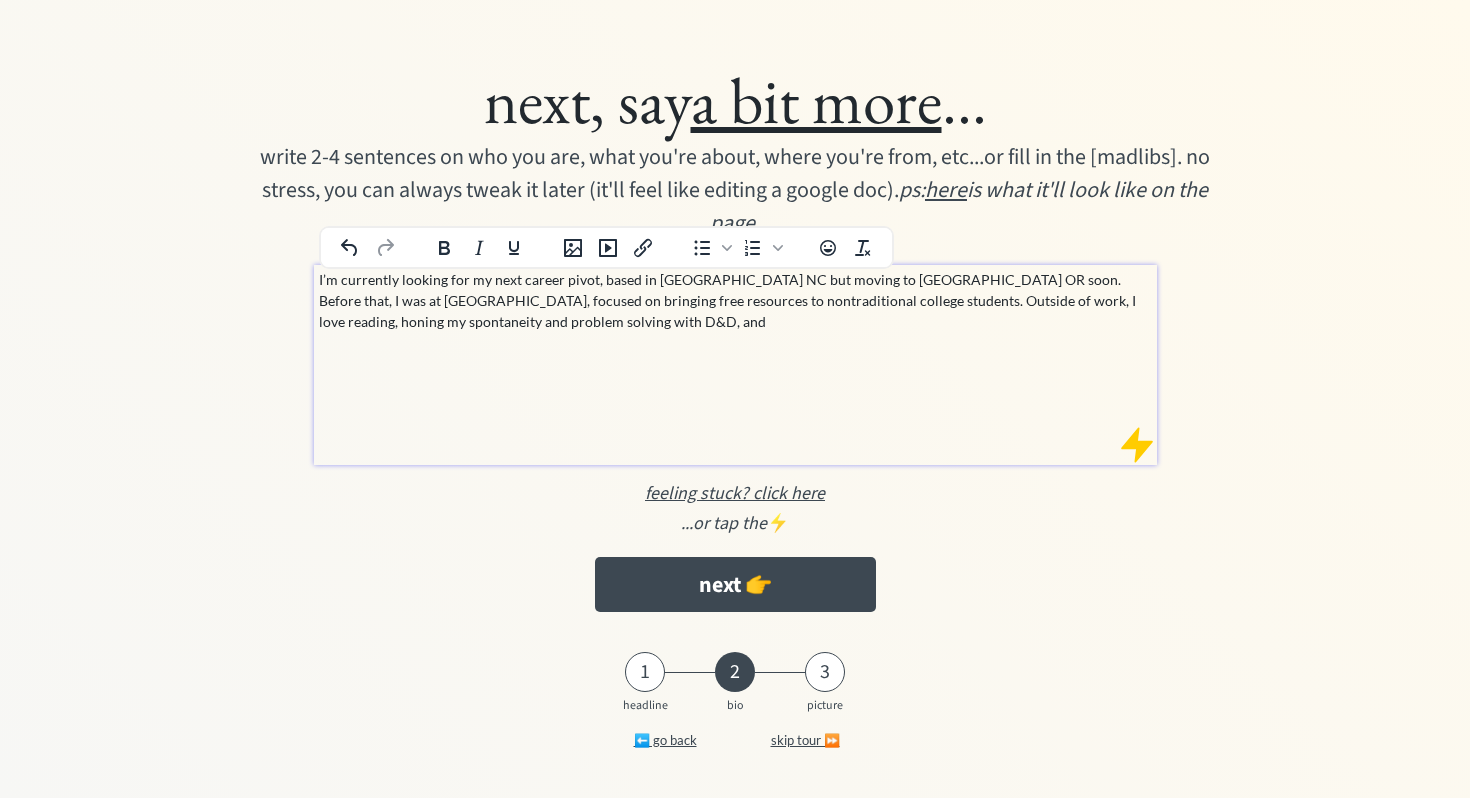 click on "I’m currently looking for my next career pivot, based in Asheville NC but moving to Portland OR soon. Before that, I was at Upswing, focused on bringing free resources to nontraditional college students. Outside of work, I love reading, honing my spontaneity and problem solving with D&D, and" at bounding box center [736, 300] 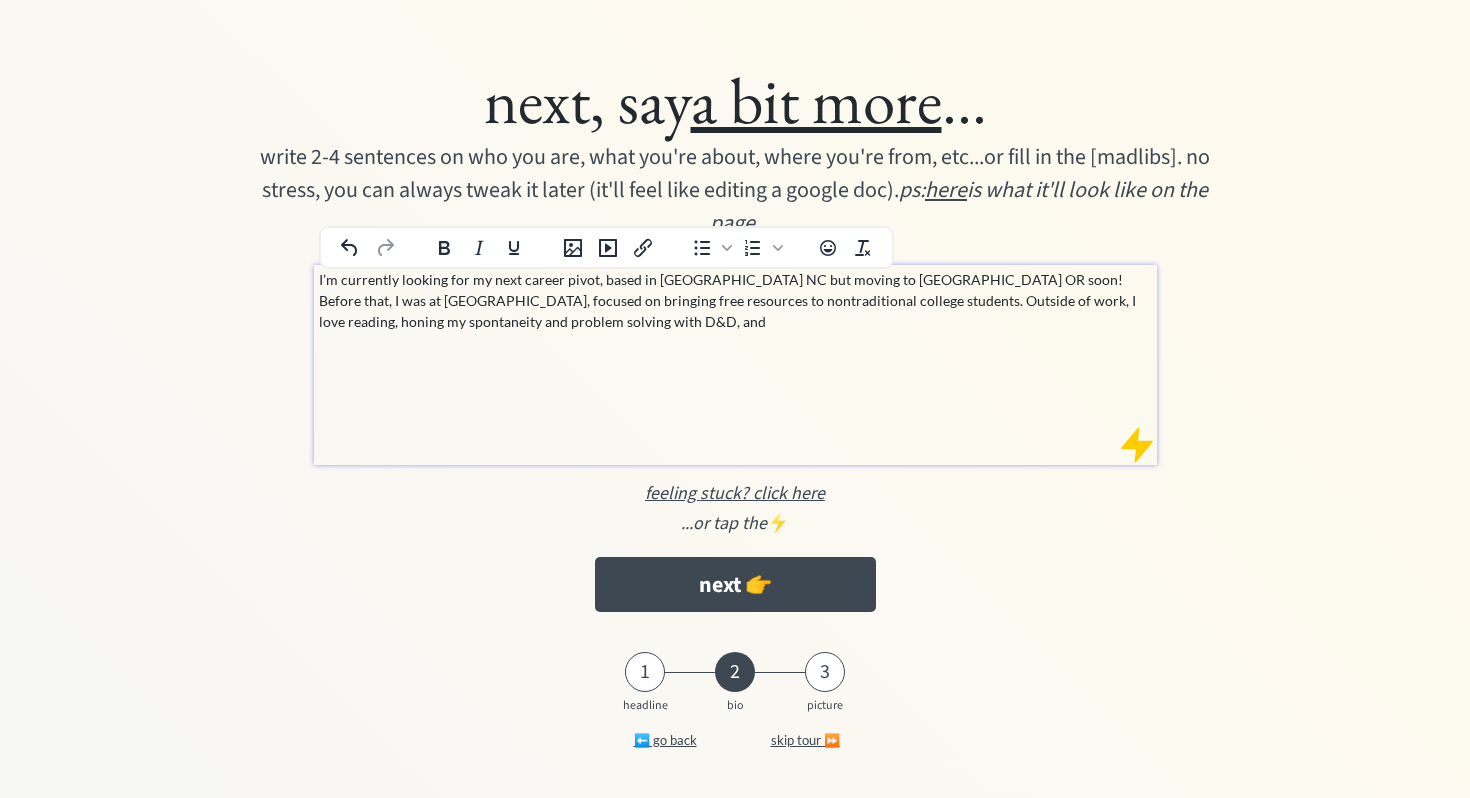 click on "I’m currently looking for my next career pivot, based in Asheville NC but moving to Portland OR soon! Before that, I was at Upswing, focused on bringing free resources to nontraditional college students. Outside of work, I love reading, honing my spontaneity and problem solving with D&D, and" at bounding box center [736, 300] 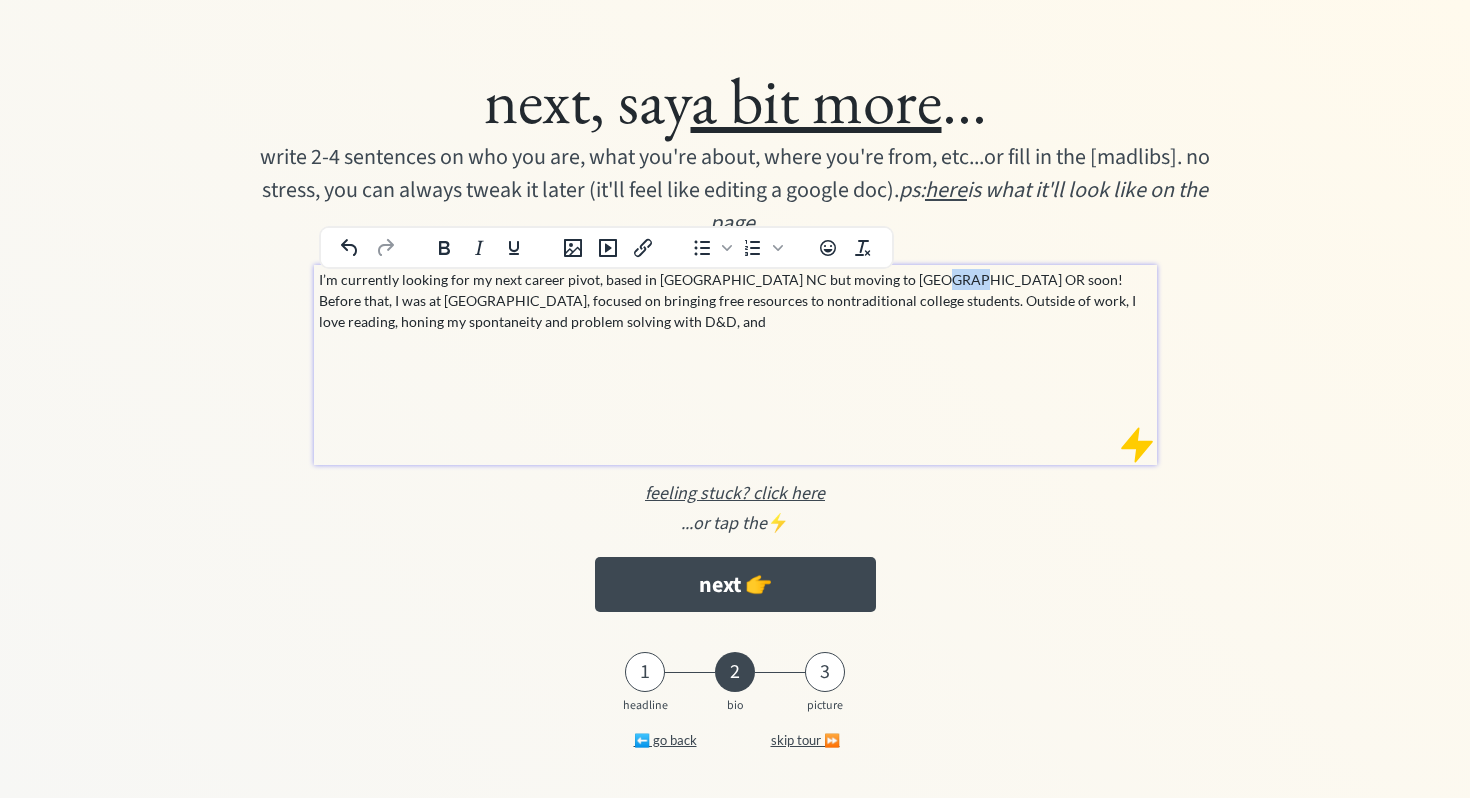 click on "I’m currently looking for my next career pivot, based in Asheville NC but moving to Portland OR soon! Before that, I was at Upswing, focused on bringing free resources to nontraditional college students. Outside of work, I love reading, honing my spontaneity and problem solving with D&D, and" at bounding box center (736, 300) 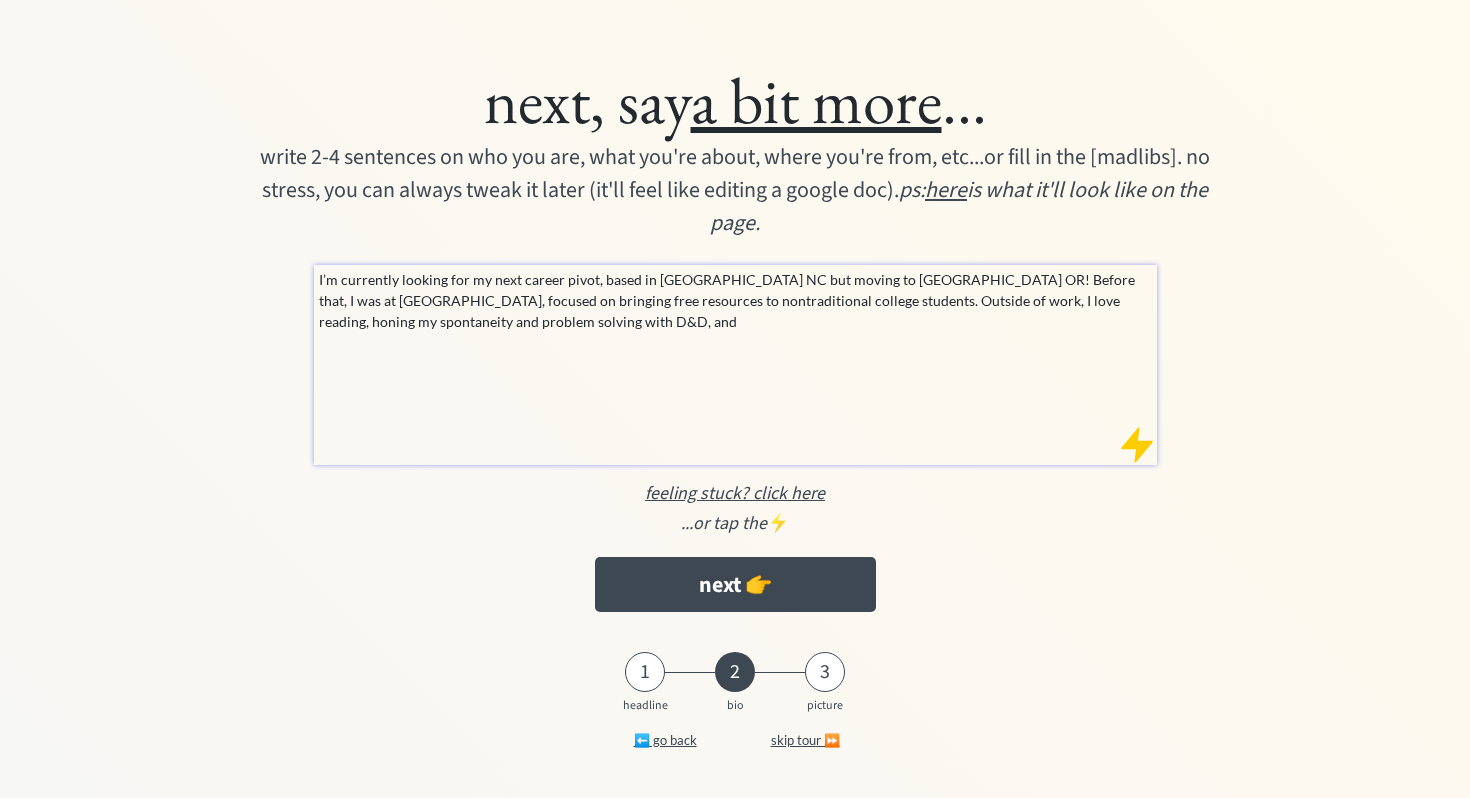click on "I’m currently looking for my next career pivot, based in Asheville NC but moving to Portland OR! Before that, I was at Upswing, focused on bringing free resources to nontraditional college students. Outside of work, I love reading, honing my spontaneity and problem solving with D&D, and" at bounding box center (735, 365) 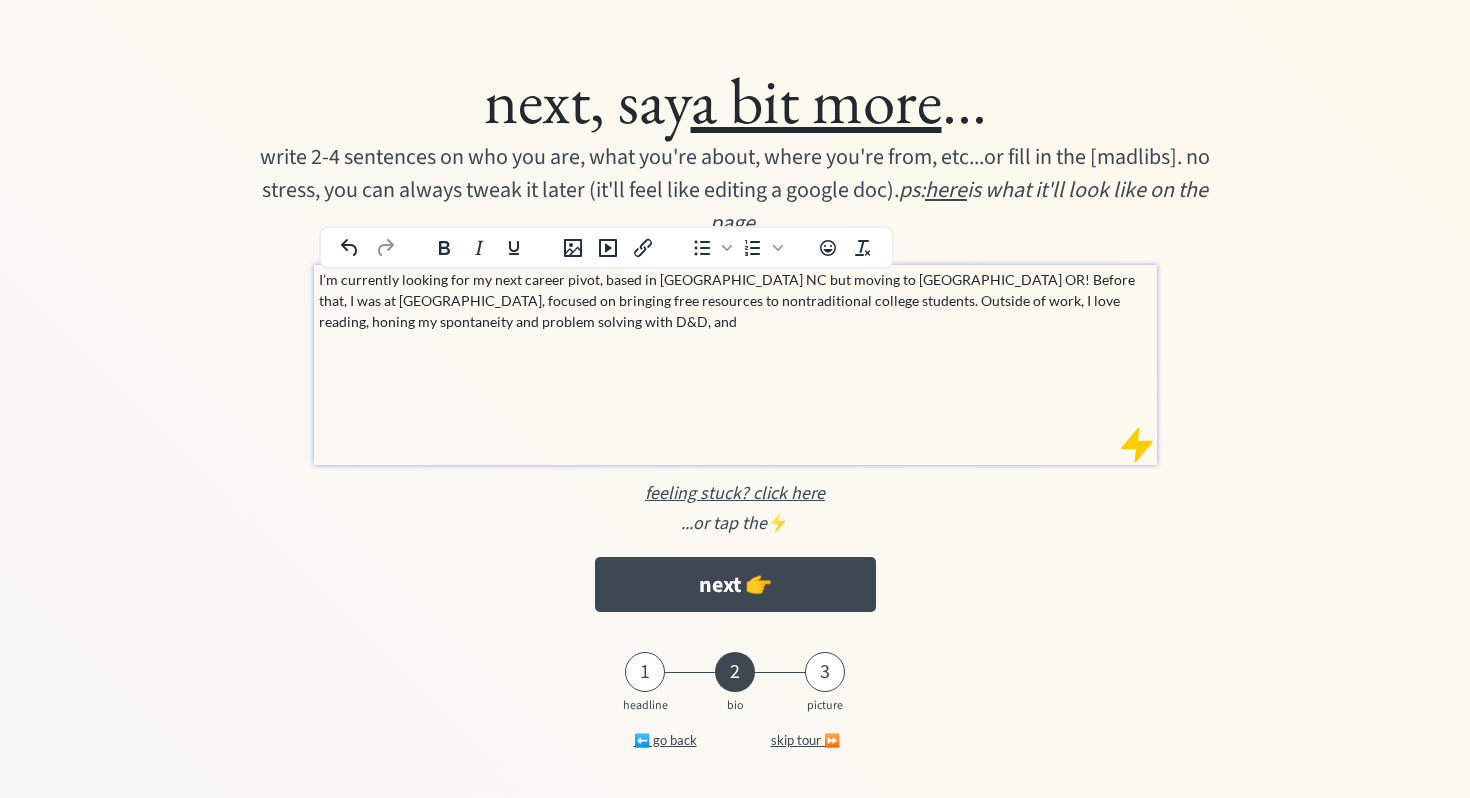 click on "I’m currently looking for my next career pivot, based in Asheville NC but moving to Portland OR! Before that, I was at Upswing, focused on bringing free resources to nontraditional college students. Outside of work, I love reading, honing my spontaneity and problem solving with D&D, and" at bounding box center (736, 300) 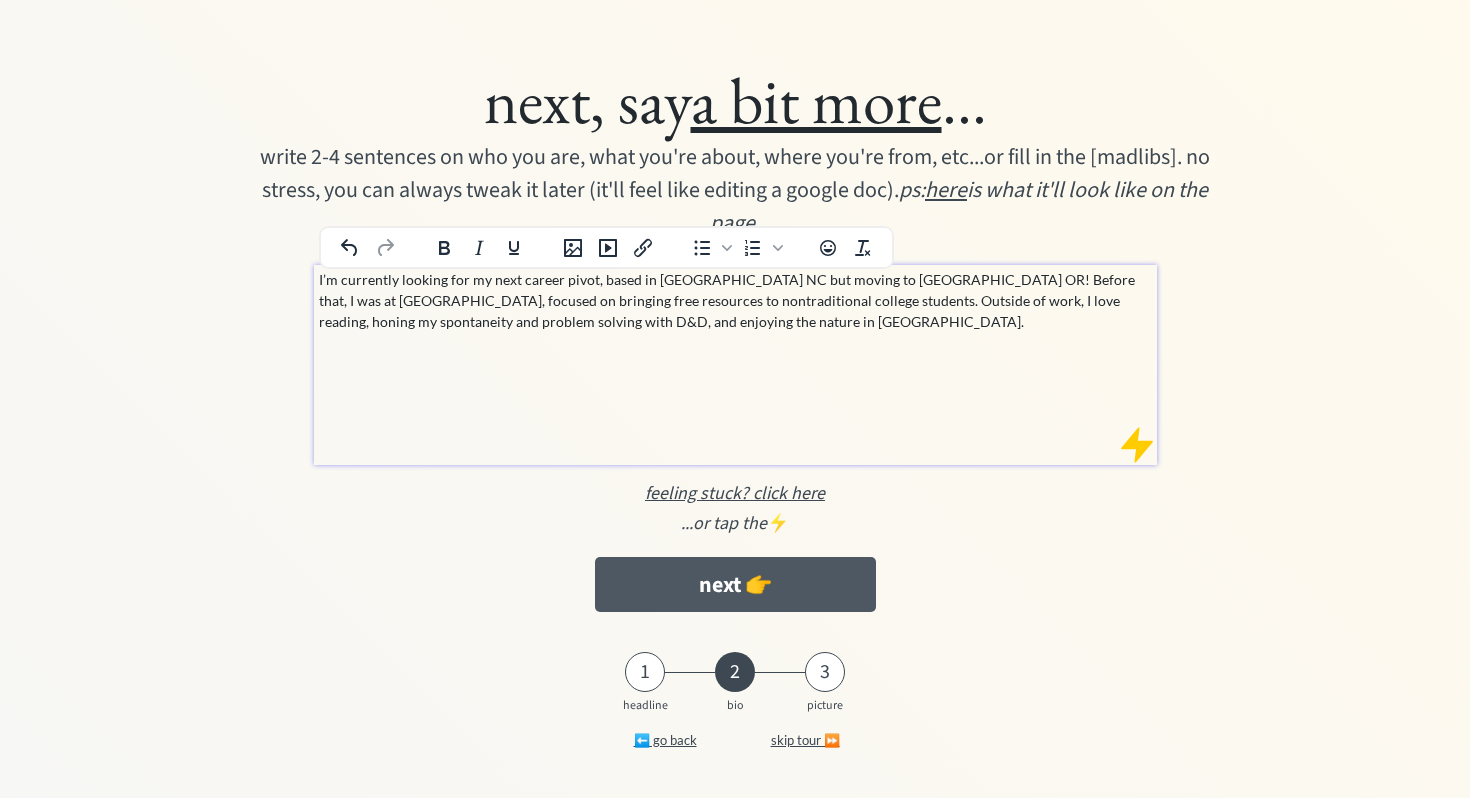click on "next 👉" at bounding box center (735, 584) 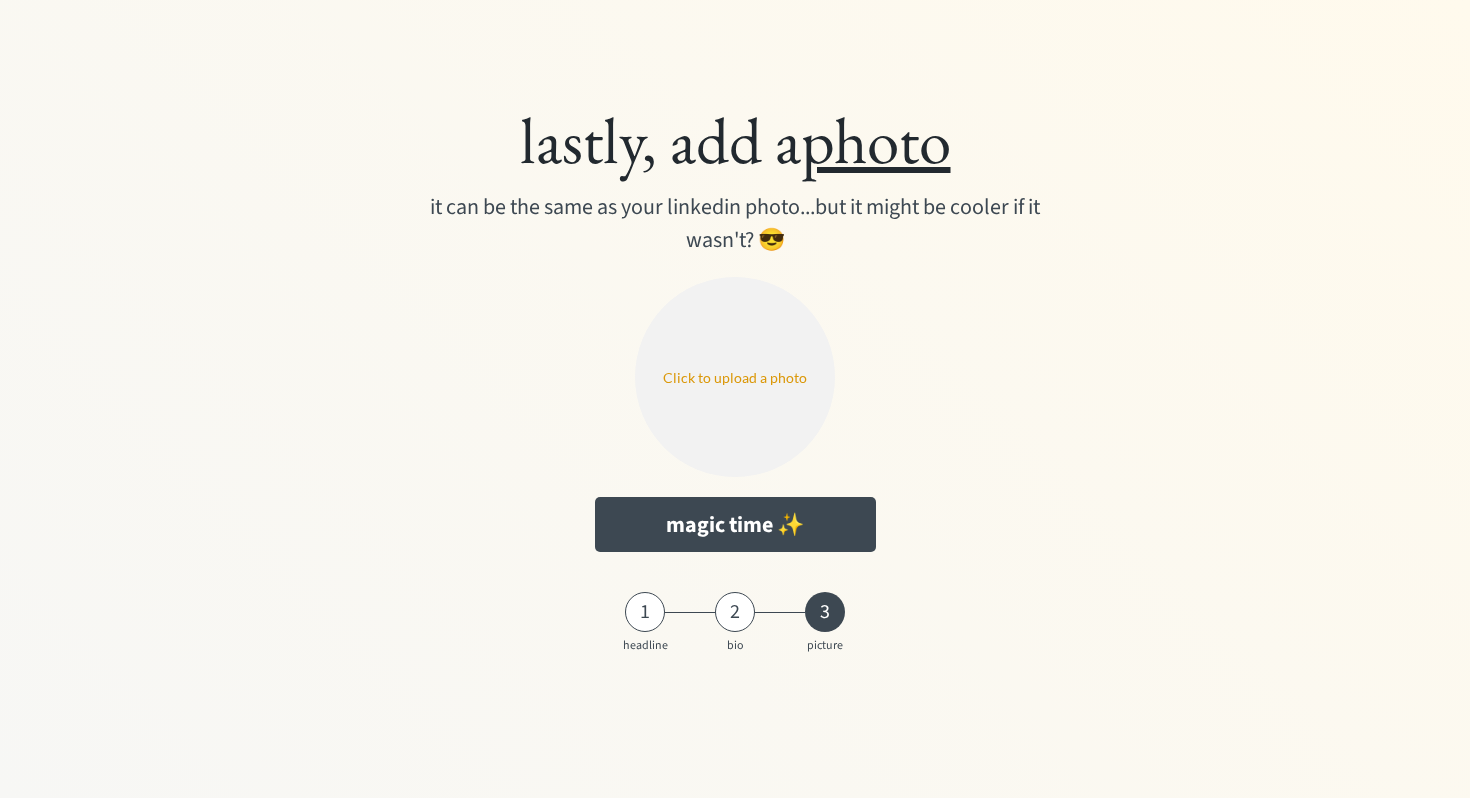 scroll, scrollTop: 0, scrollLeft: 0, axis: both 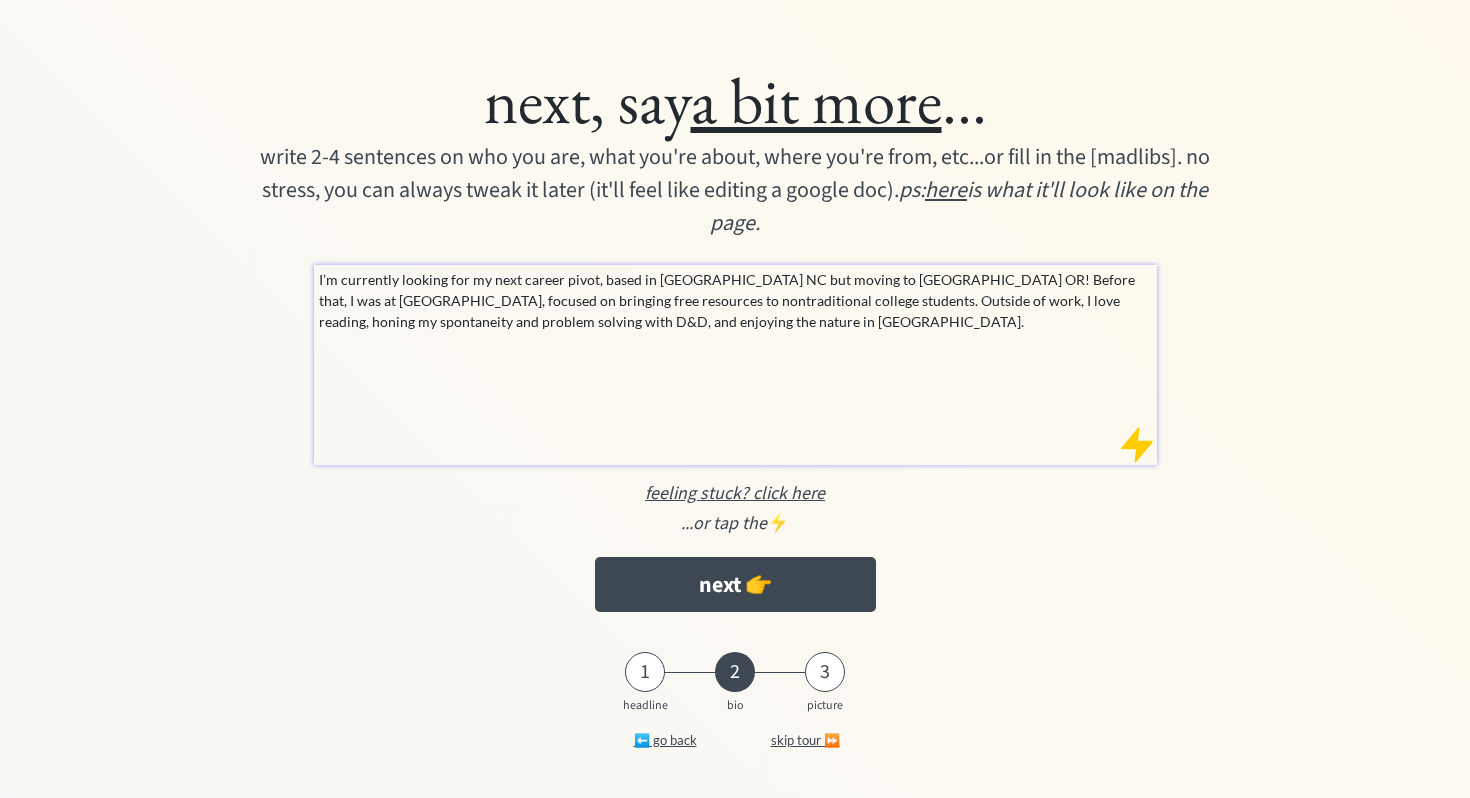 click on "next 👉" at bounding box center [735, 584] 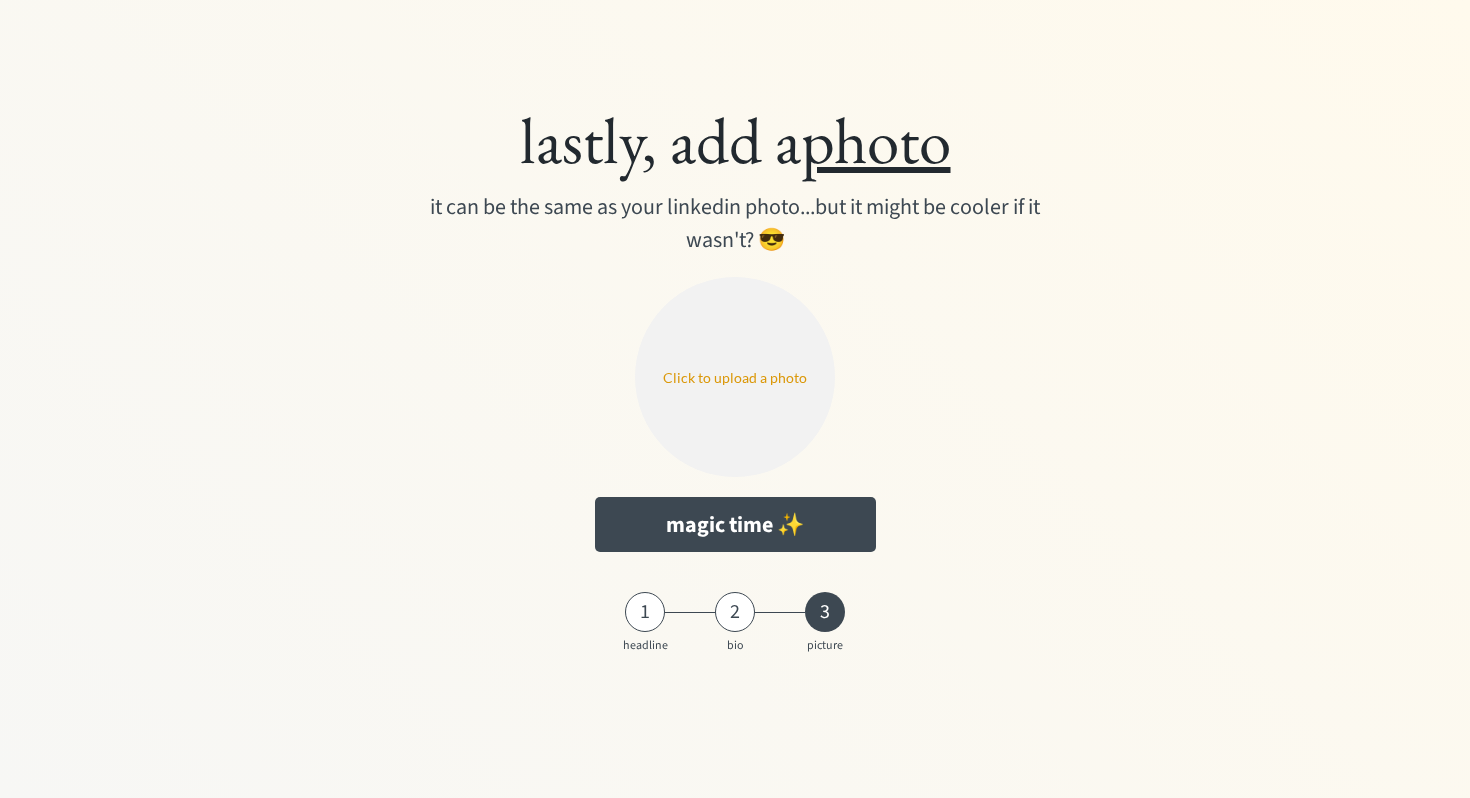 scroll, scrollTop: 0, scrollLeft: 0, axis: both 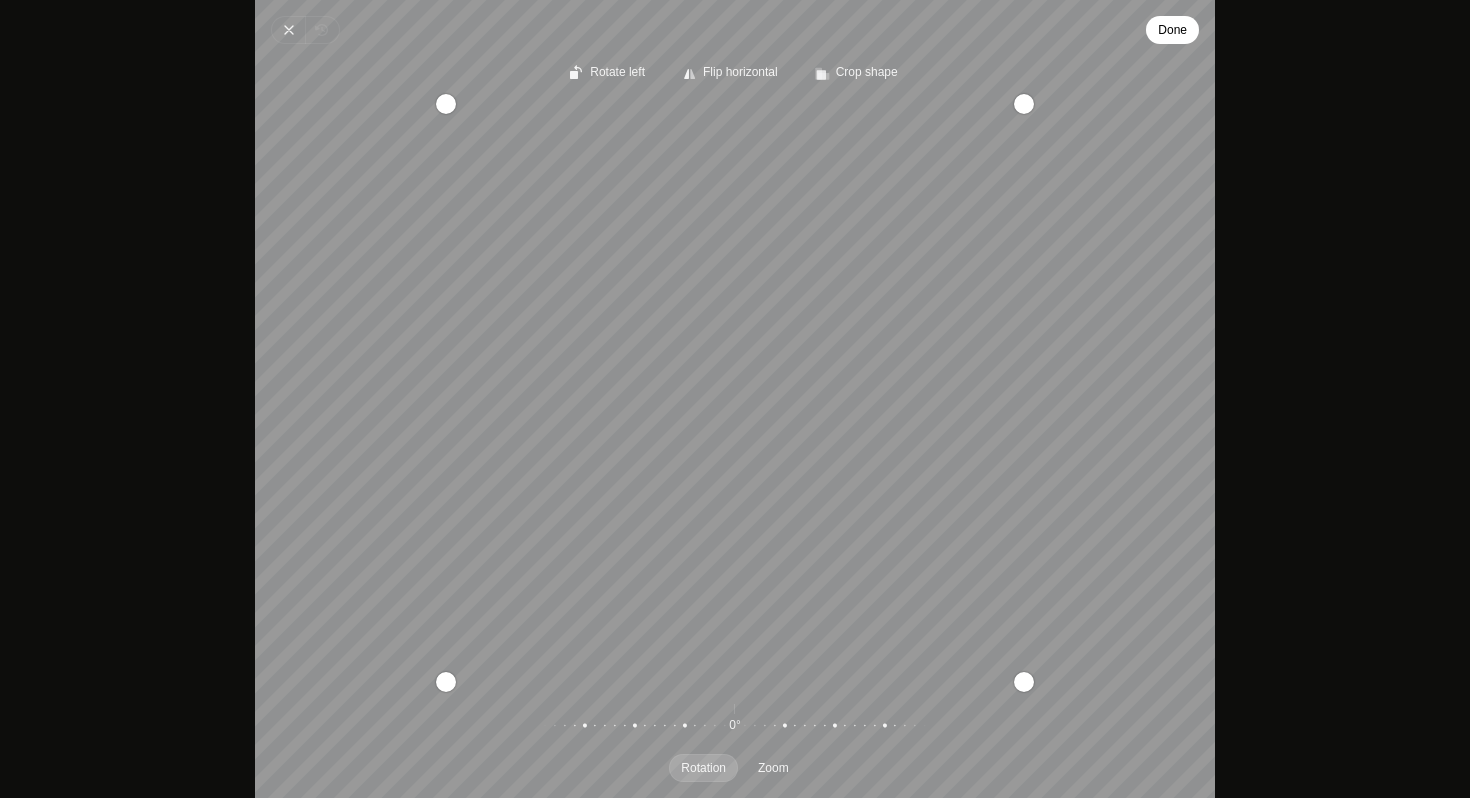 click on "Done" at bounding box center (1172, 30) 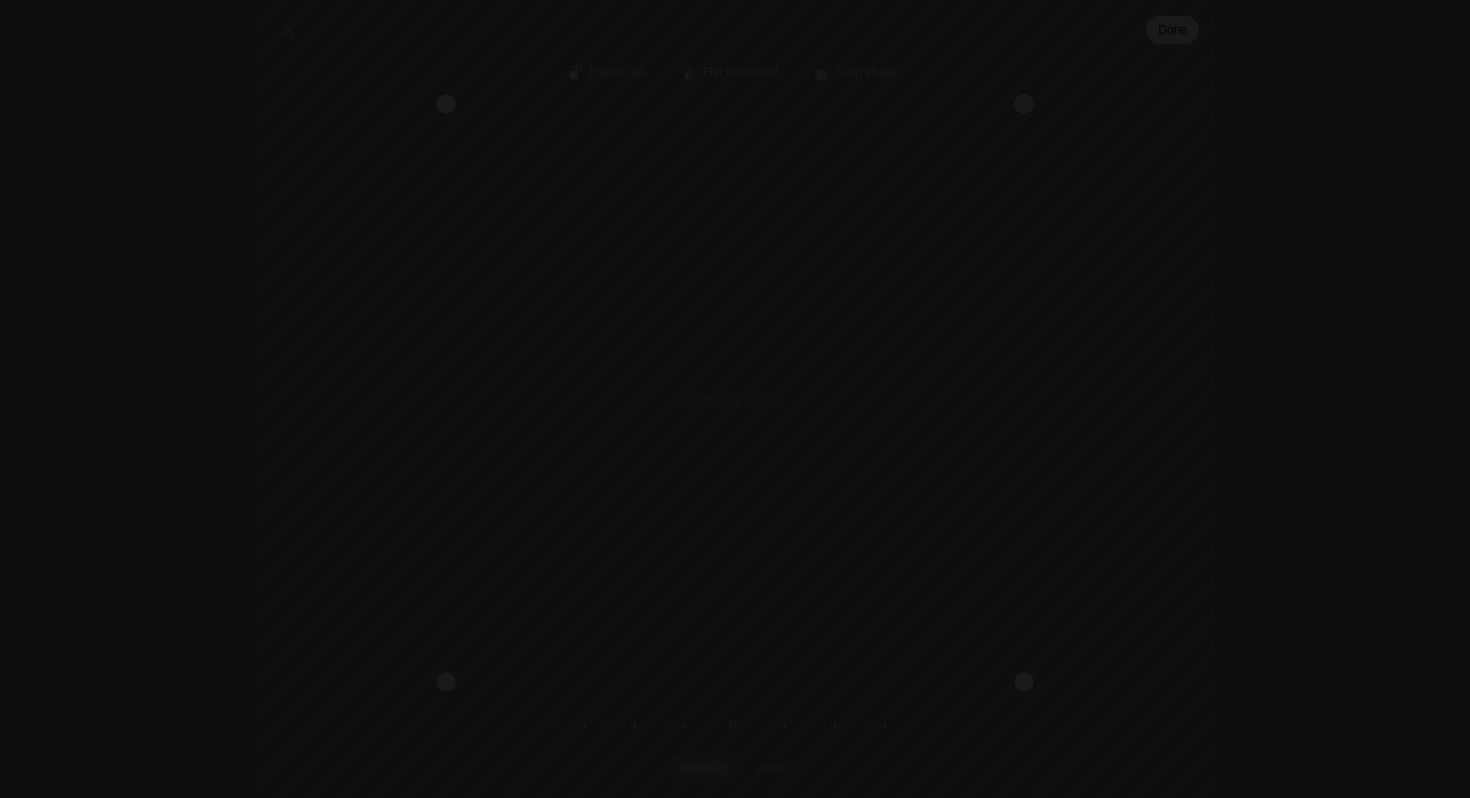 type on "C:\fakepath\emily - 2020-03-24_19-05-09 square.png" 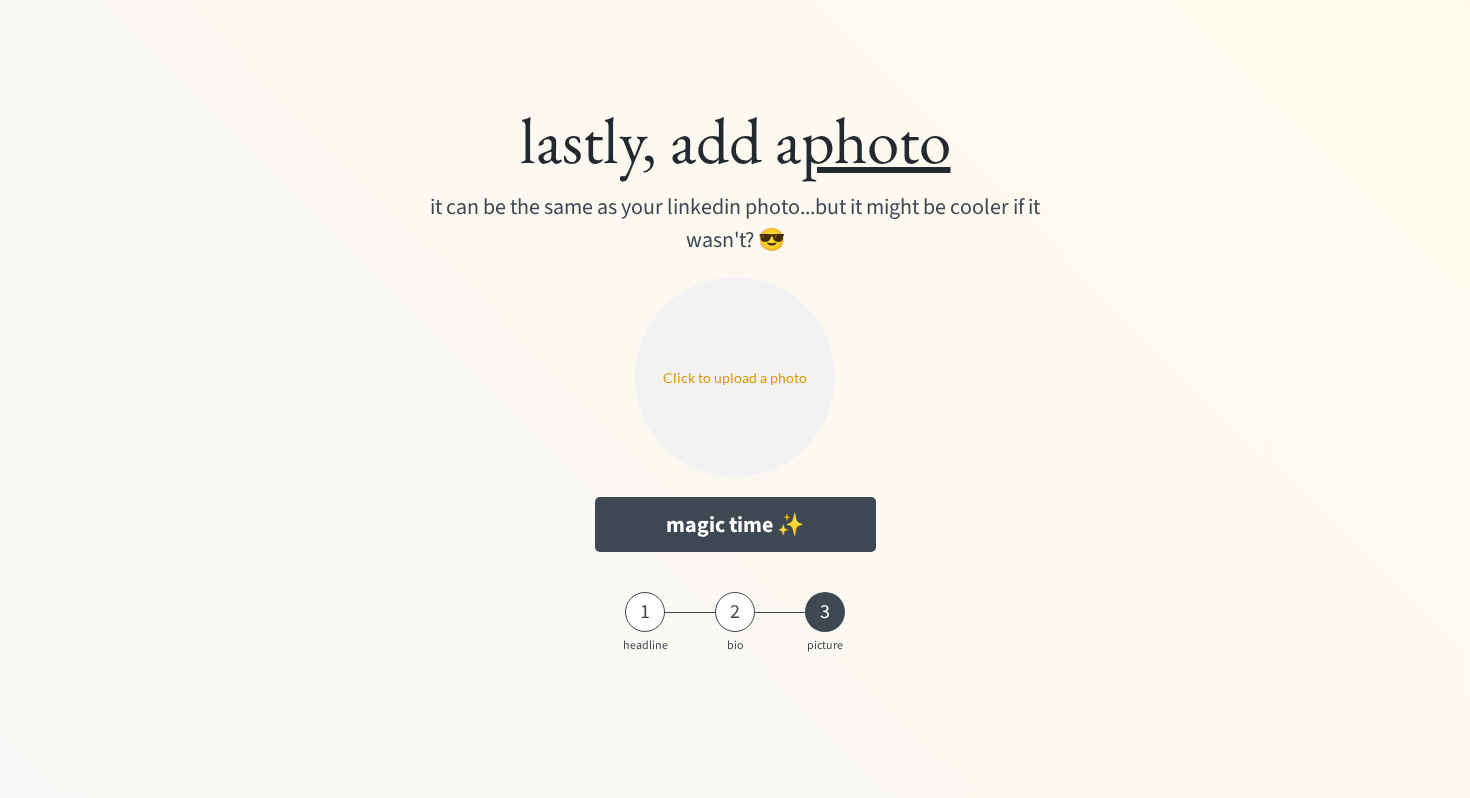 type 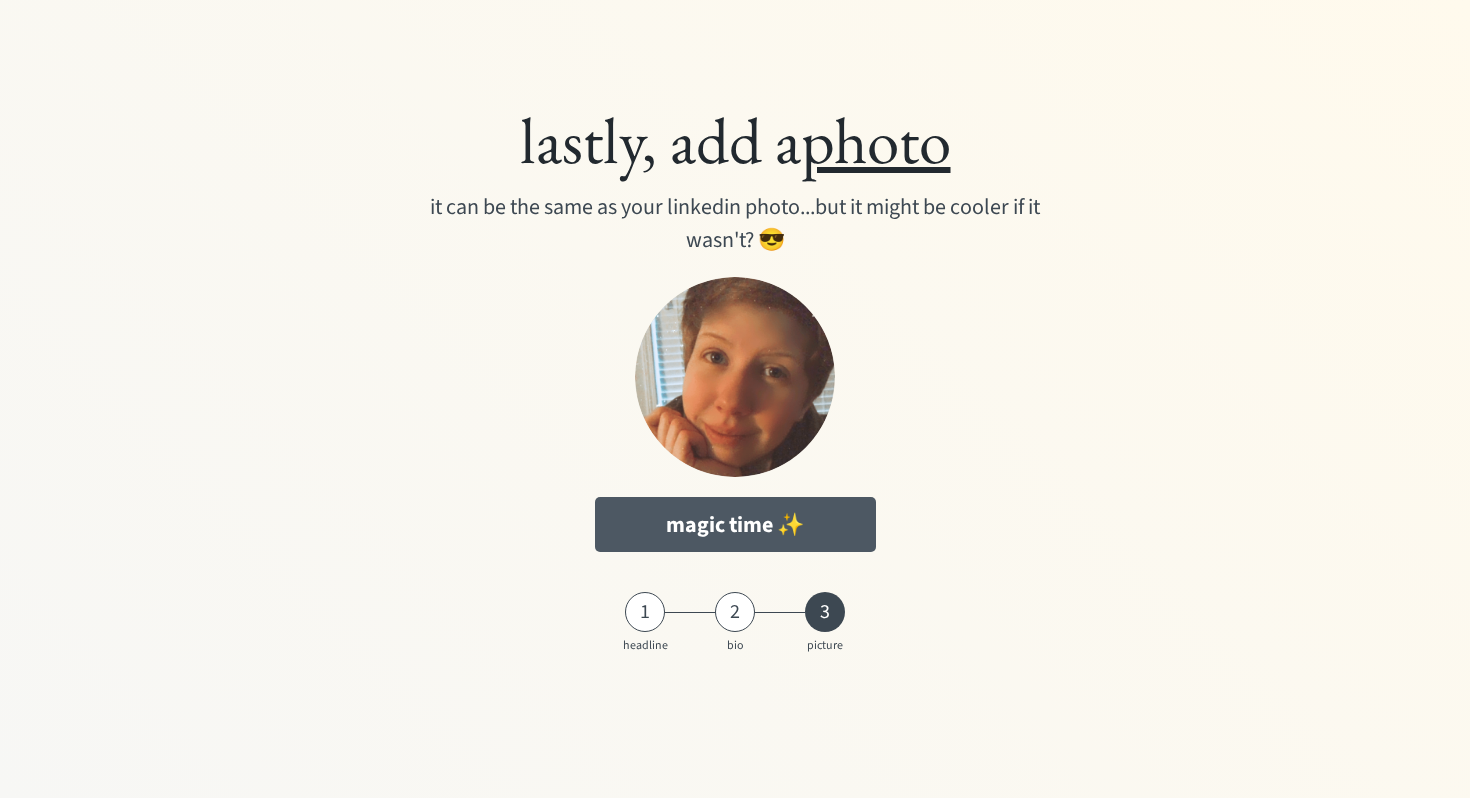 click on "magic time ✨" at bounding box center (735, 524) 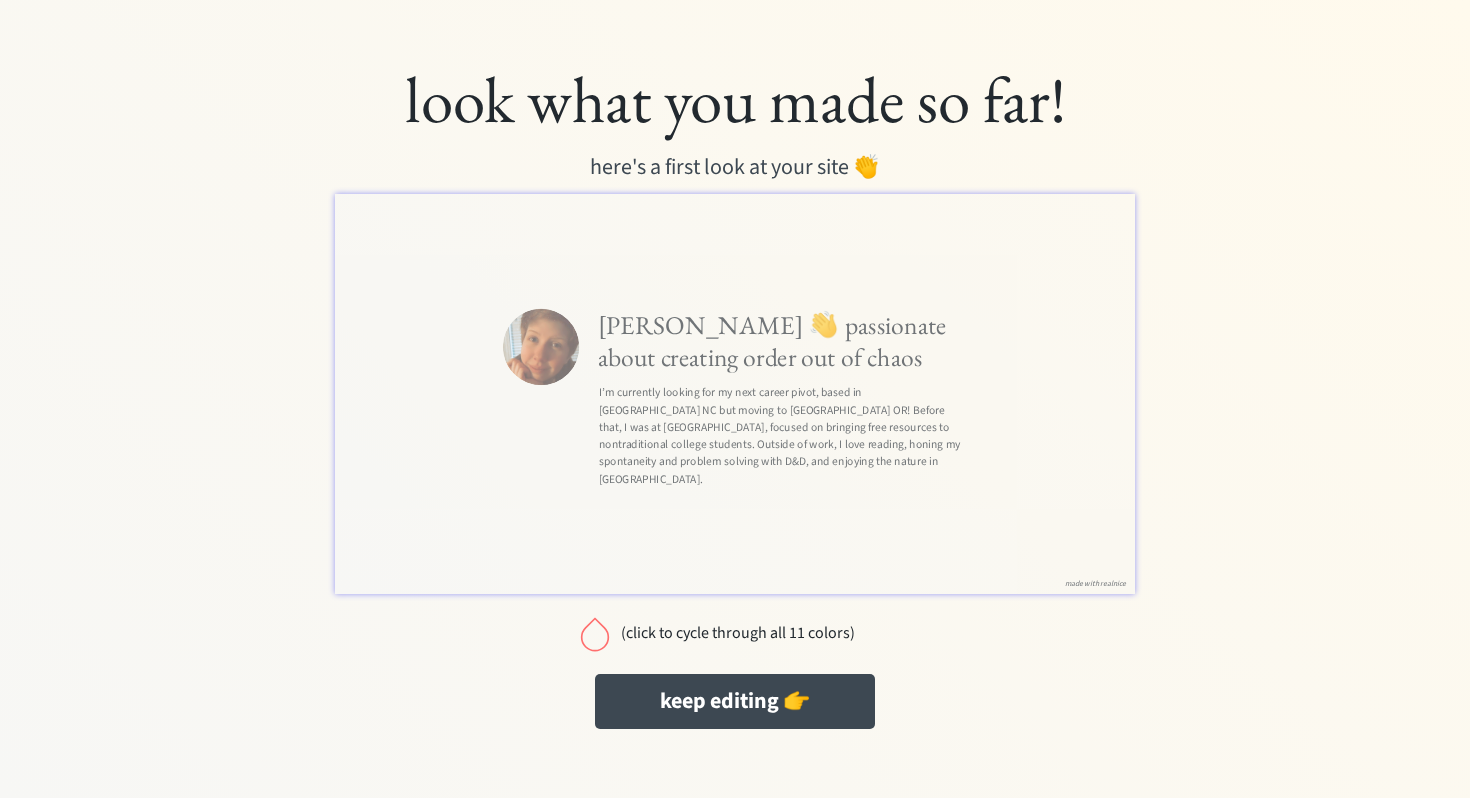 scroll, scrollTop: 0, scrollLeft: 0, axis: both 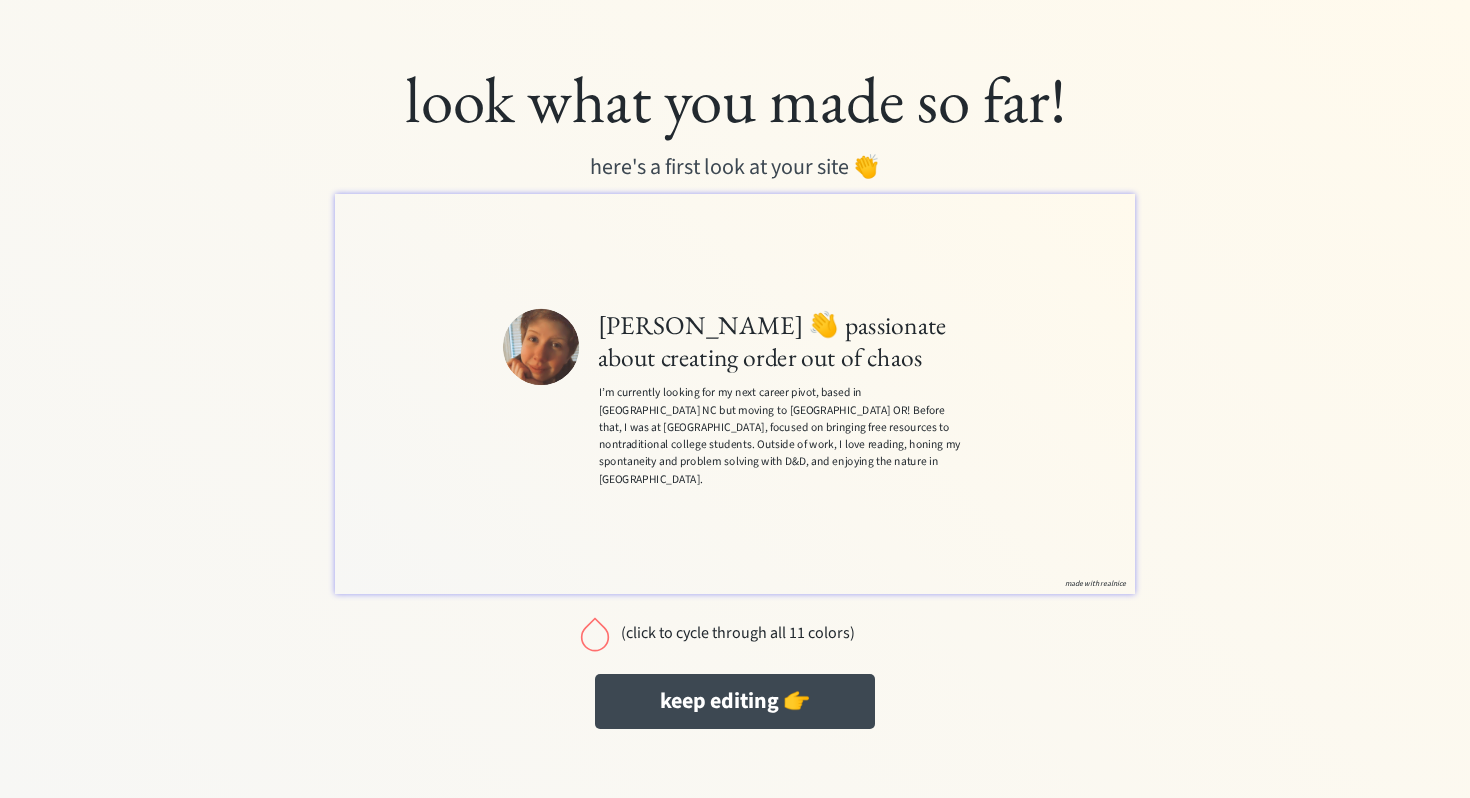 click on "(click to cycle through all 11 colors)" at bounding box center [737, 633] 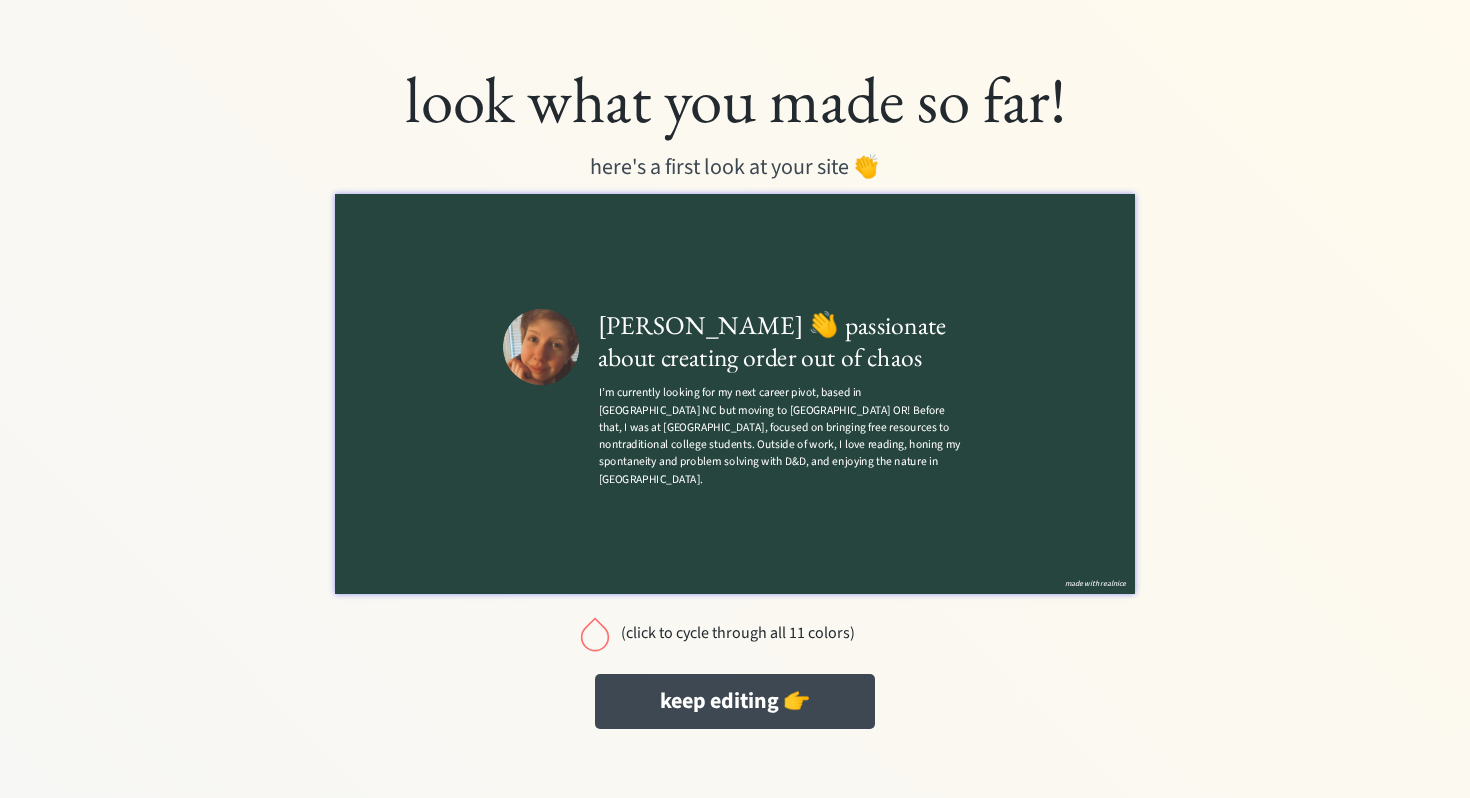 click on "(click to cycle through all 11 colors)" at bounding box center [737, 633] 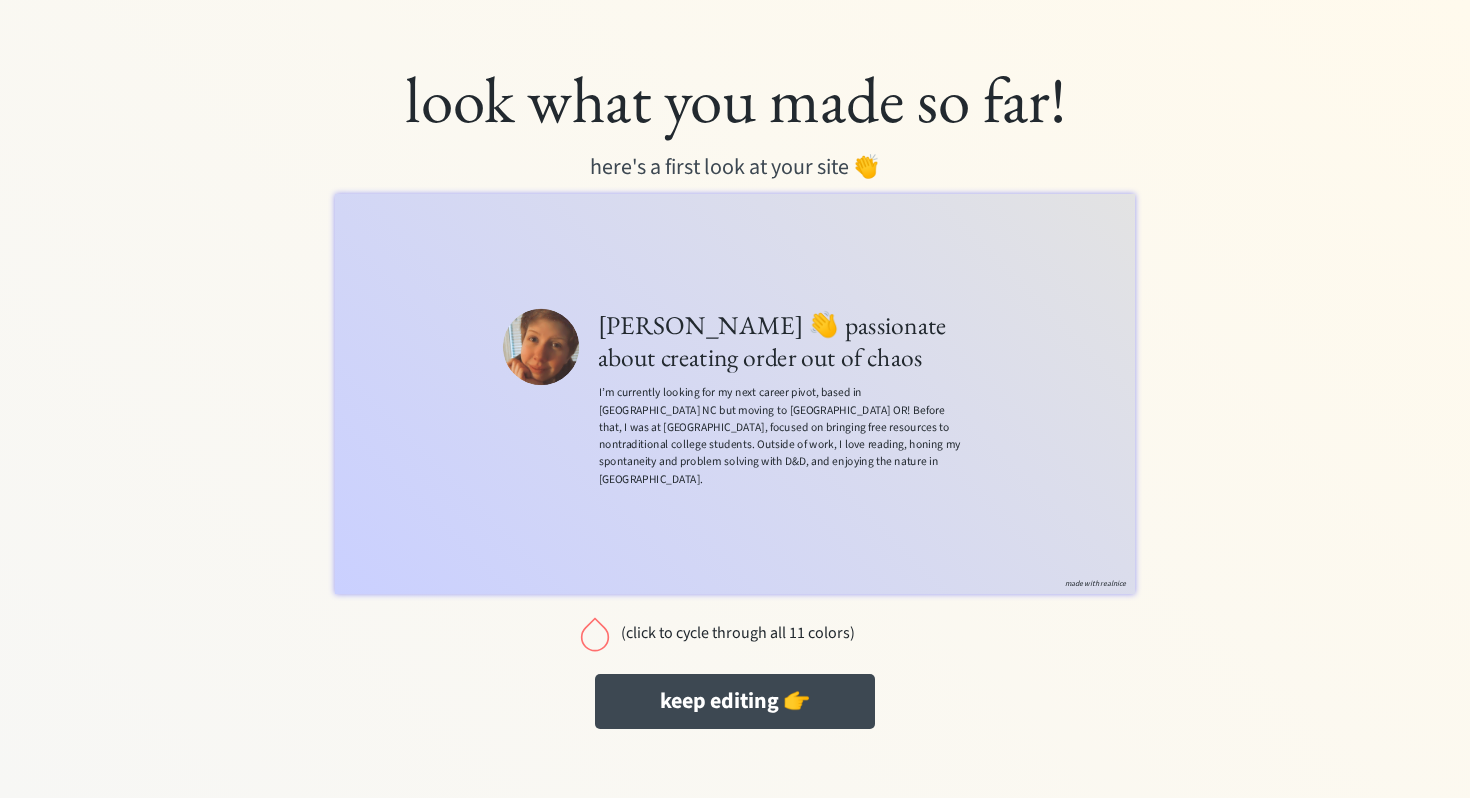 click on "(click to cycle through all 11 colors)" at bounding box center (737, 633) 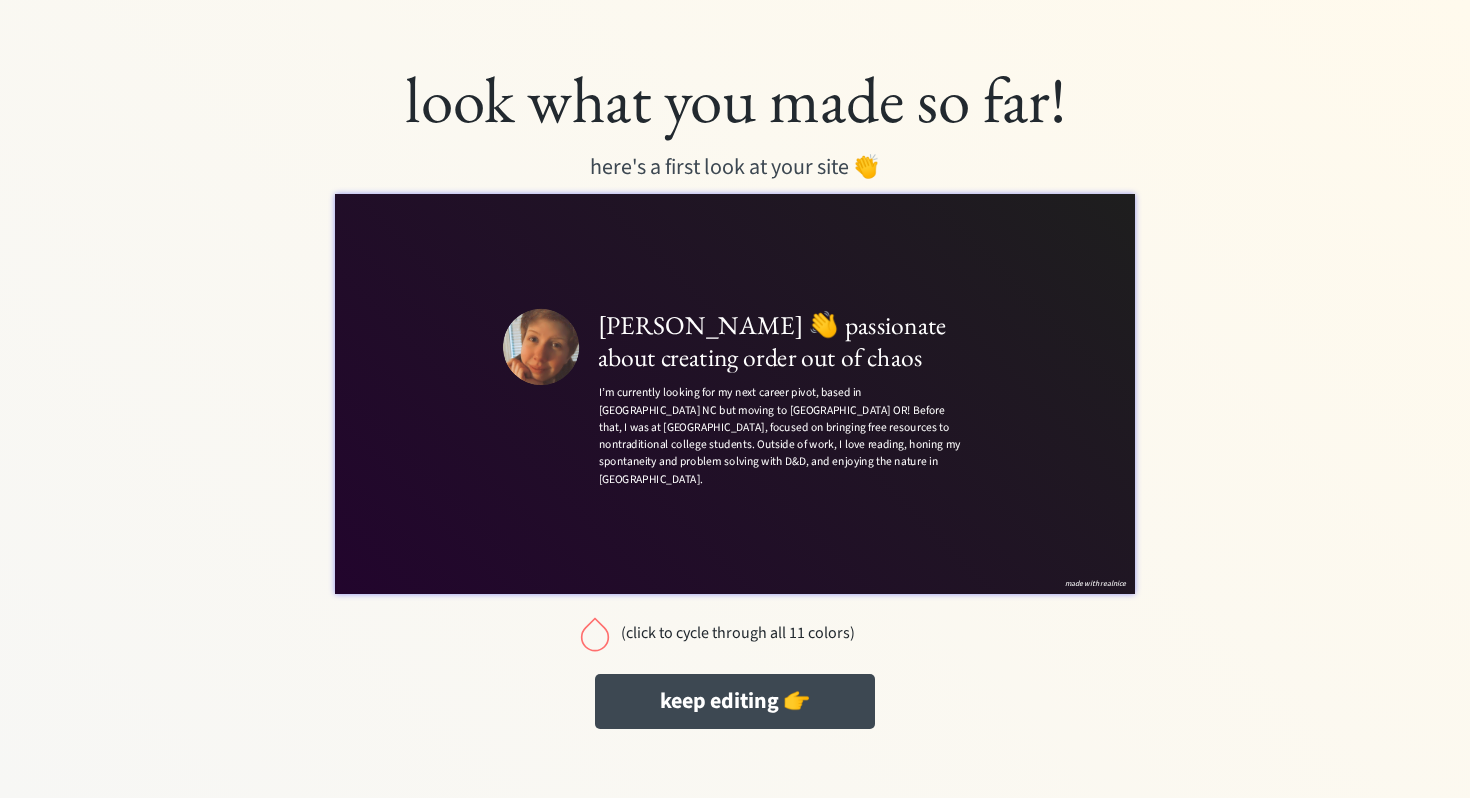 click on "(click to cycle through all 11 colors)" at bounding box center [737, 633] 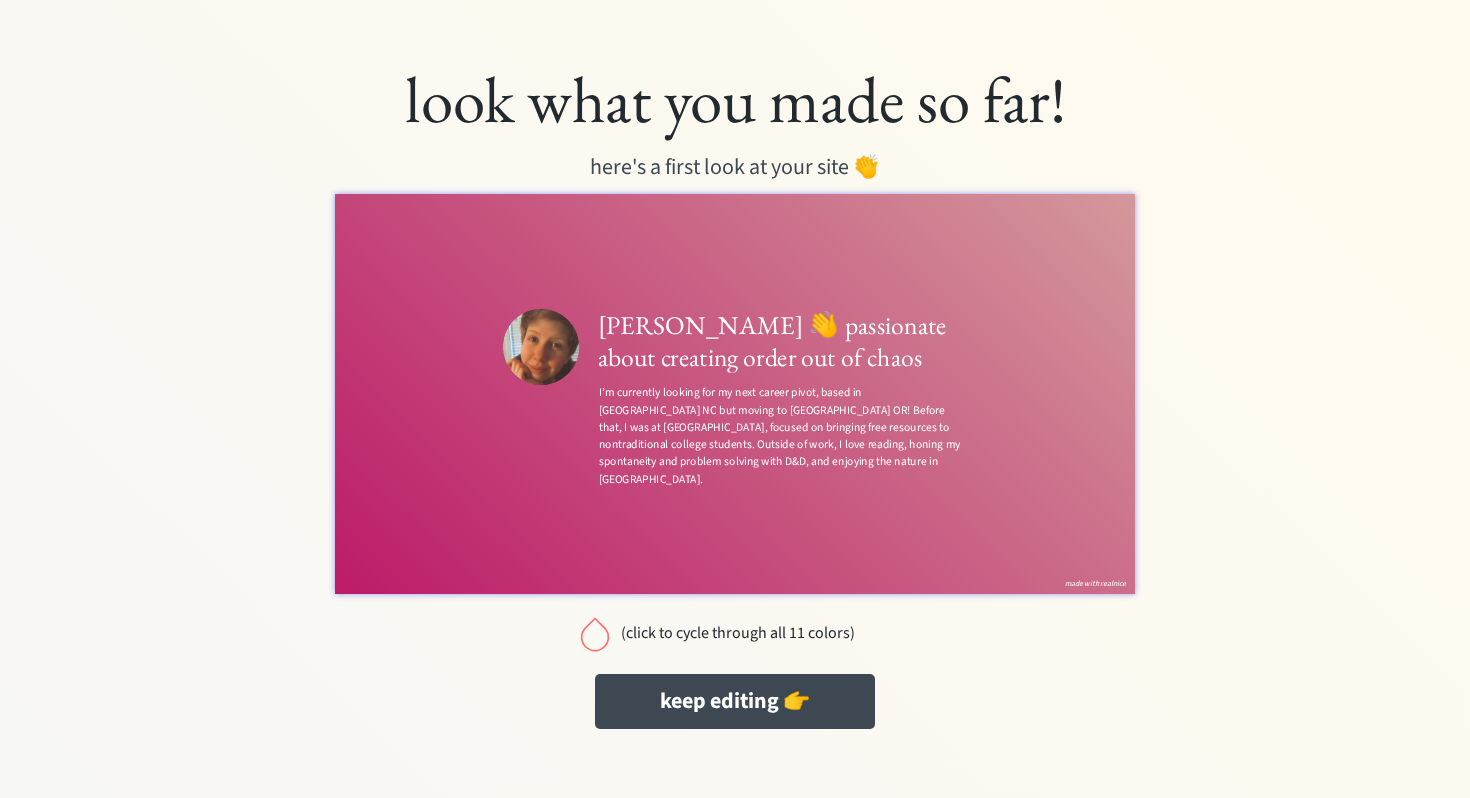 click on "(click to cycle through all 11 colors)" at bounding box center (737, 633) 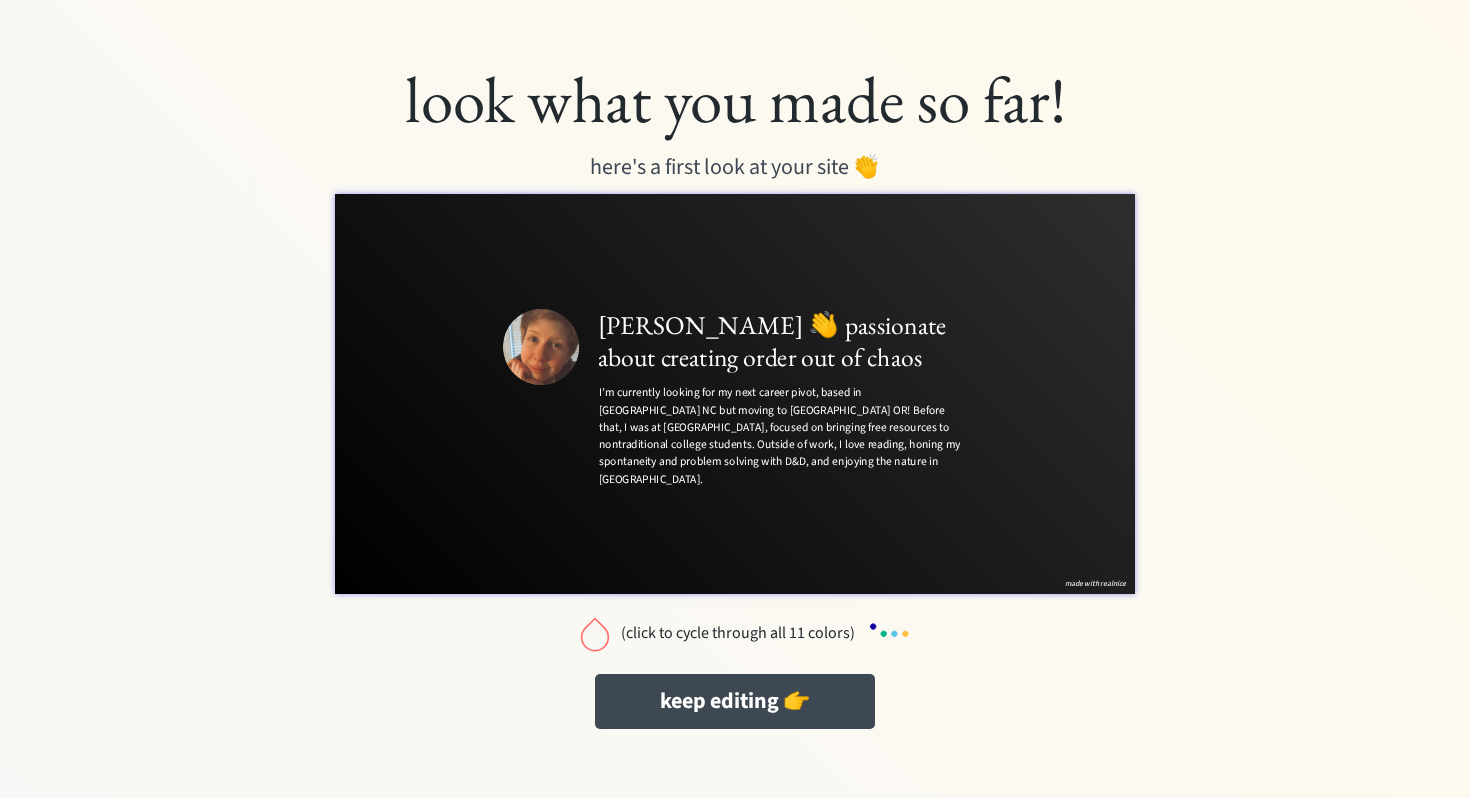 click on "(click to cycle through all 11 colors)" at bounding box center (737, 633) 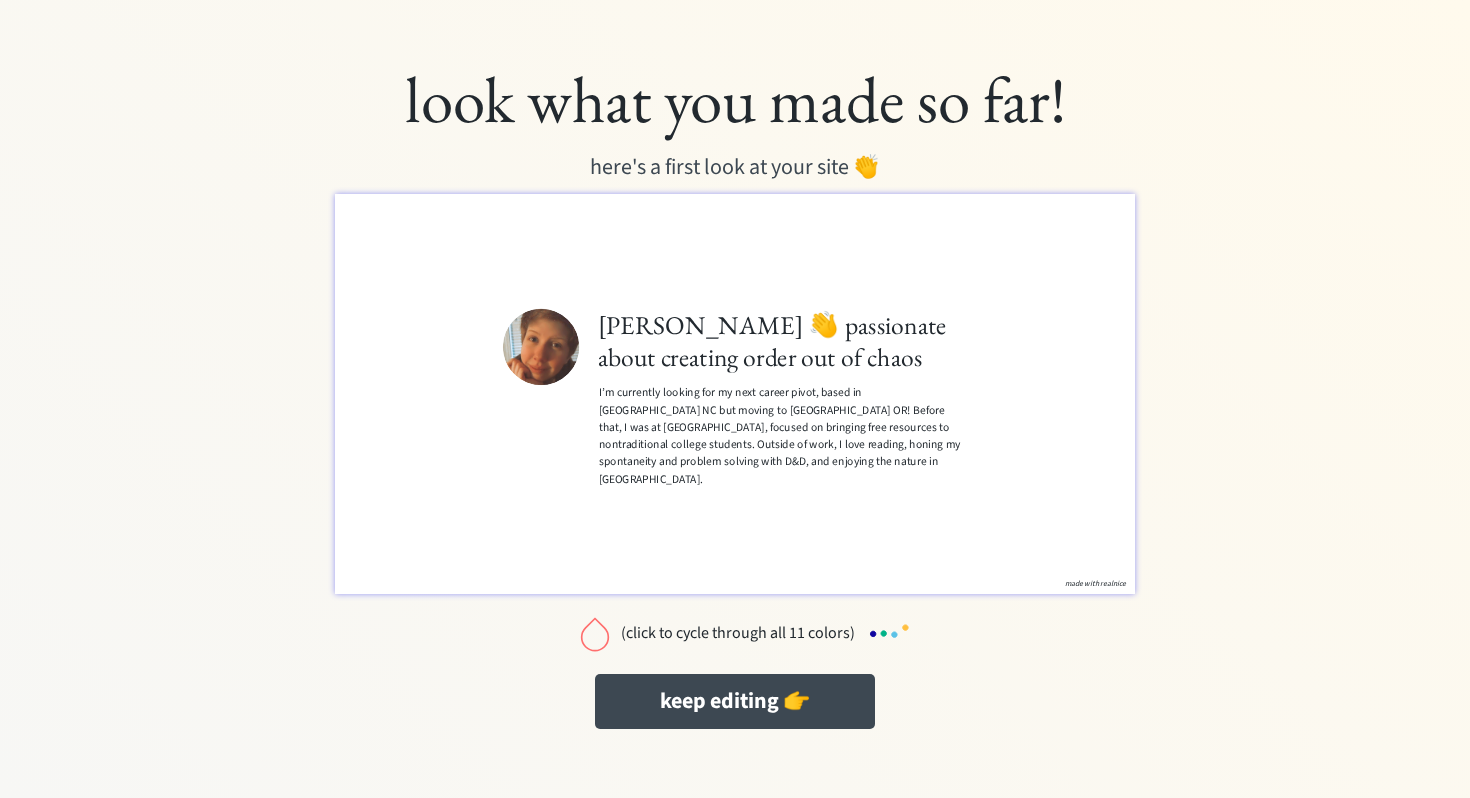 click on "(click to cycle through all 11 colors)" at bounding box center [737, 633] 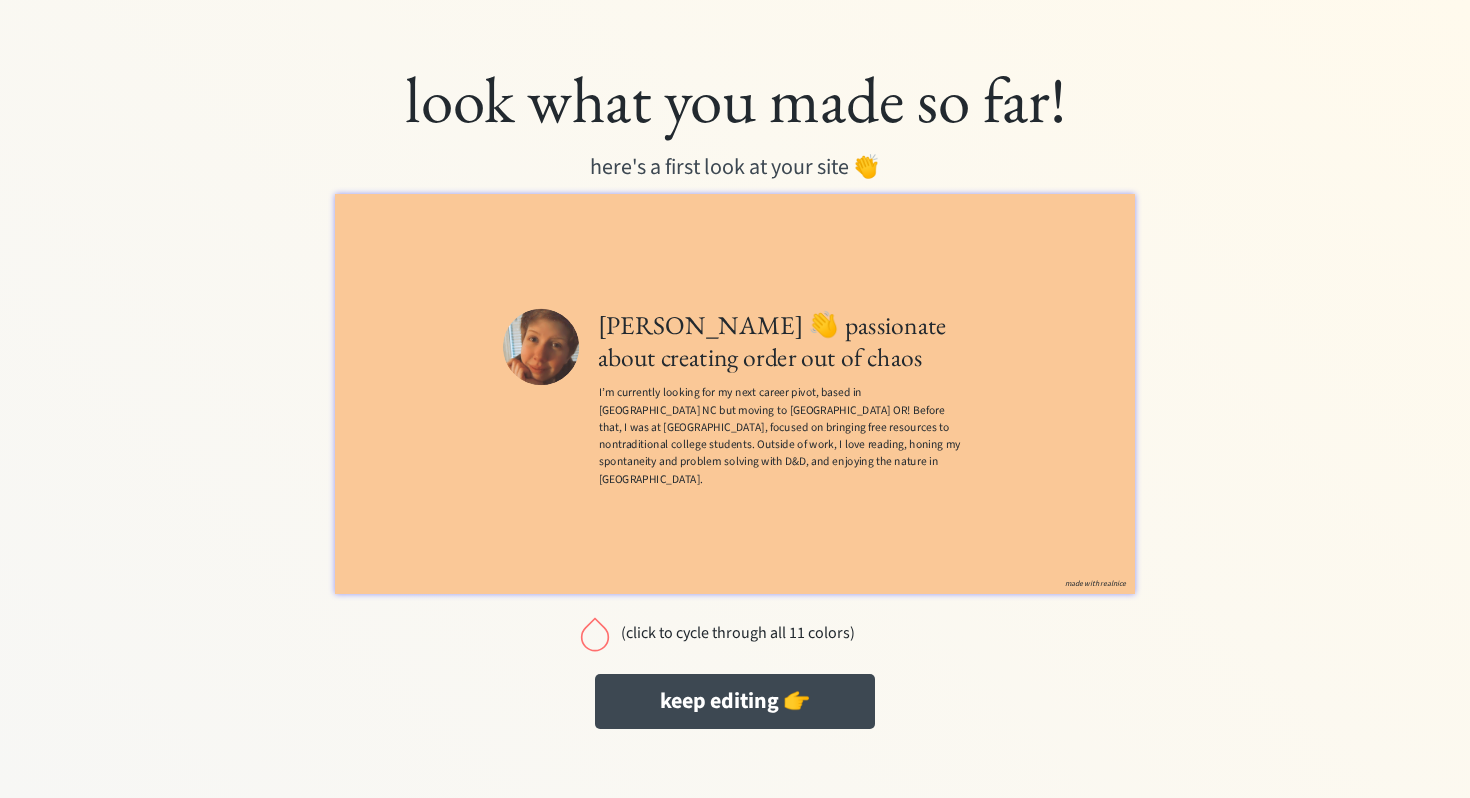 click on "(click to cycle through all 11 colors)" at bounding box center [737, 633] 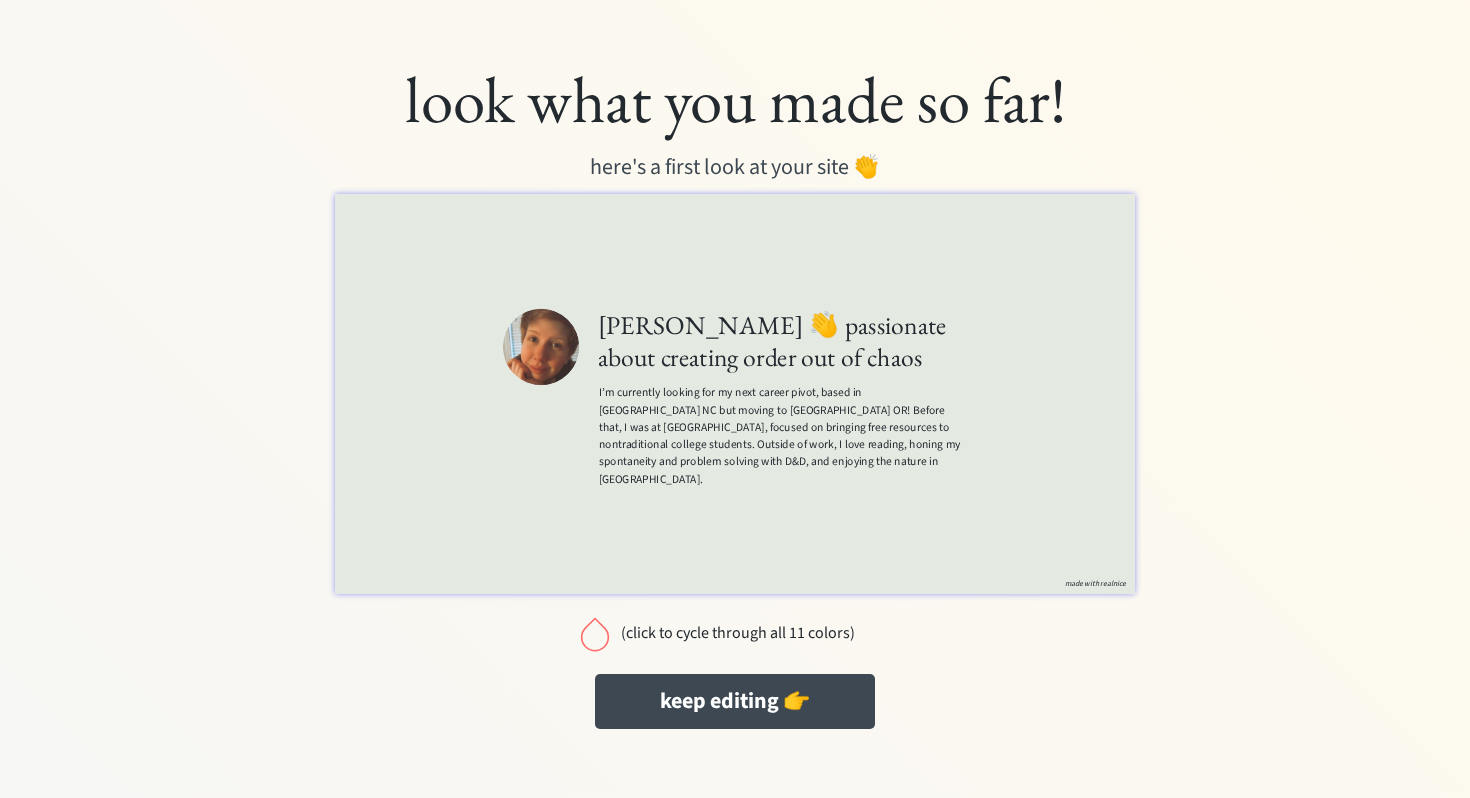 click on "(click to cycle through all 11 colors)" at bounding box center [737, 633] 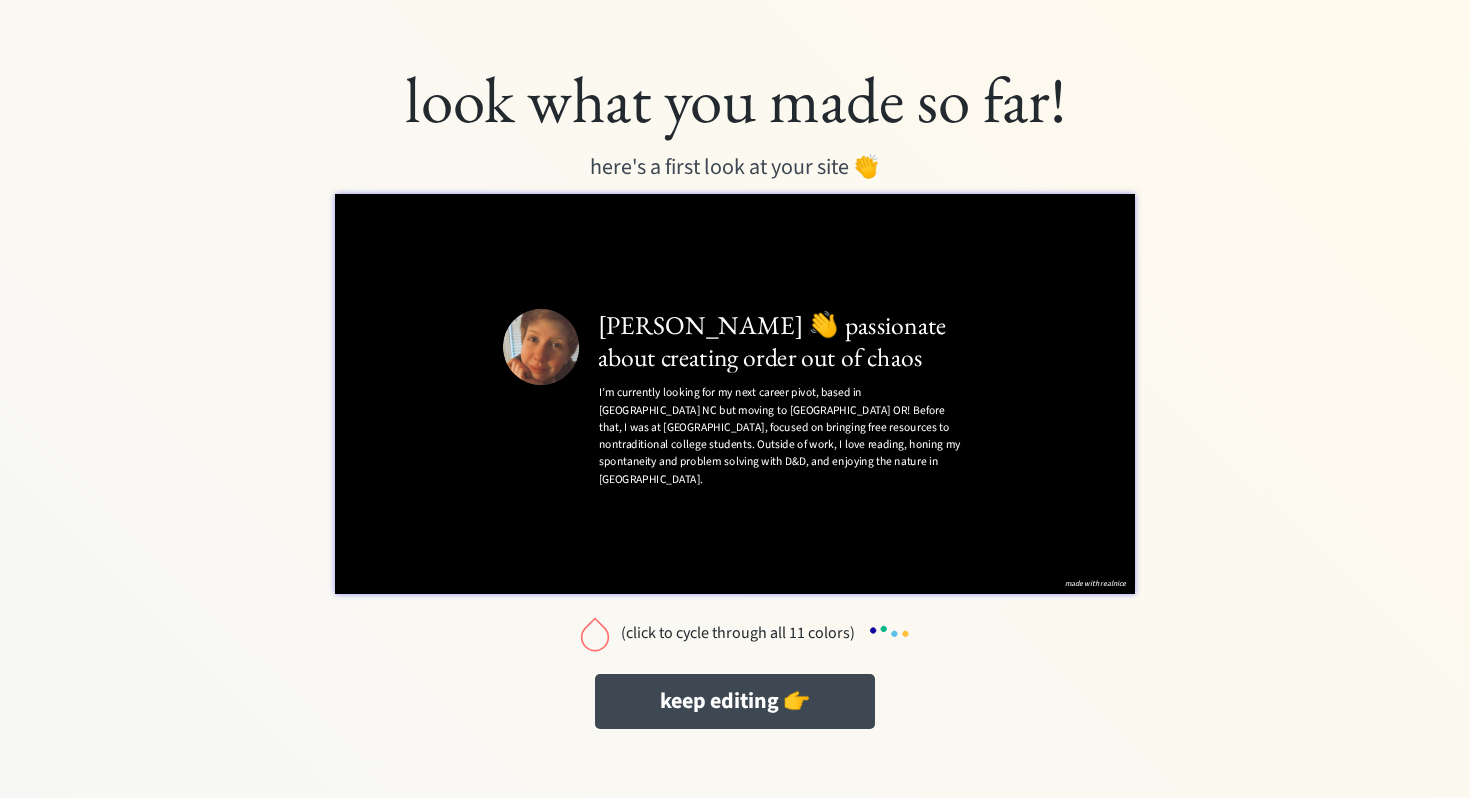 click on "(click to cycle through all 11 colors)" at bounding box center (737, 633) 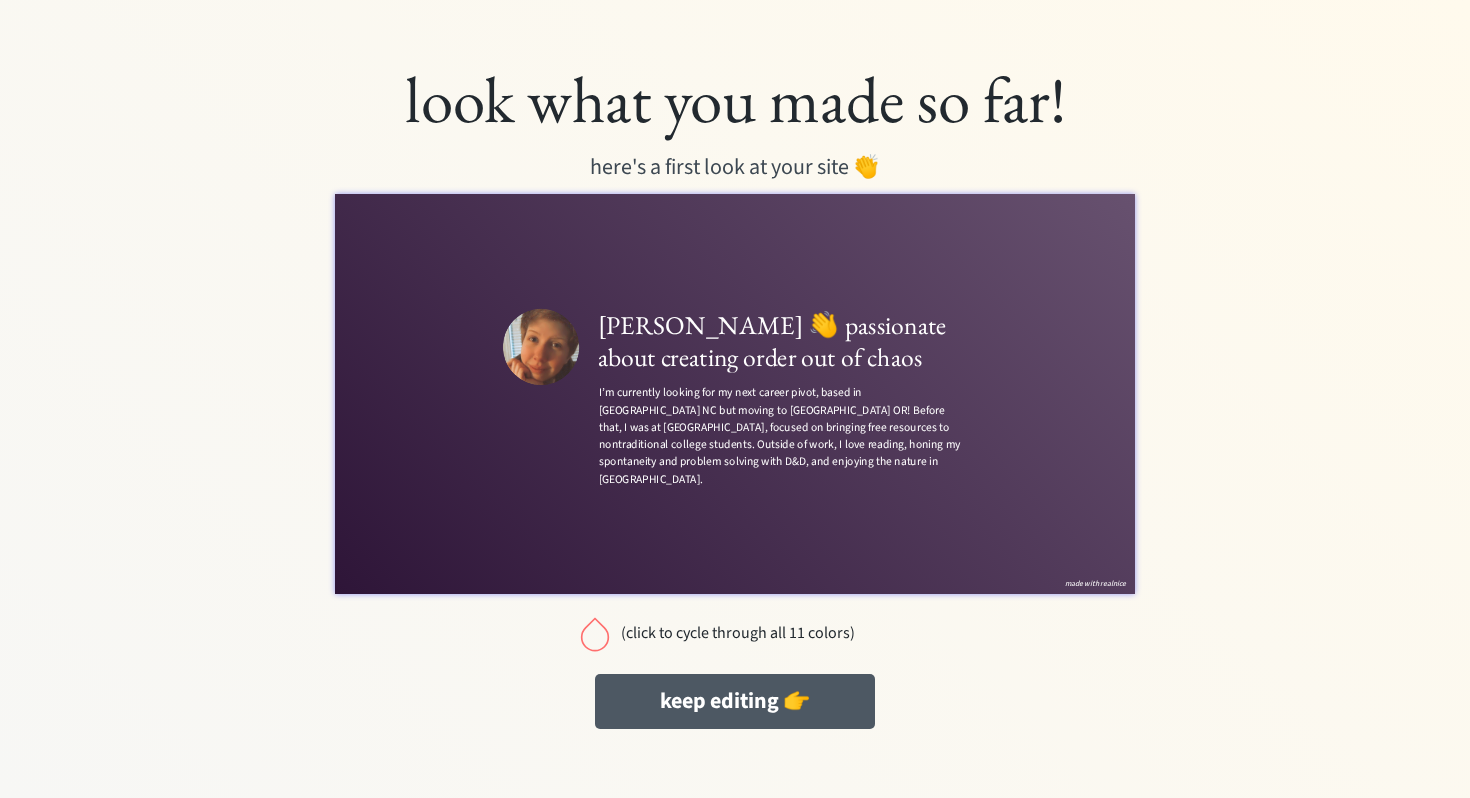 click on "keep editing 👉" at bounding box center [735, 701] 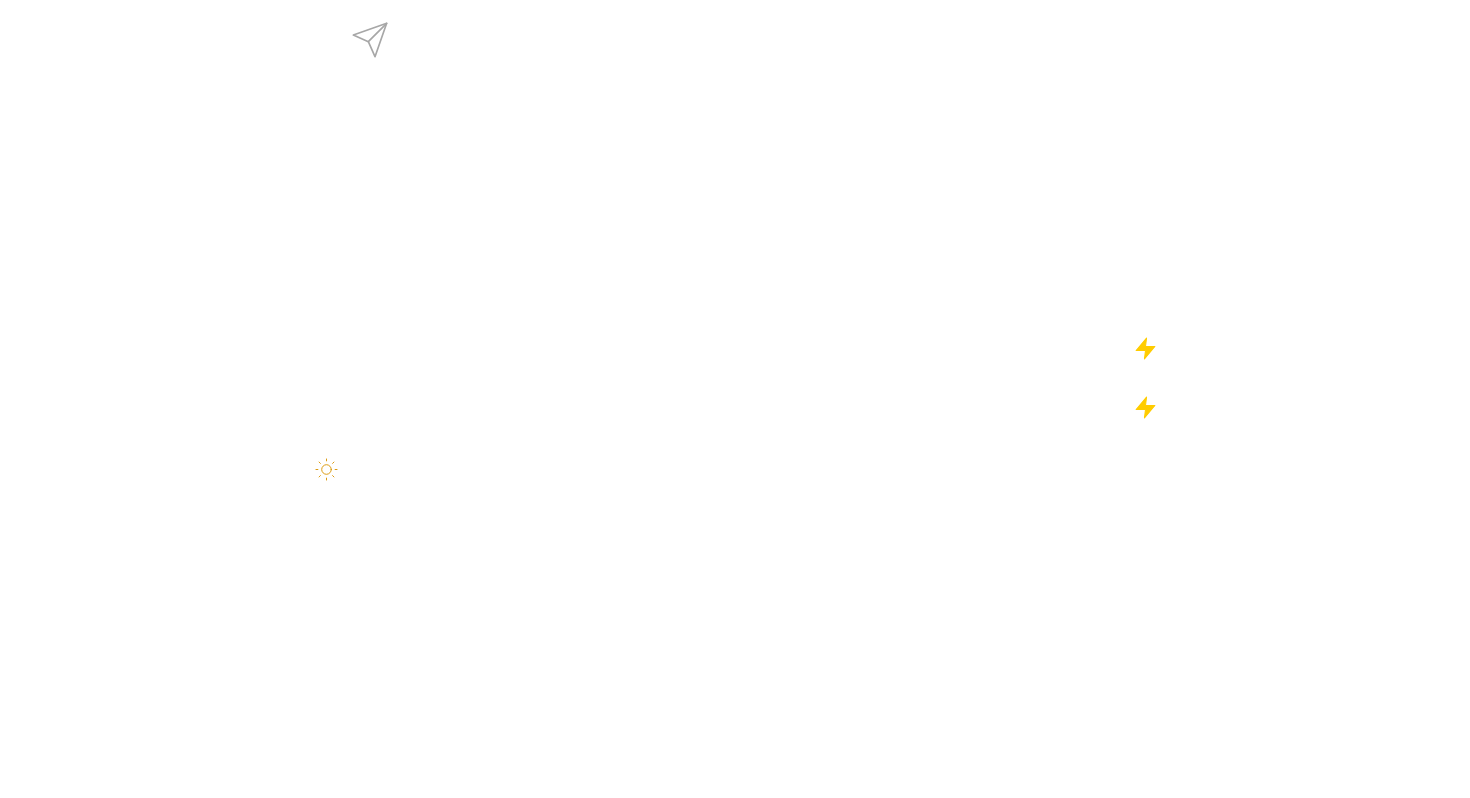 scroll, scrollTop: 0, scrollLeft: 0, axis: both 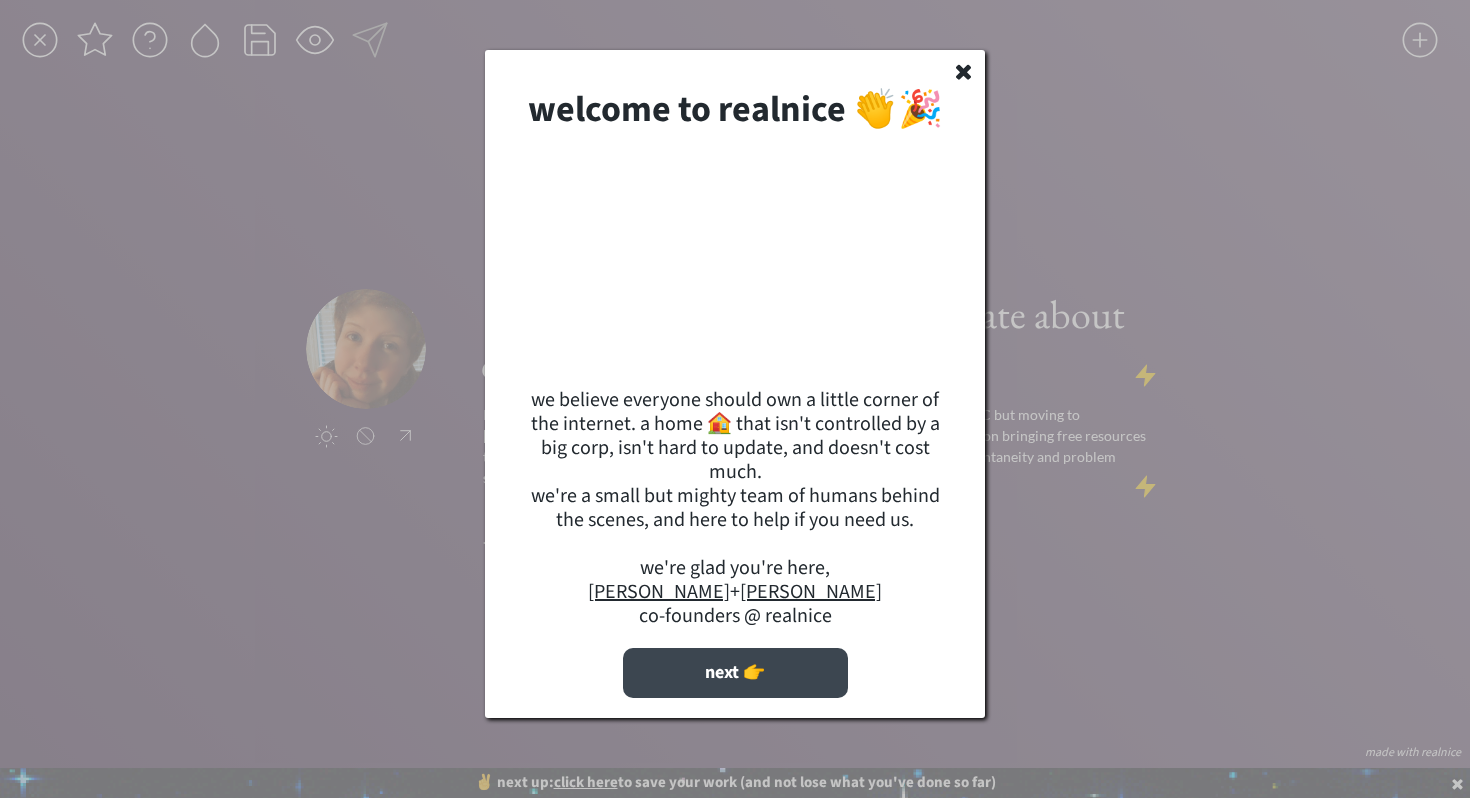 click on "next 👉" at bounding box center [735, 673] 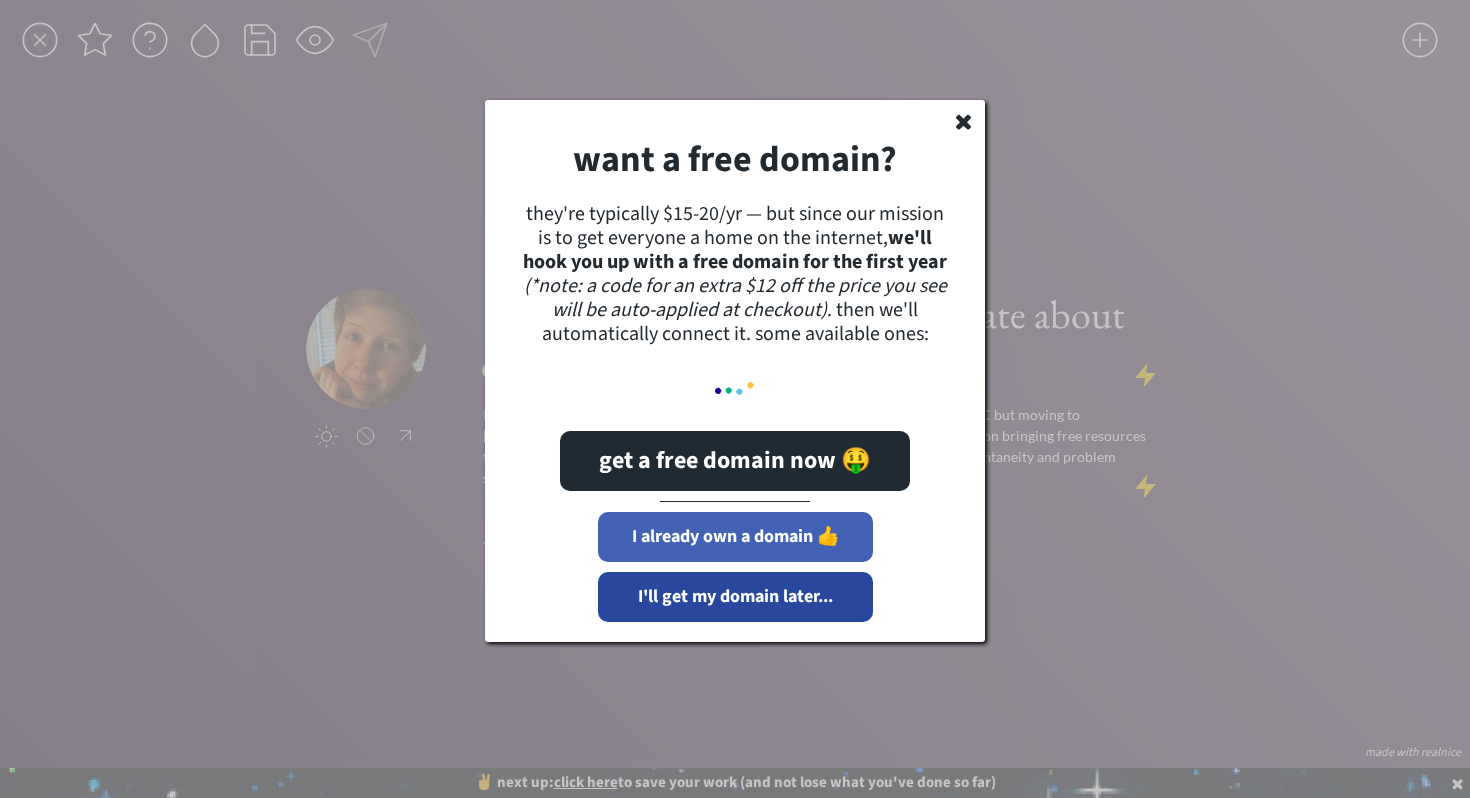 click on "I already own a domain 👍" at bounding box center [735, 537] 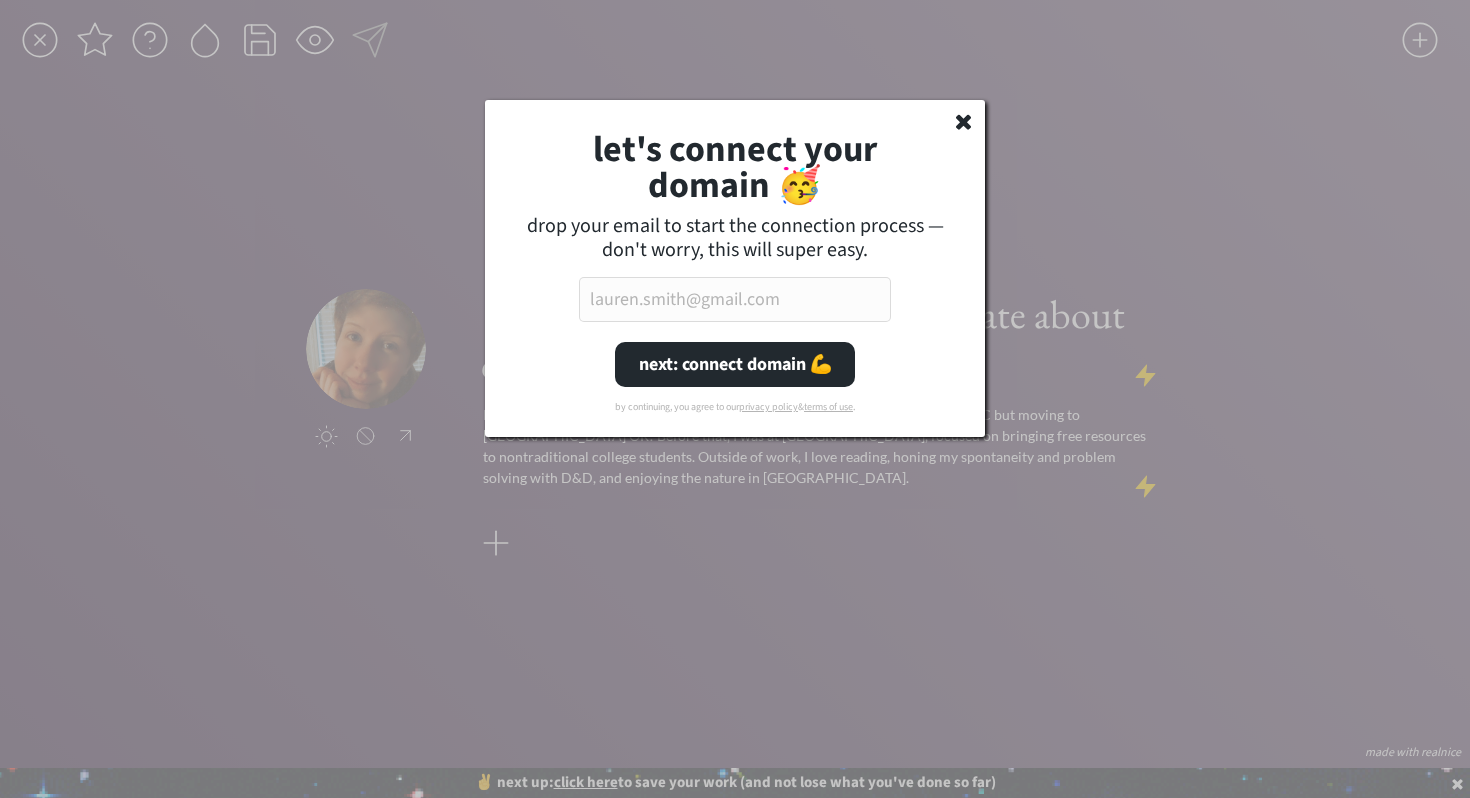 click at bounding box center (735, 299) 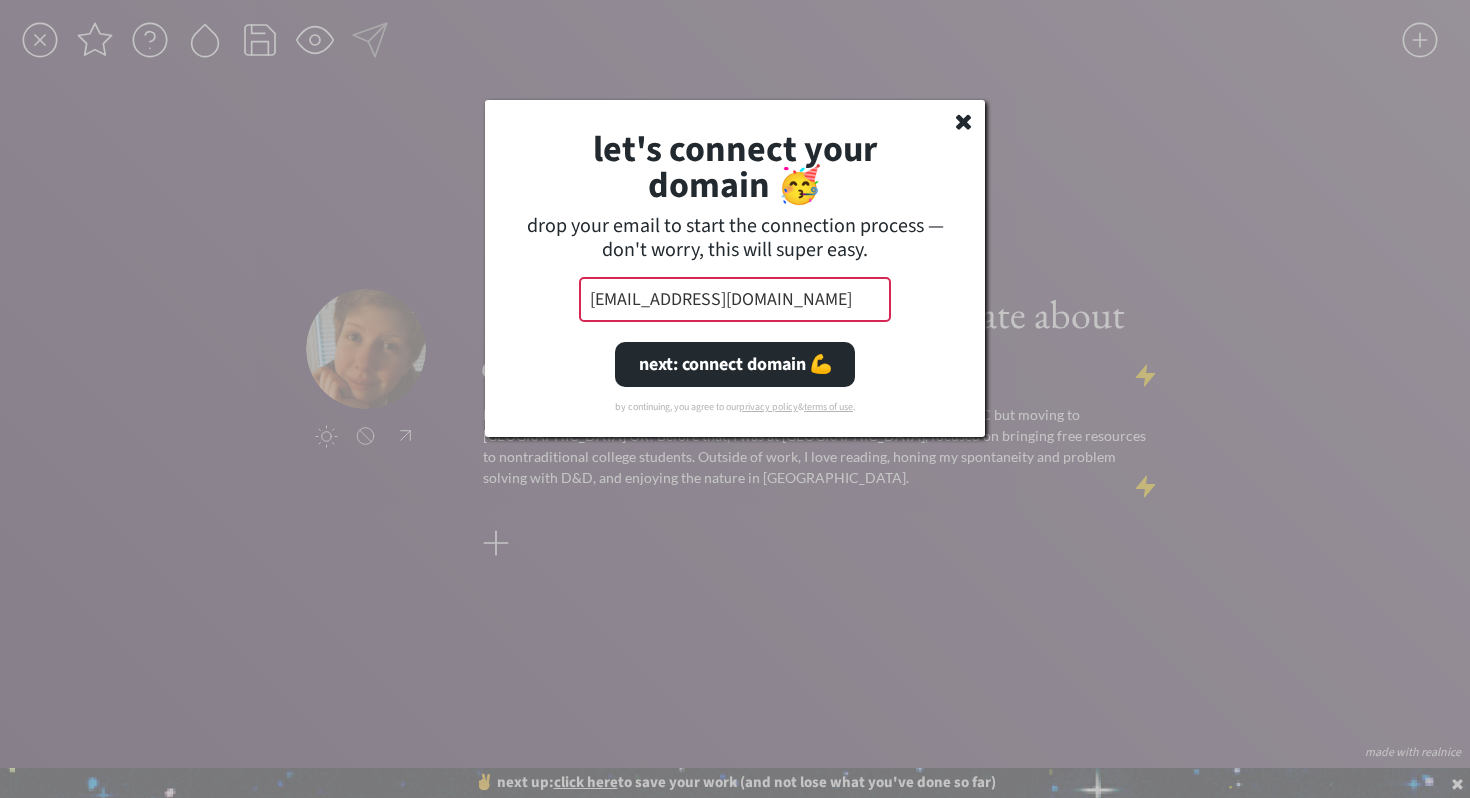 type on "emilyhannahmyers@gmail.com" 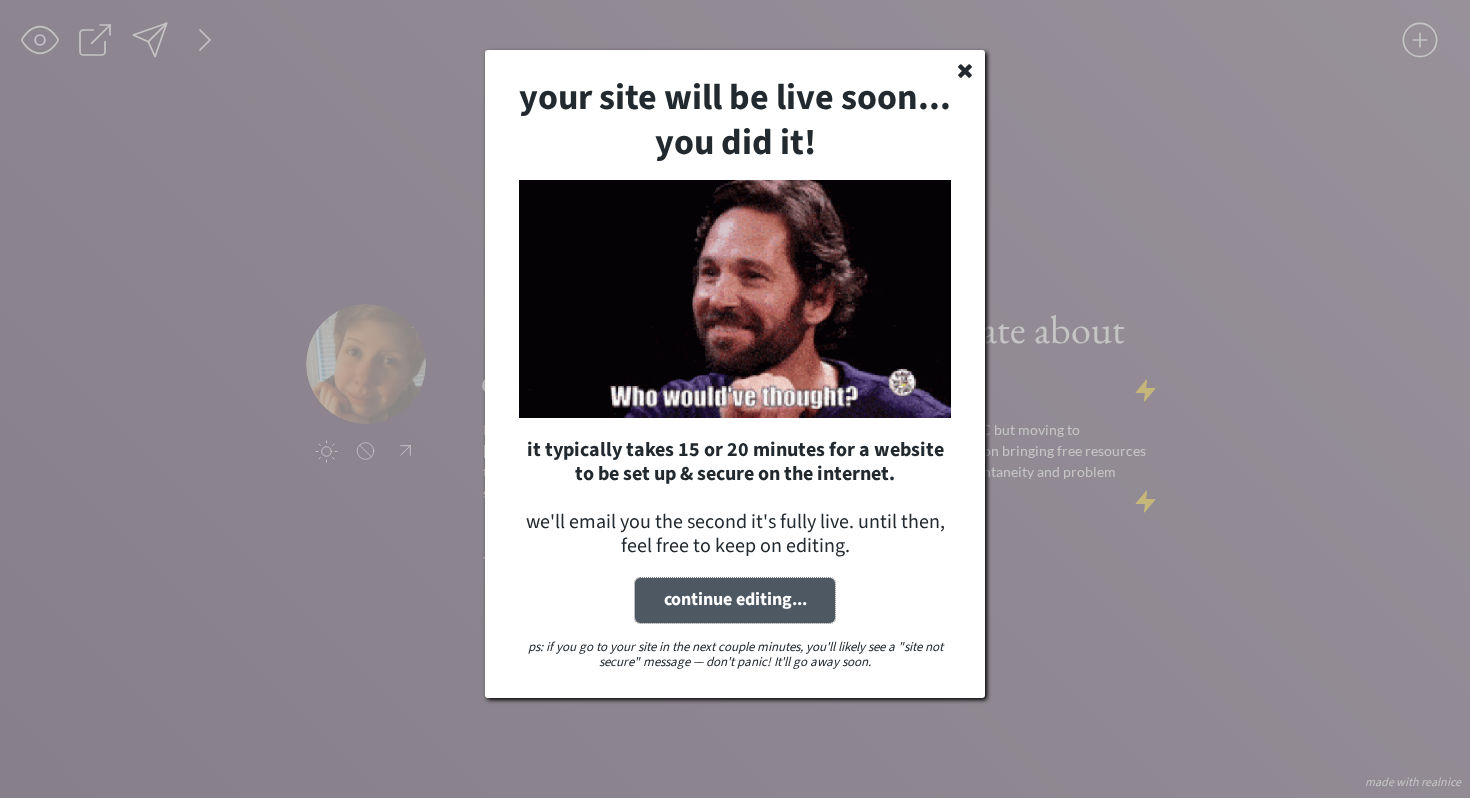 click on "continue editing..." at bounding box center (735, 600) 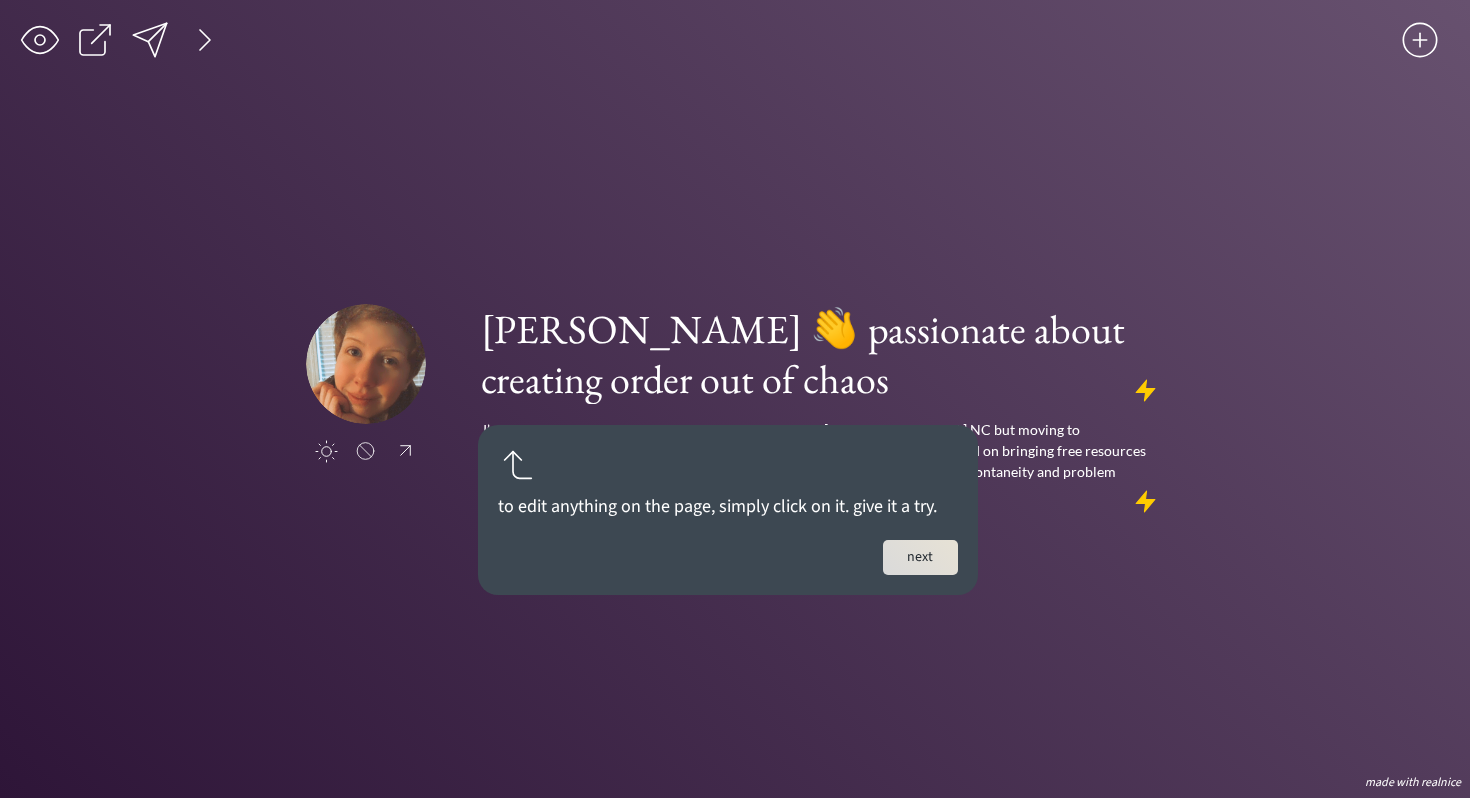 click on "next" at bounding box center [920, 557] 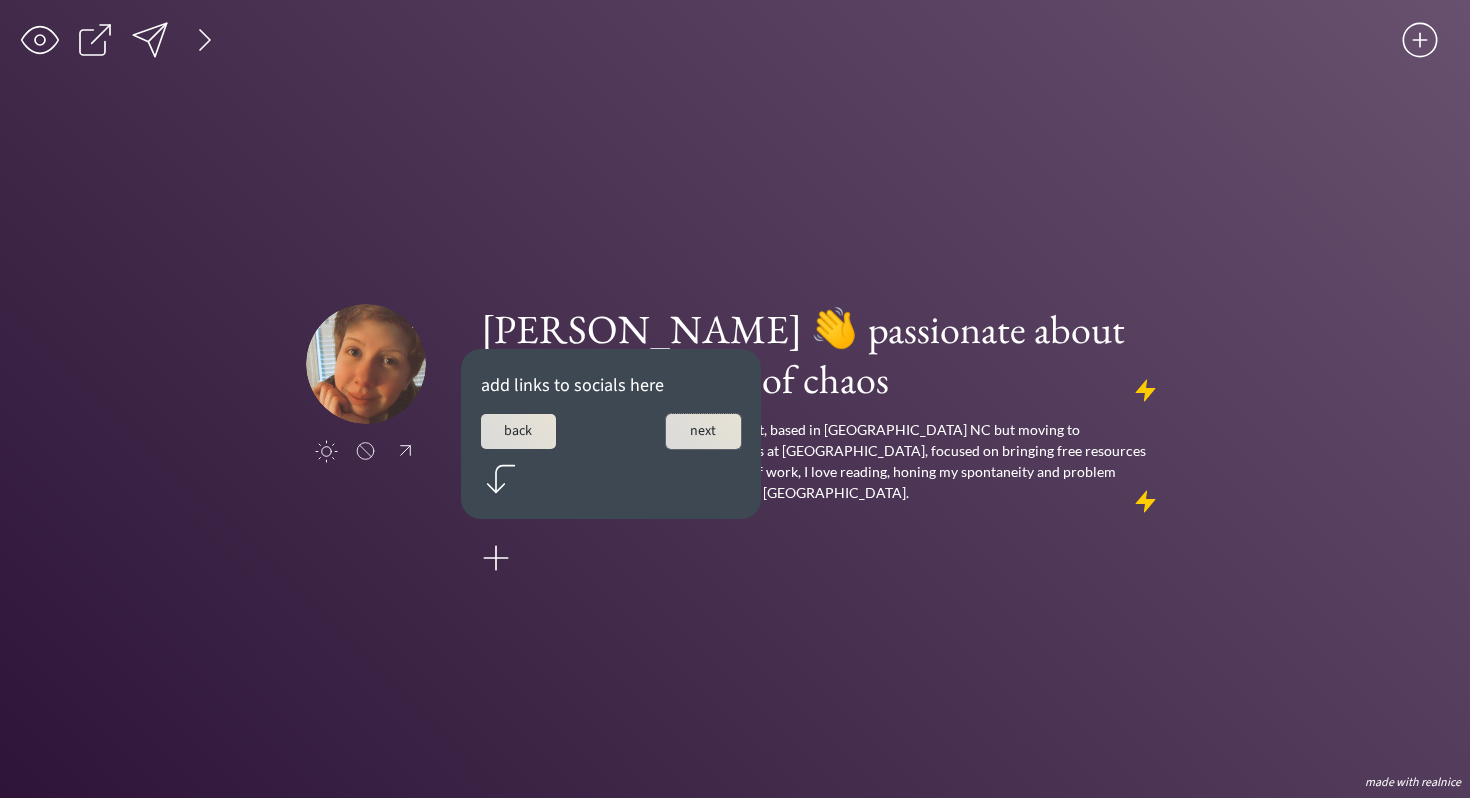 click on "next" at bounding box center (703, 431) 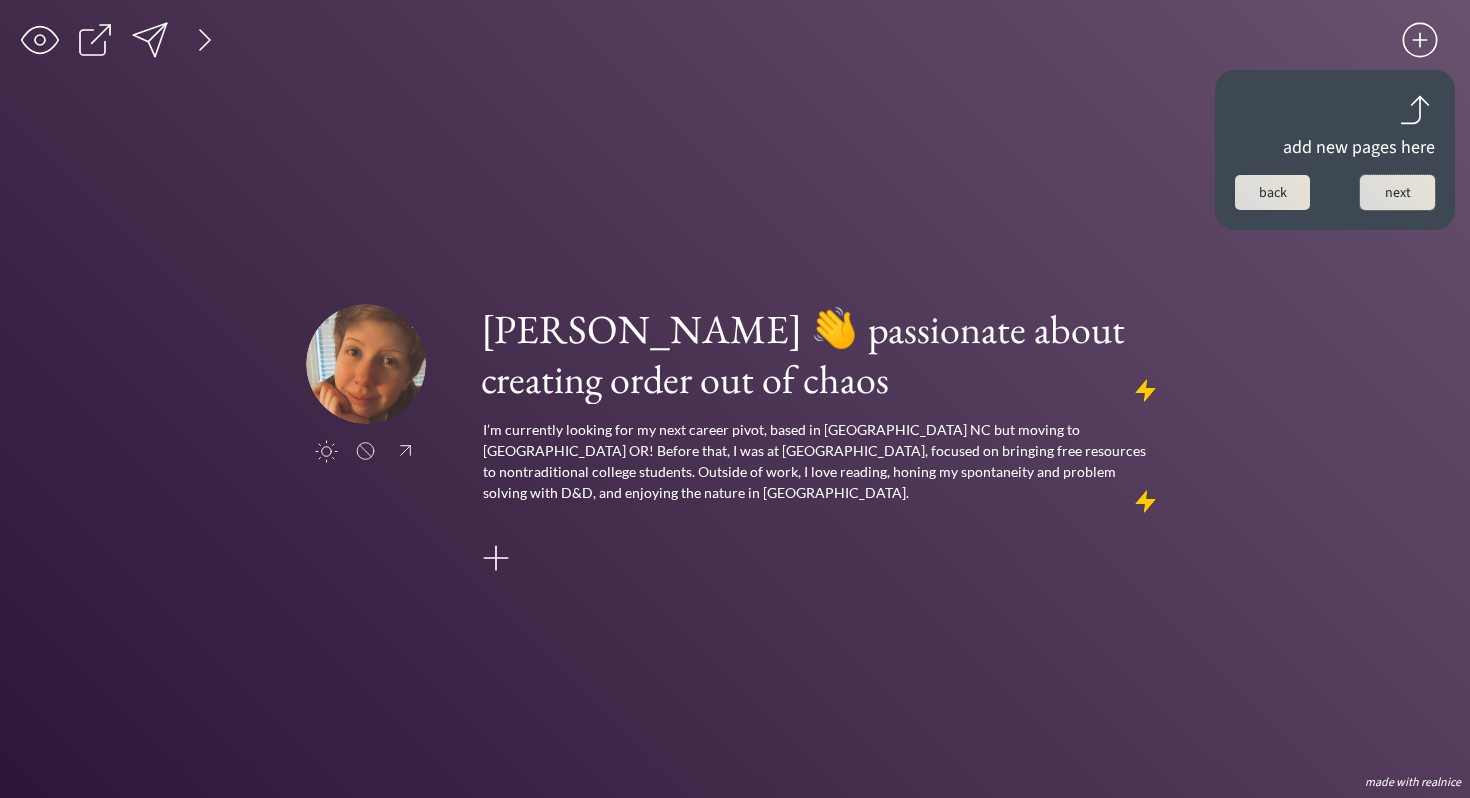 click on "next" at bounding box center (1397, 192) 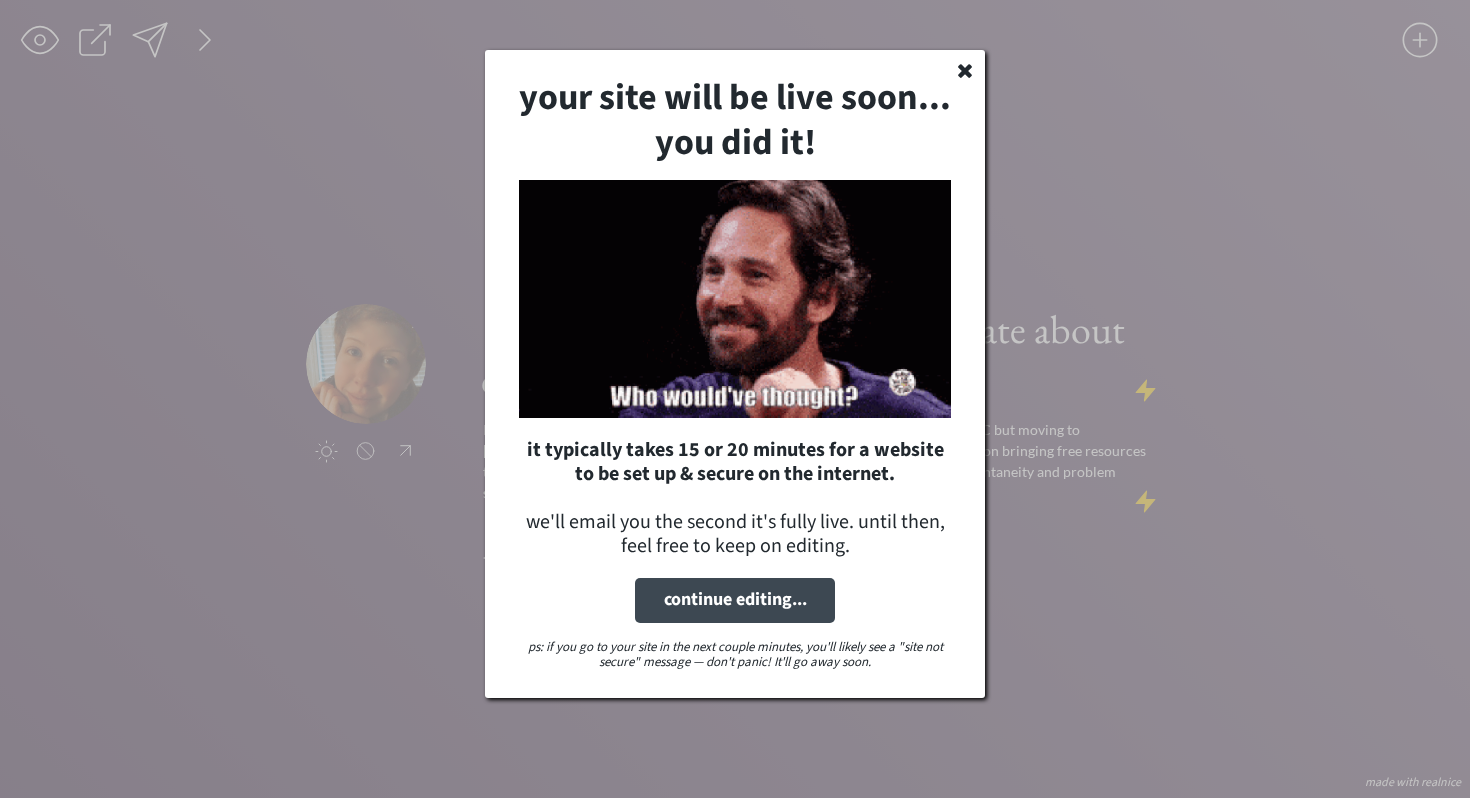 click 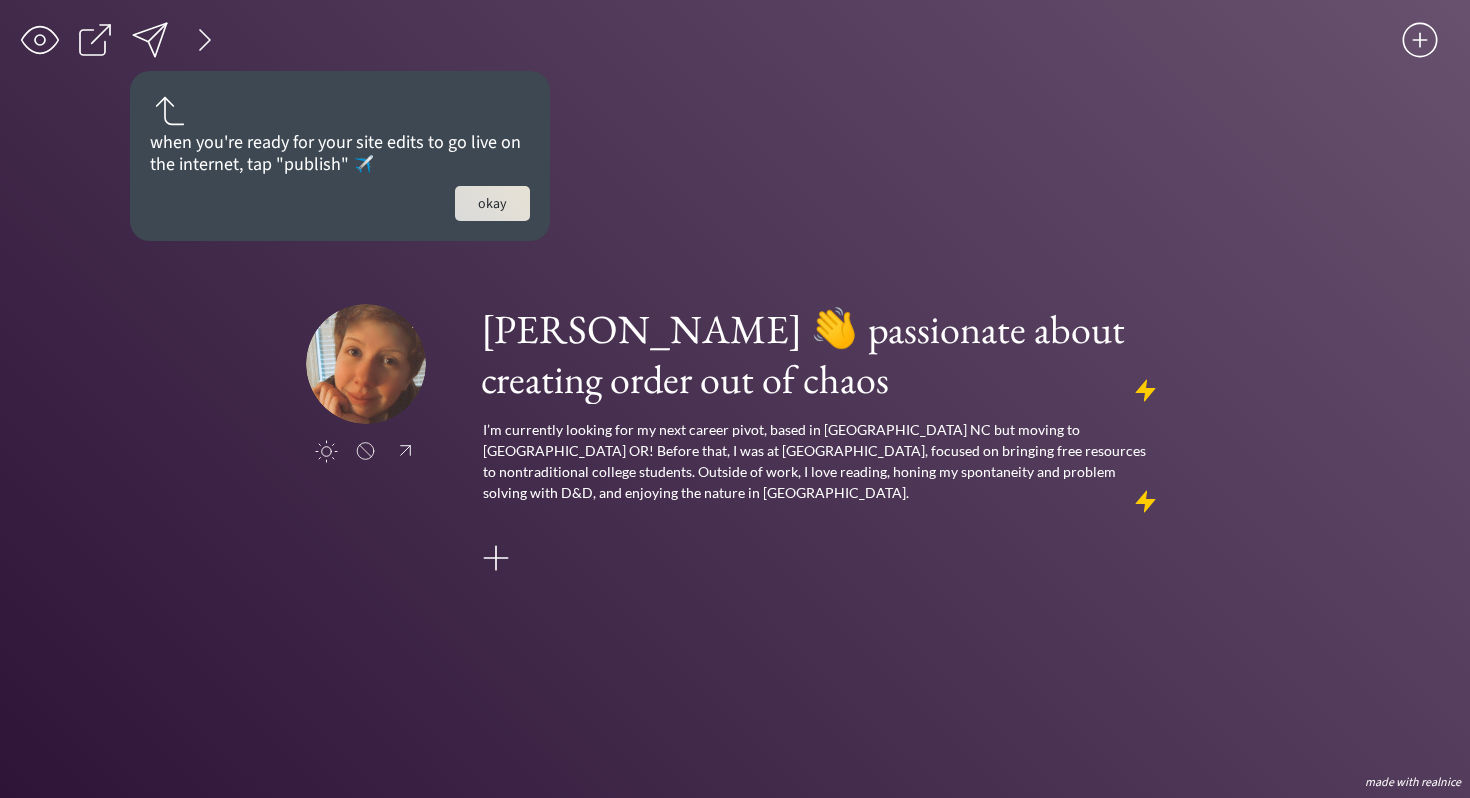 click on "okay" at bounding box center (492, 203) 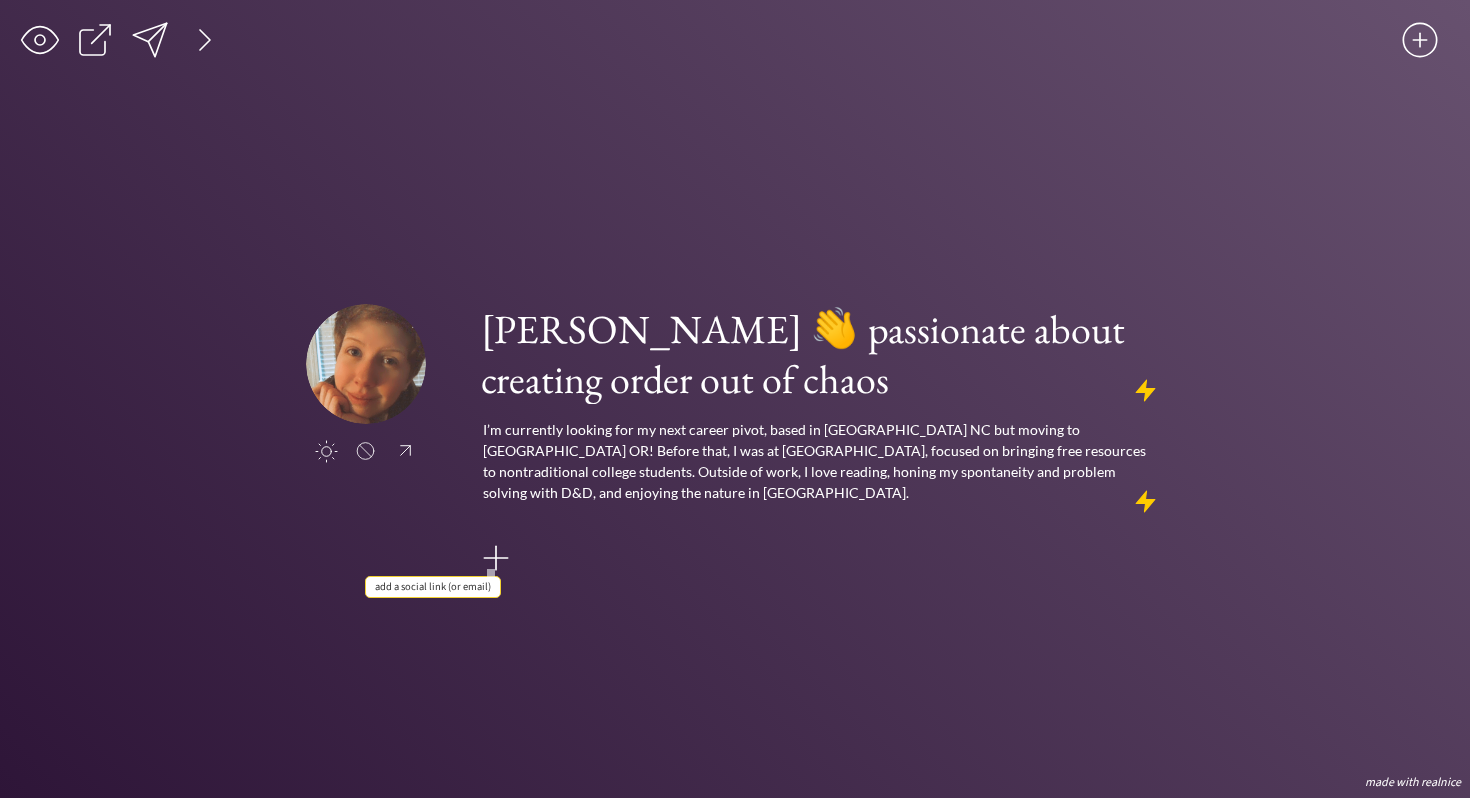 click at bounding box center (496, 558) 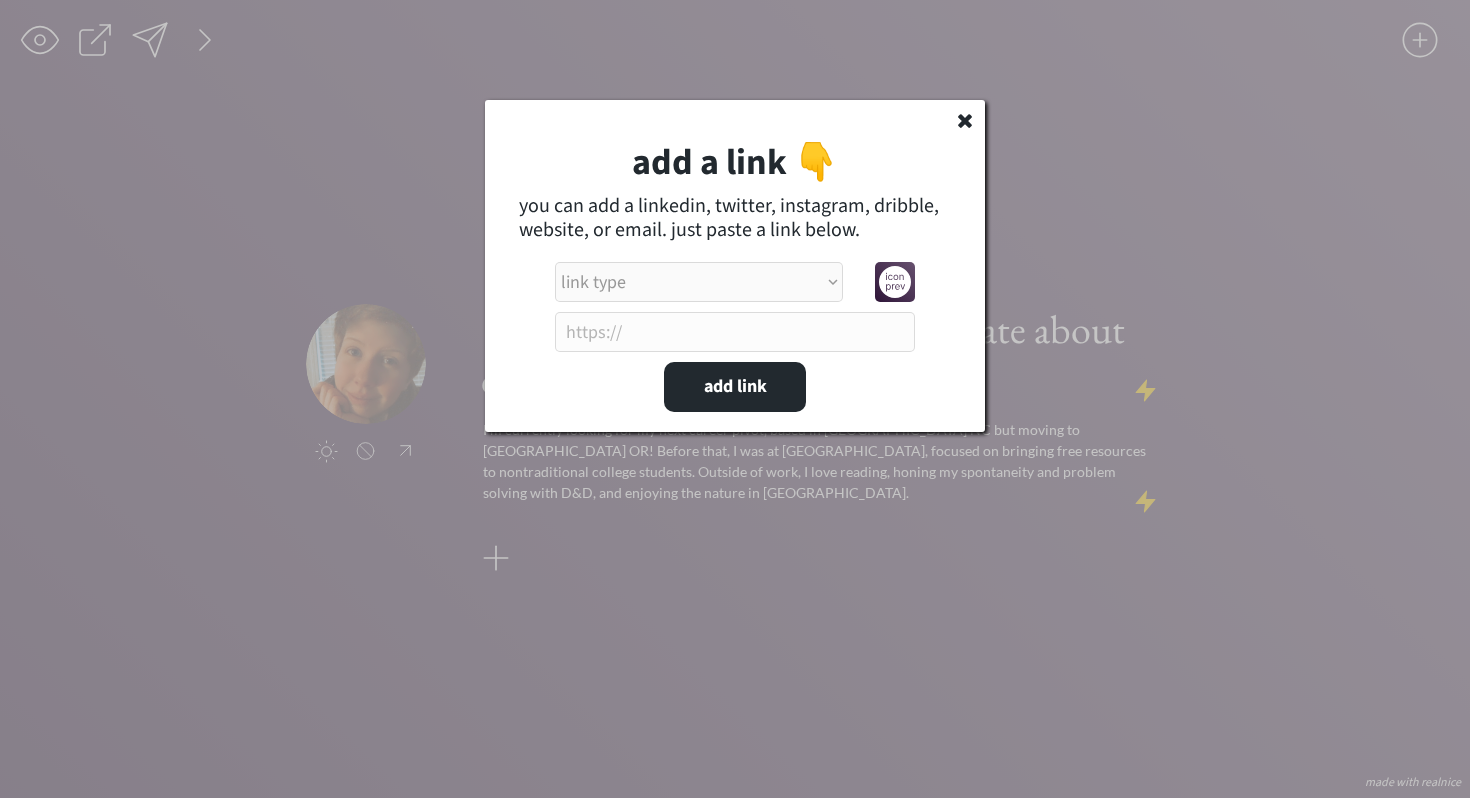 click on "link type apple music apple podcasts beehiiv behance bluesky calendar discord dribbble email etsy facebook farcaster github imdb instagram linkedIn mastodon medium patreon phone pinterest product hunt psychology today signal soundcloud spotify substack telegram threads tiktok tumblr twitch twitter (old school logo) unsplash venmo vimeo website website alt 1 website alt 2 whatsapp wikipedia x (twitter) youtube" at bounding box center [699, 282] 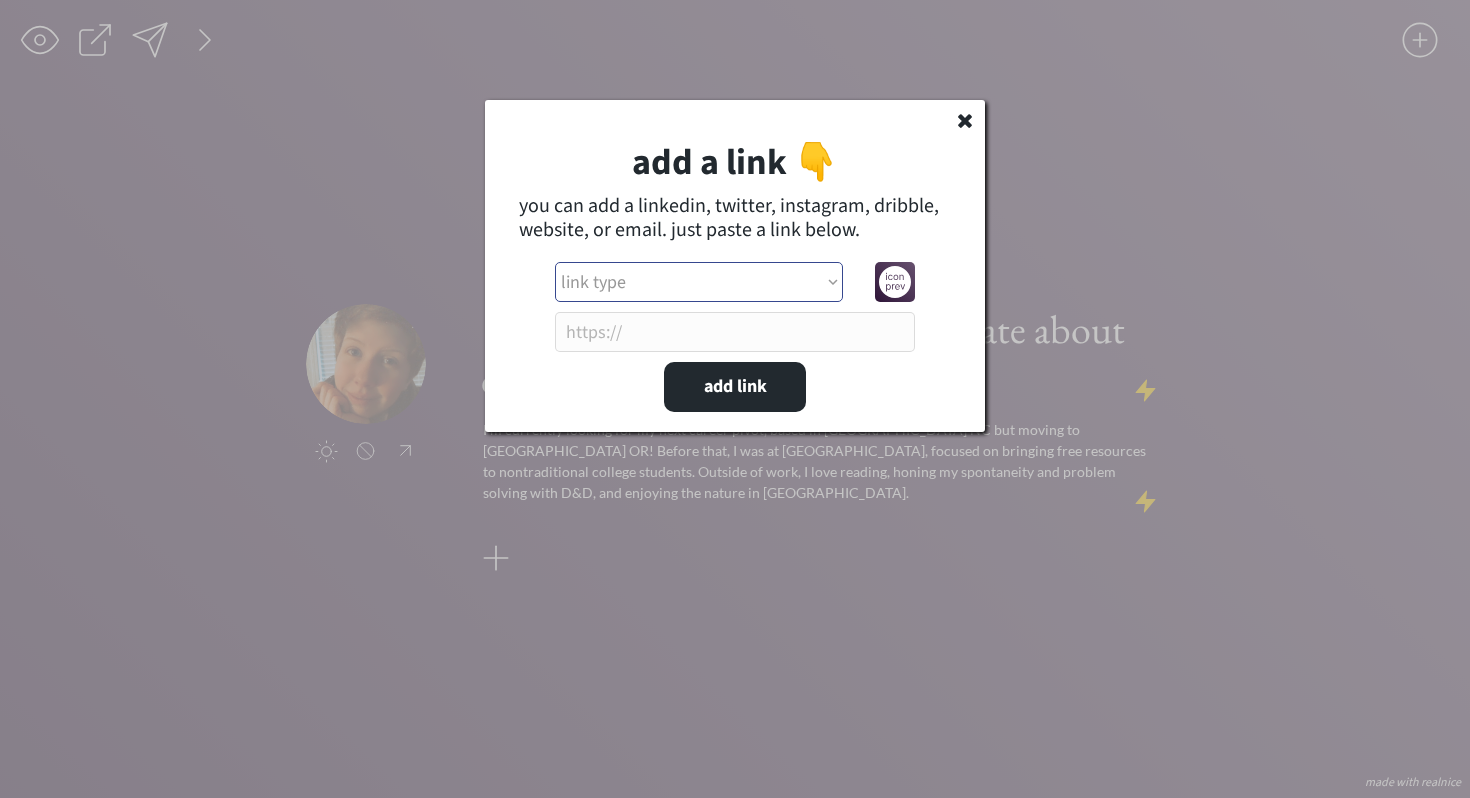 select on ""linkedin"" 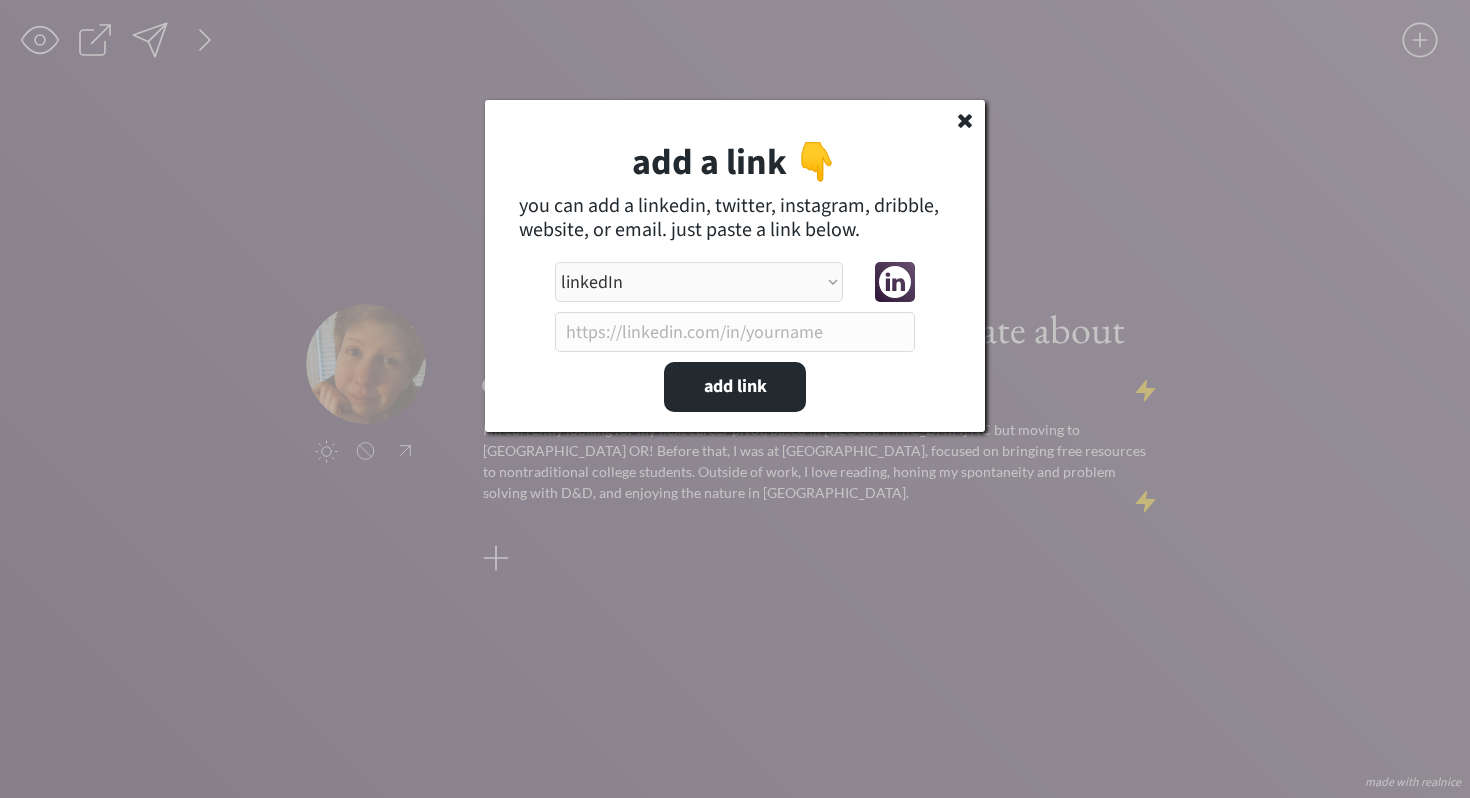 click at bounding box center (735, 332) 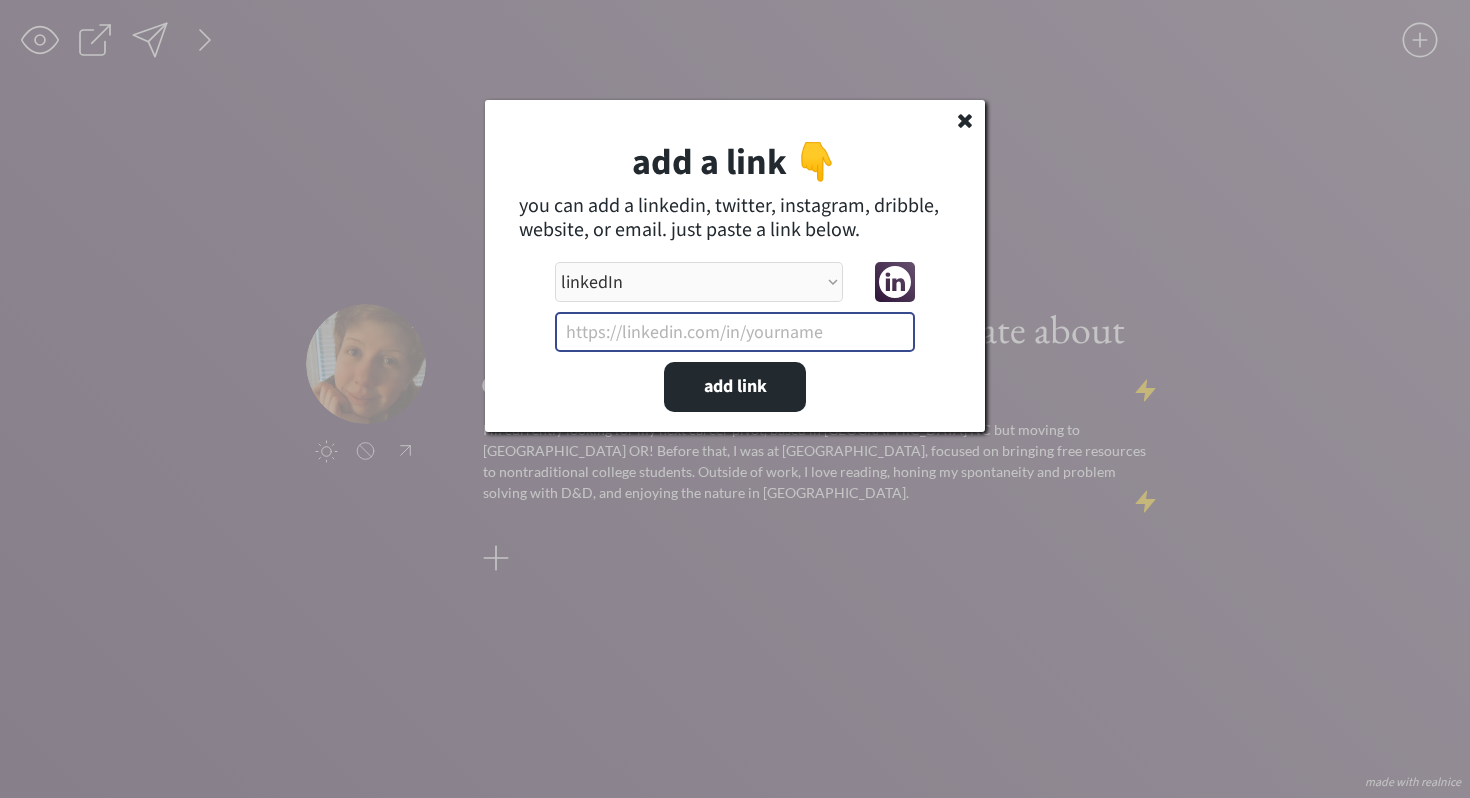 paste on "https://www.linkedin.com/in/emilyhannahmyers/" 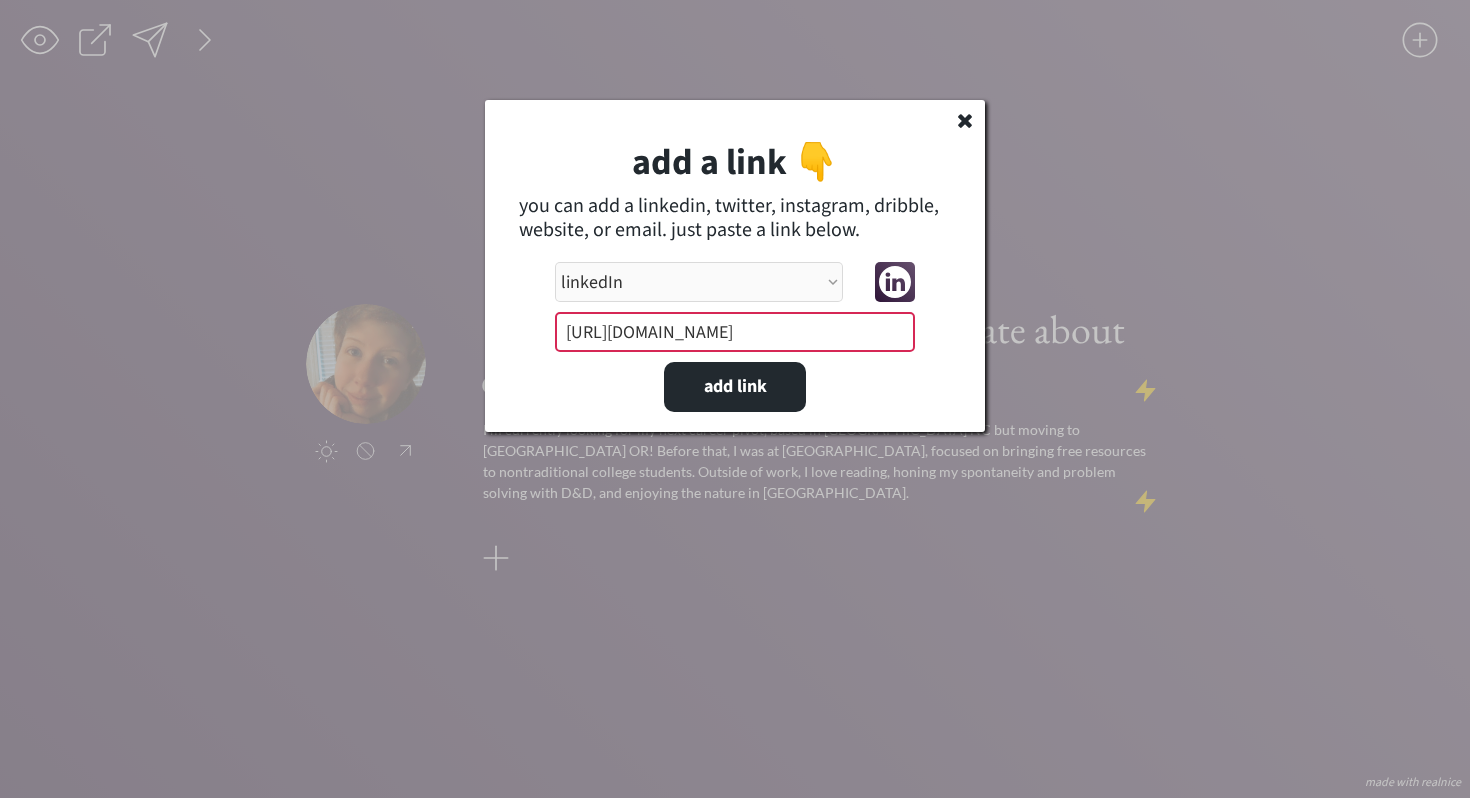 scroll, scrollTop: 0, scrollLeft: 35, axis: horizontal 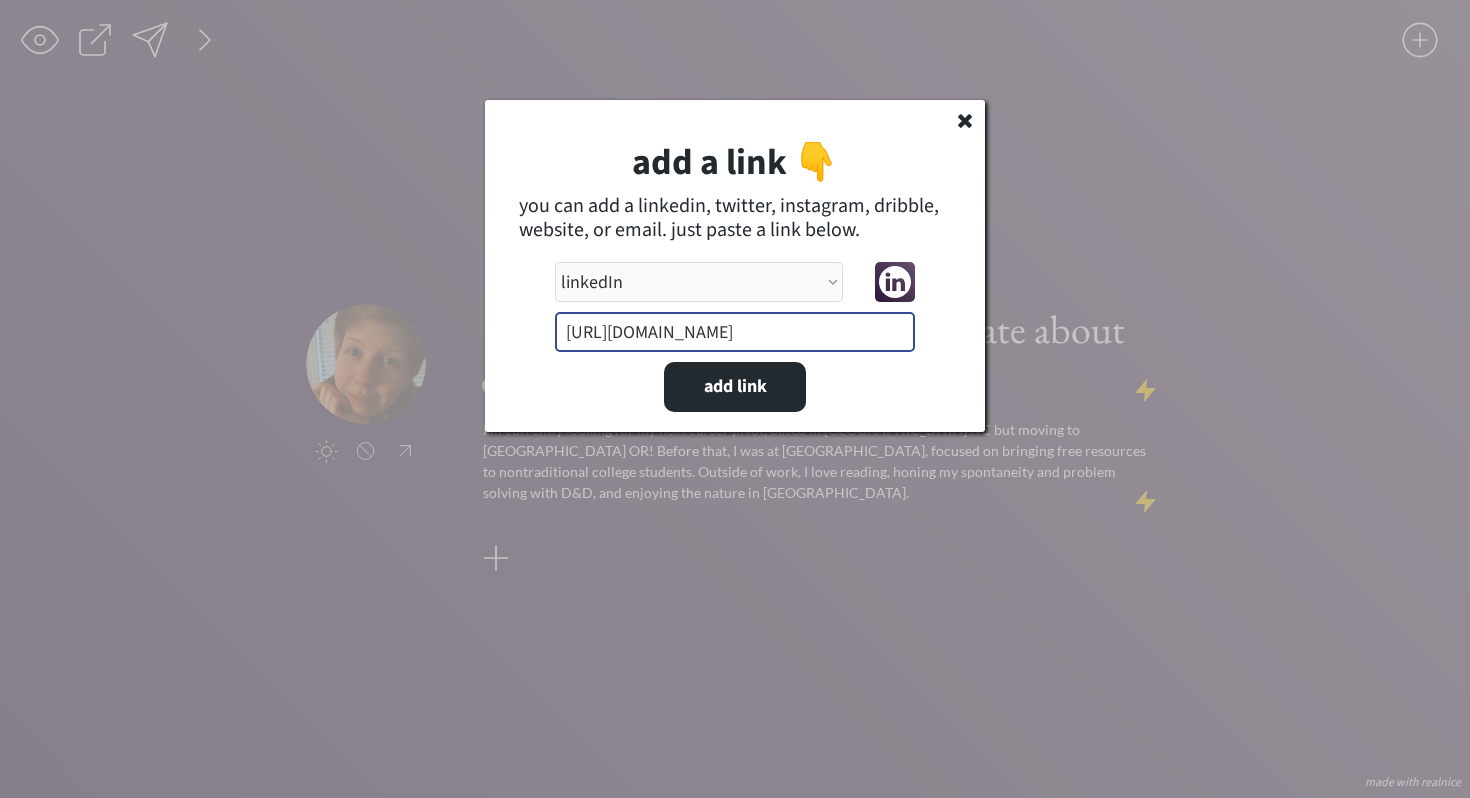 click at bounding box center (735, 332) 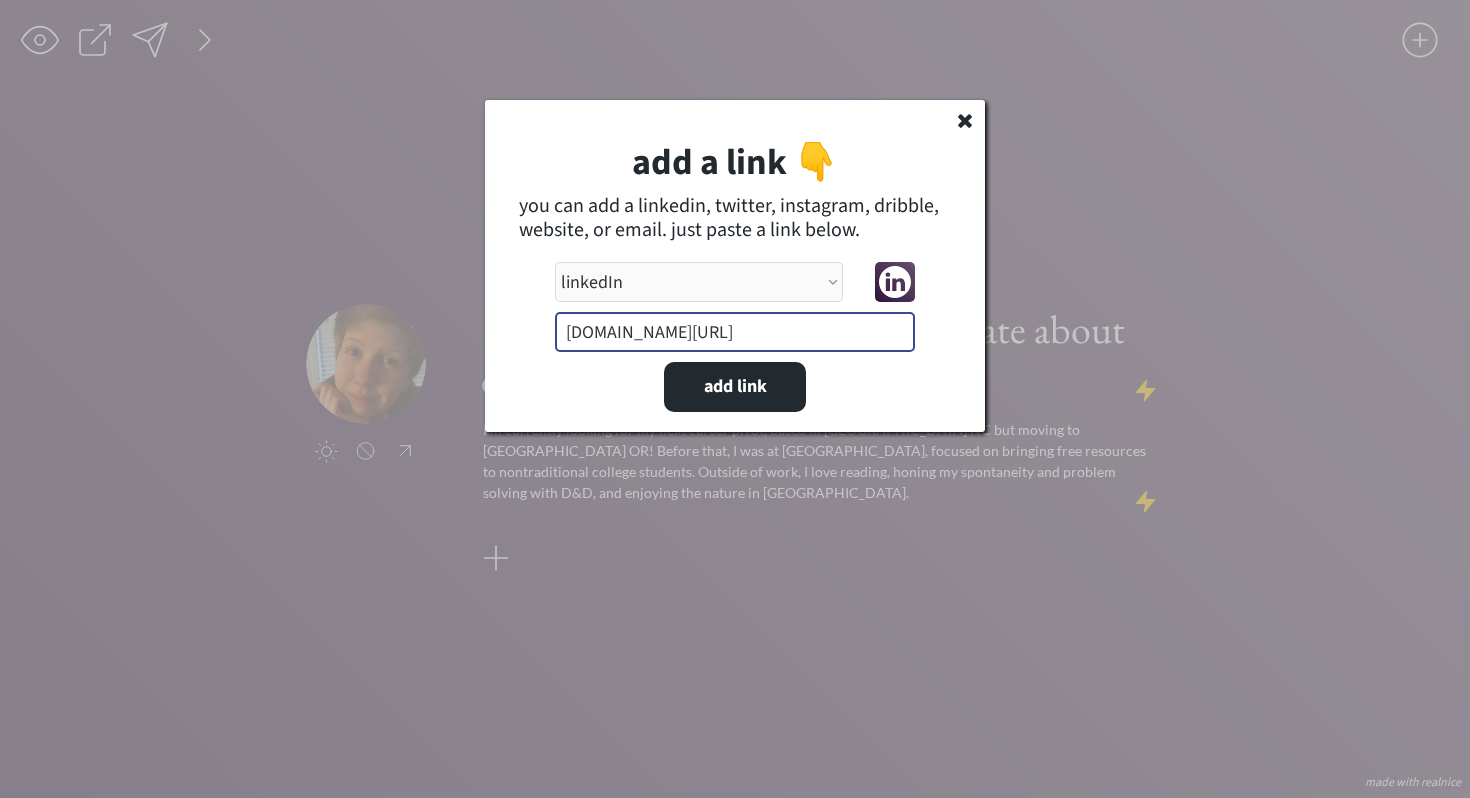 scroll, scrollTop: 0, scrollLeft: 0, axis: both 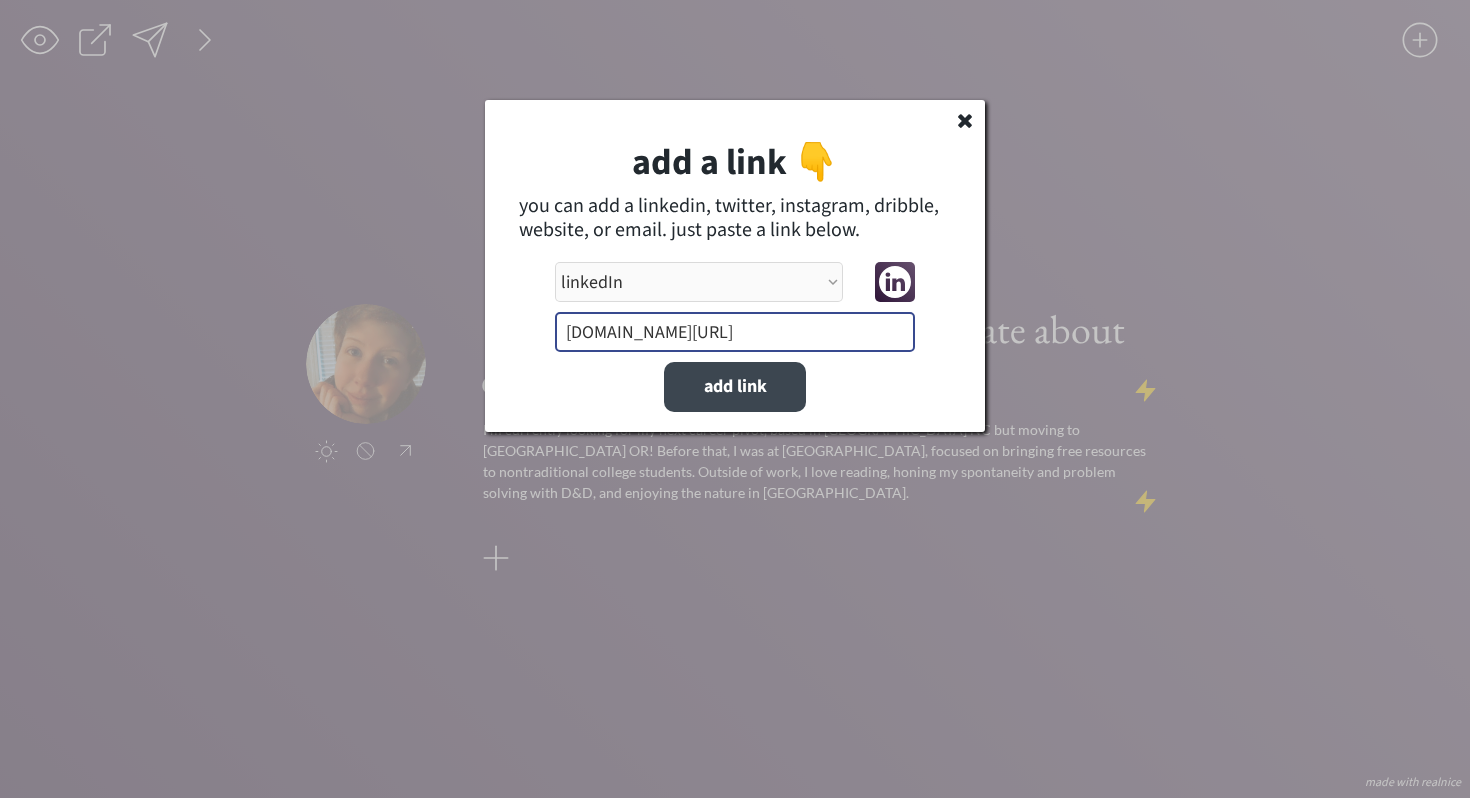 type on "www.linkedin.com/in/emilyhannahmyers/" 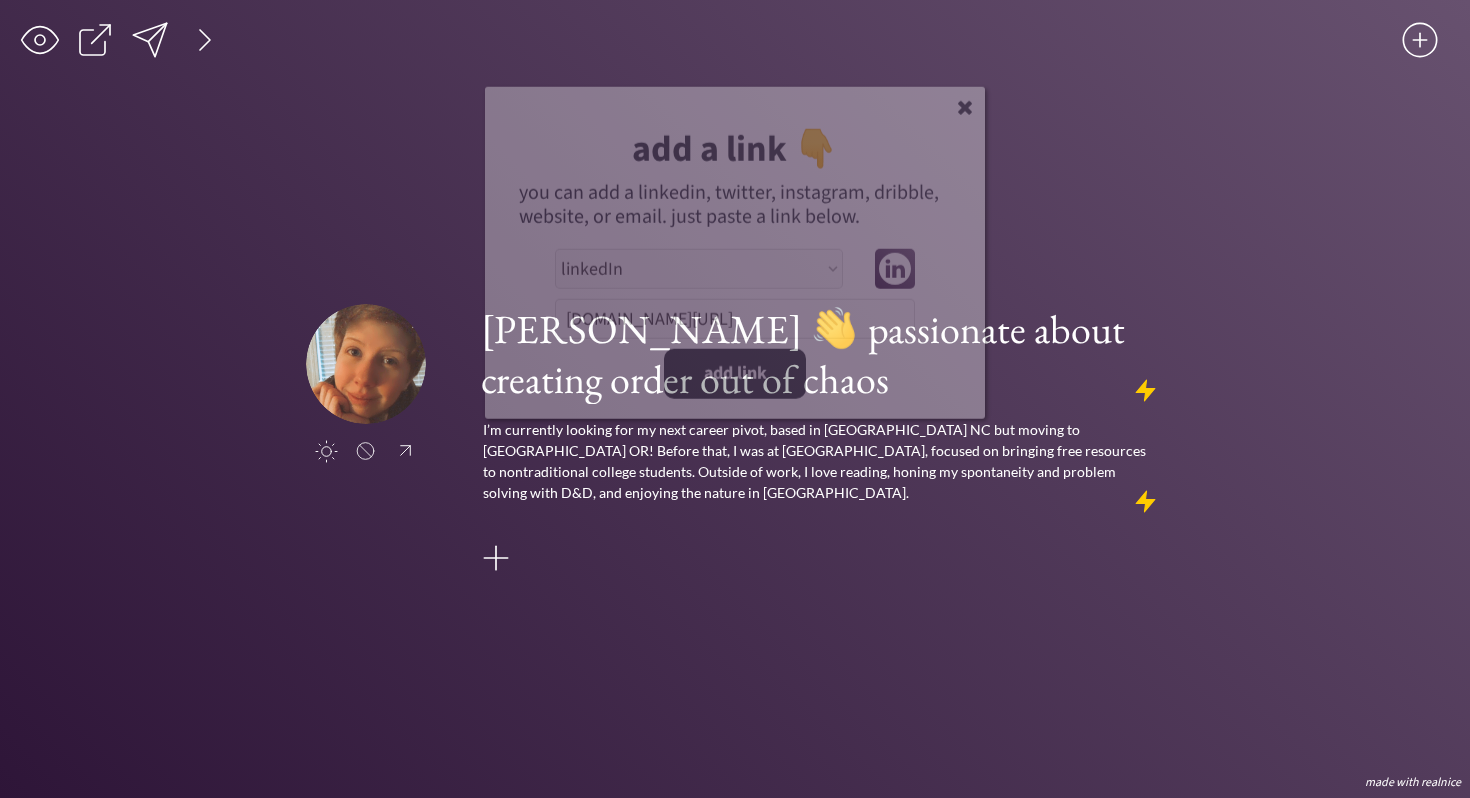 type 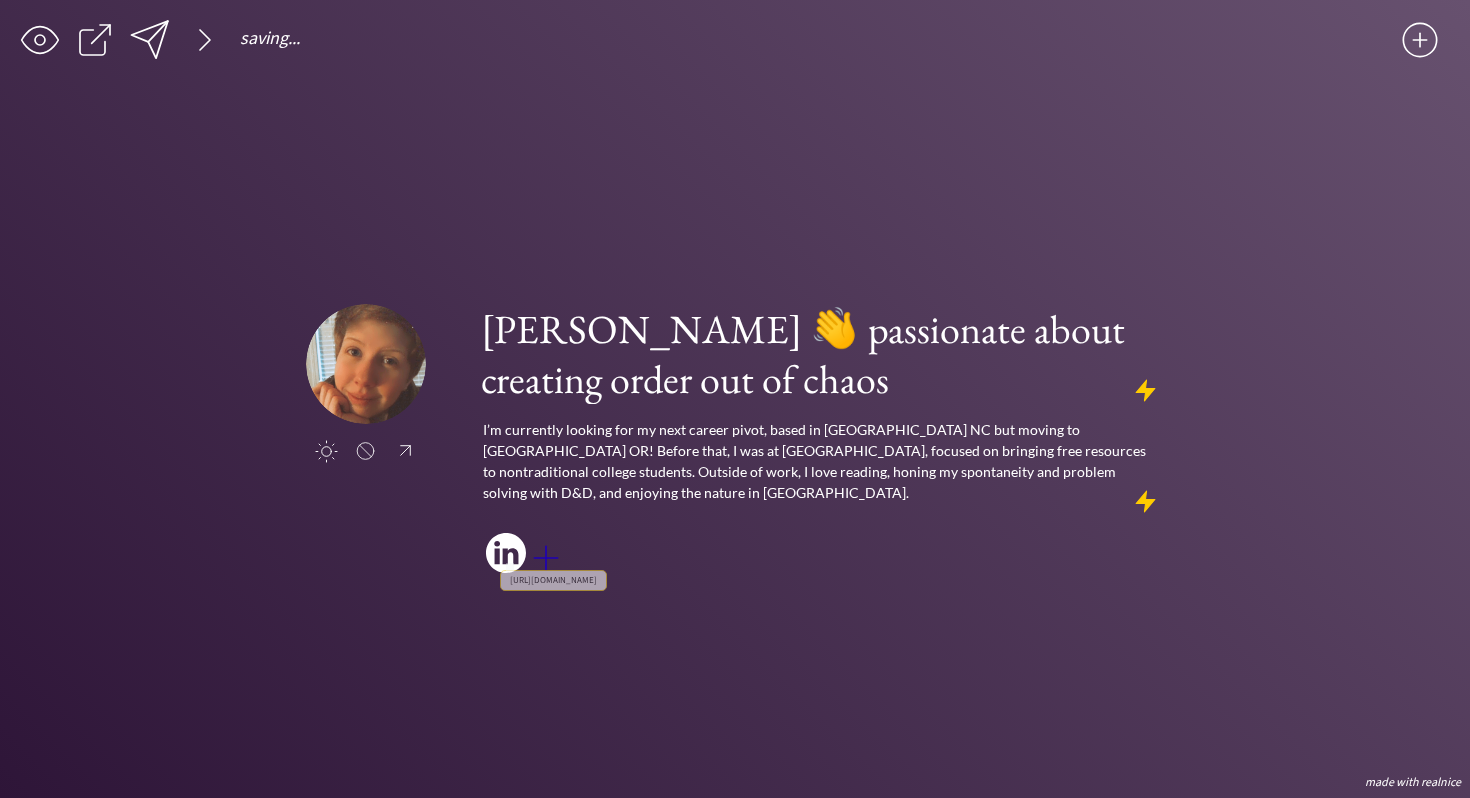 click at bounding box center [546, 558] 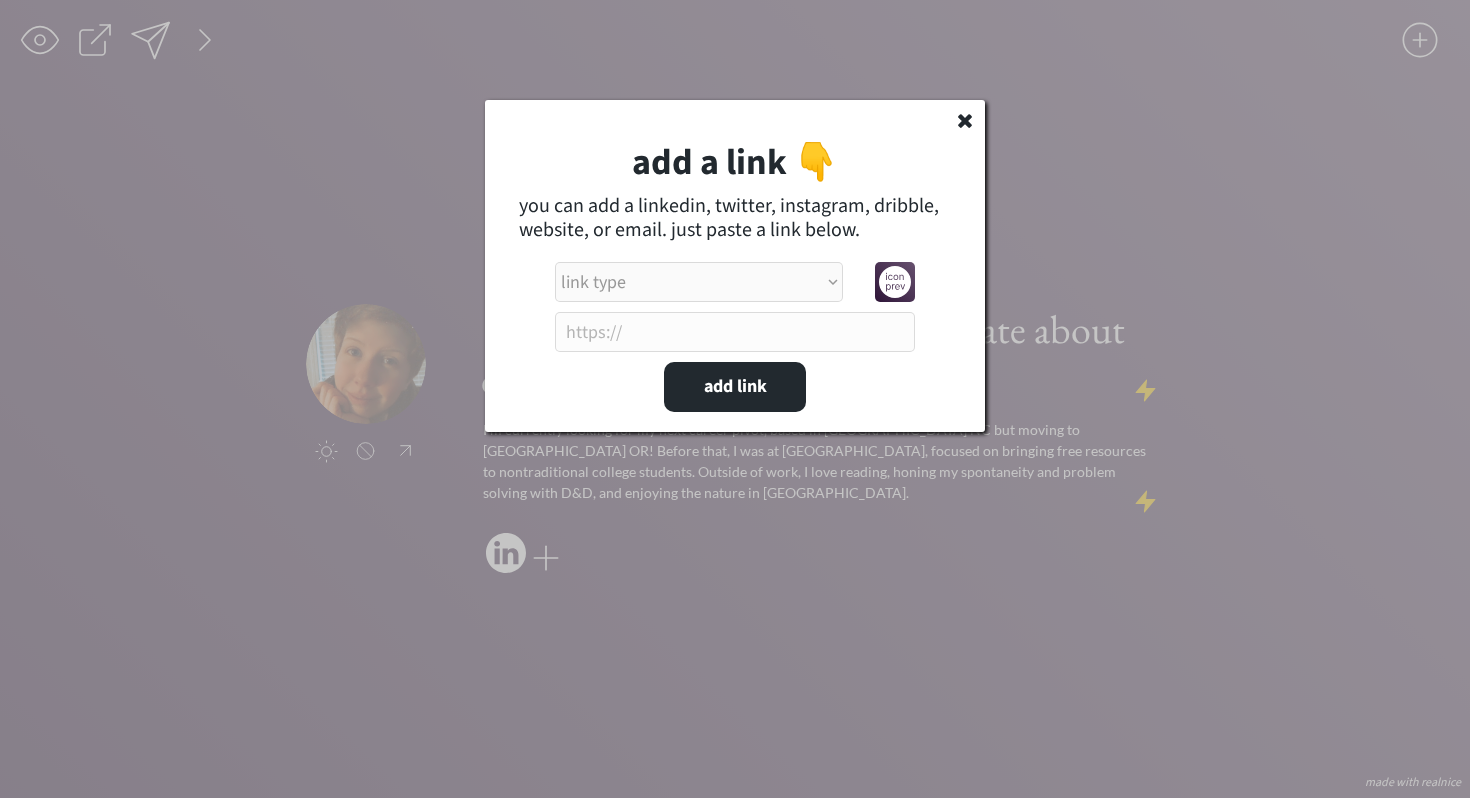 click on "link type apple music apple podcasts beehiiv behance bluesky calendar discord dribbble email etsy facebook farcaster github imdb instagram linkedIn mastodon medium patreon phone pinterest product hunt psychology today signal soundcloud spotify substack telegram threads tiktok tumblr twitch twitter (old school logo) unsplash venmo vimeo website website alt 1 website alt 2 whatsapp wikipedia x (twitter) youtube" at bounding box center (699, 282) 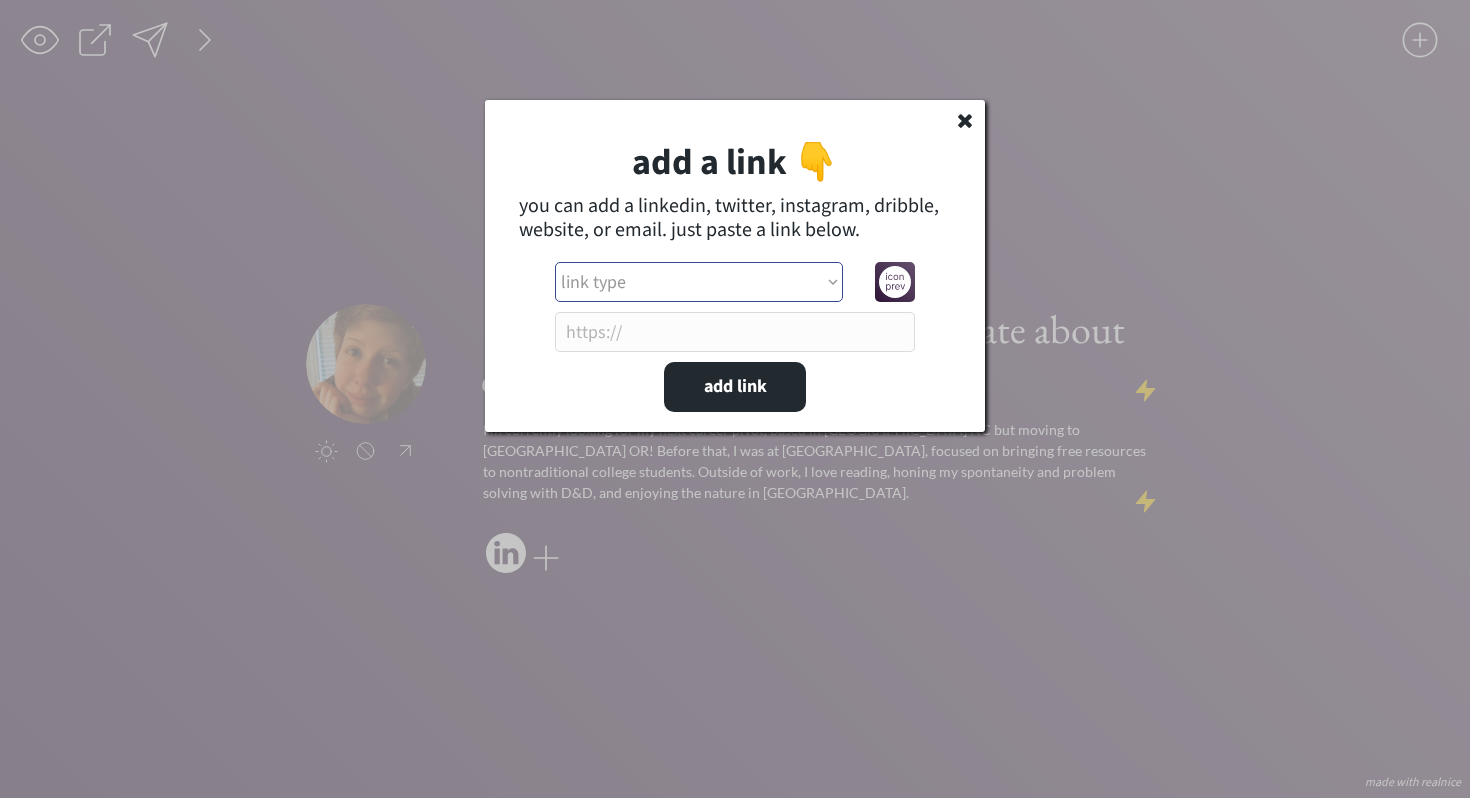 select on ""bluesky"" 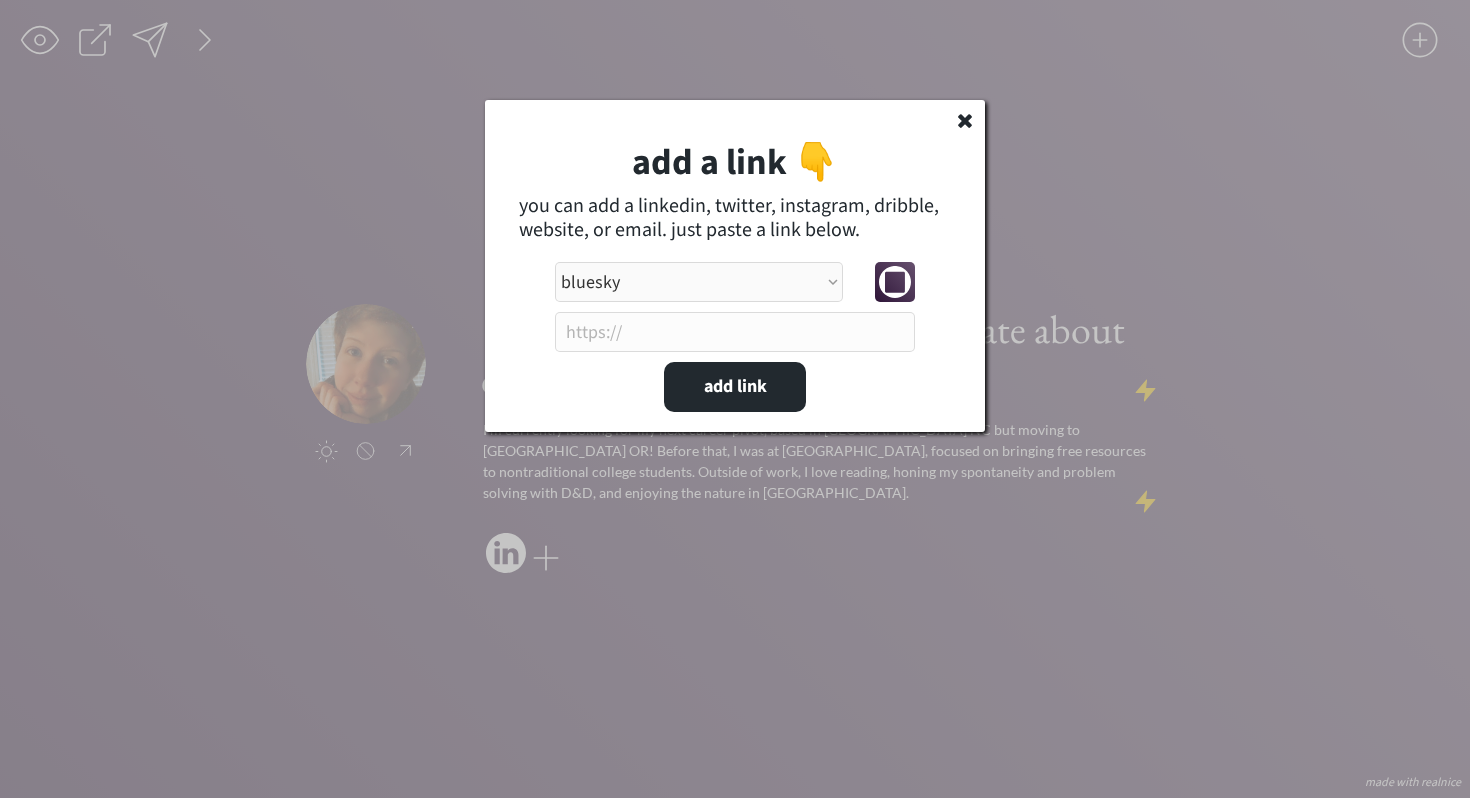 click at bounding box center [735, 332] 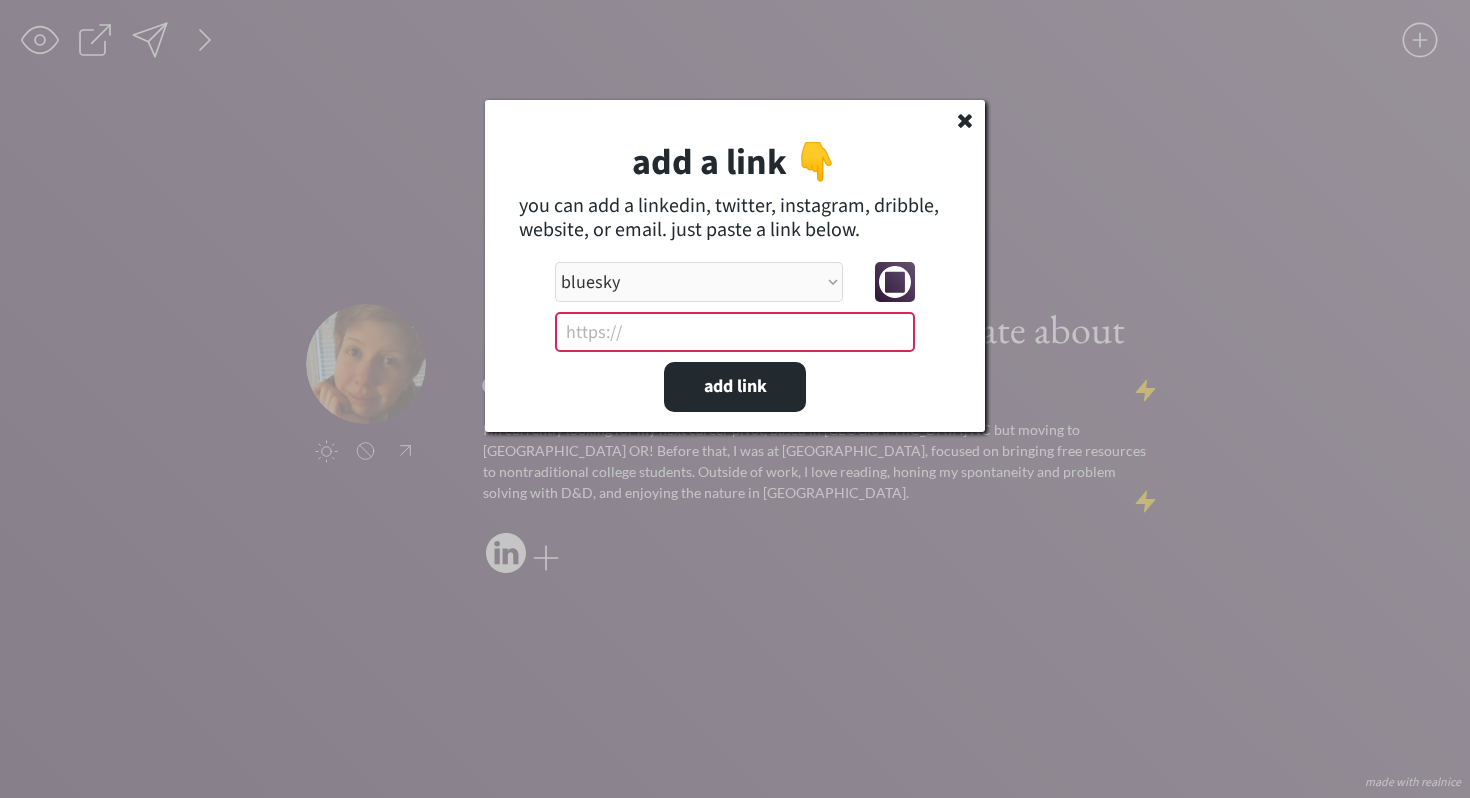 paste on "https://bsky.app/" 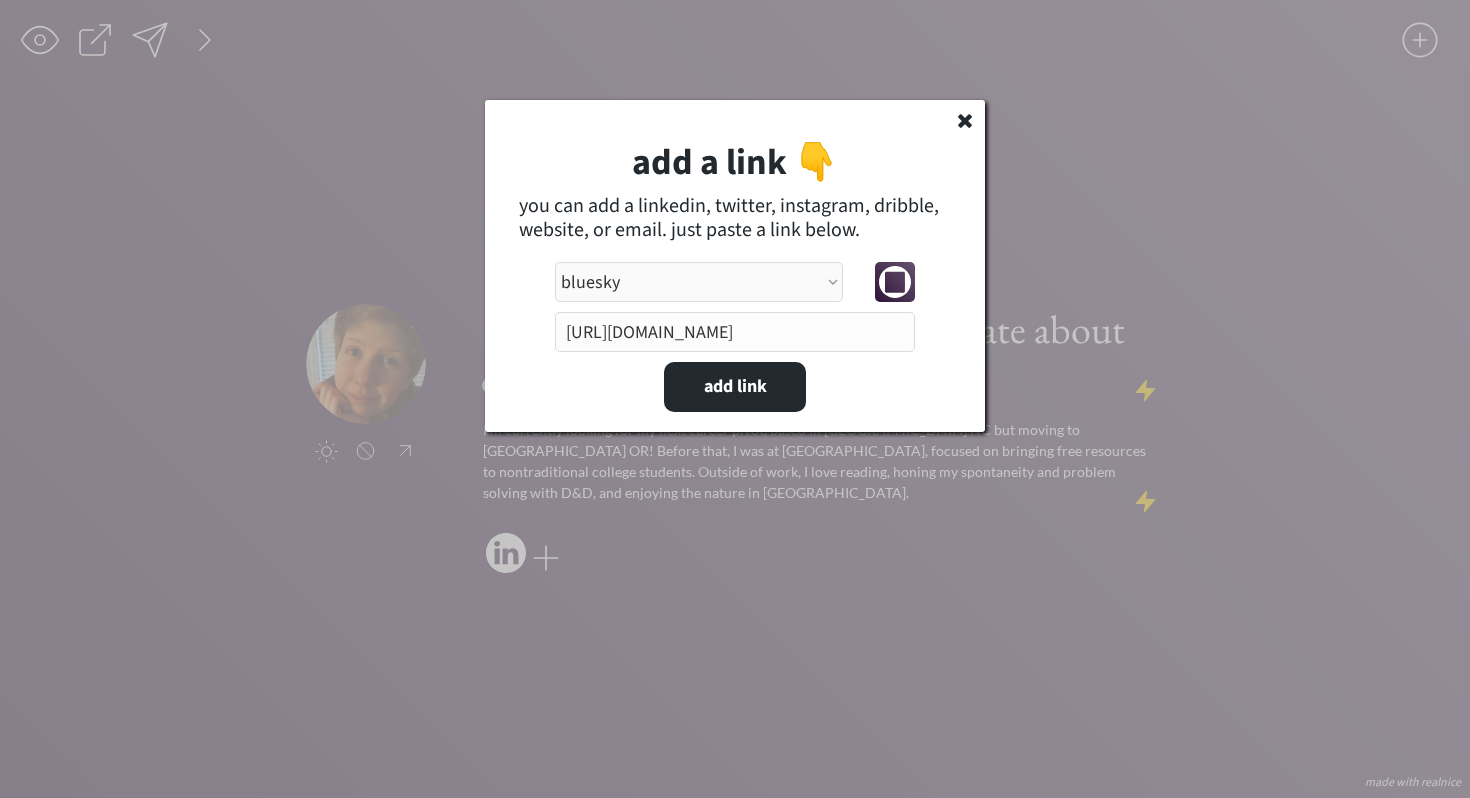 click at bounding box center (735, 332) 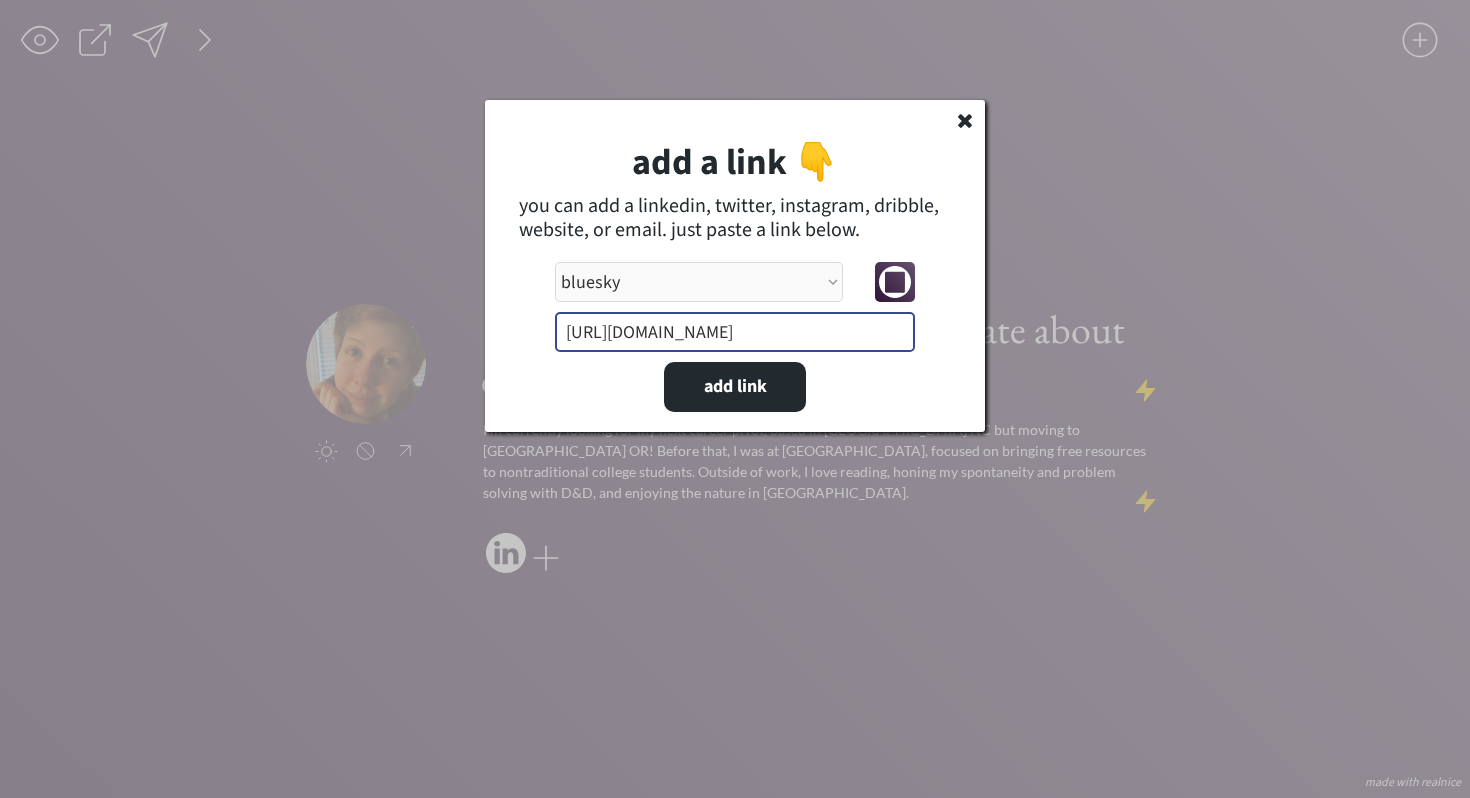 paste on "https://bsky.app/profile/emilythesincere.bsky.social" 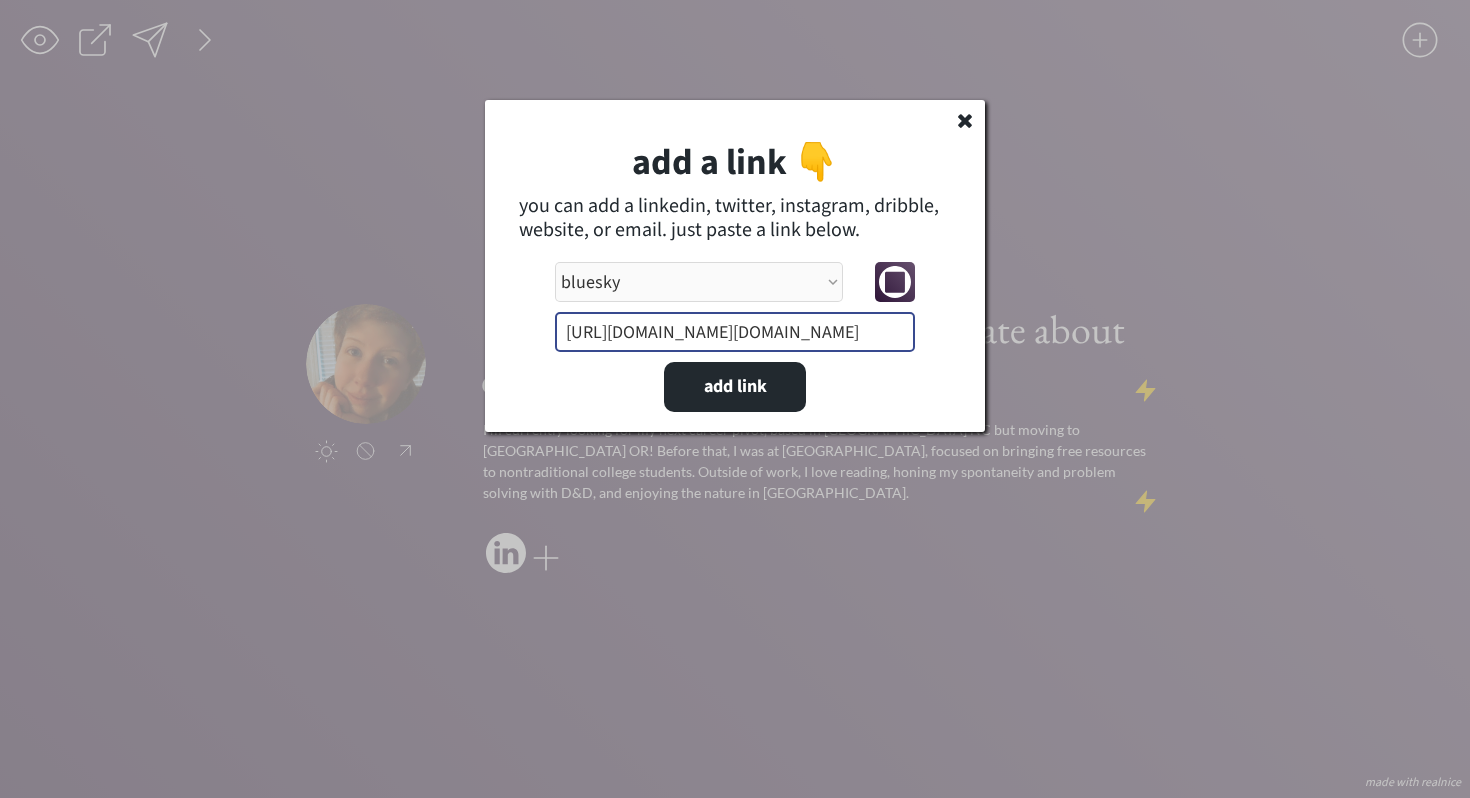 scroll, scrollTop: 0, scrollLeft: 53, axis: horizontal 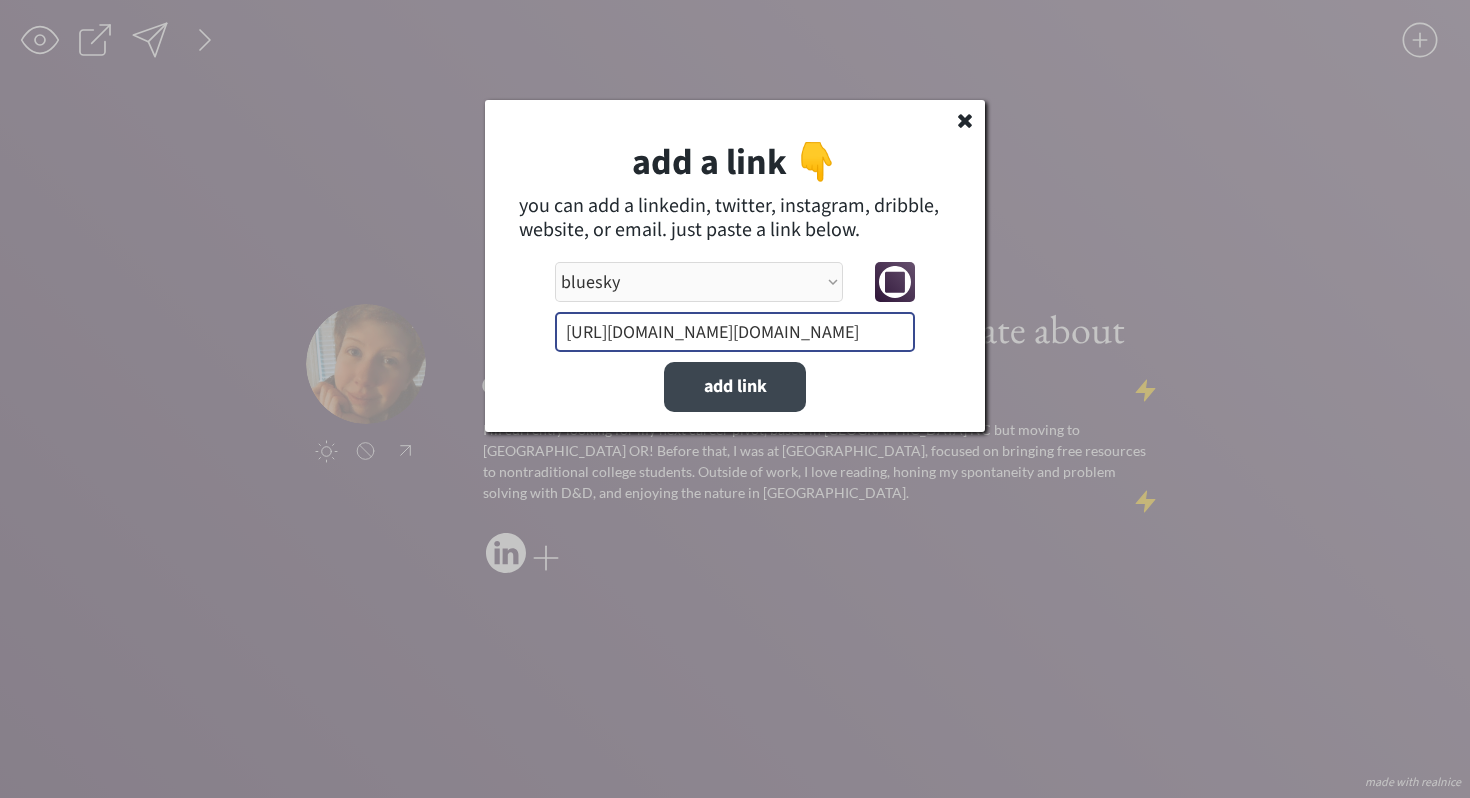 type on "https://bsky.app/profile/emilythesincere.bsky.social" 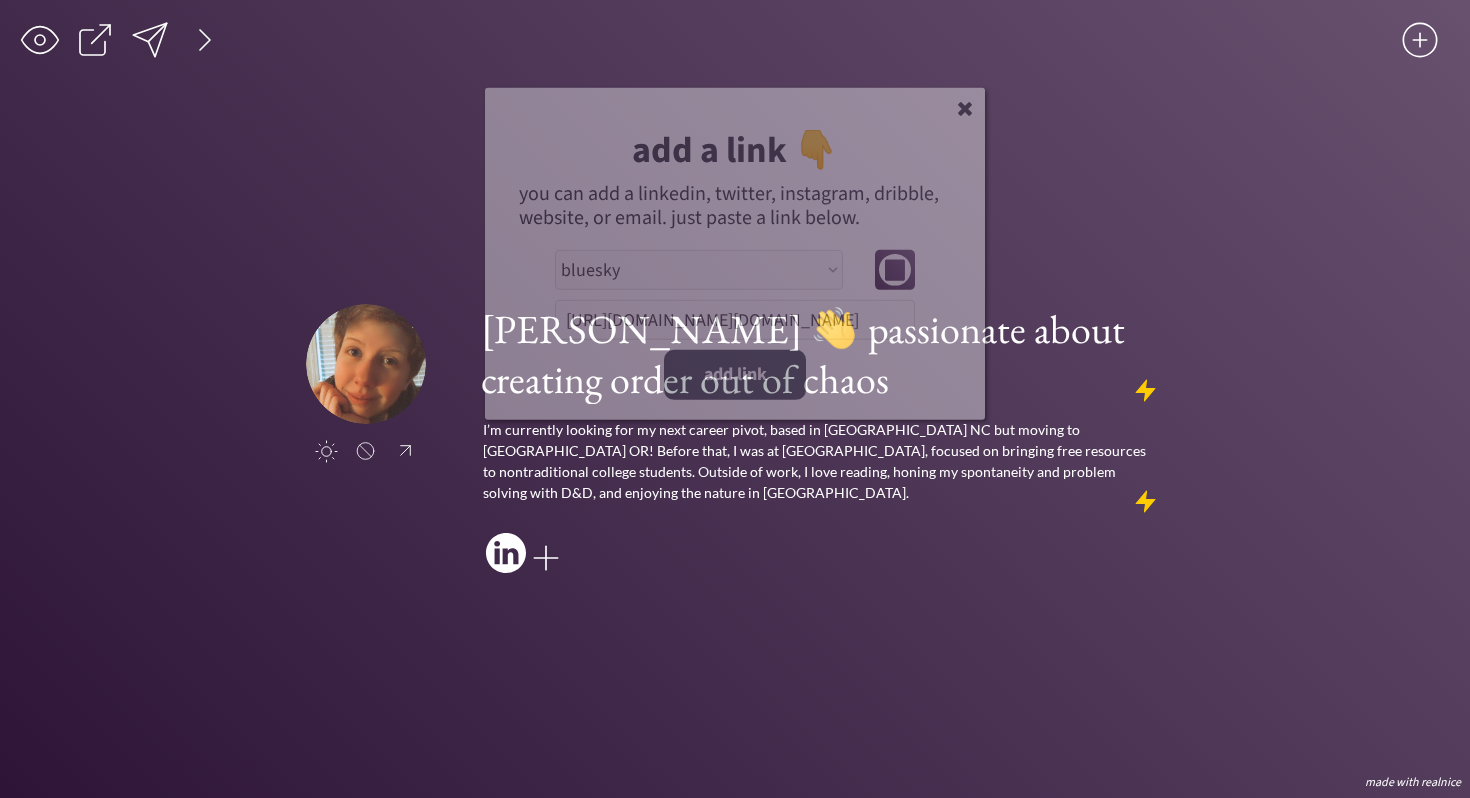 type 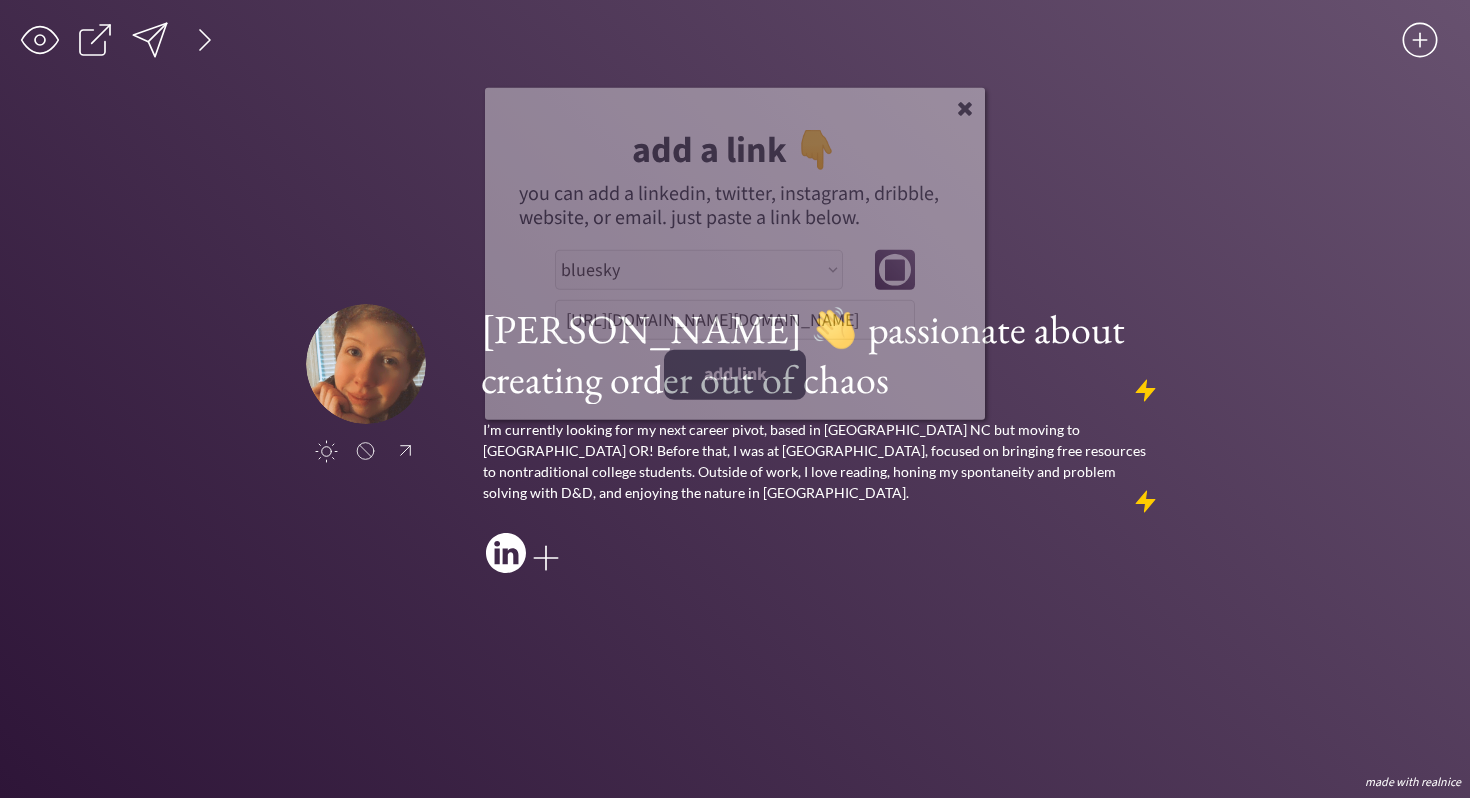 select on ""PLACEHOLDER_1427118222253"" 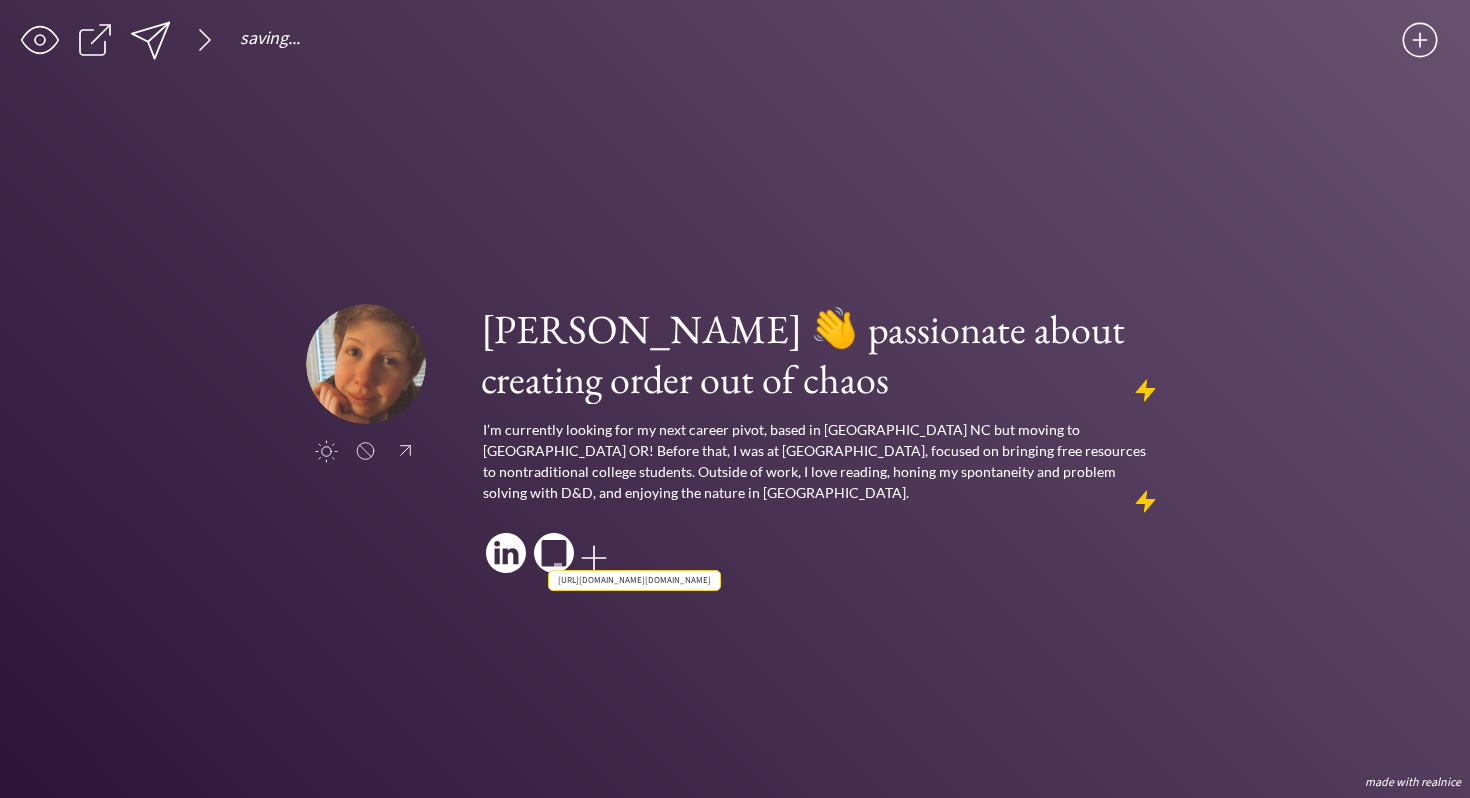 click 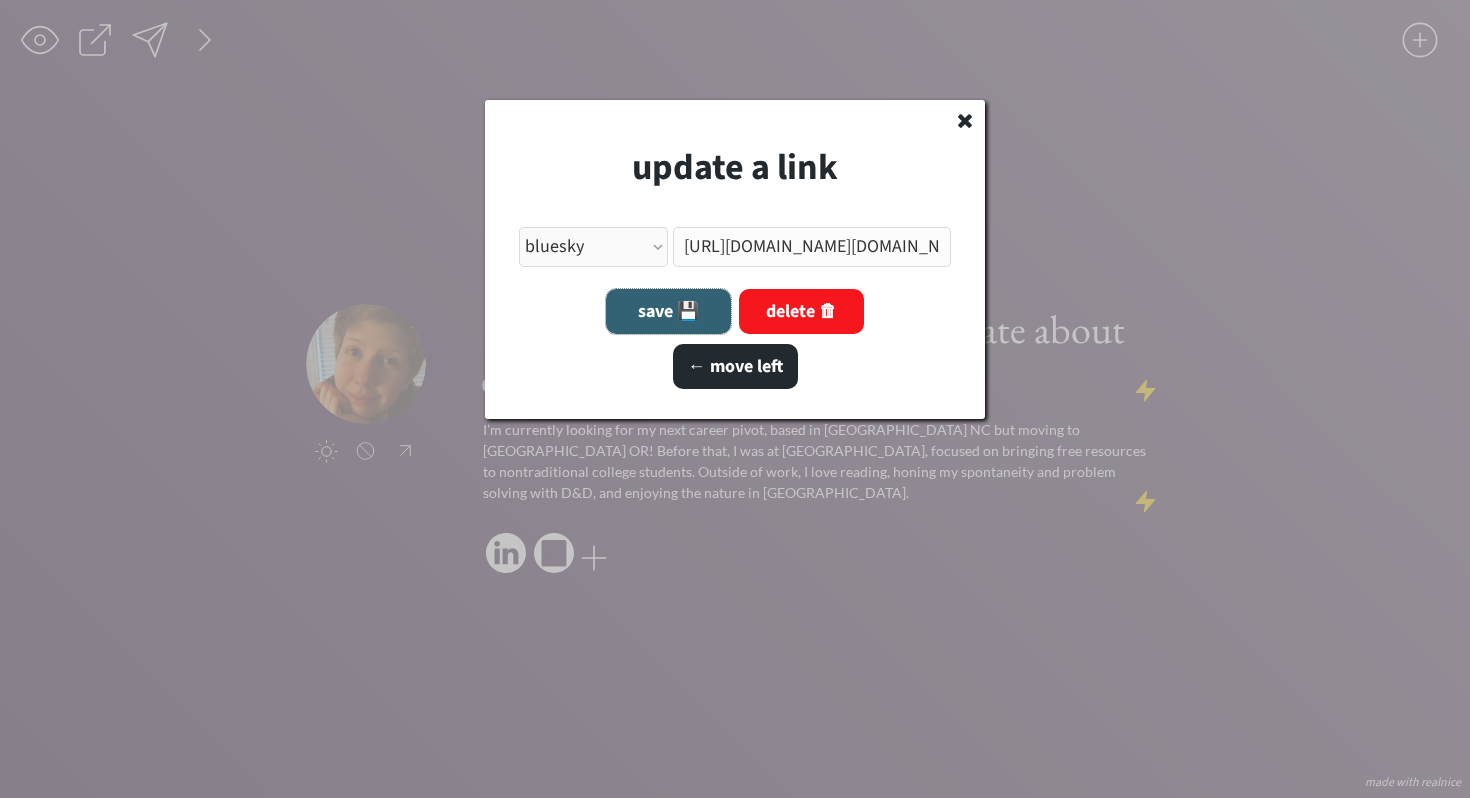 click on "save 💾" at bounding box center (668, 311) 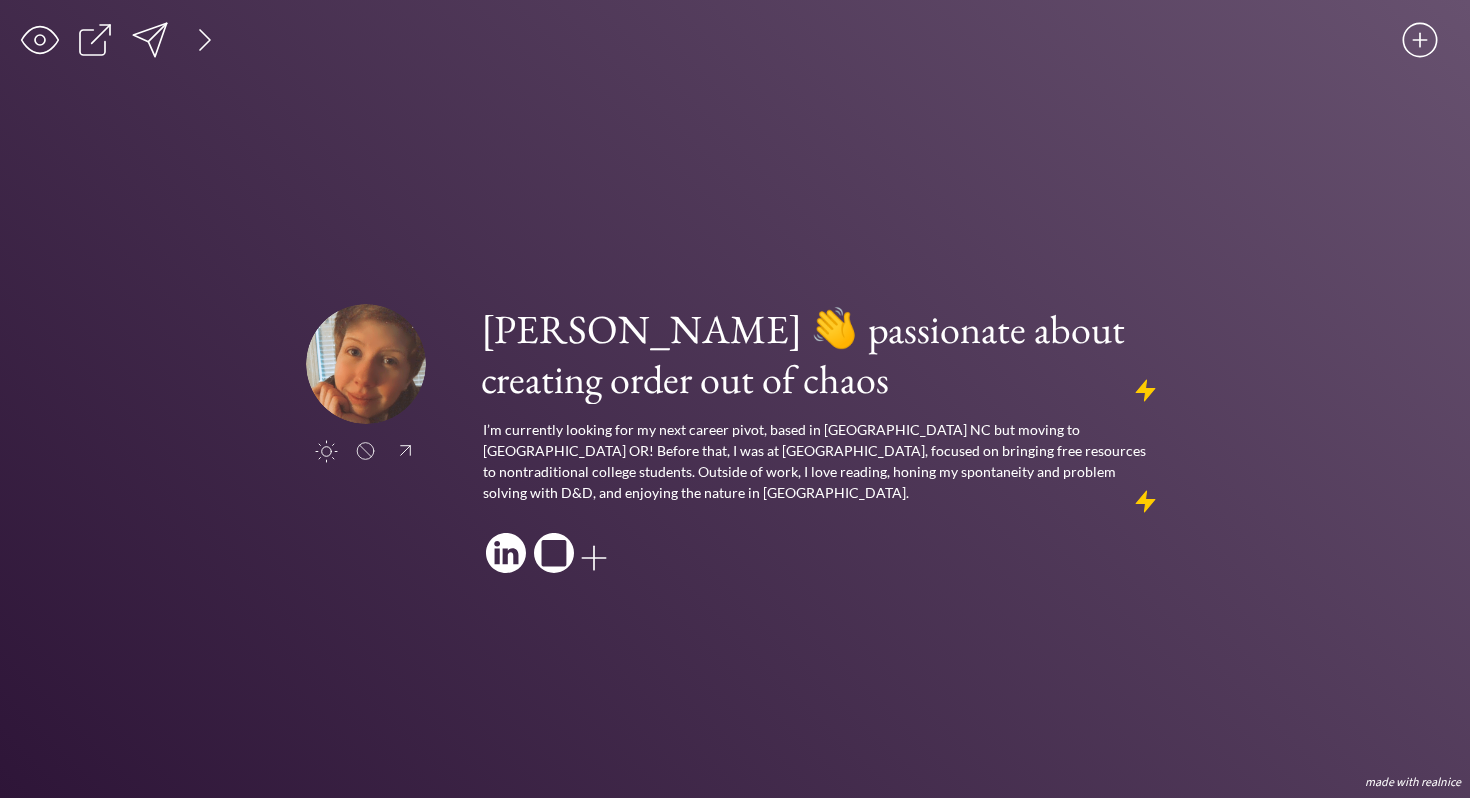 click 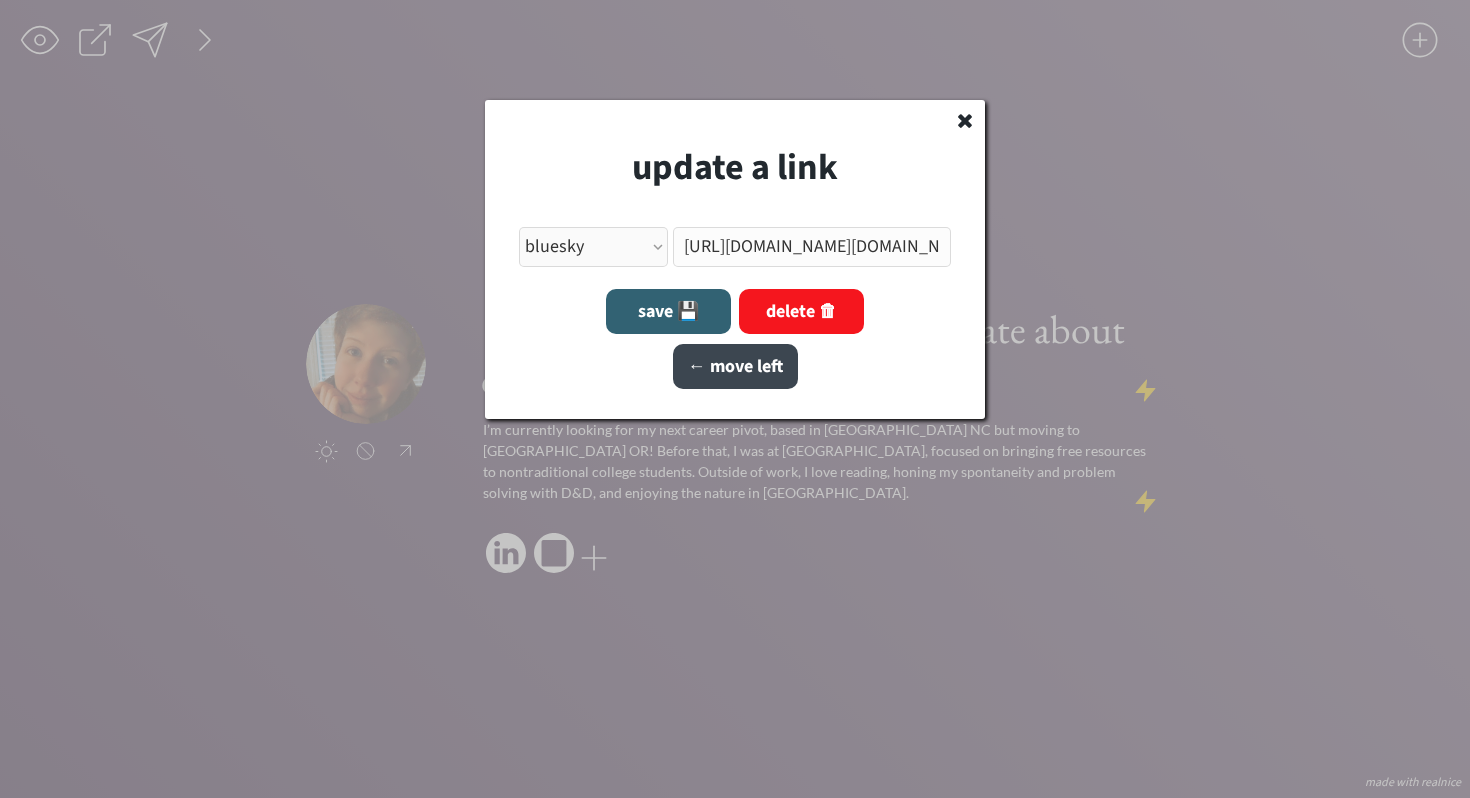 click on "save 💾" at bounding box center (668, 311) 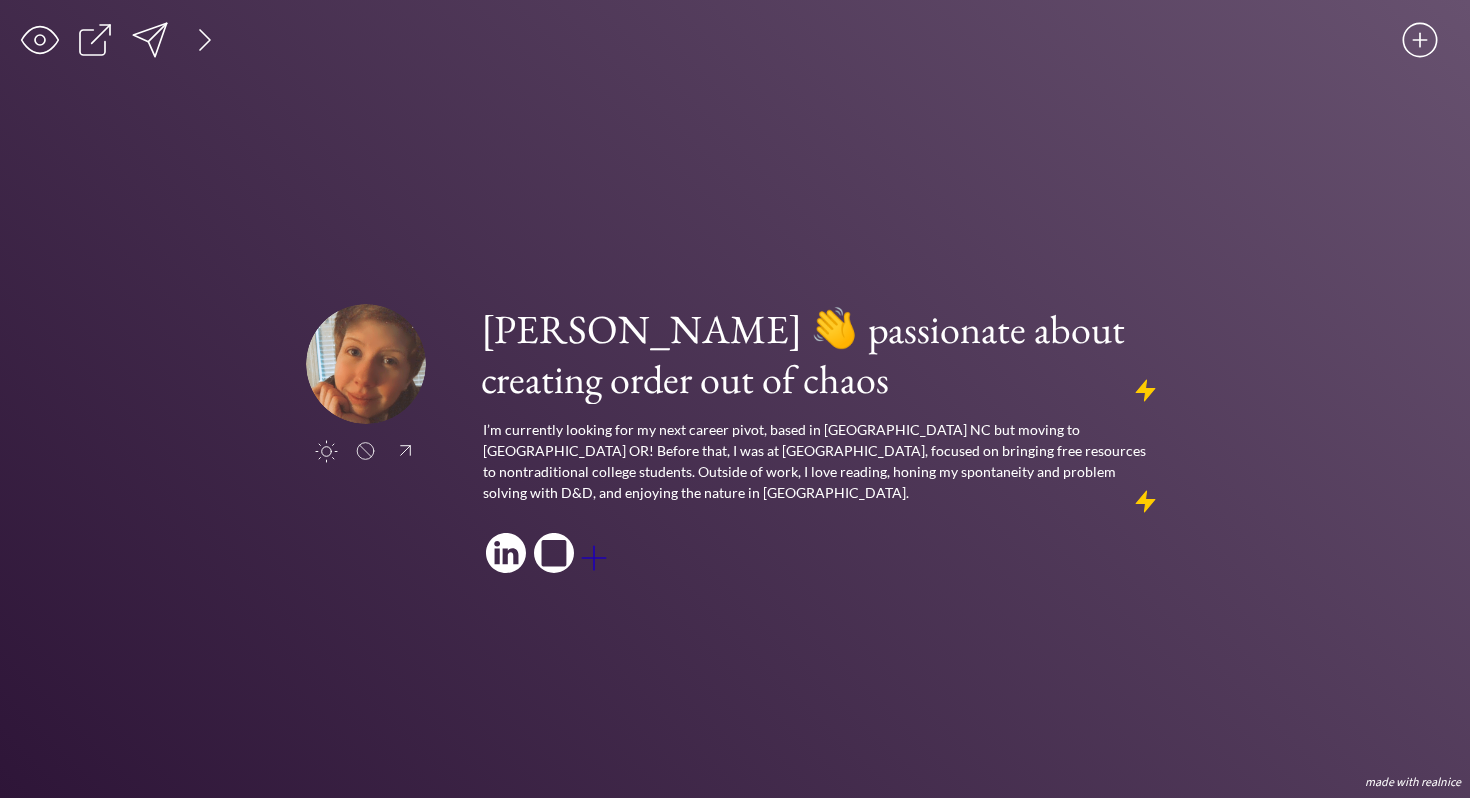 click at bounding box center (594, 558) 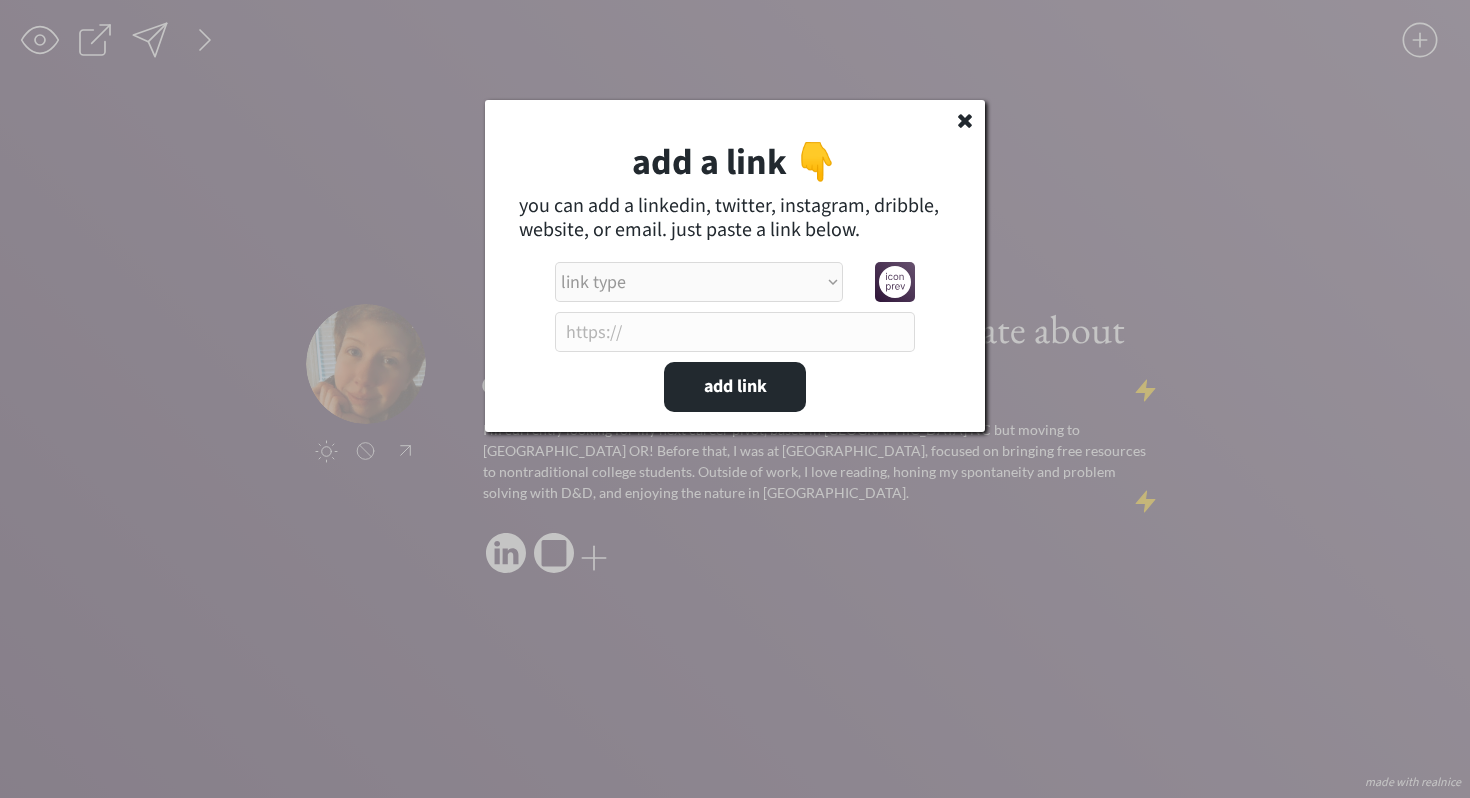 click on "link type apple music apple podcasts beehiiv behance bluesky calendar discord dribbble email etsy facebook farcaster github imdb instagram linkedIn mastodon medium patreon phone pinterest product [PERSON_NAME] psychology [DATE] signal soundcloud spotify substack telegram threads tiktok tumblr twitch twitter (old school logo) unsplash venmo vimeo website website alt 1 website alt 2 whatsapp wikipedia x (twitter) youtube" at bounding box center (699, 282) 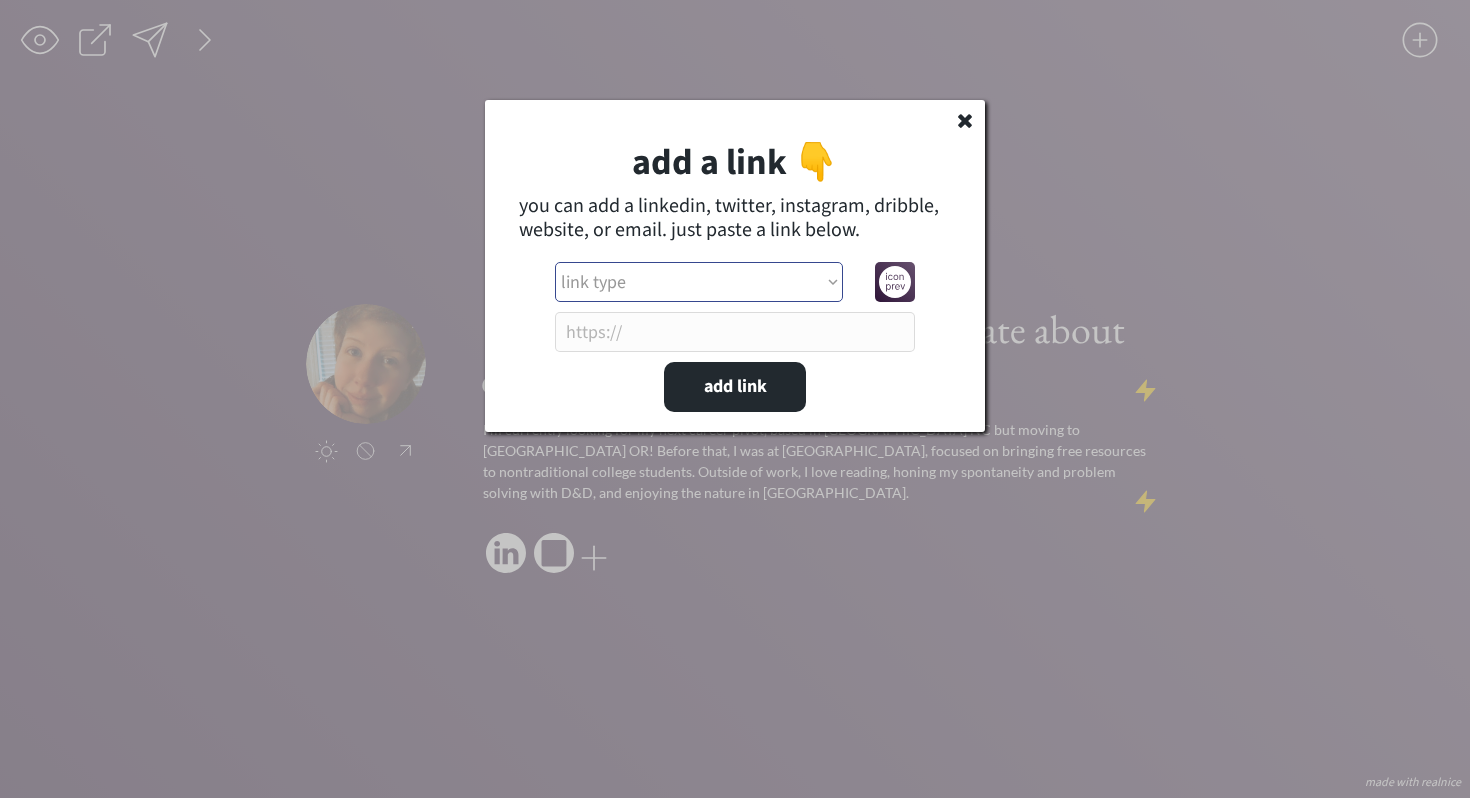 select on ""email"" 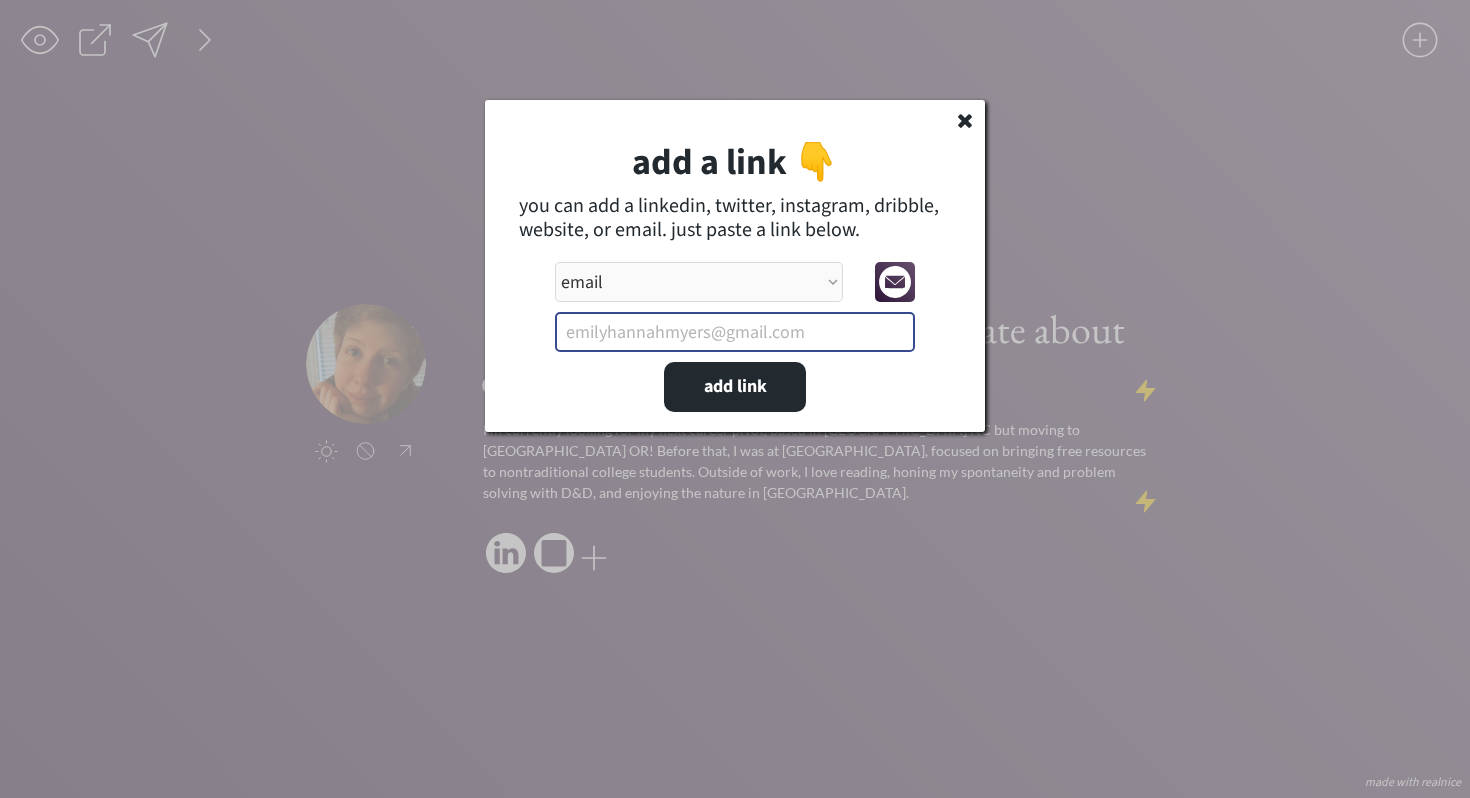 click at bounding box center [735, 332] 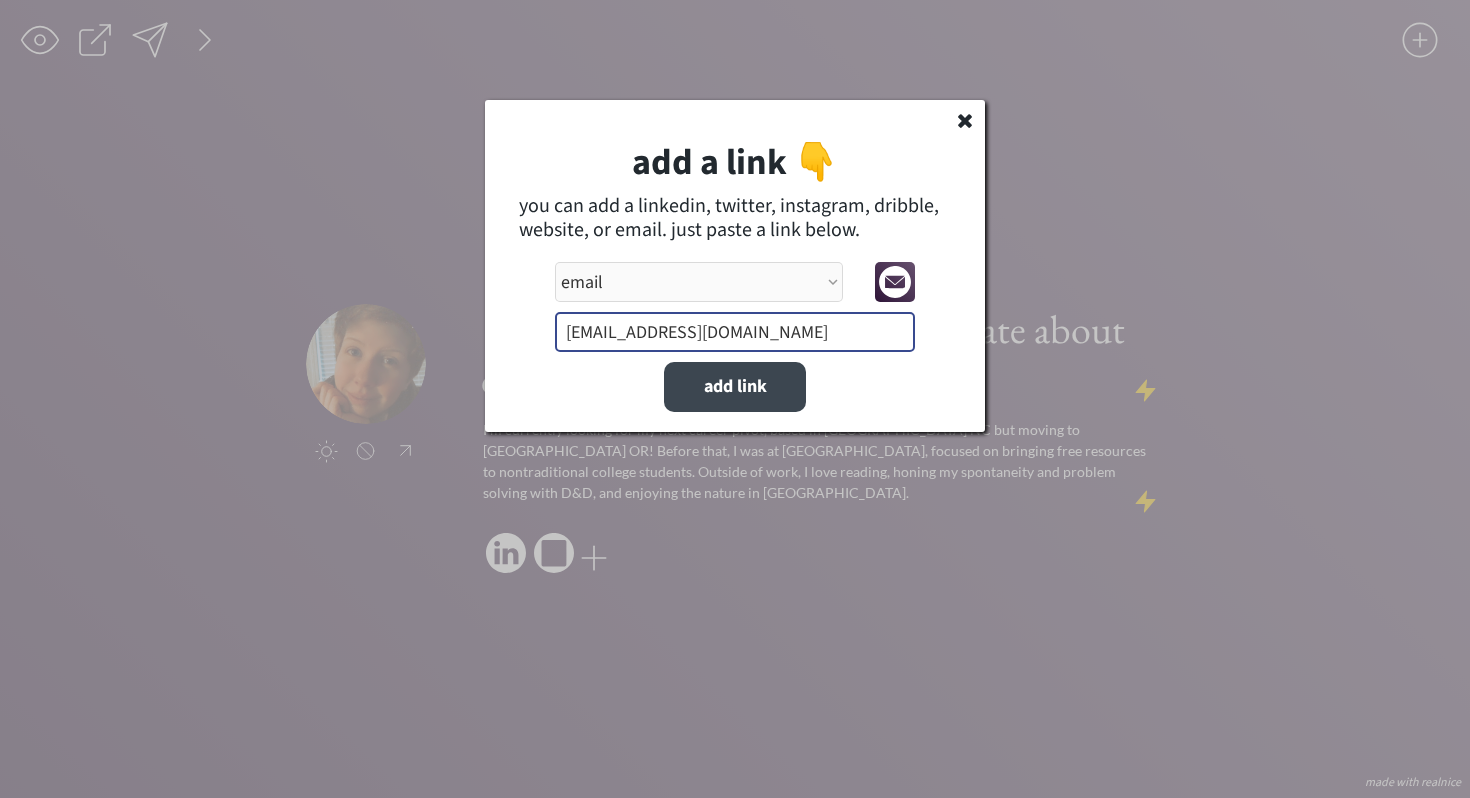 type on "emilyhannahmyers@gmail.com" 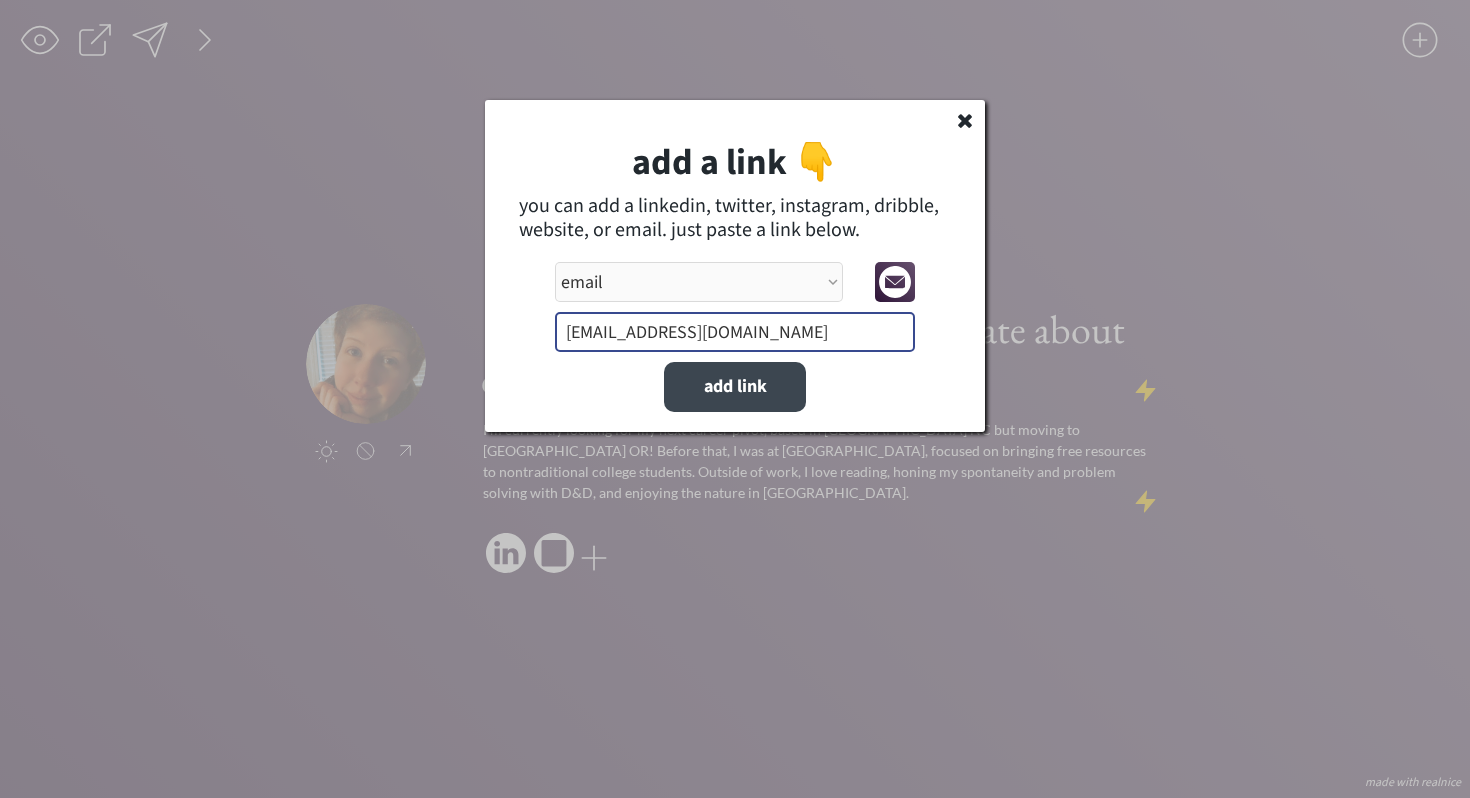 click on "add link" at bounding box center (735, 387) 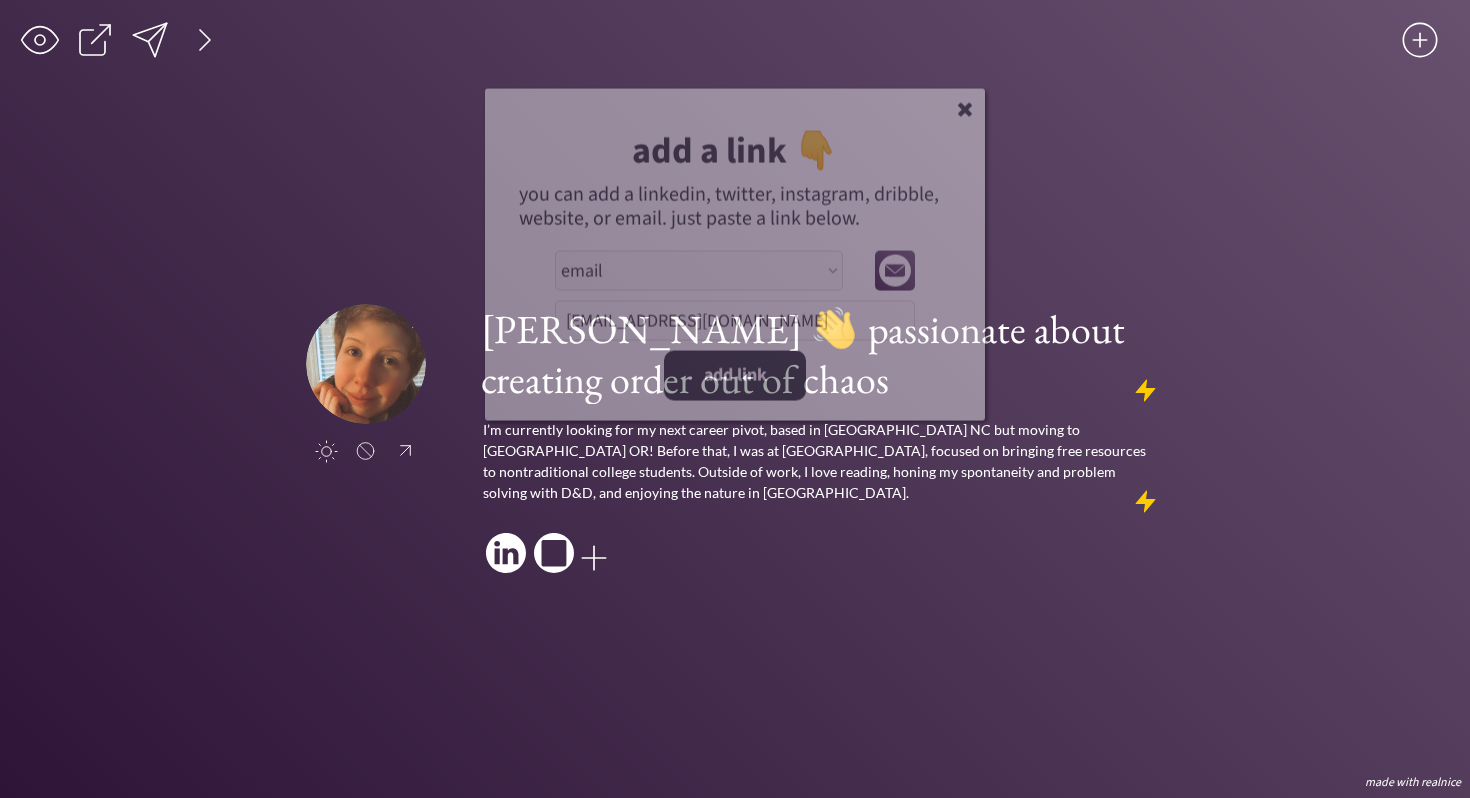 type 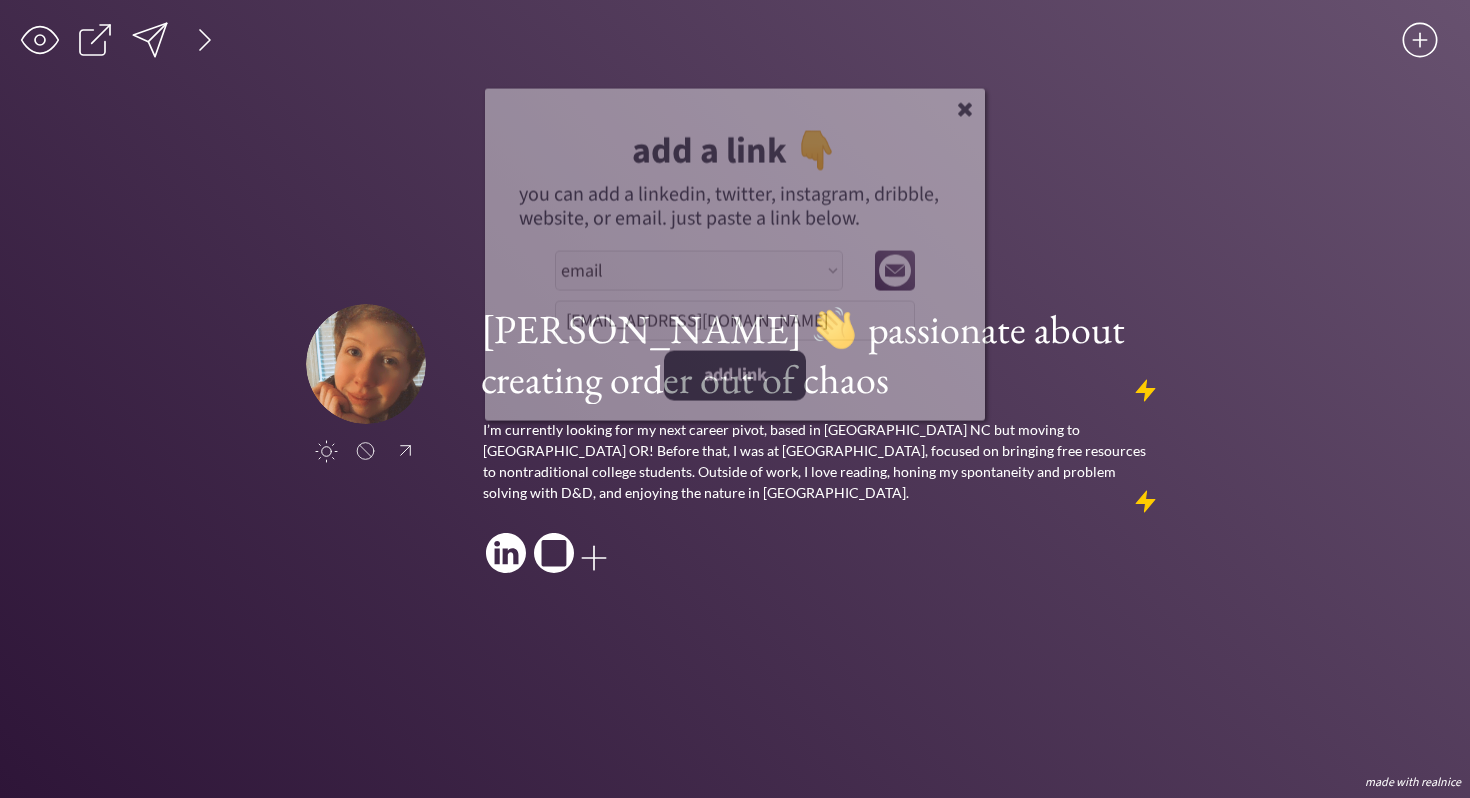 select on ""PLACEHOLDER_1427118222253"" 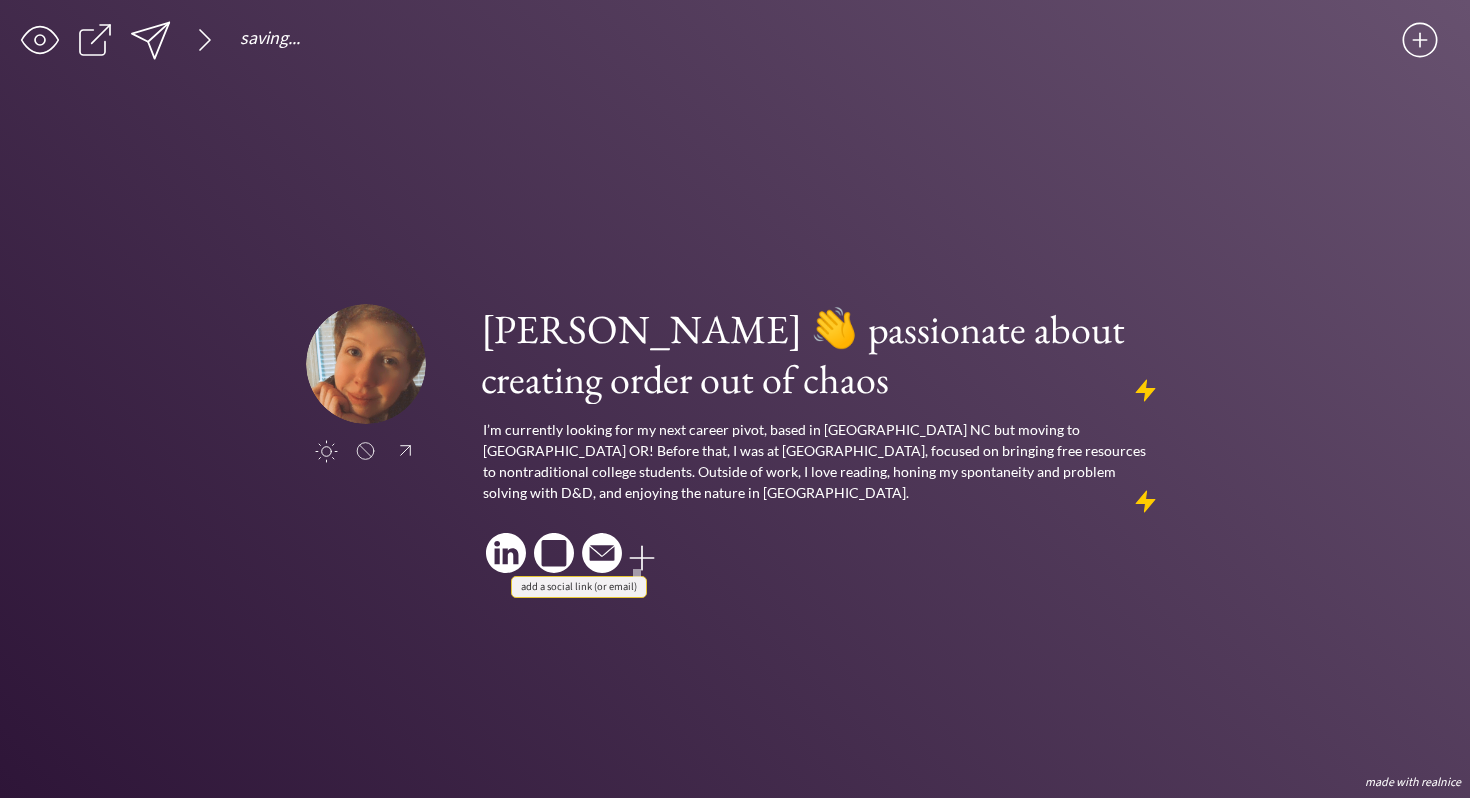 click 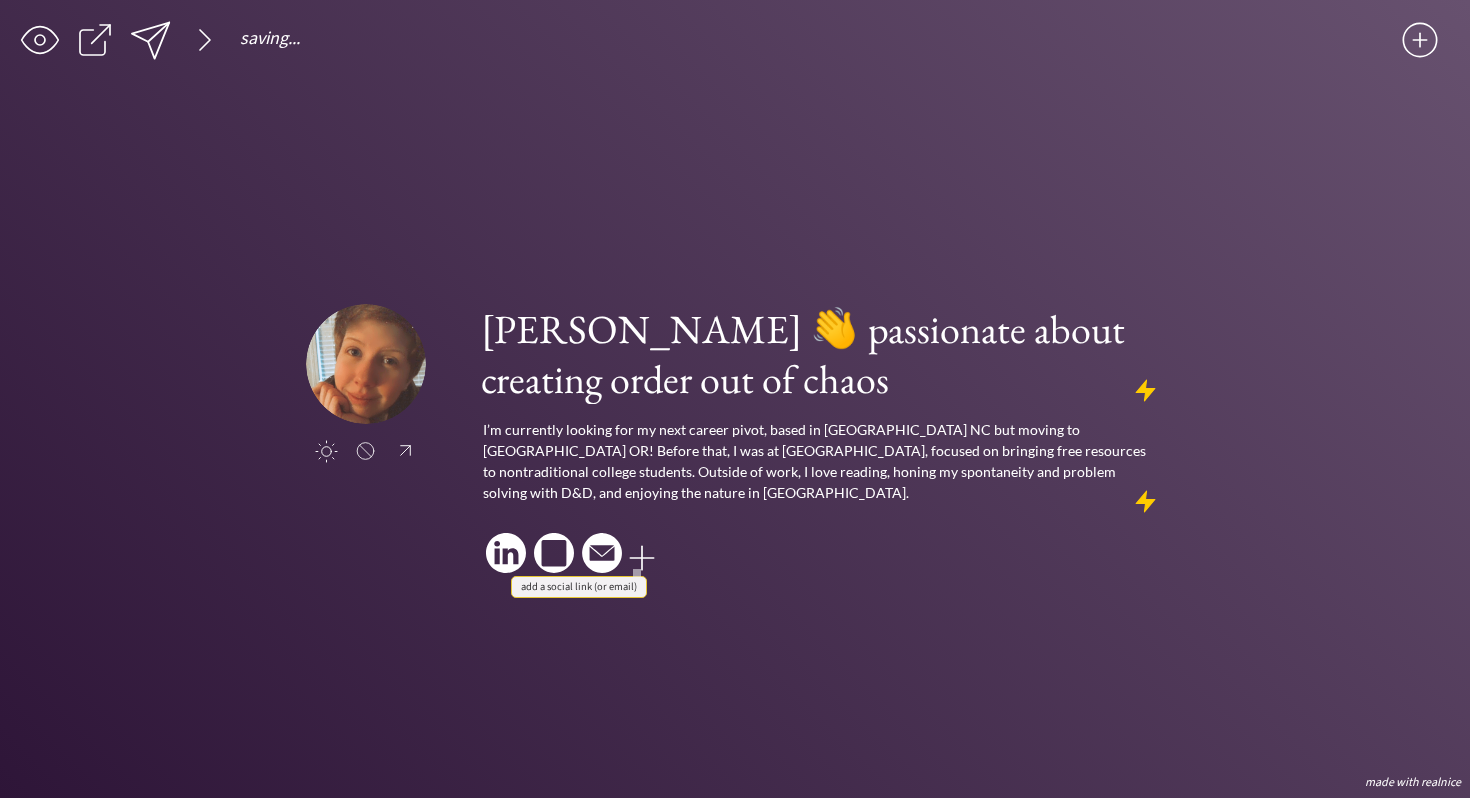 select on ""PLACEHOLDER_1427118222253"" 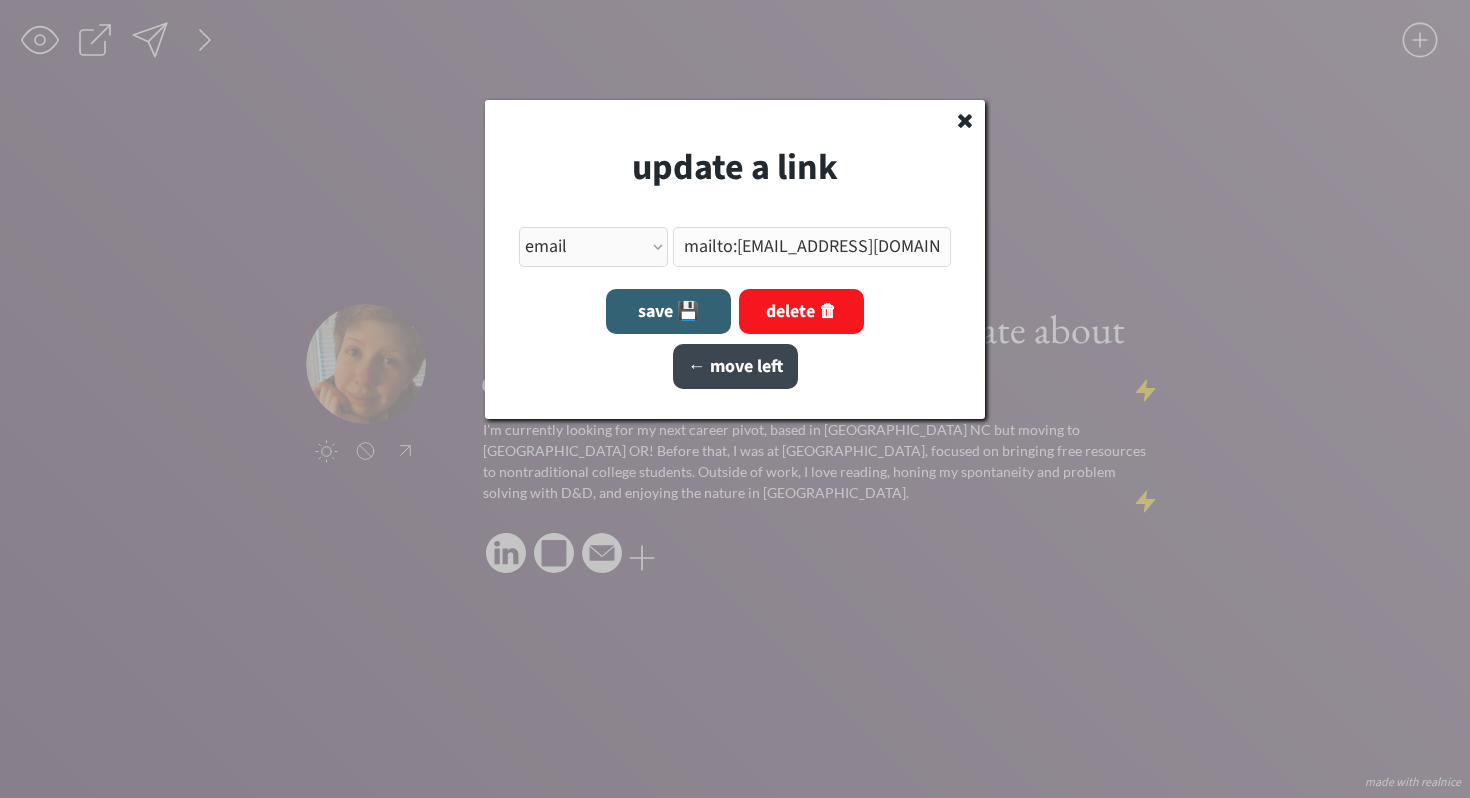 click on "← move left" at bounding box center (735, 366) 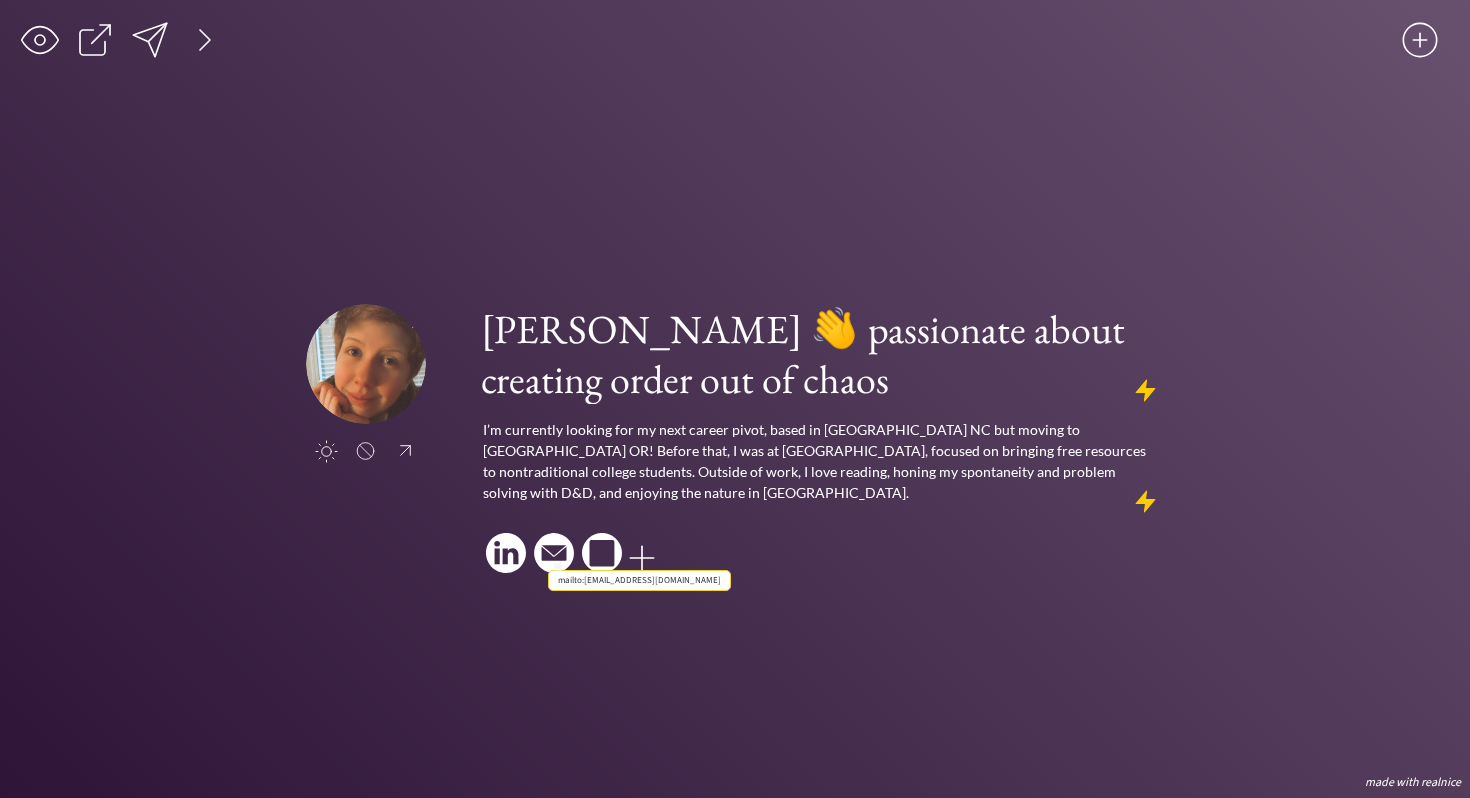 click 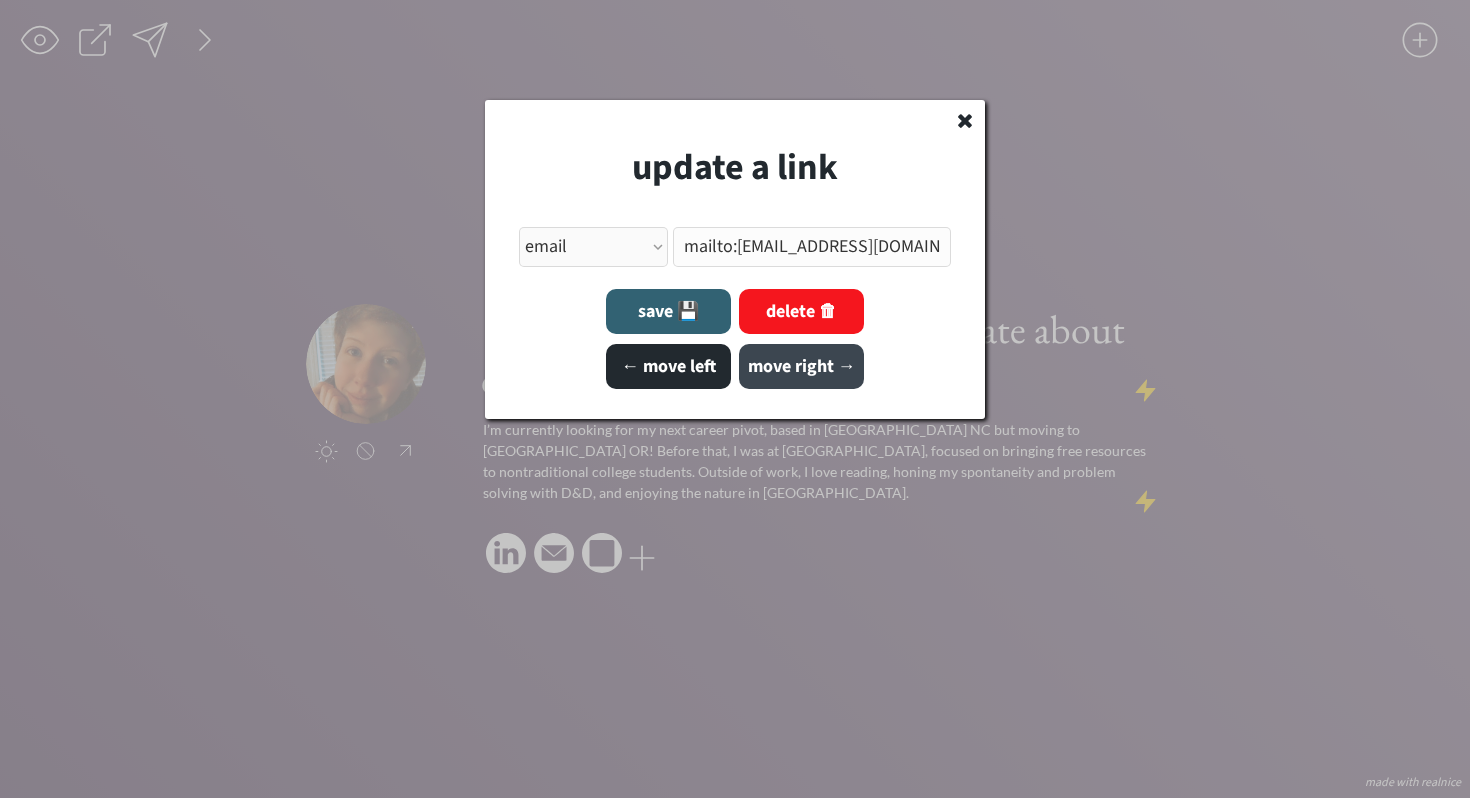 click on "← move left" at bounding box center [668, 366] 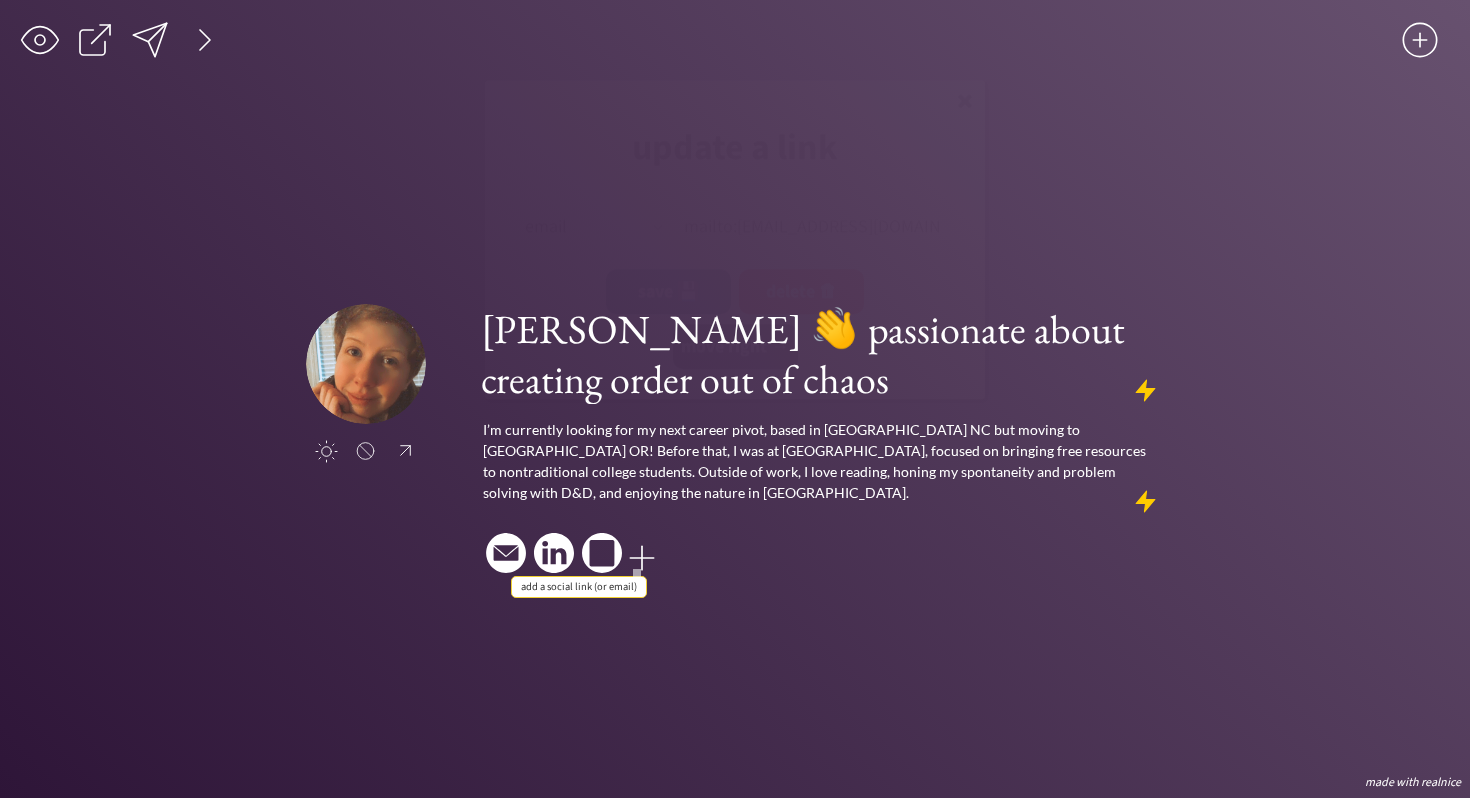 click at bounding box center [642, 558] 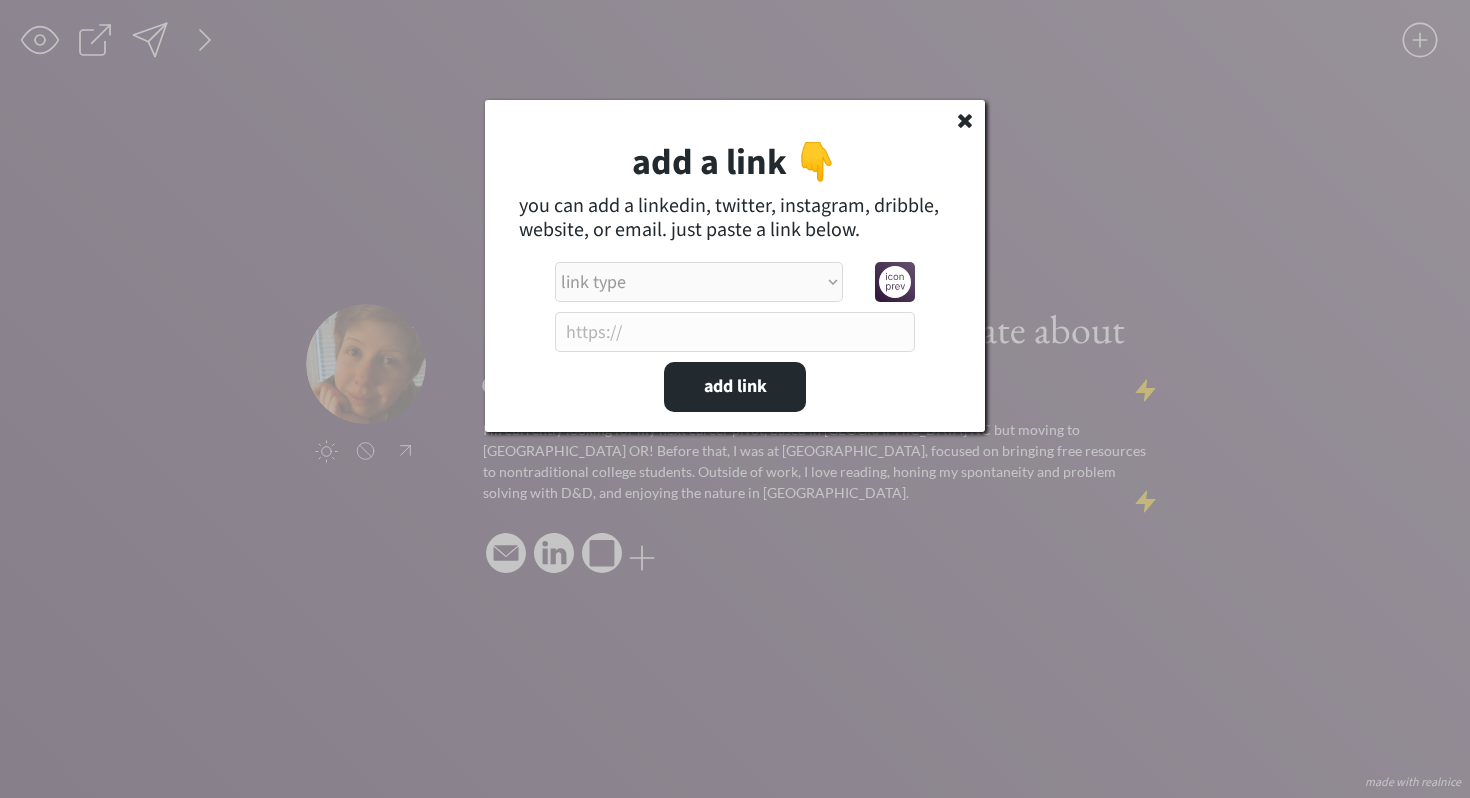 click on "link type apple music apple podcasts beehiiv behance bluesky calendar discord dribbble email etsy facebook farcaster github imdb instagram linkedIn mastodon medium patreon phone pinterest product [PERSON_NAME] psychology [DATE] signal soundcloud spotify substack telegram threads tiktok tumblr twitch twitter (old school logo) unsplash venmo vimeo website website alt 1 website alt 2 whatsapp wikipedia x (twitter) youtube" at bounding box center [699, 282] 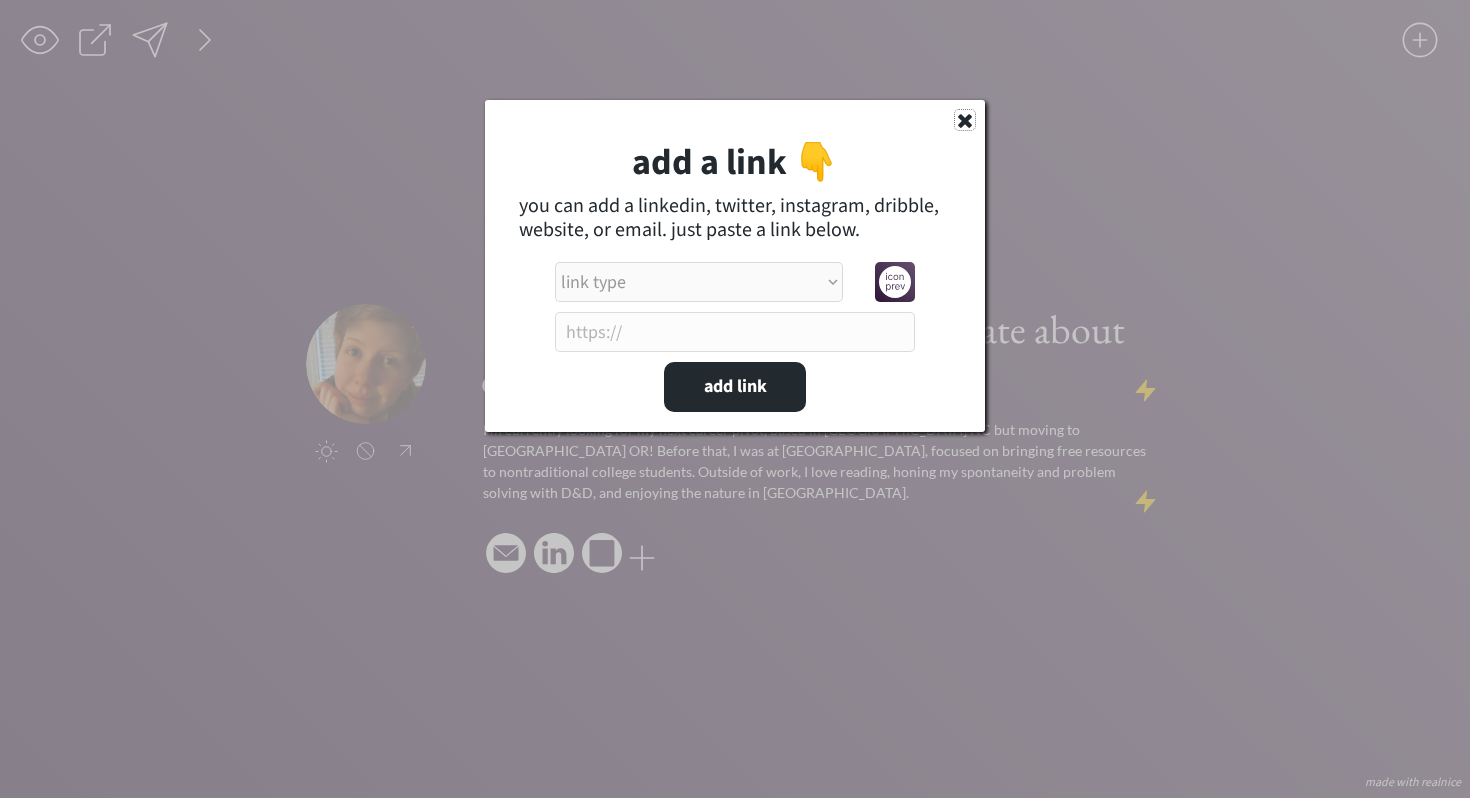 click 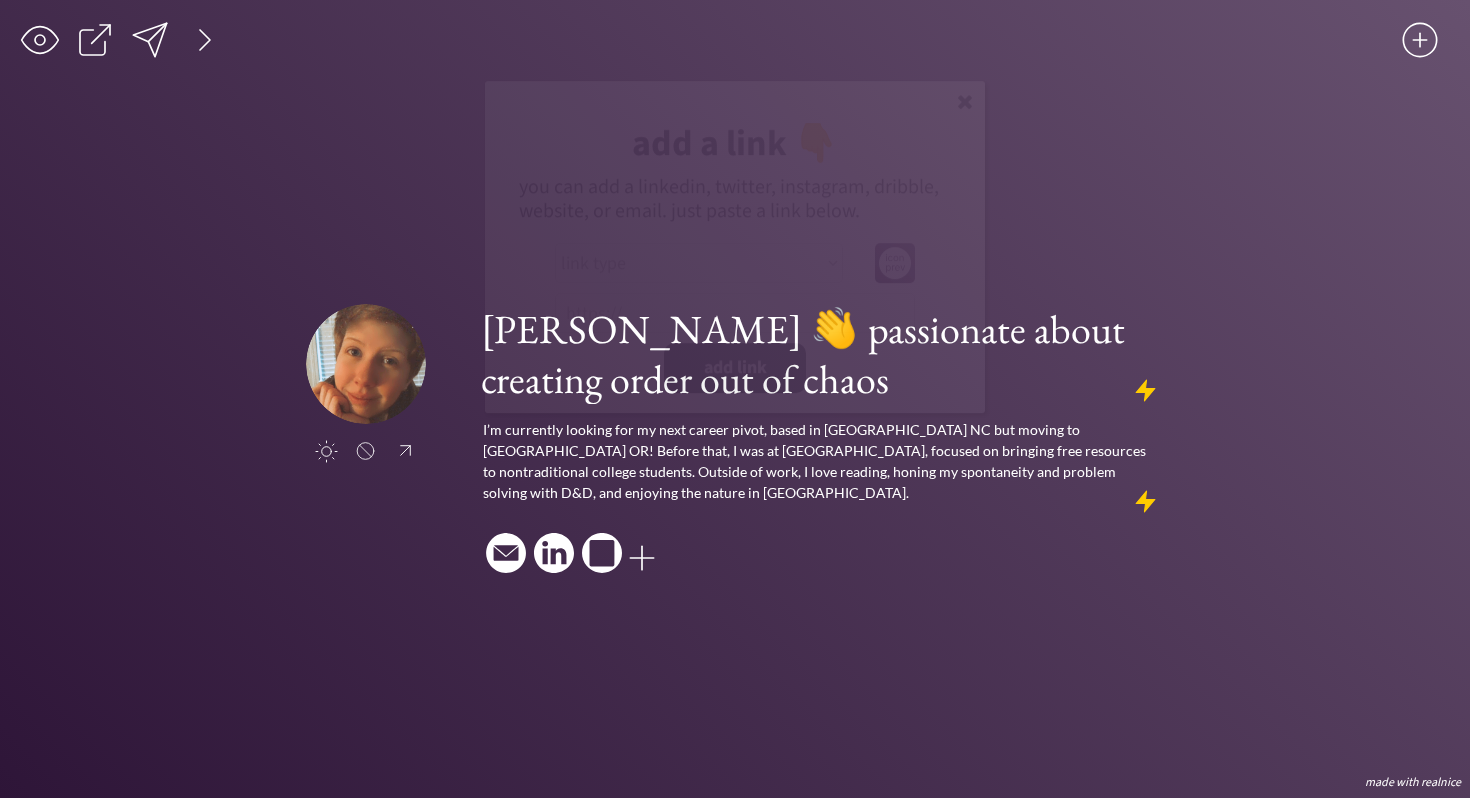 click 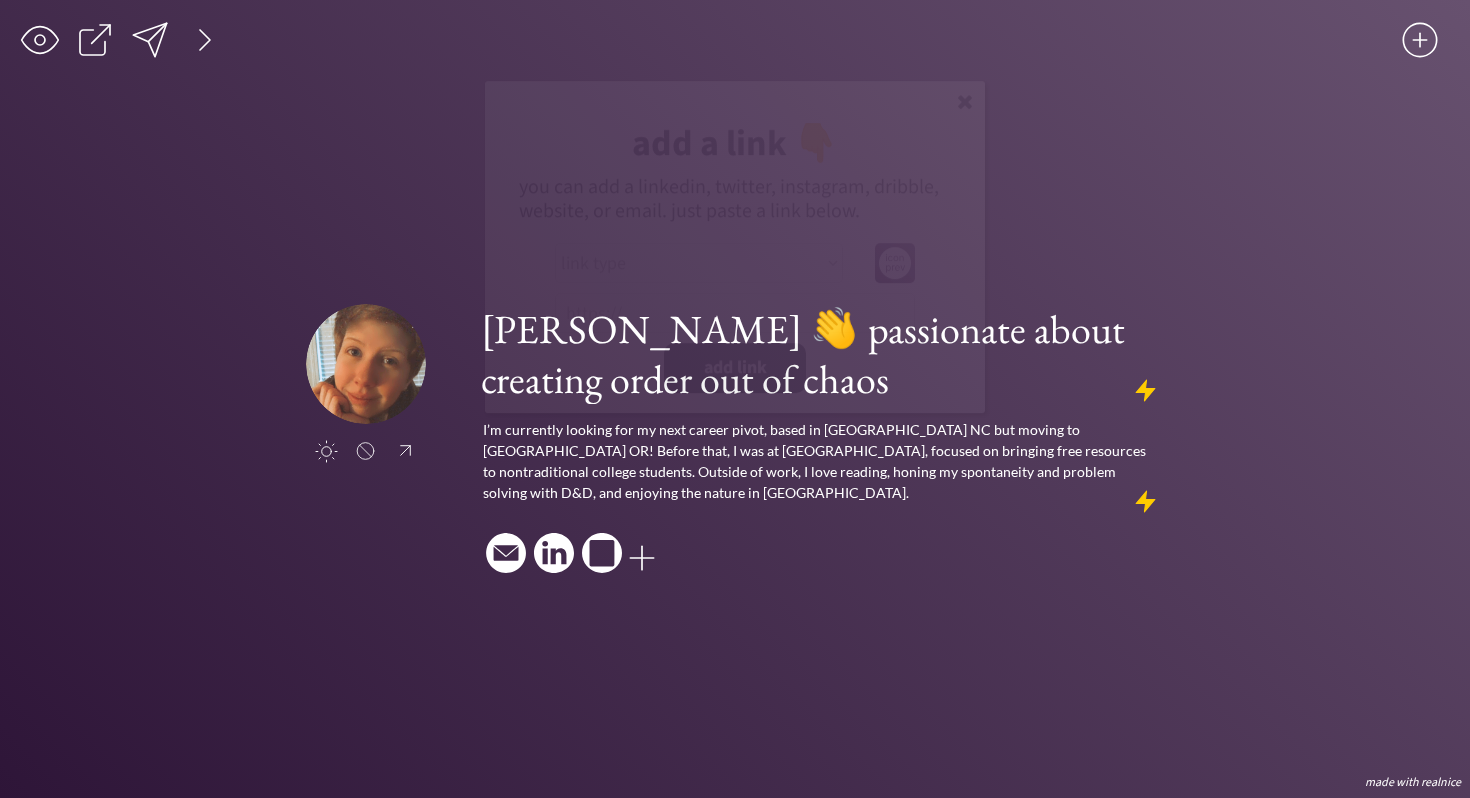 select on ""PLACEHOLDER_1427118222253"" 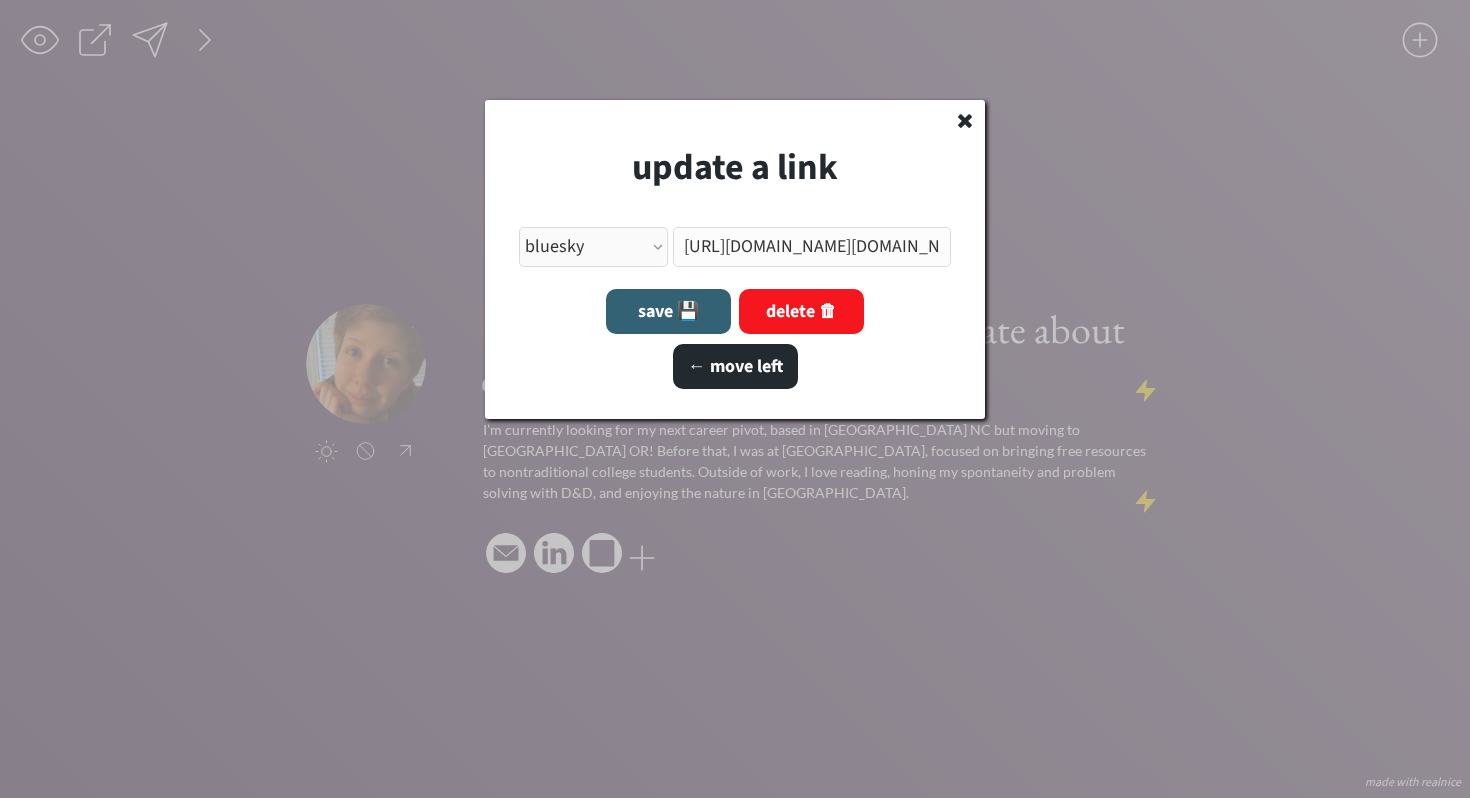 click on "link type apple music apple podcasts beehiiv behance bluesky calendar discord dribbble email etsy facebook farcaster github imdb instagram linkedIn mastodon medium patreon phone pinterest product [PERSON_NAME] psychology [DATE] signal soundcloud spotify substack telegram threads tiktok tumblr twitch twitter (old school logo) unsplash venmo vimeo website website alt 1 website alt 2 whatsapp wikipedia x (twitter) youtube" at bounding box center (593, 247) 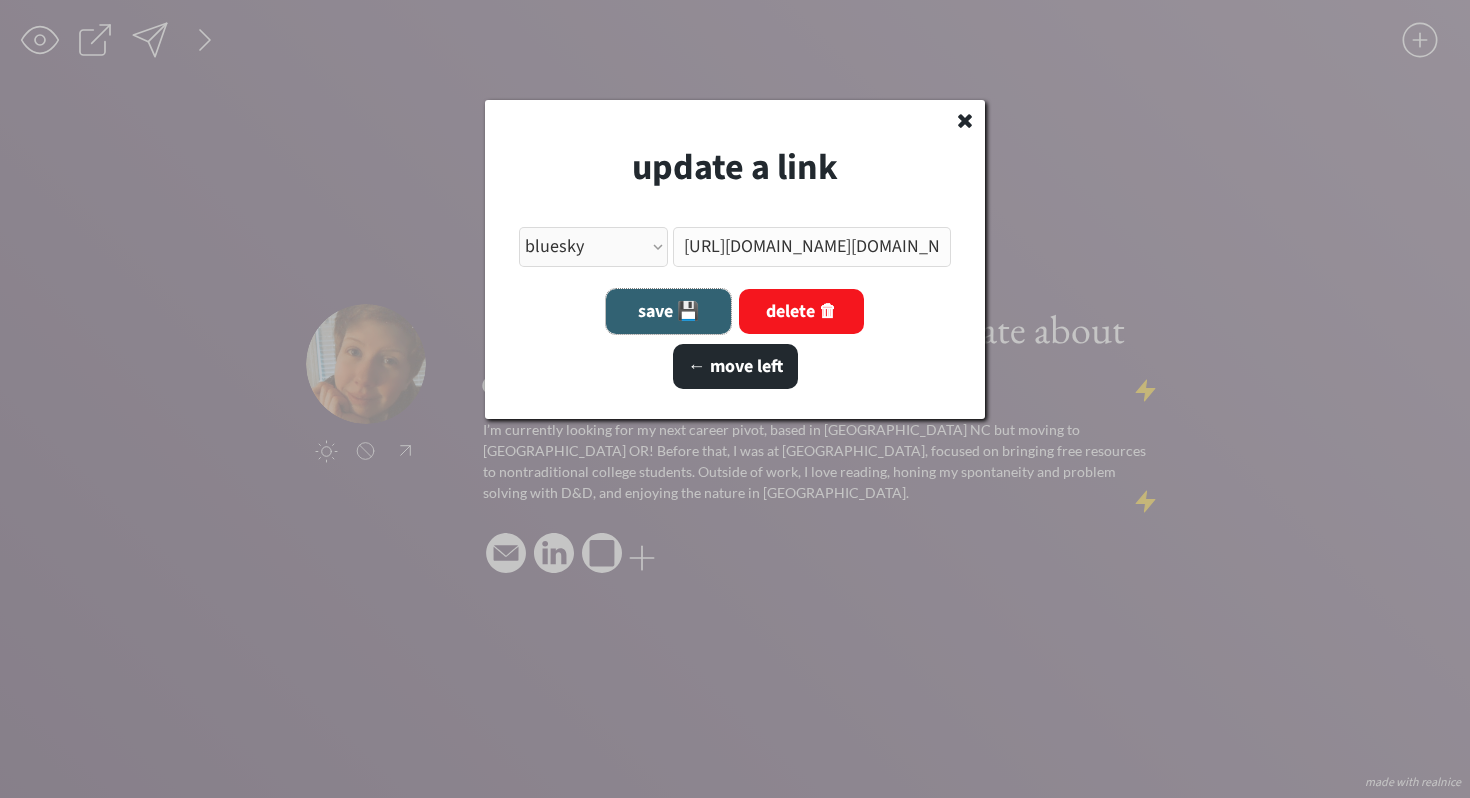 click on "save 💾" at bounding box center [668, 311] 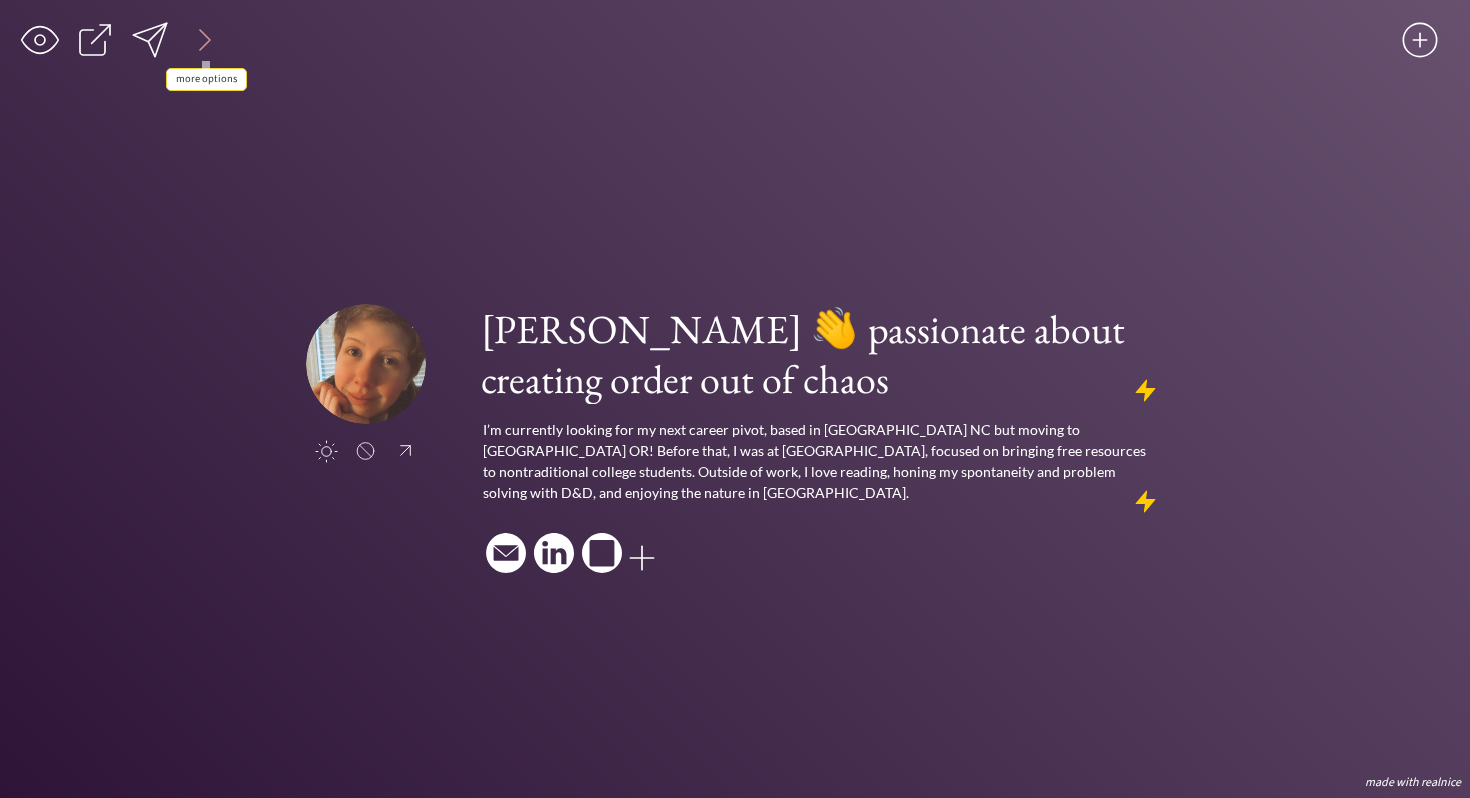 click at bounding box center [205, 40] 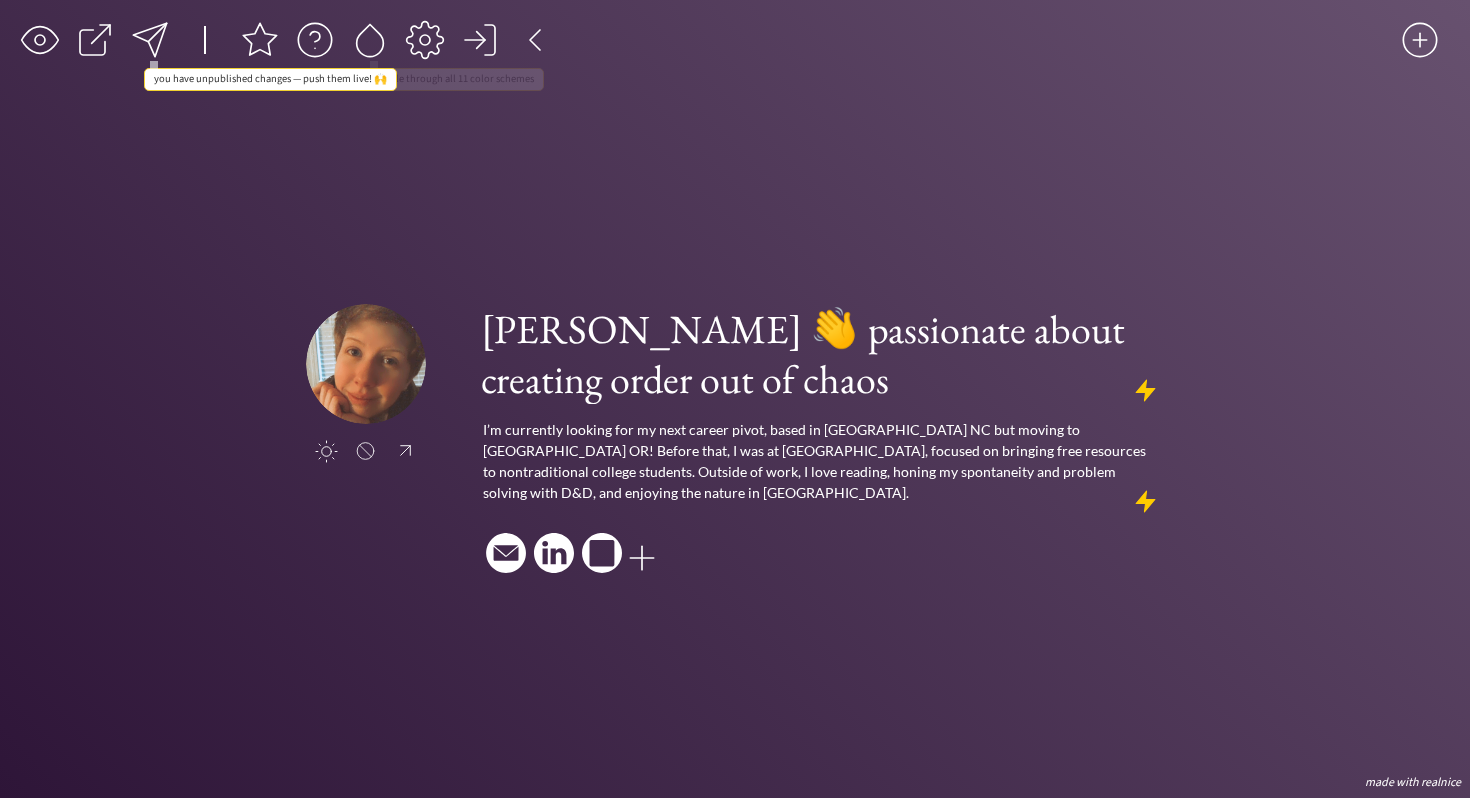 click at bounding box center (150, 40) 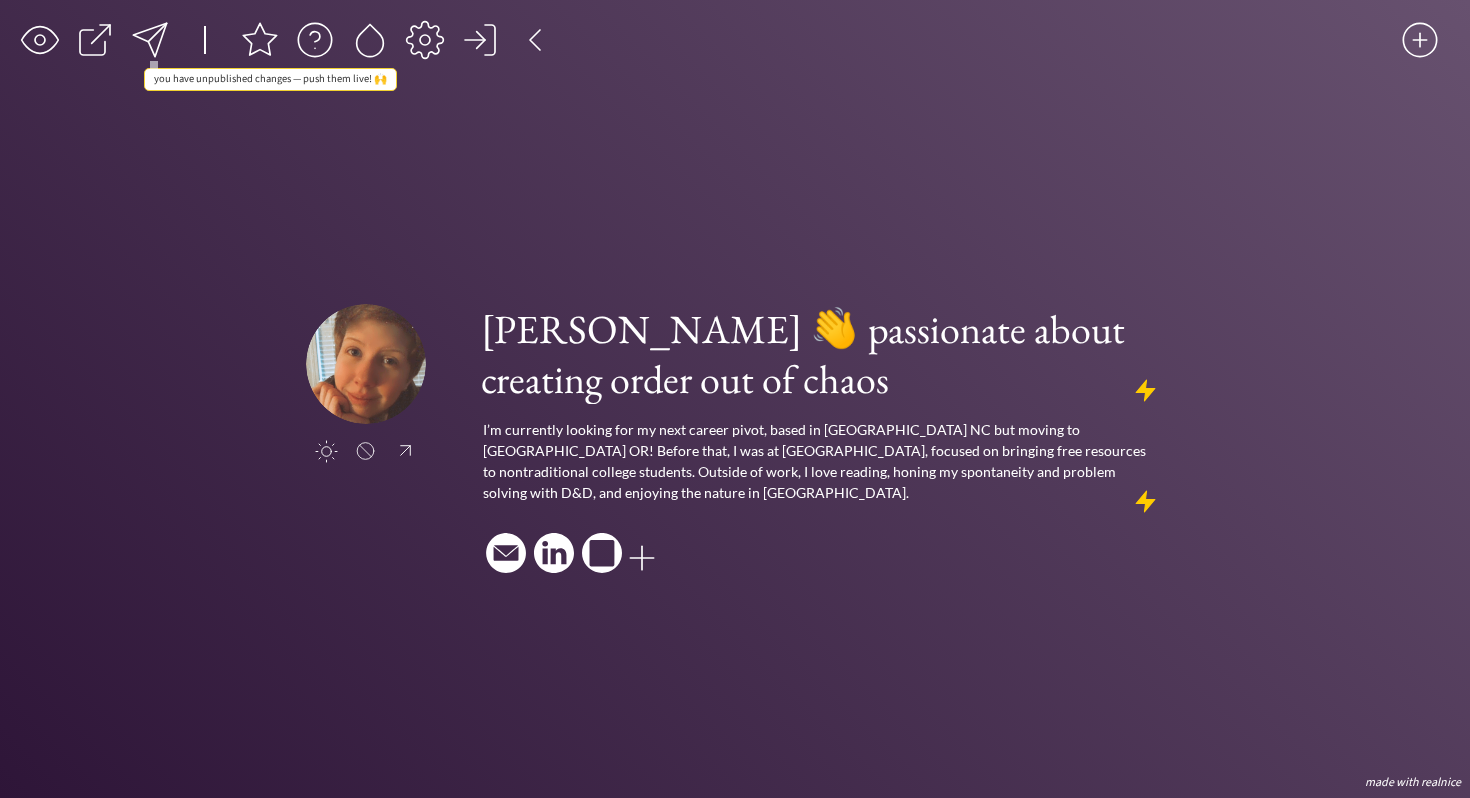 click at bounding box center (150, 40) 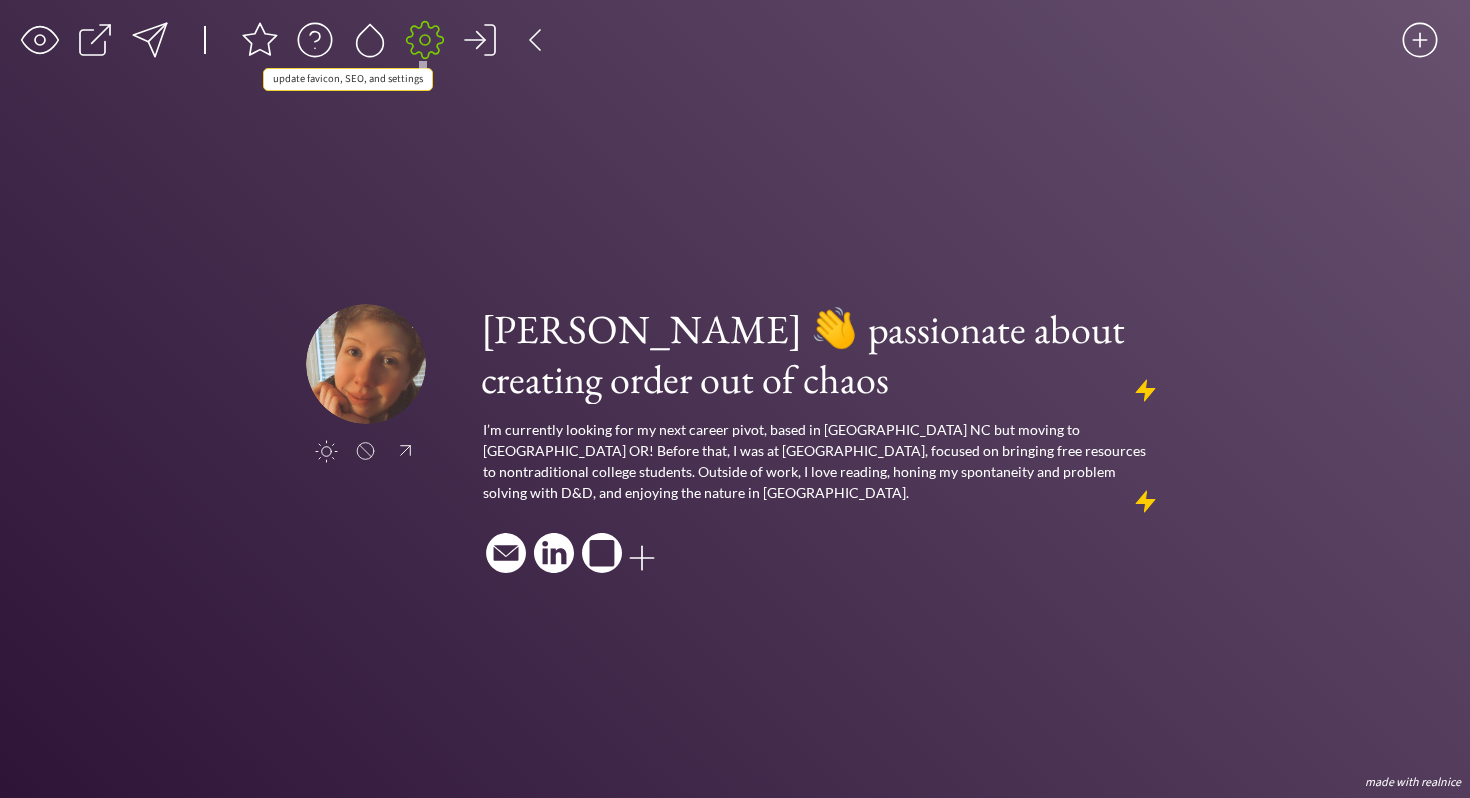 click at bounding box center [425, 40] 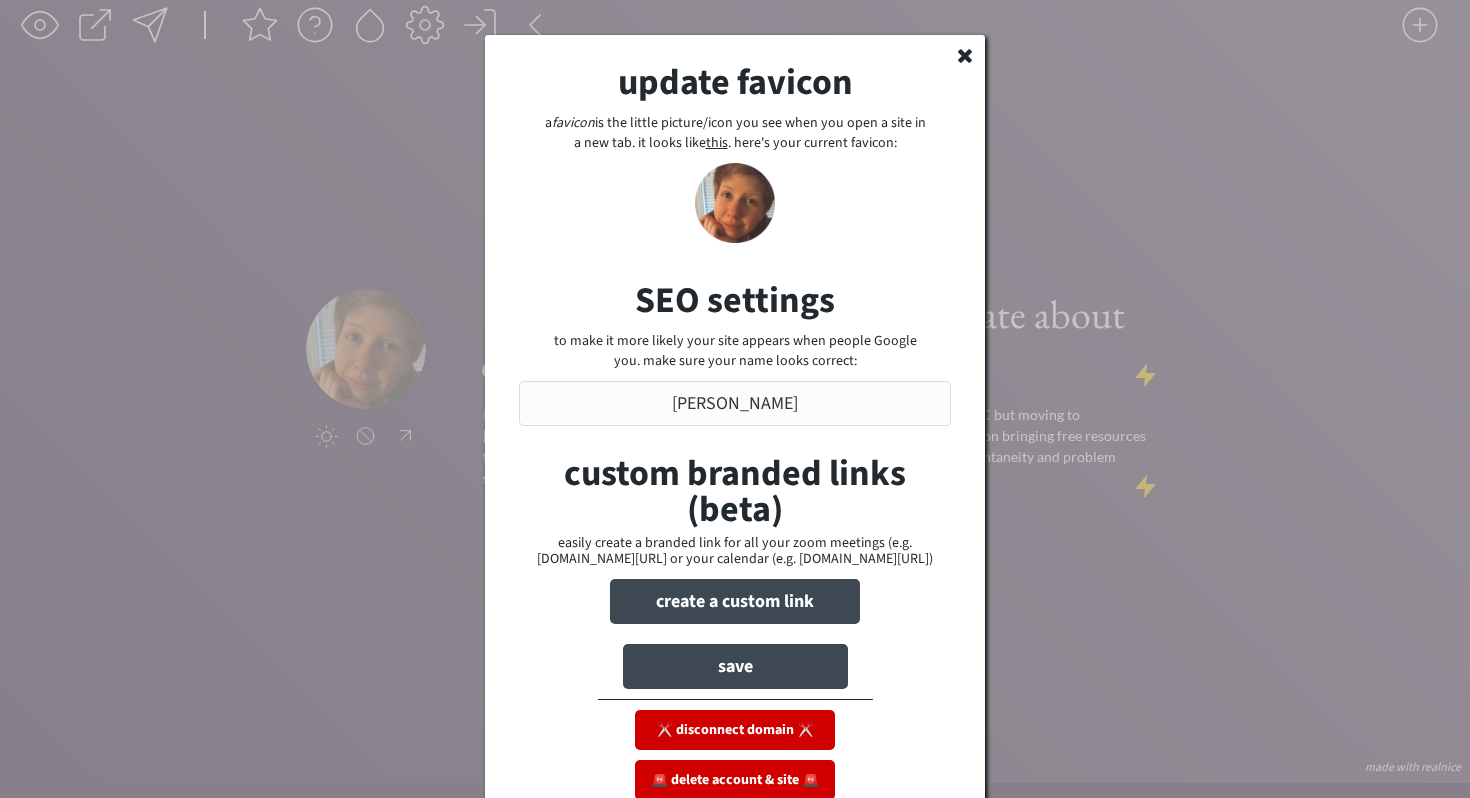 scroll, scrollTop: 0, scrollLeft: 0, axis: both 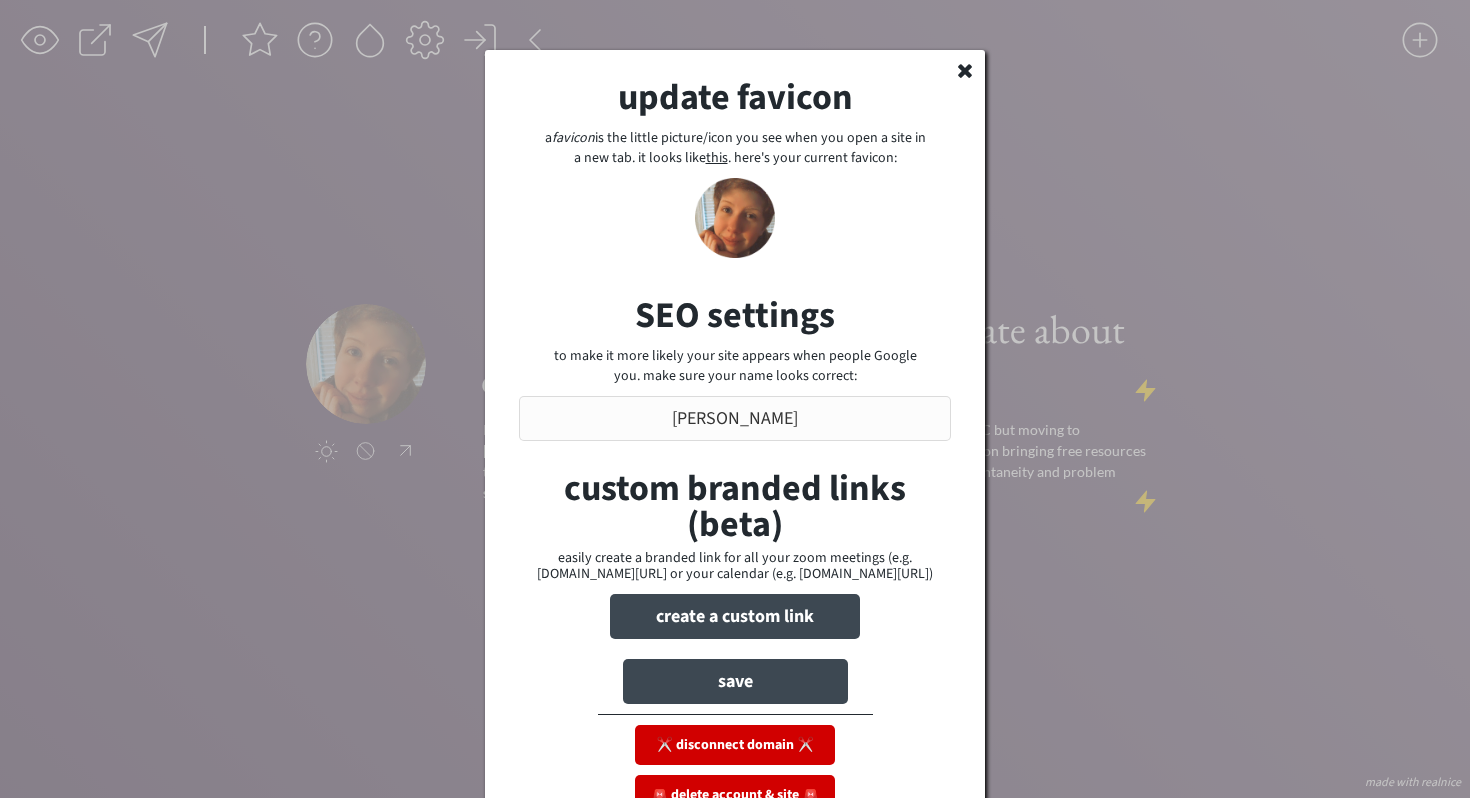 click 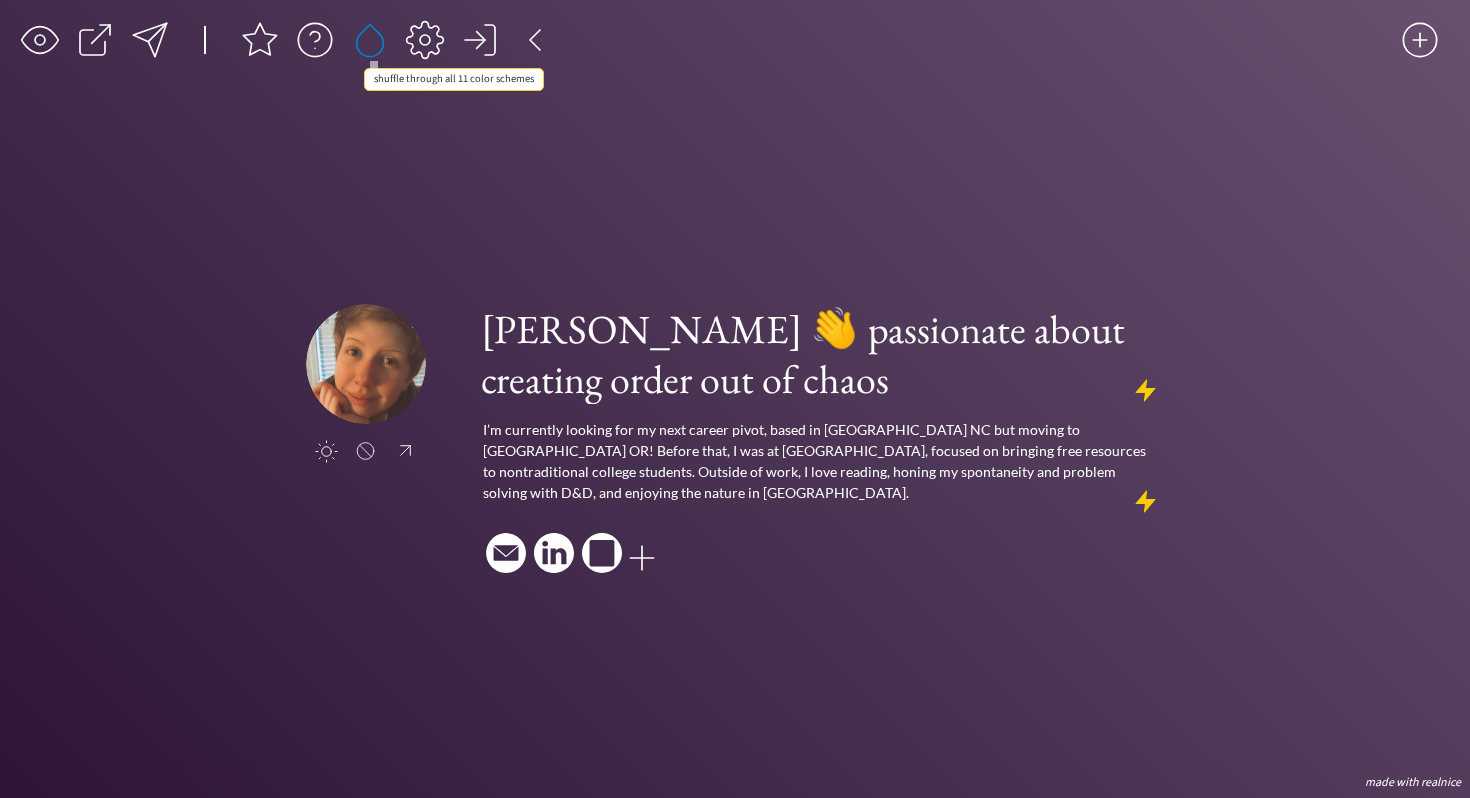 click at bounding box center [370, 40] 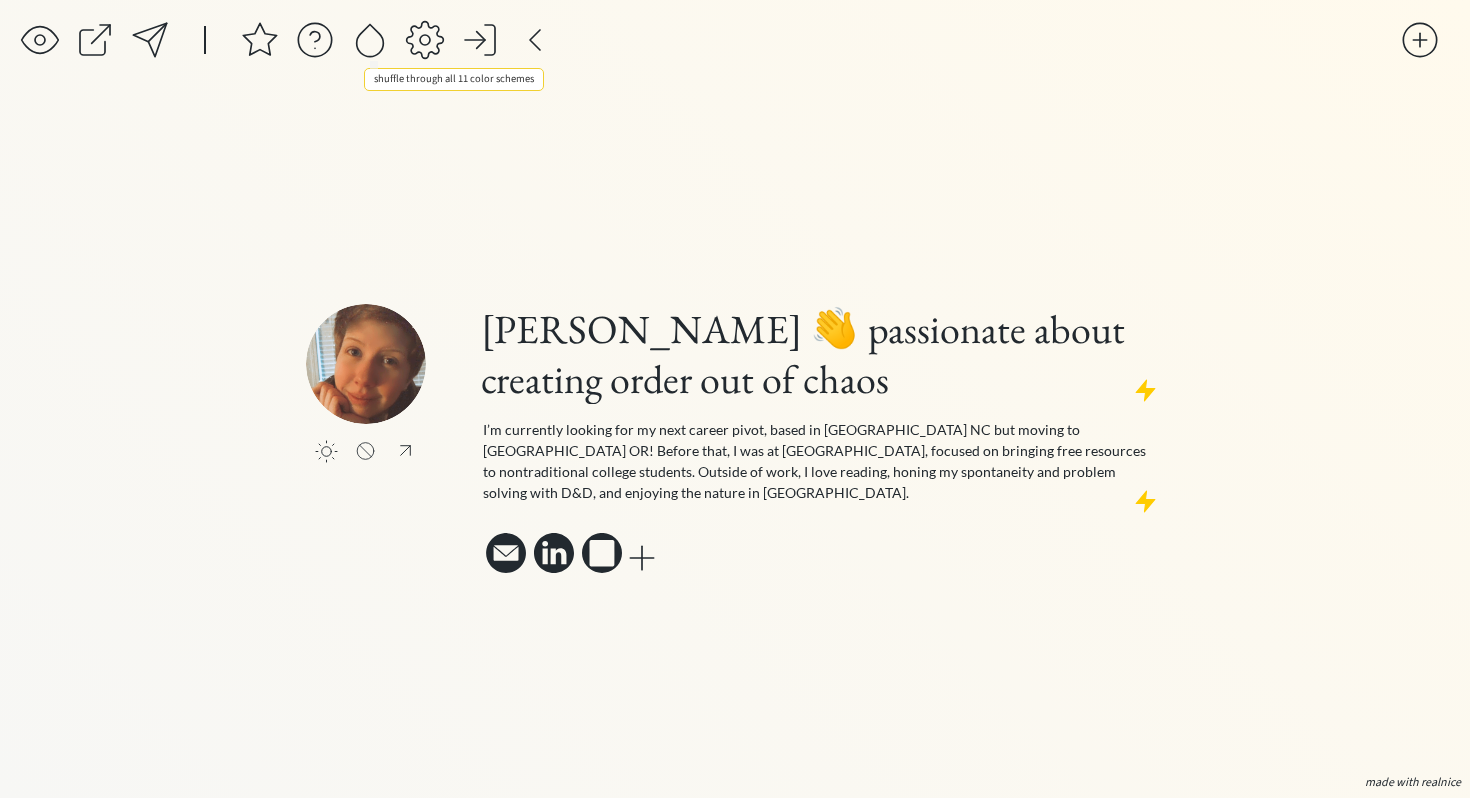 click at bounding box center [370, 40] 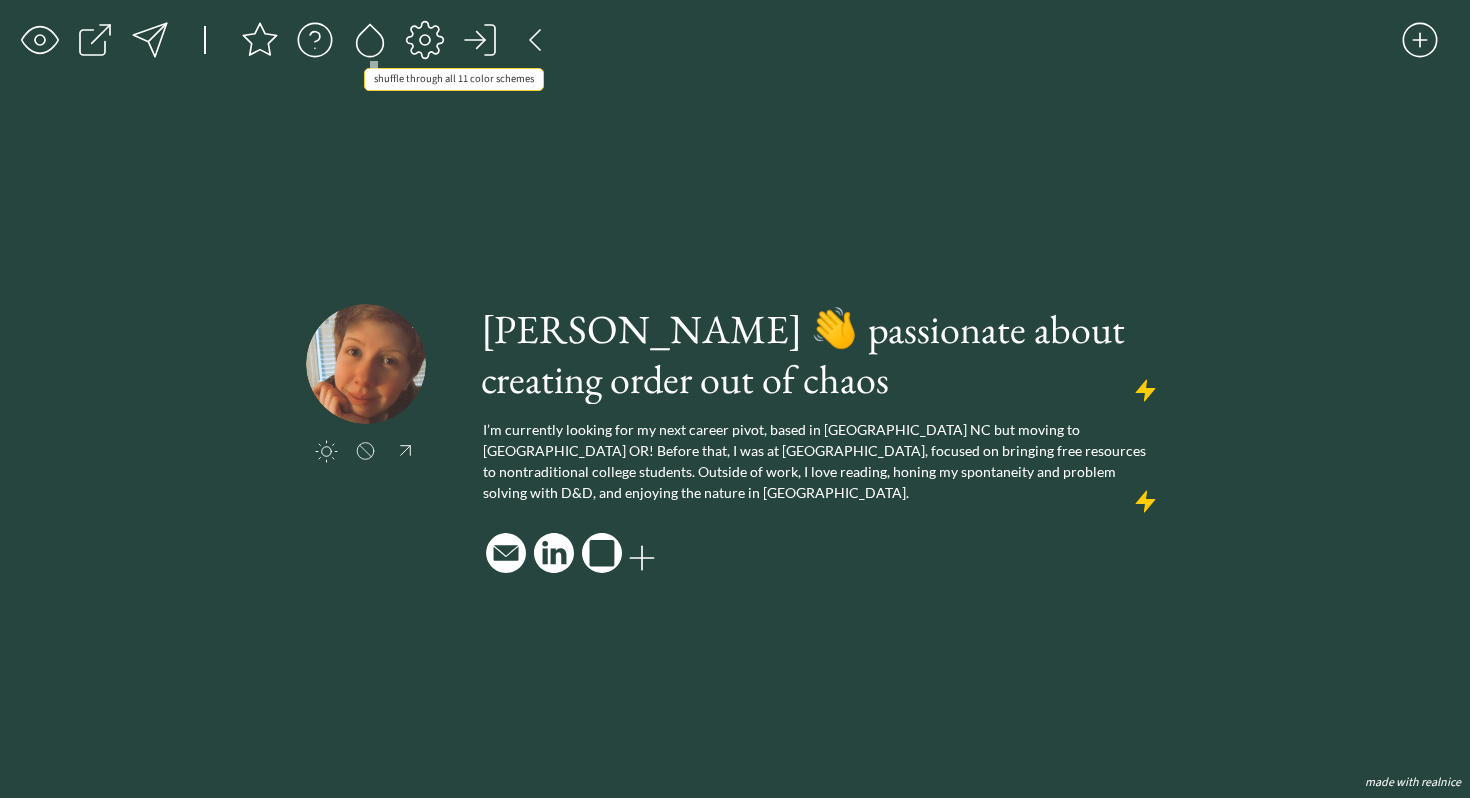 click at bounding box center (370, 40) 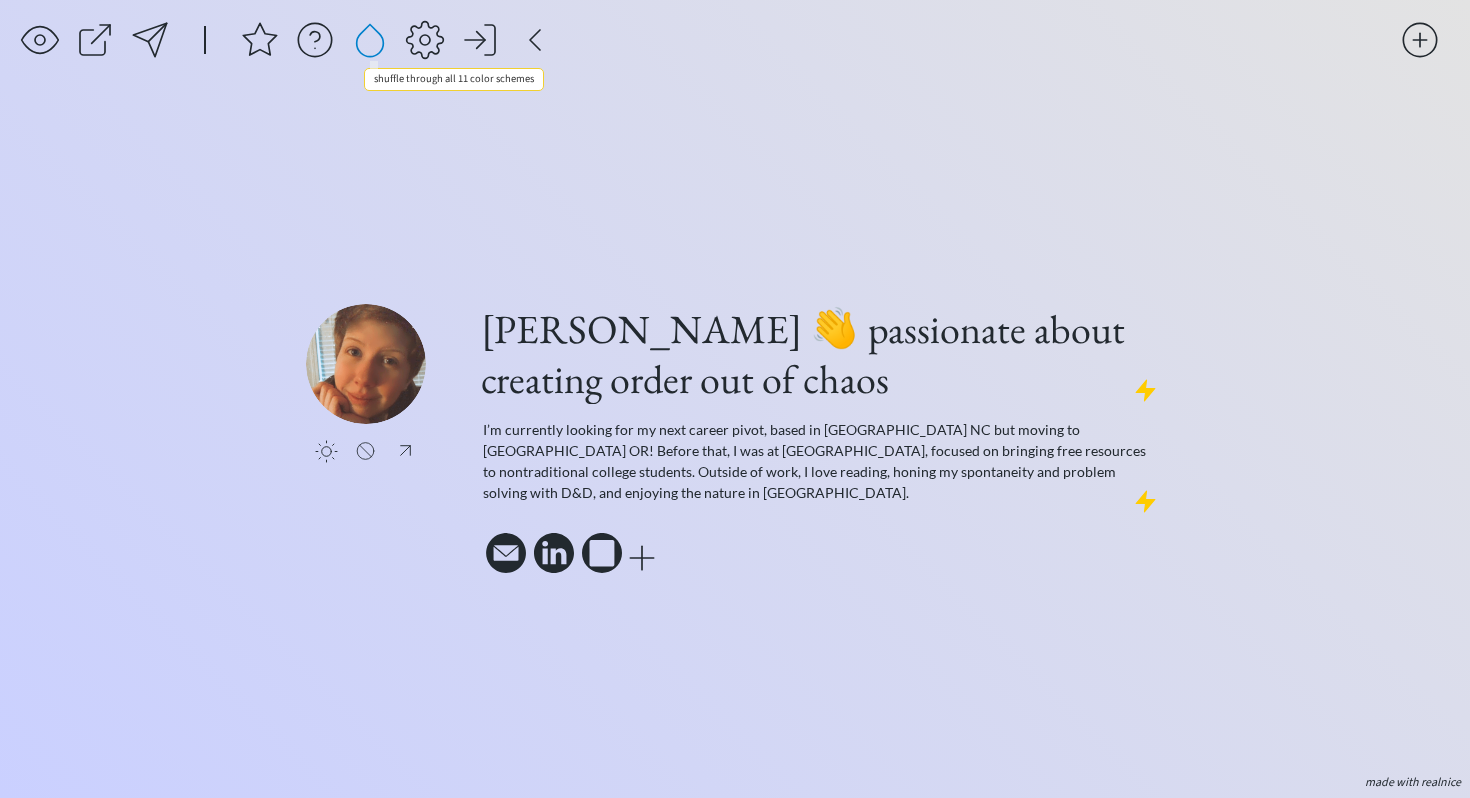 click at bounding box center [370, 40] 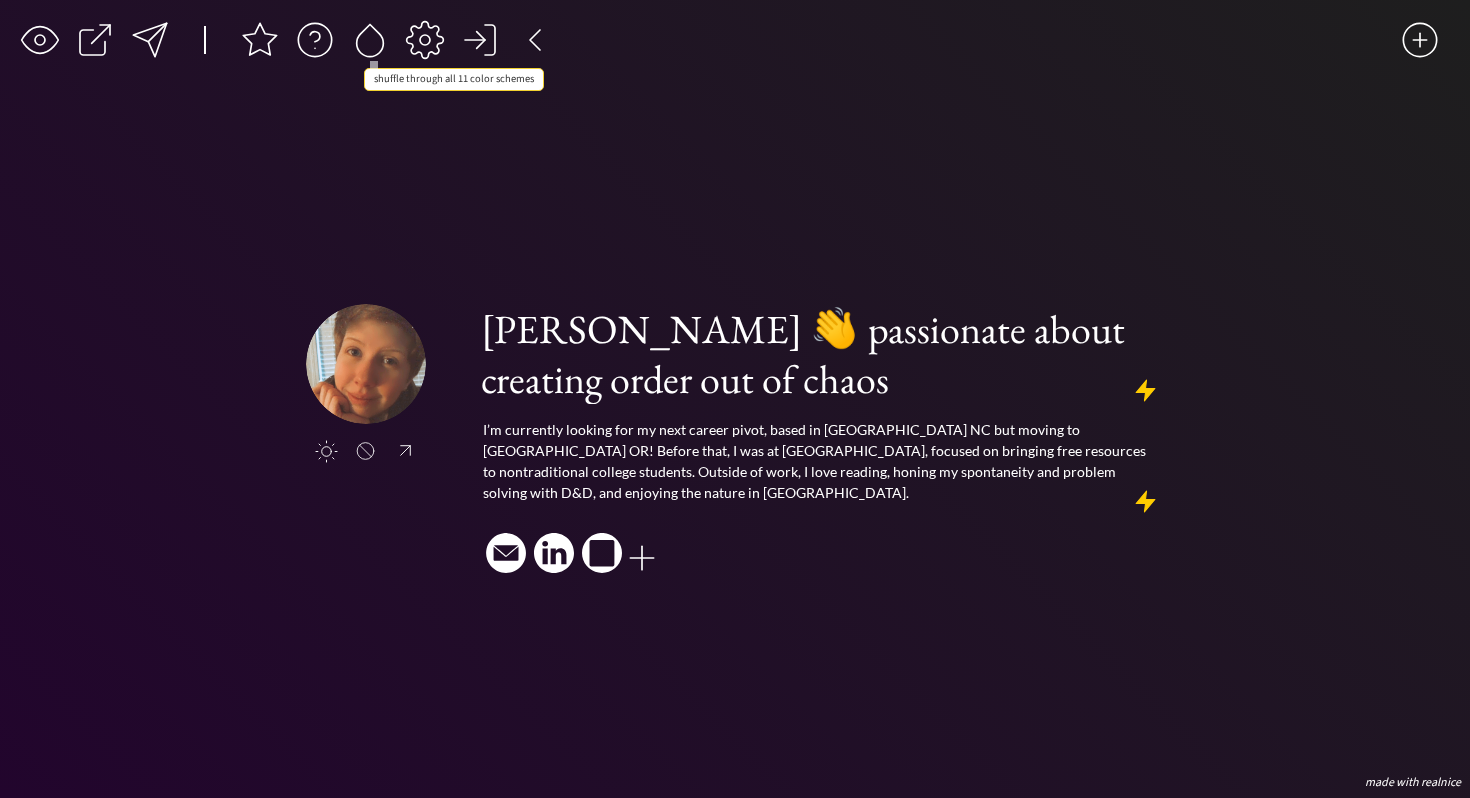 click at bounding box center [370, 40] 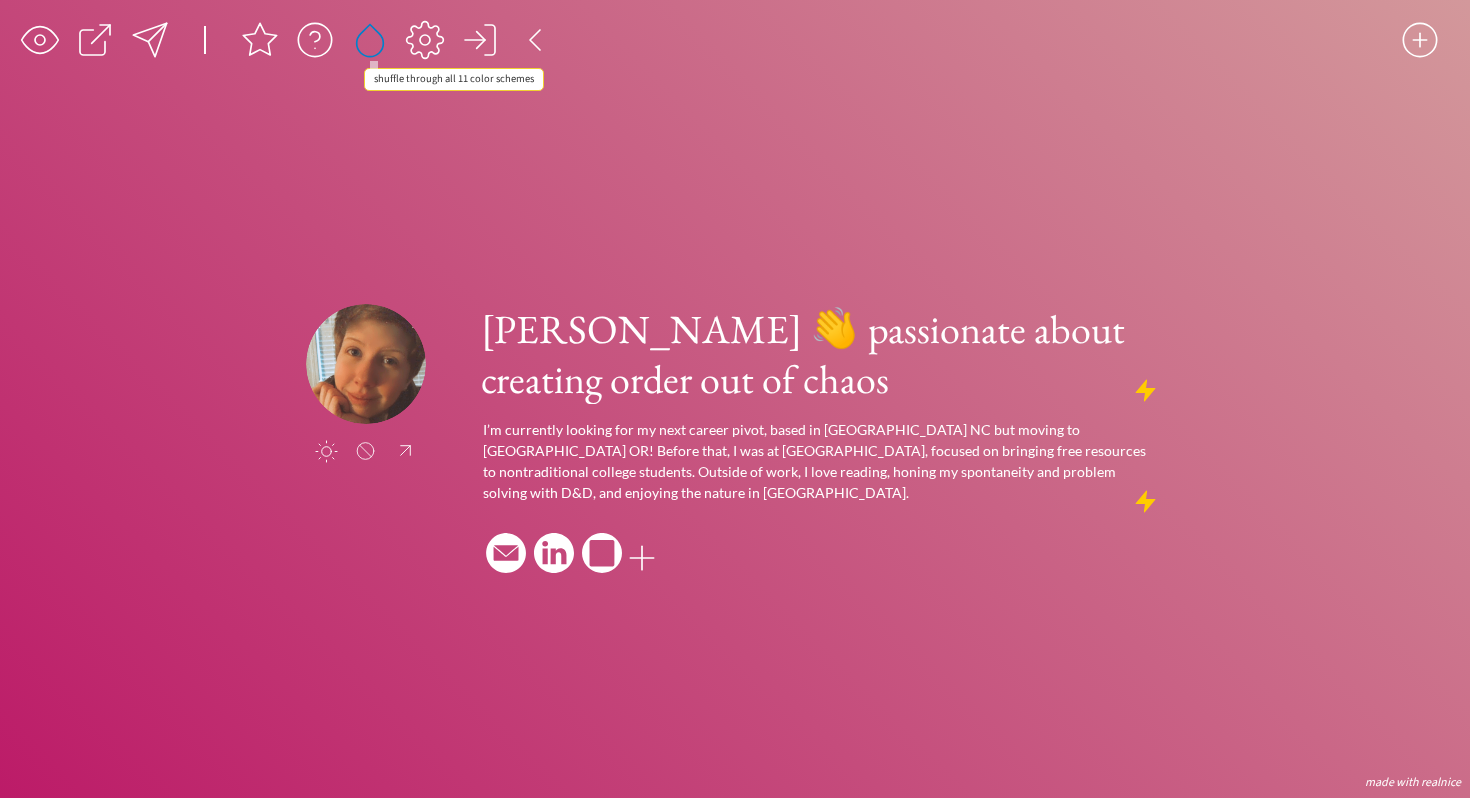 click at bounding box center (370, 40) 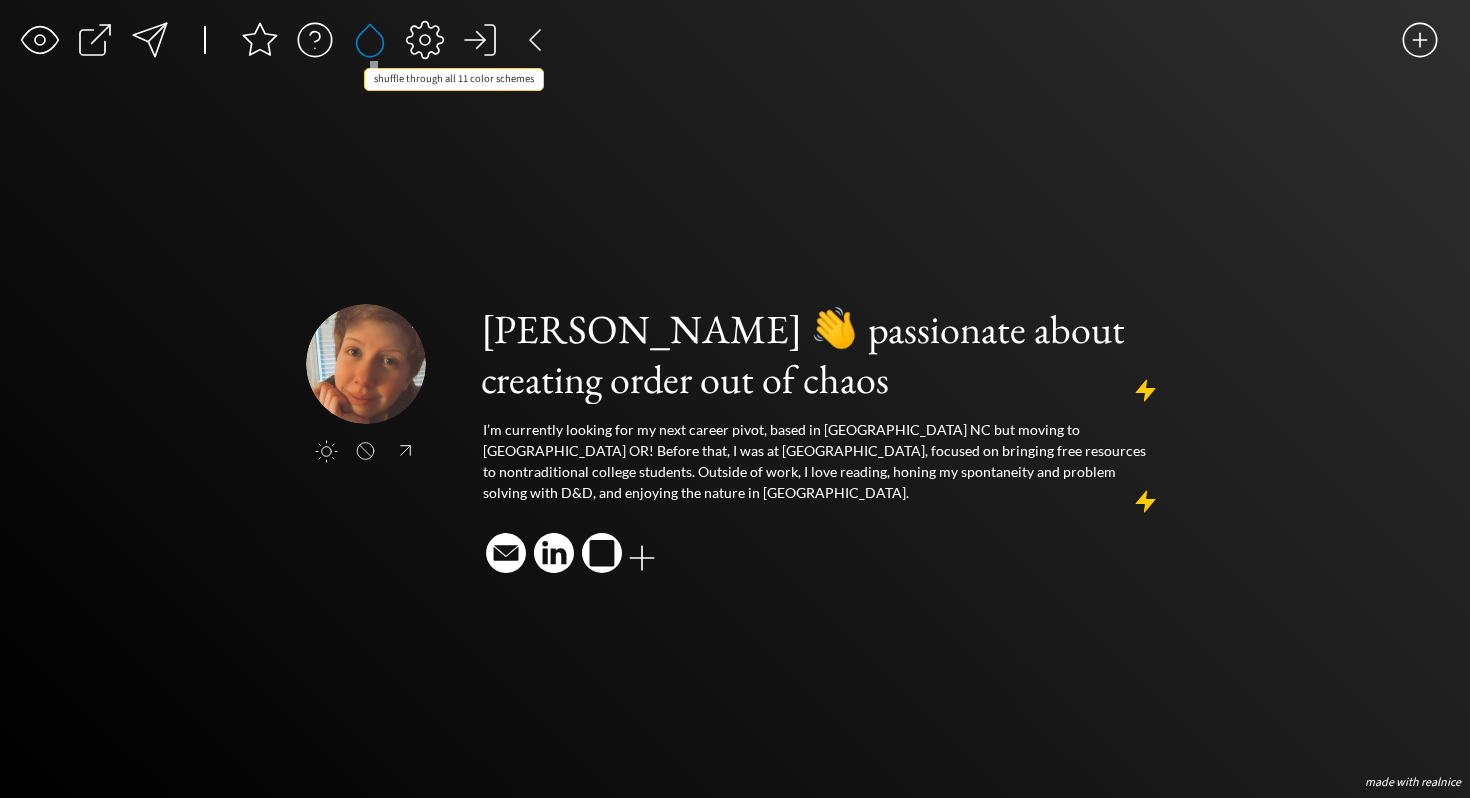 click at bounding box center (370, 40) 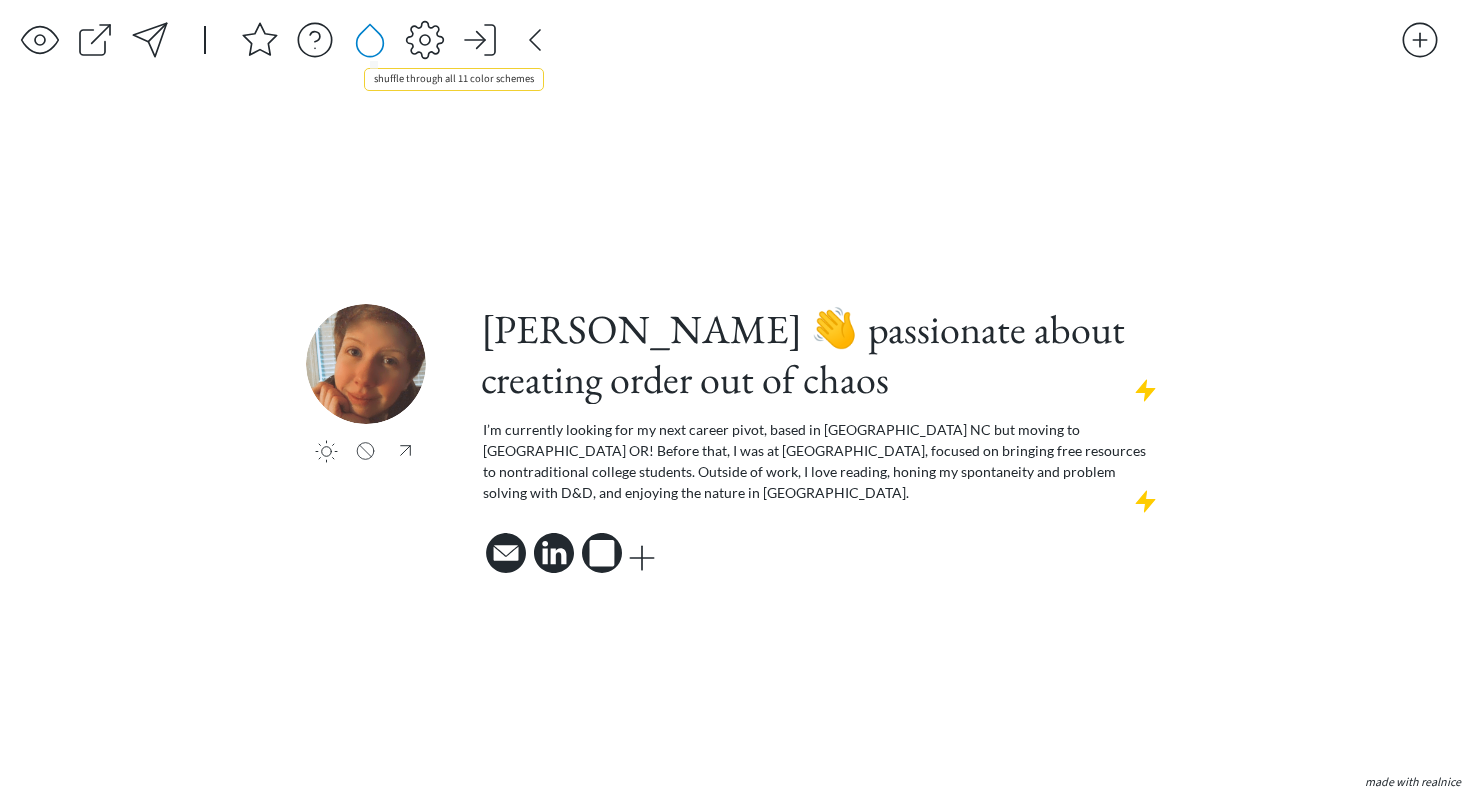 click at bounding box center (370, 40) 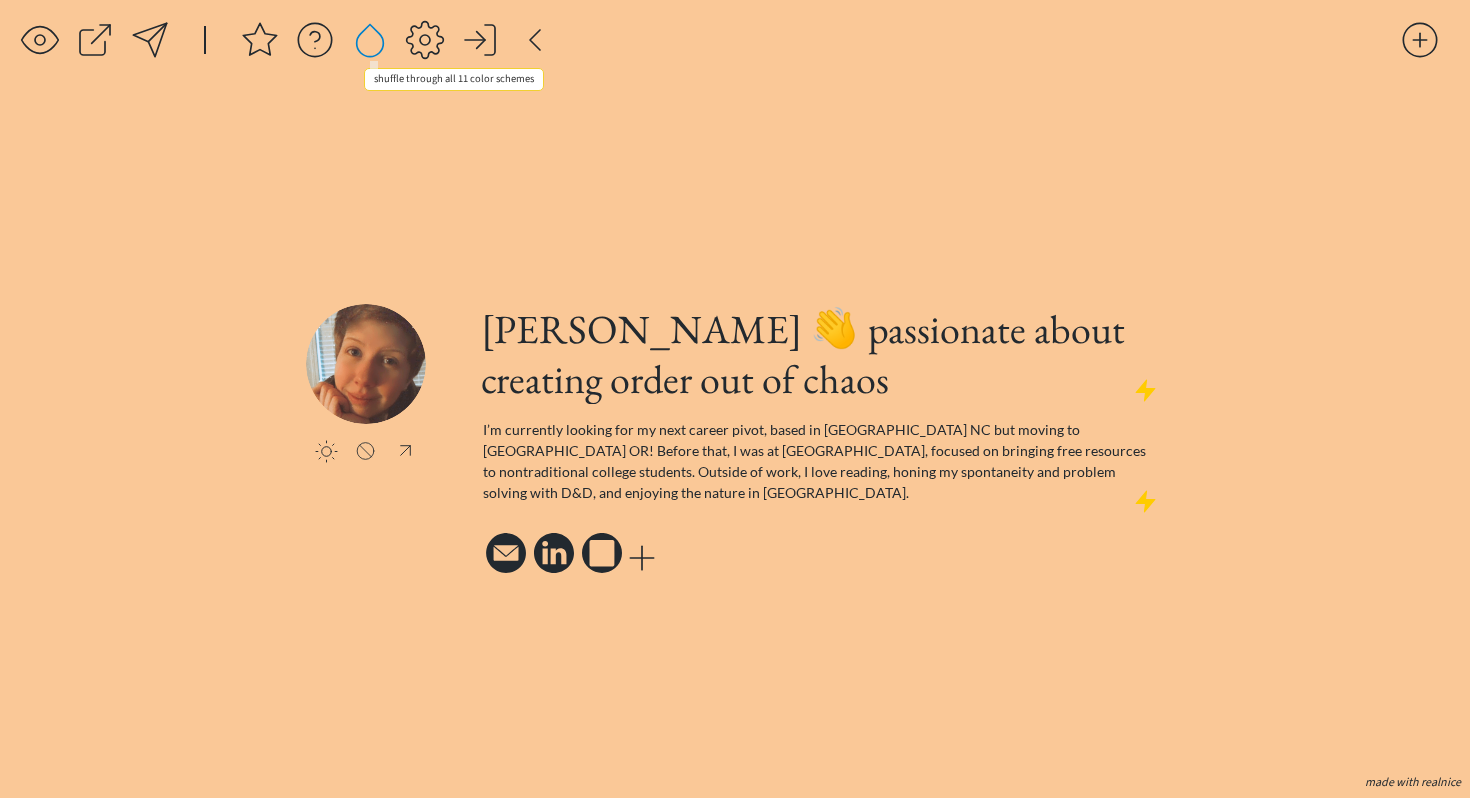 click at bounding box center [370, 40] 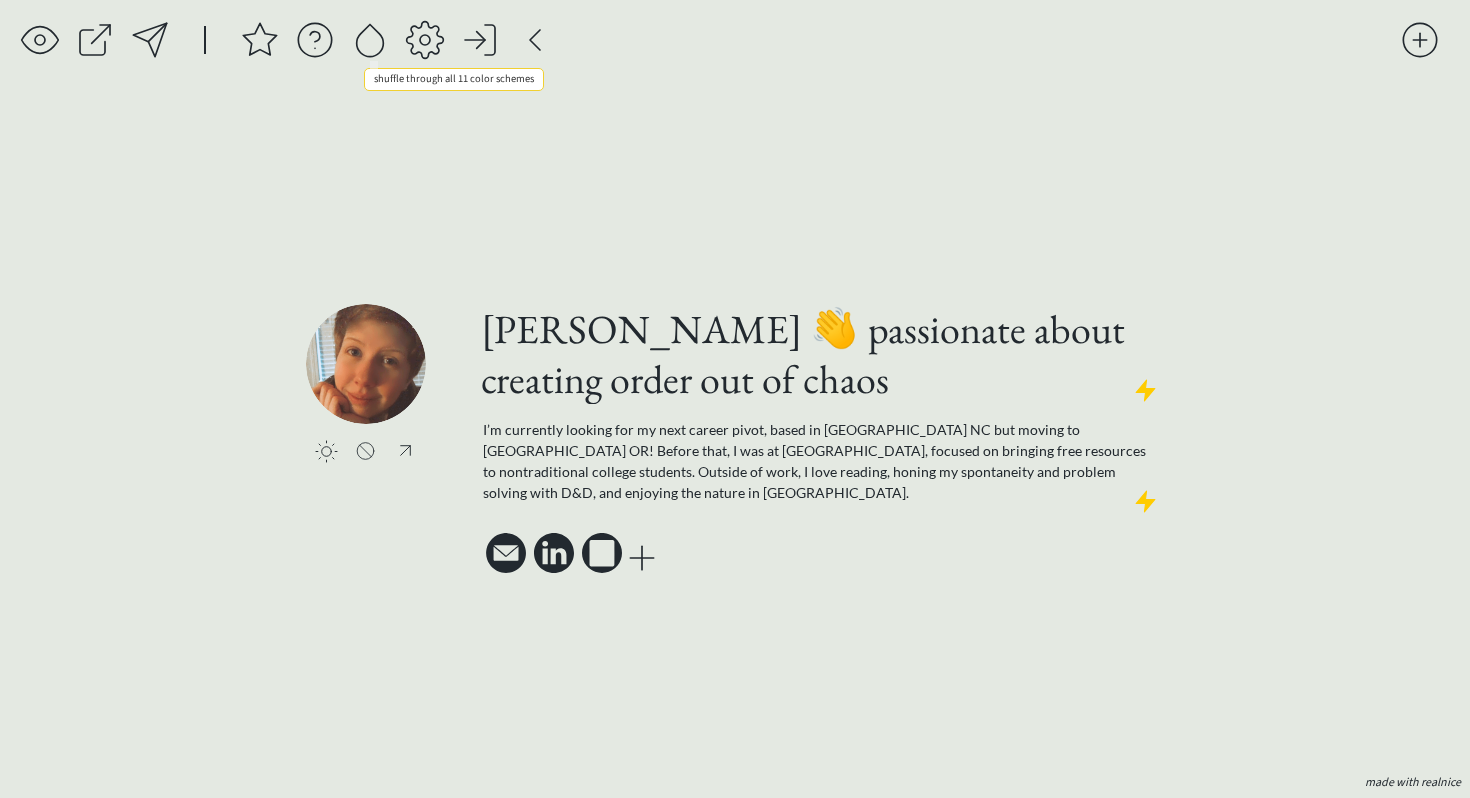 click at bounding box center (370, 40) 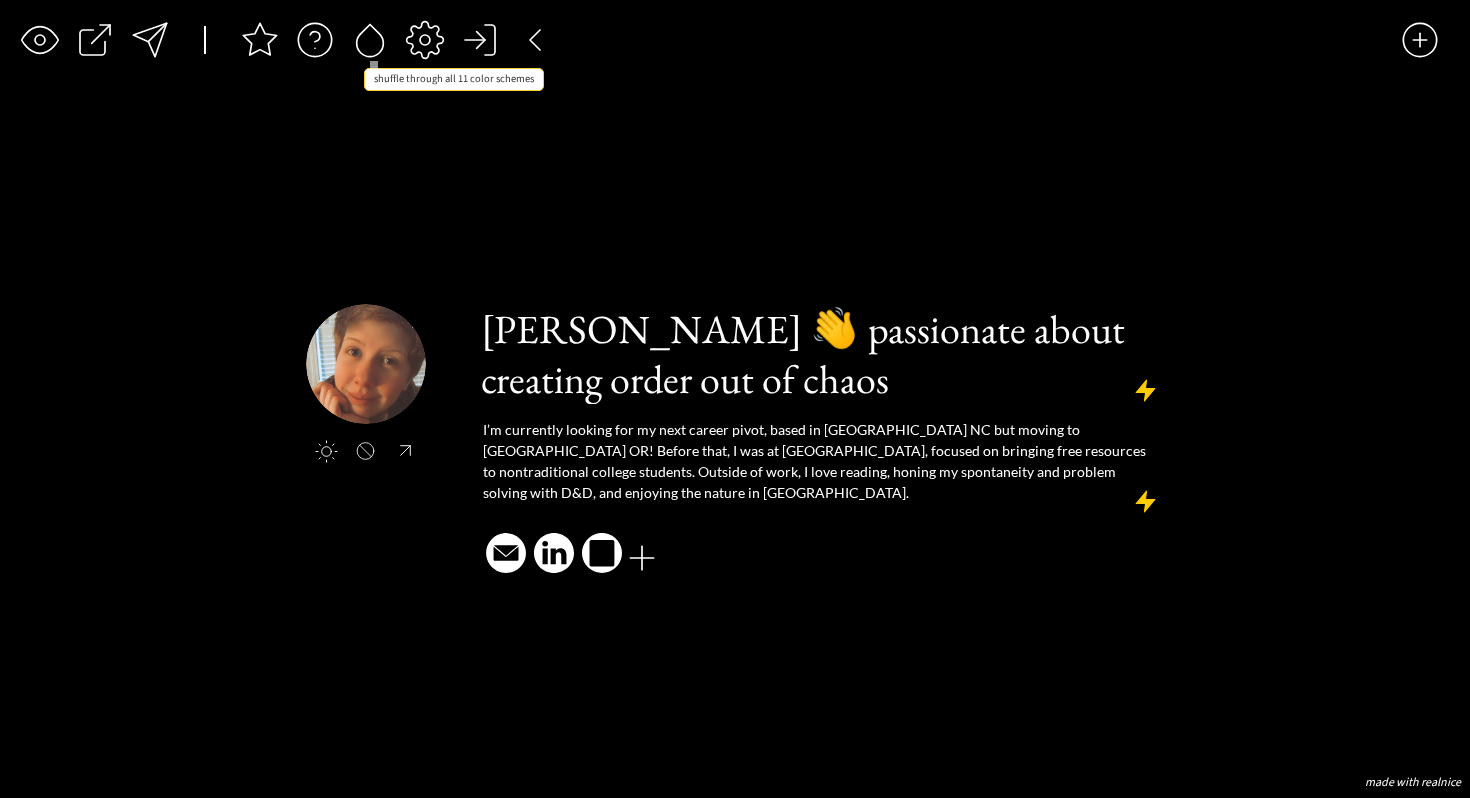 click at bounding box center (370, 40) 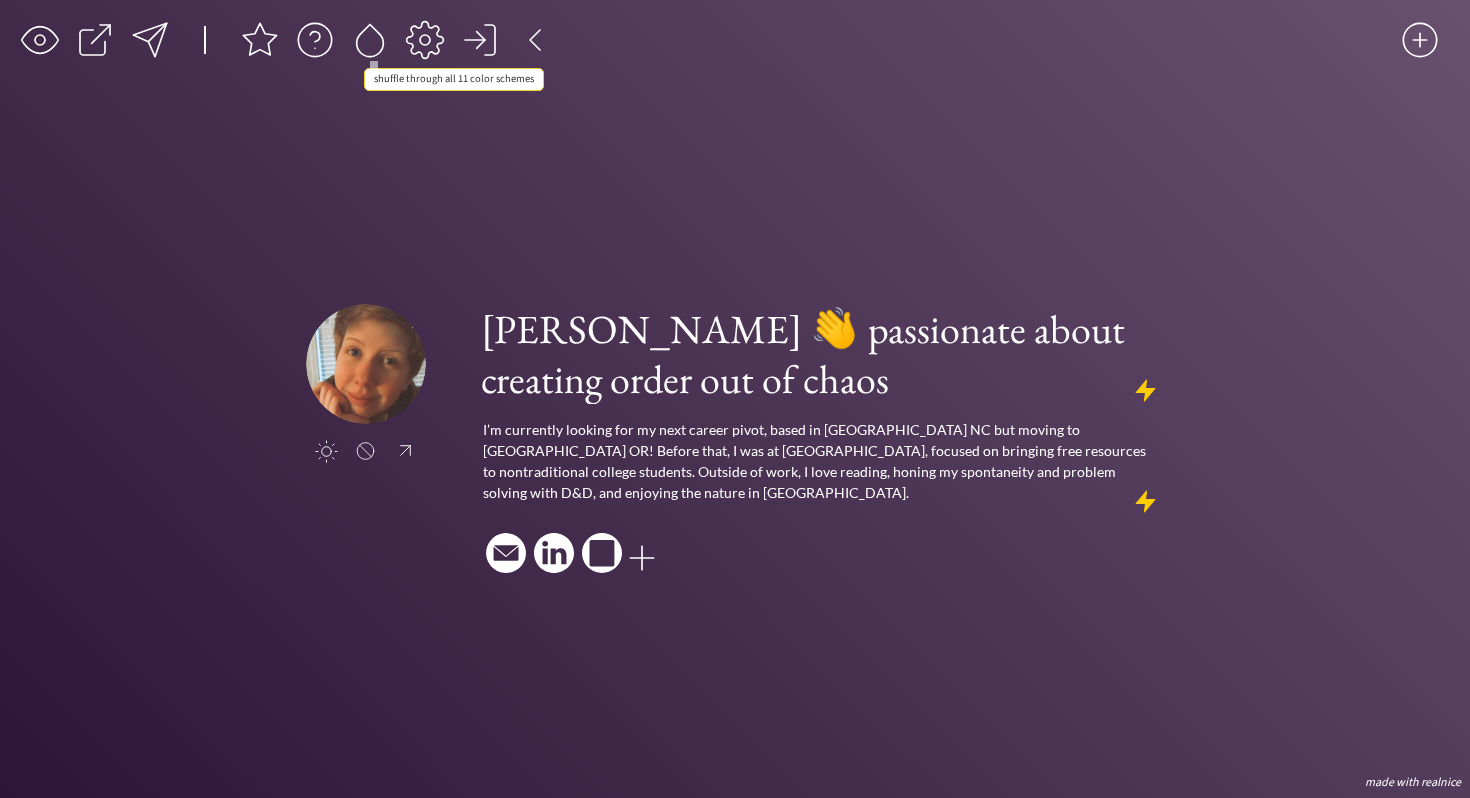 click at bounding box center [370, 40] 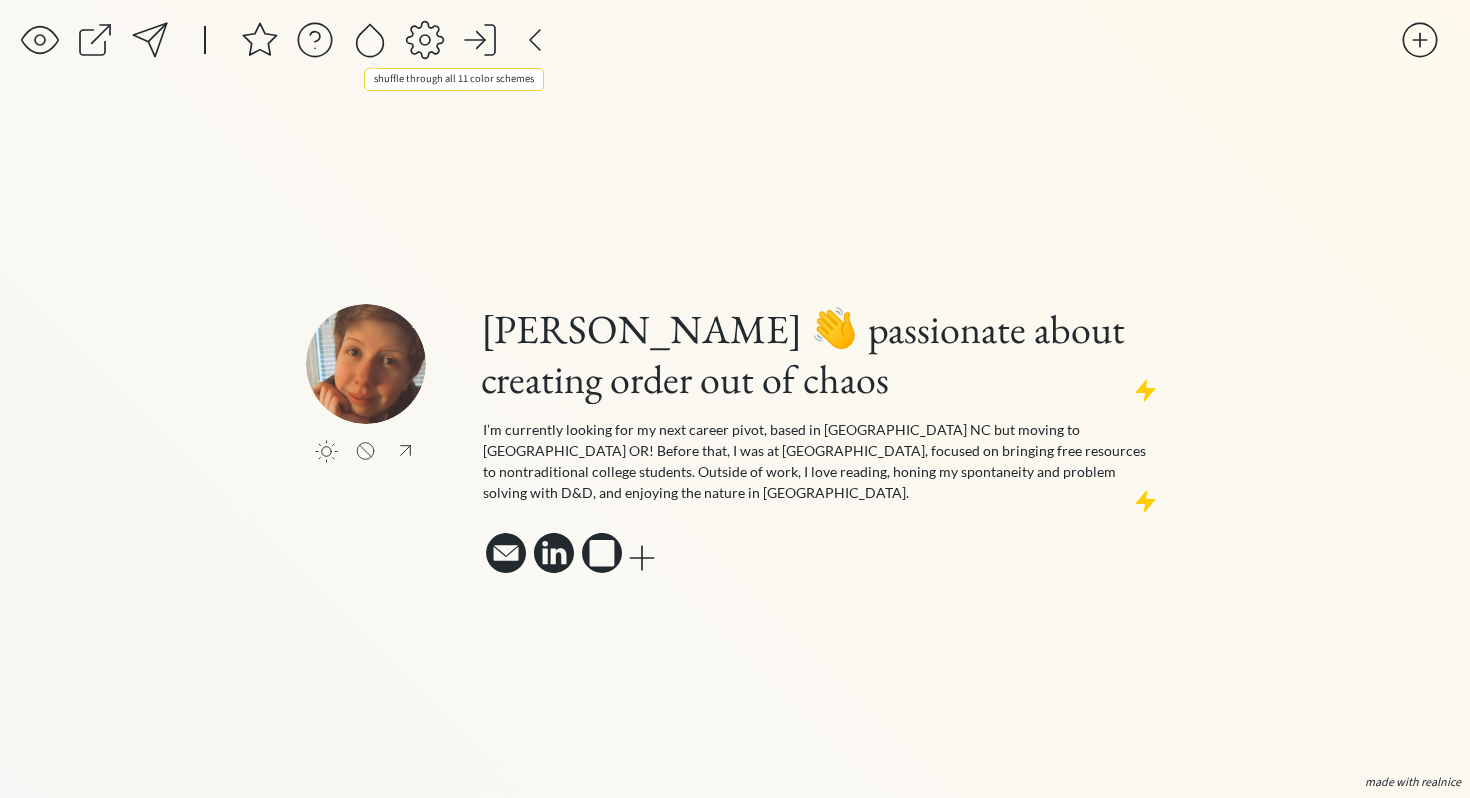 click at bounding box center [370, 40] 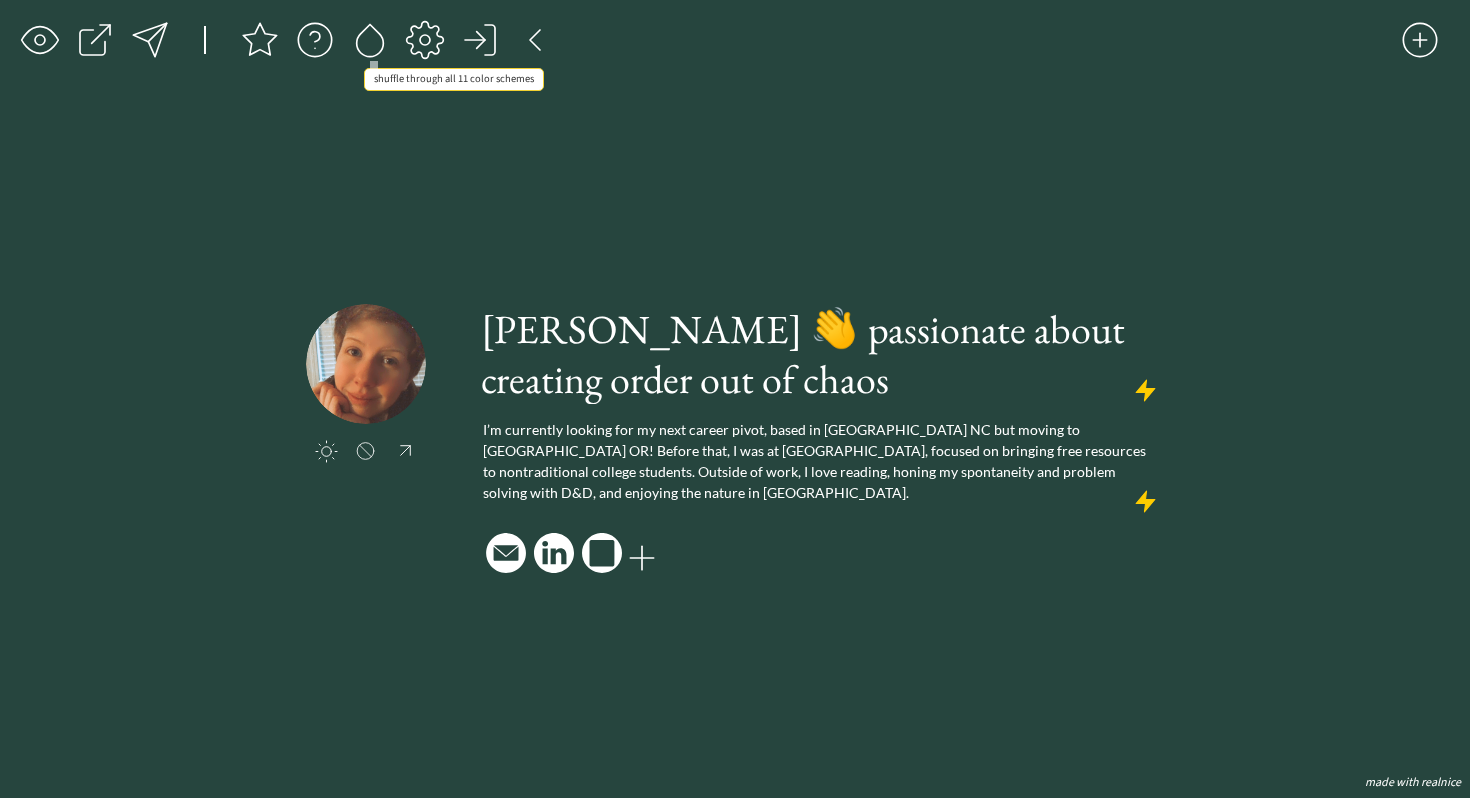 click at bounding box center (370, 40) 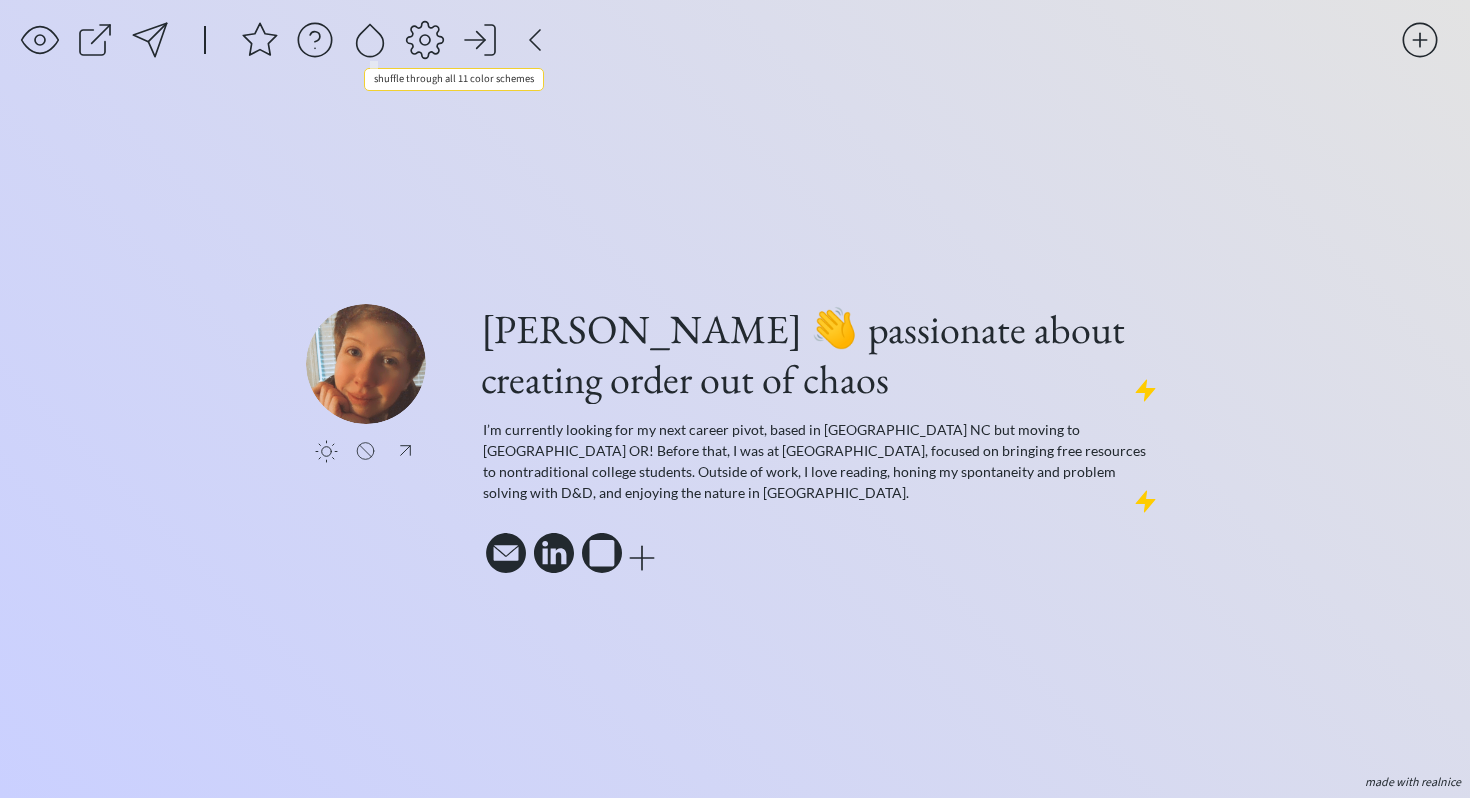 click at bounding box center [370, 40] 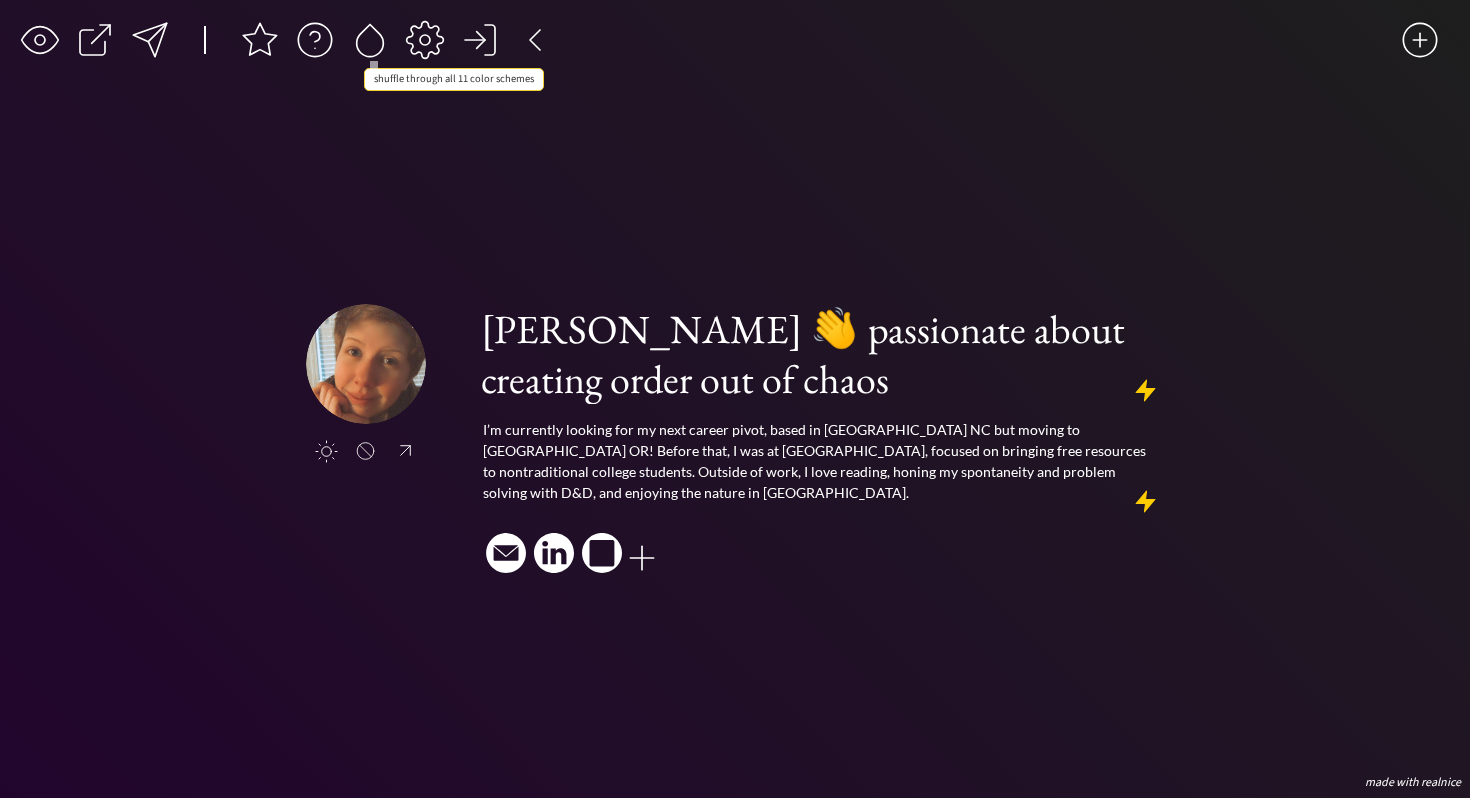 click at bounding box center (370, 40) 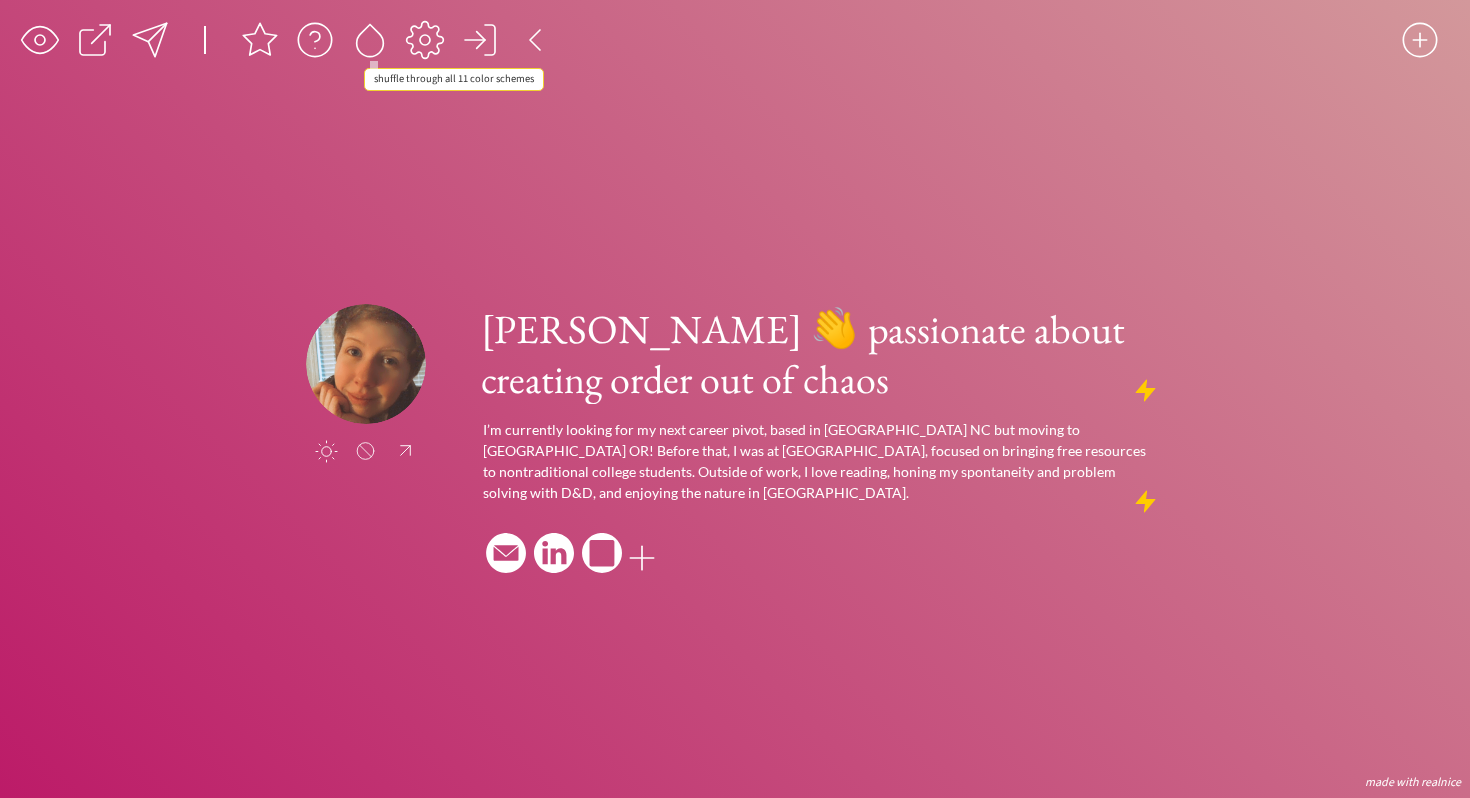 click at bounding box center [370, 40] 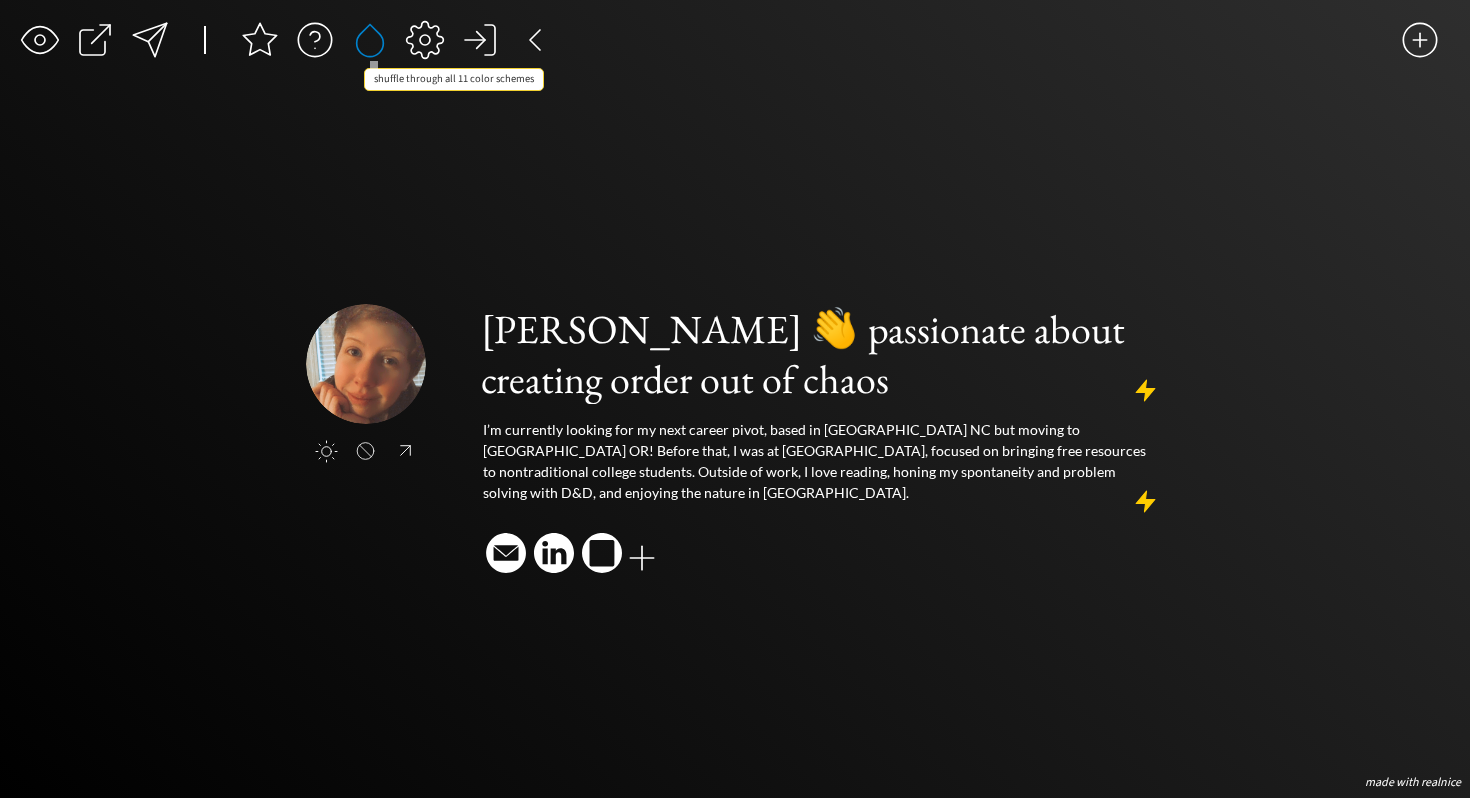 click at bounding box center (370, 40) 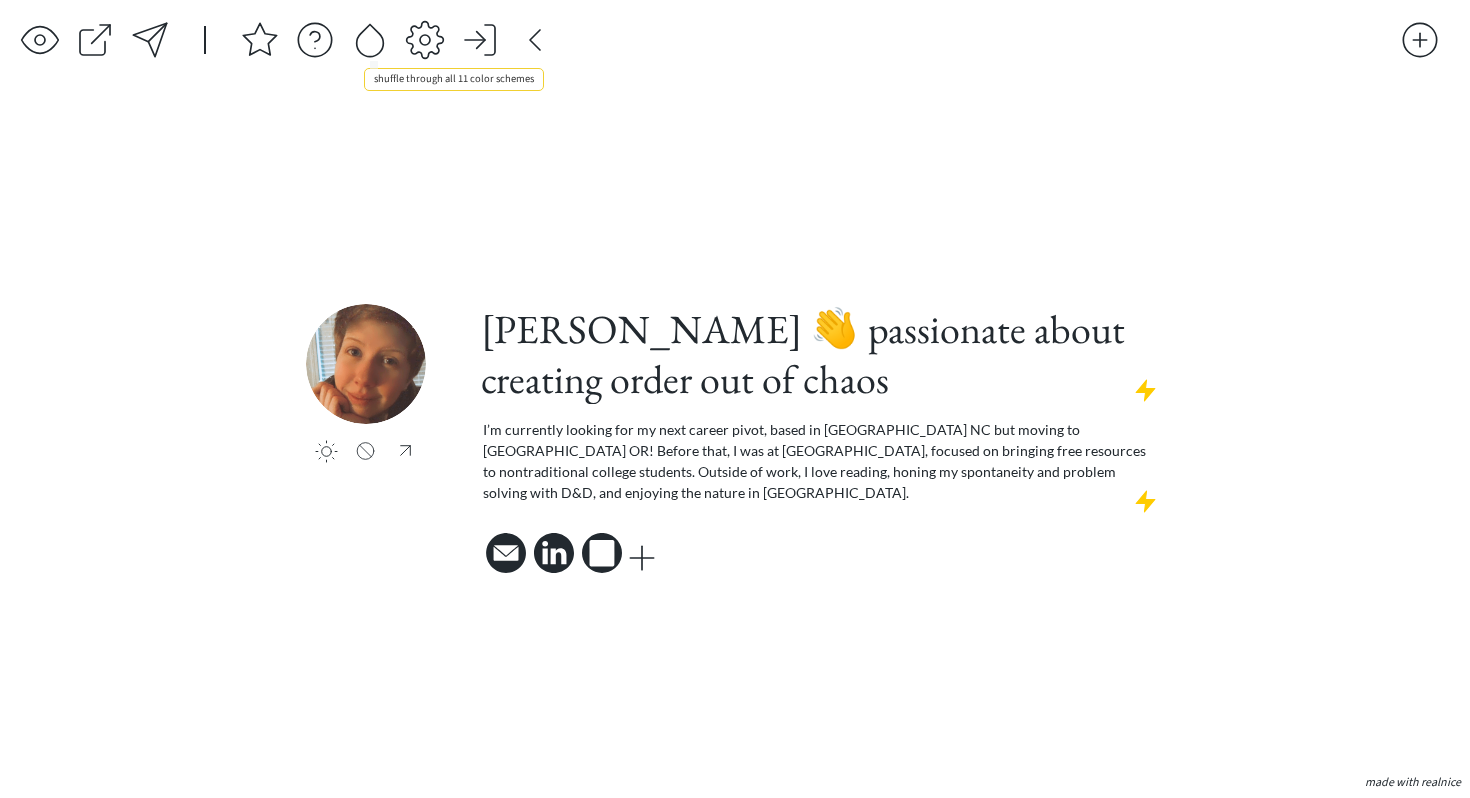 click at bounding box center [370, 40] 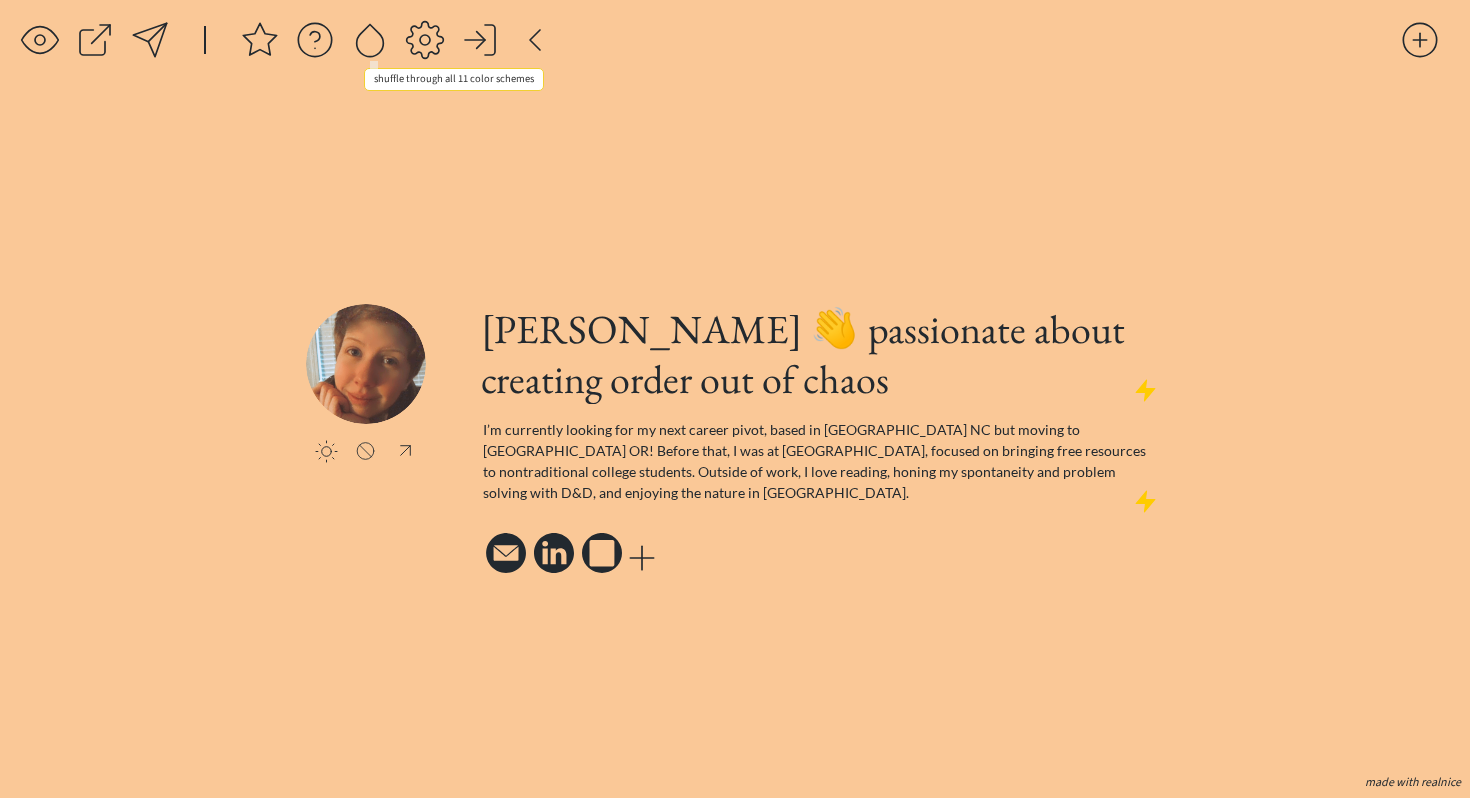 click at bounding box center (370, 40) 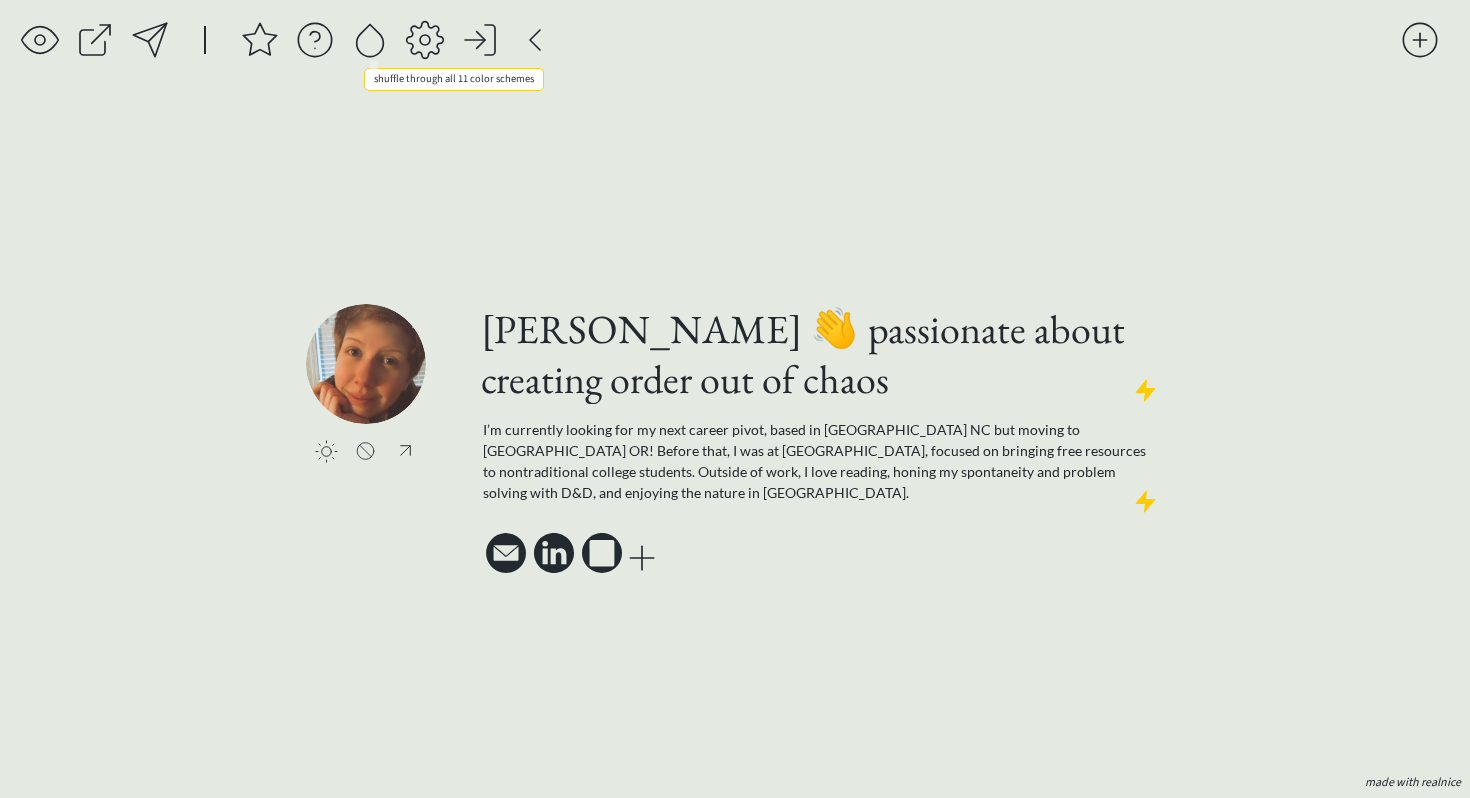 click at bounding box center [370, 40] 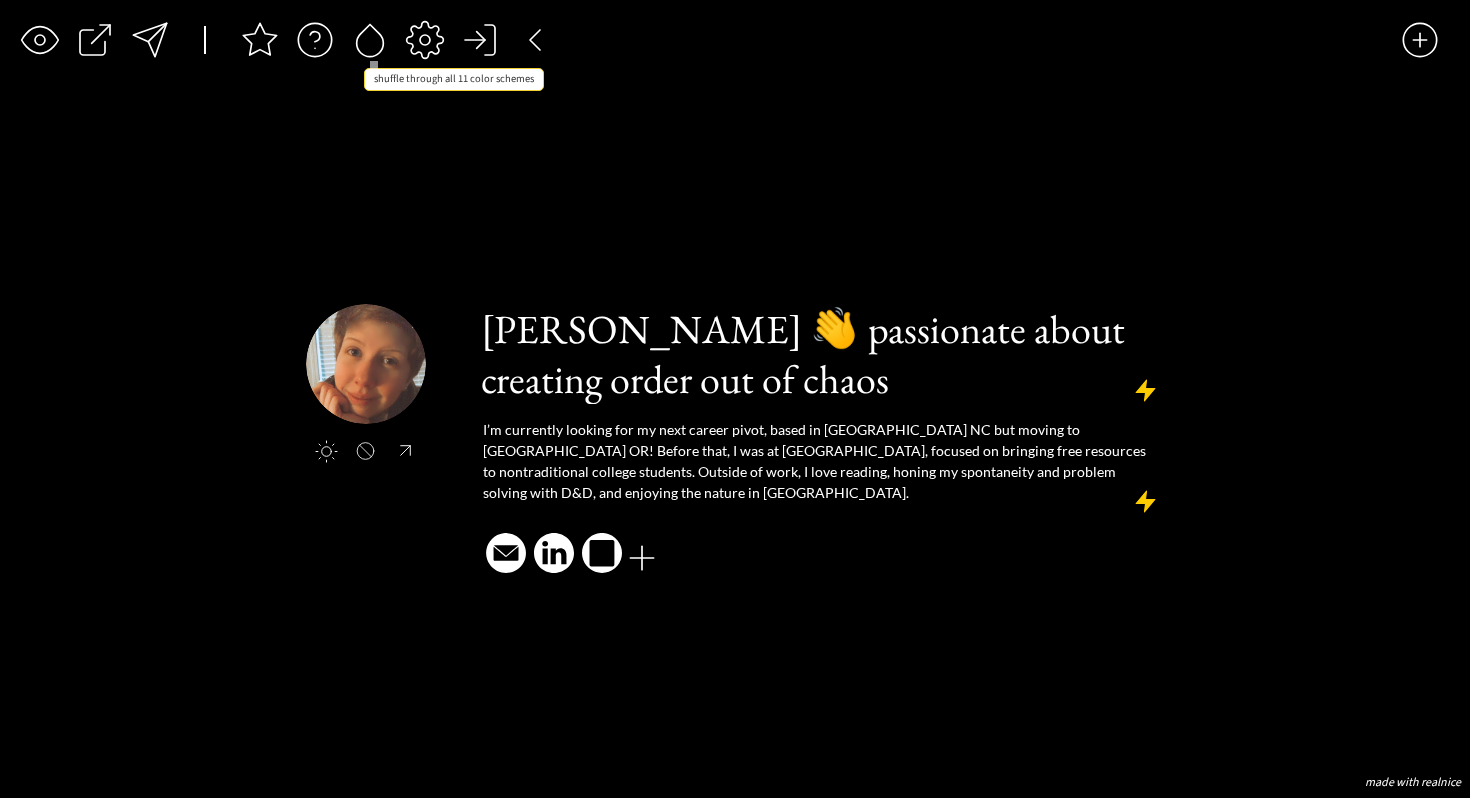 click at bounding box center [370, 40] 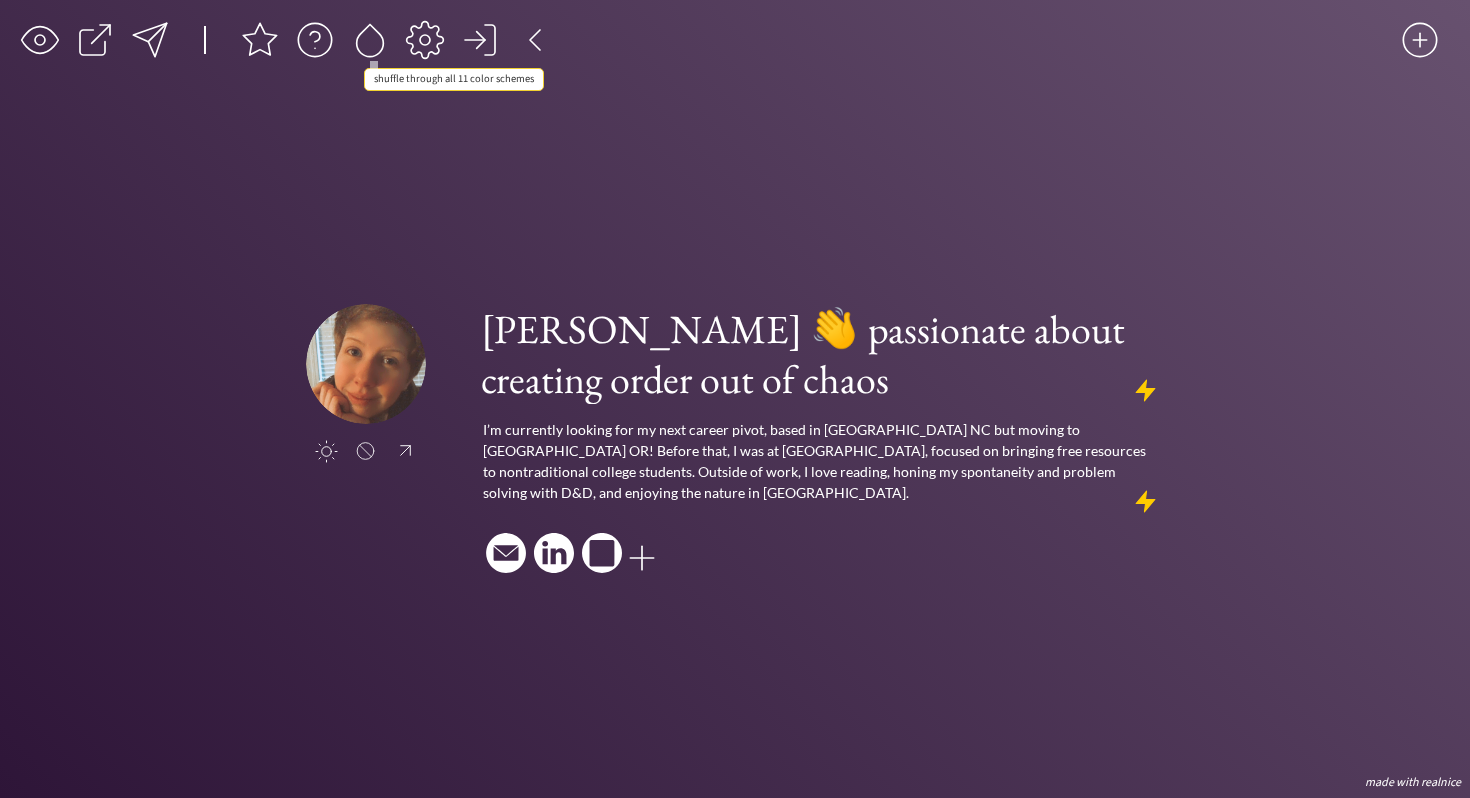 click at bounding box center (370, 40) 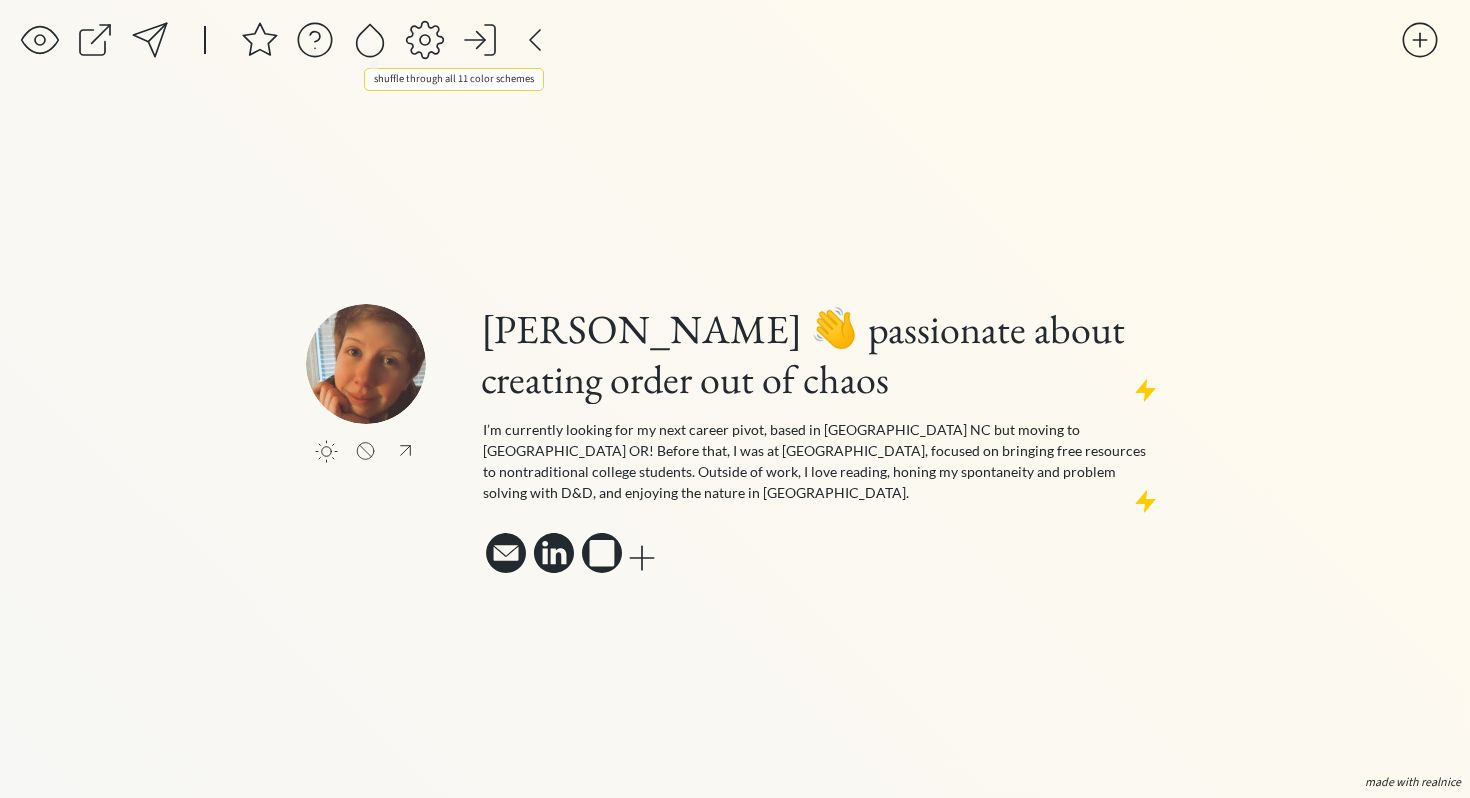 click at bounding box center (370, 40) 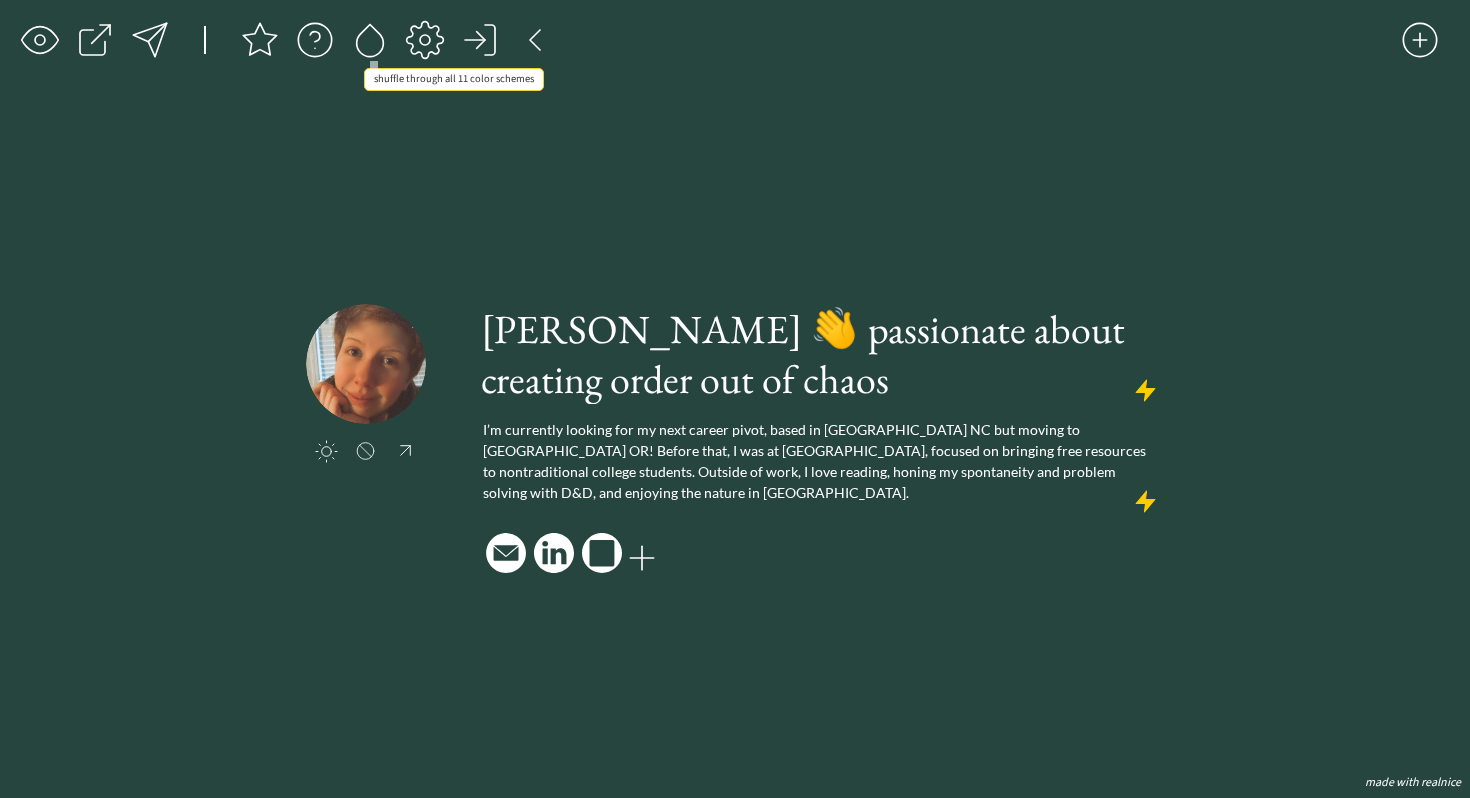click at bounding box center [370, 40] 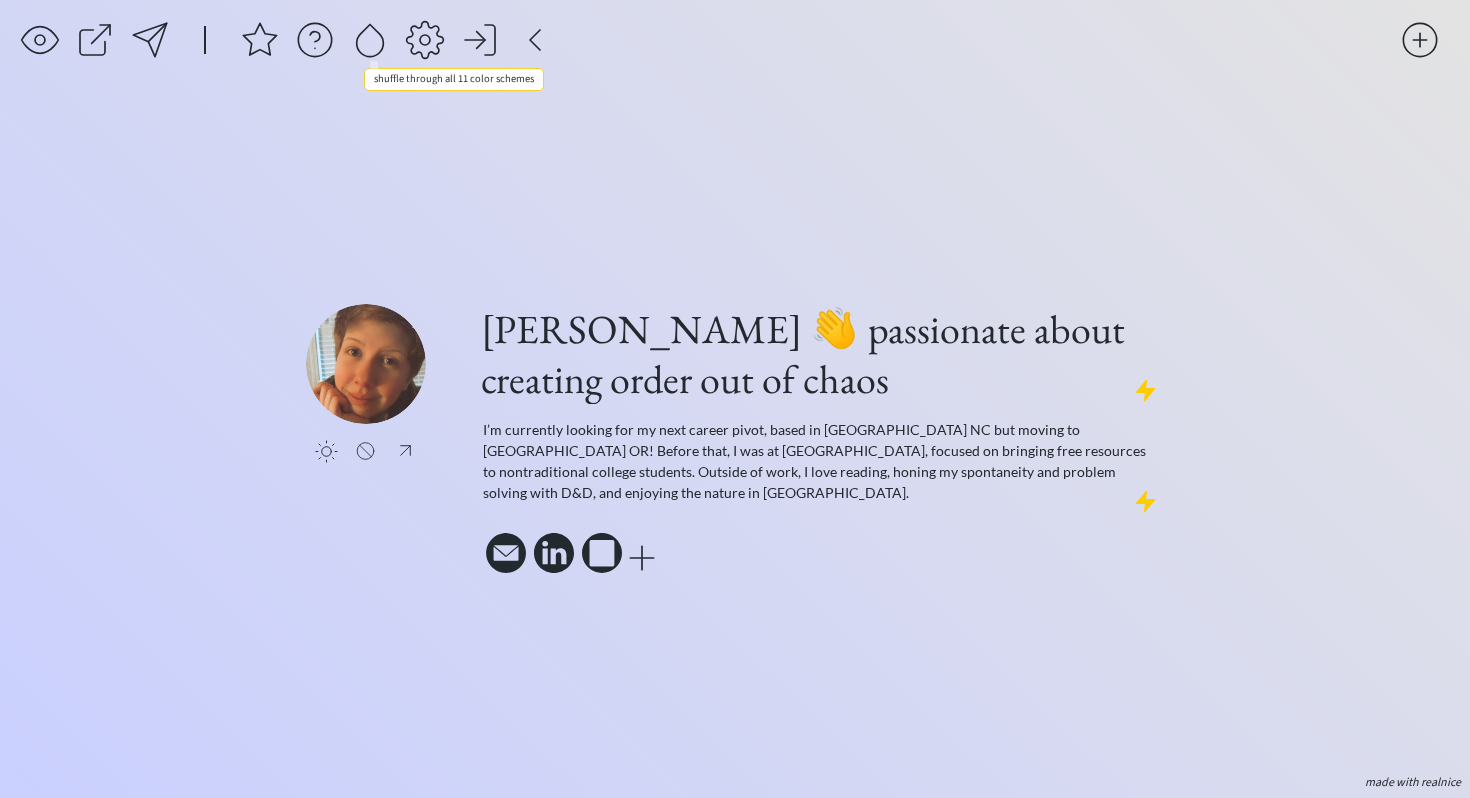 click at bounding box center [370, 40] 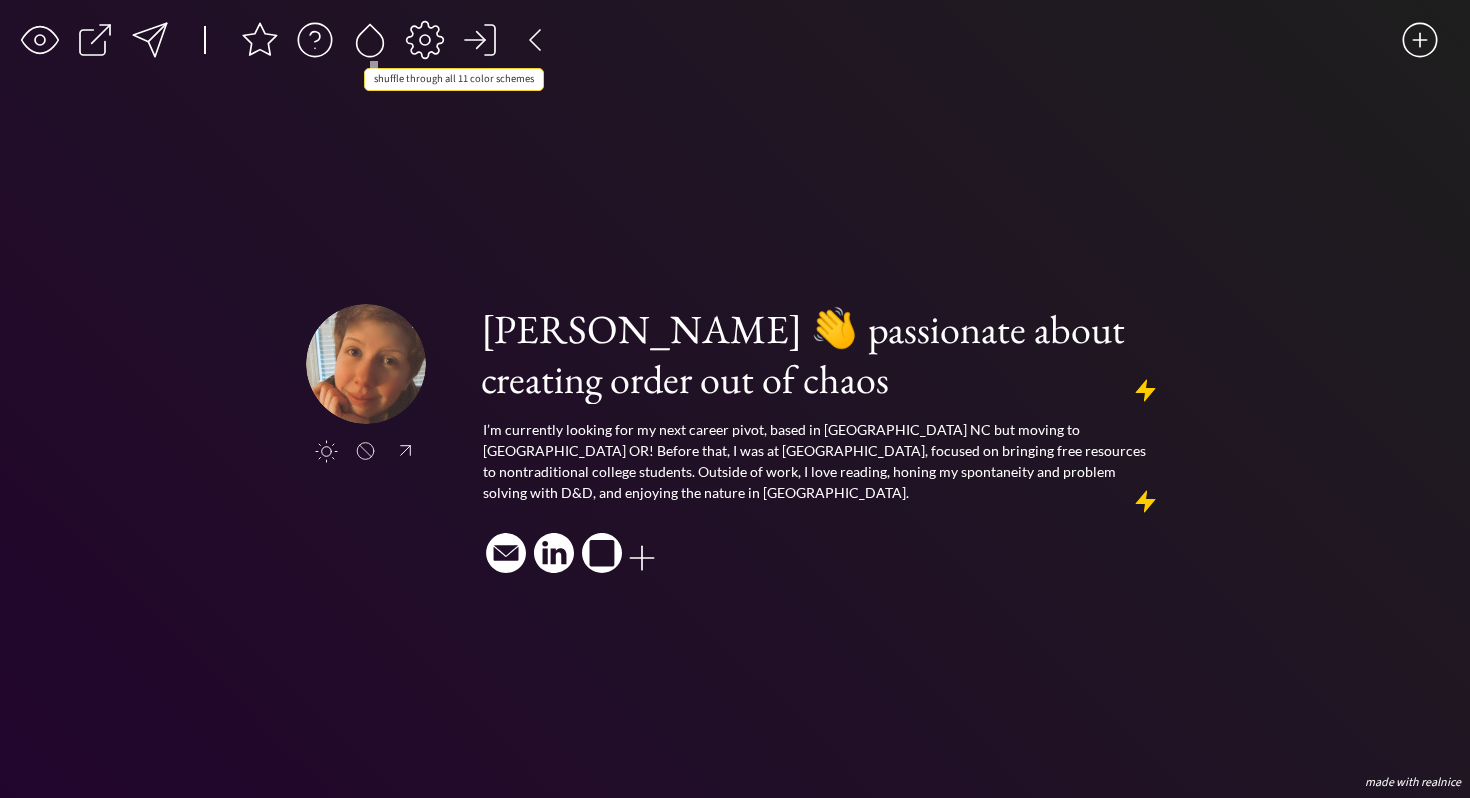 click at bounding box center (370, 40) 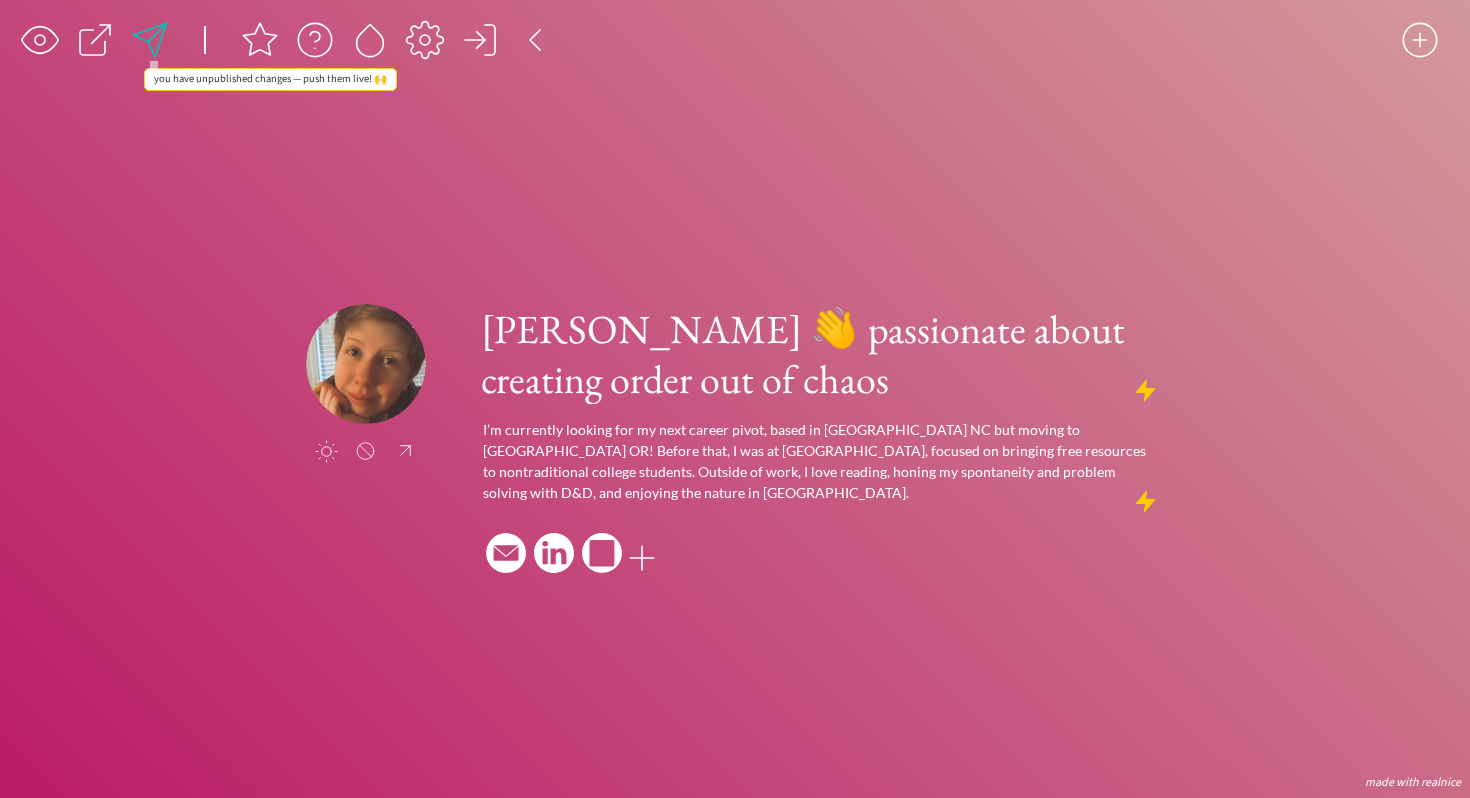 click at bounding box center (150, 40) 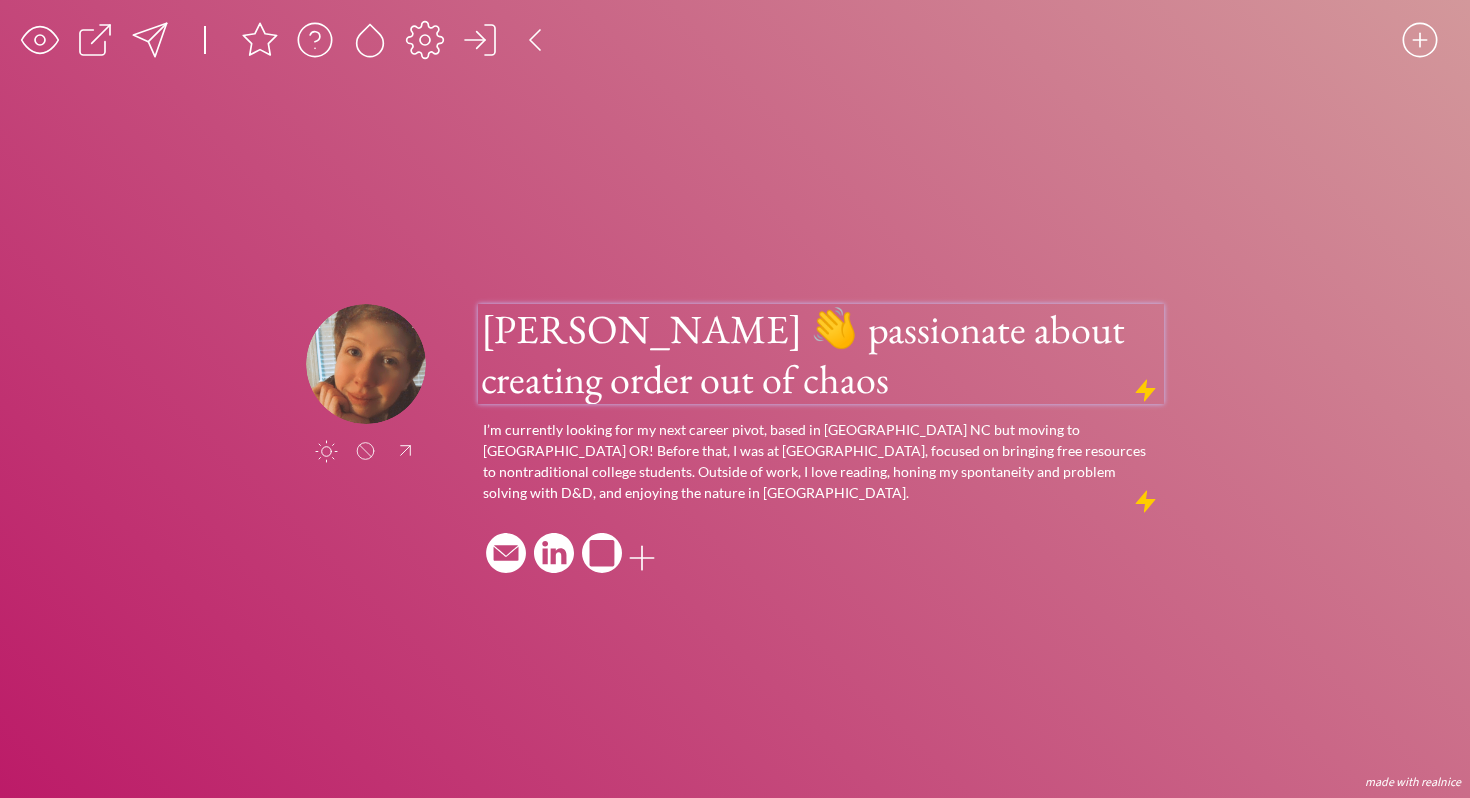 click on "[PERSON_NAME] 👋 passionate about creating order out of chaos" at bounding box center (821, 354) 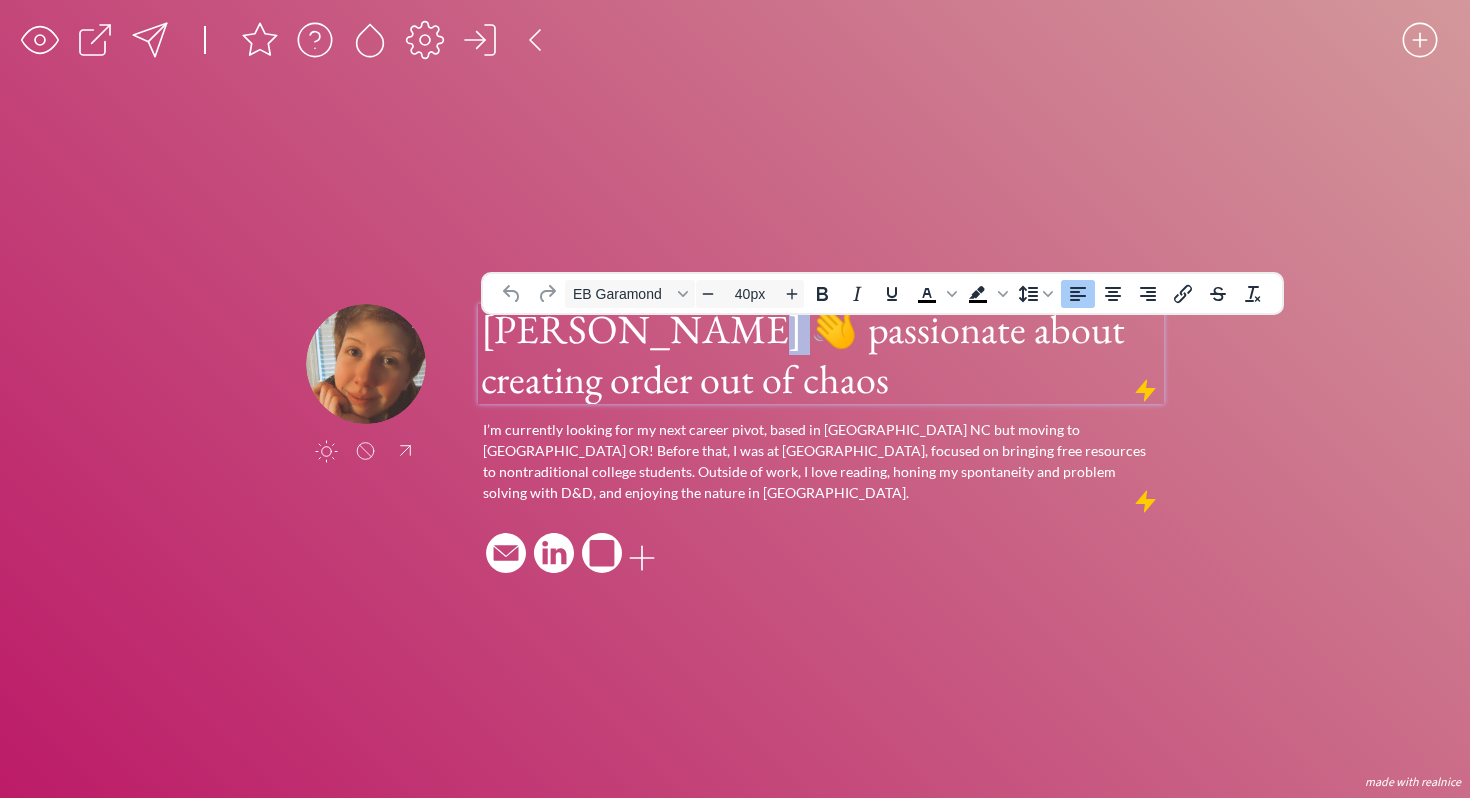 drag, startPoint x: 707, startPoint y: 344, endPoint x: 685, endPoint y: 344, distance: 22 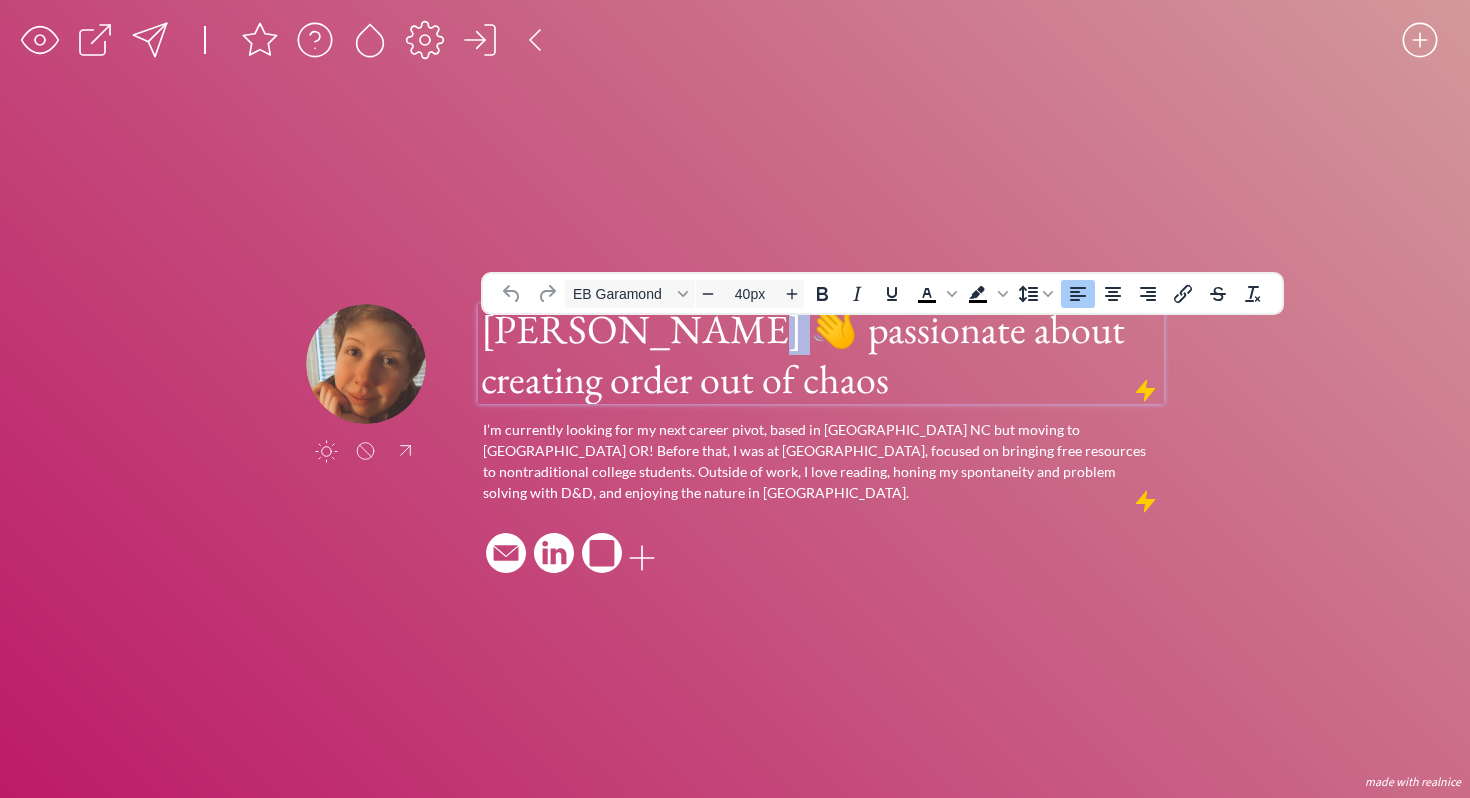 click on "[PERSON_NAME] 👋 passionate about creating order out of chaos" at bounding box center (821, 354) 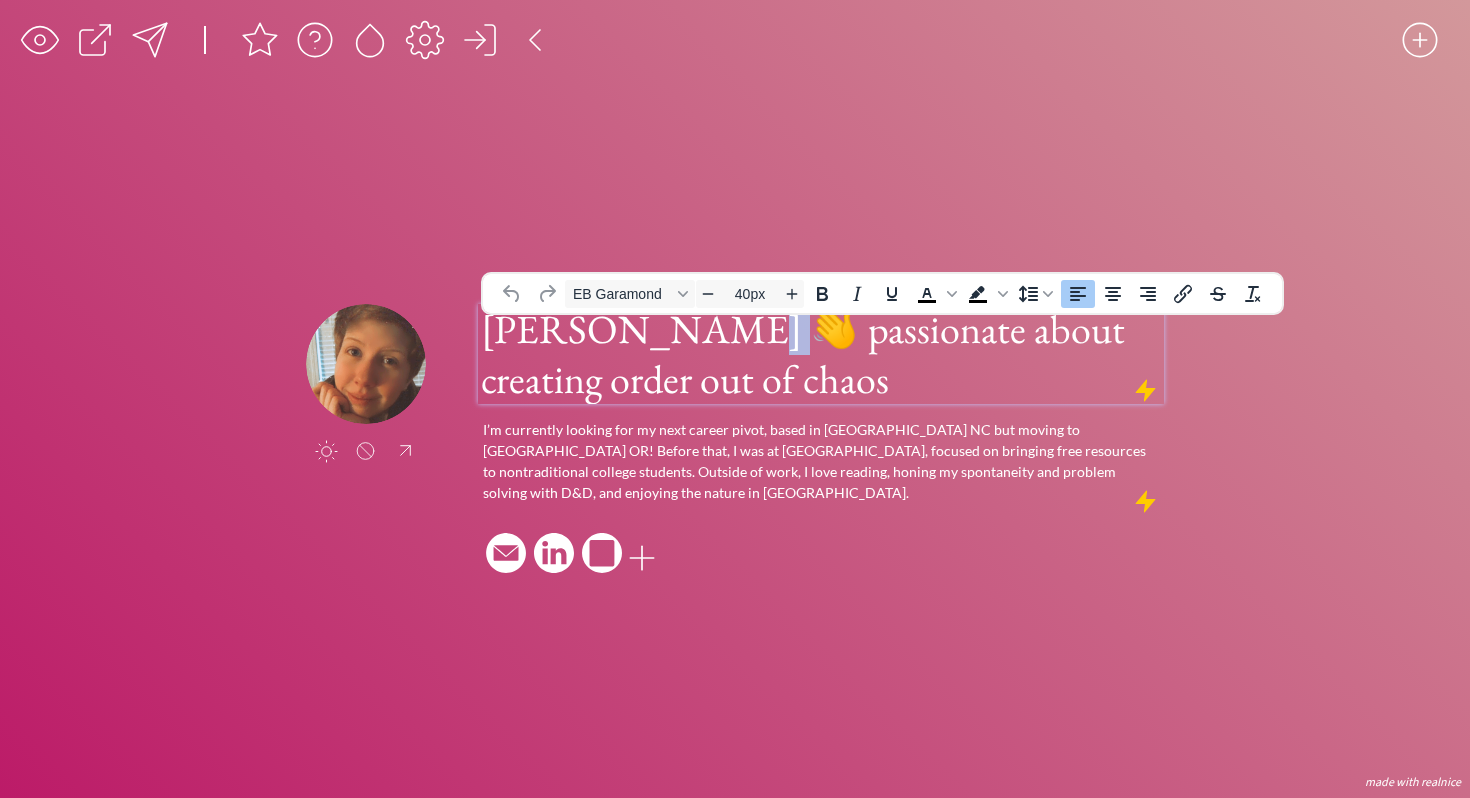 click on "[PERSON_NAME] 👋 passionate about creating order out of chaos" at bounding box center (821, 354) 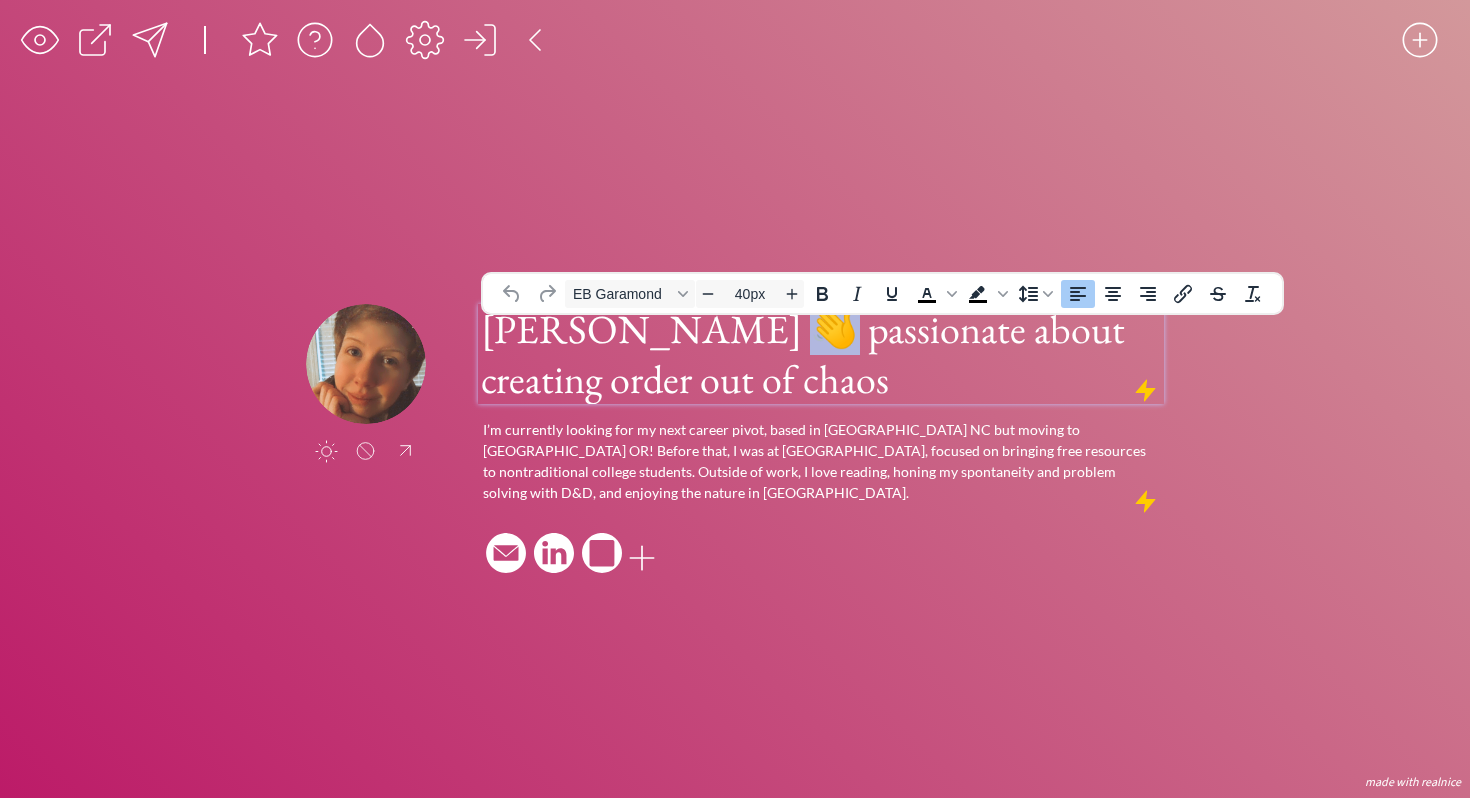 click on "[PERSON_NAME] 👋 passionate about creating order out of chaos" at bounding box center (821, 354) 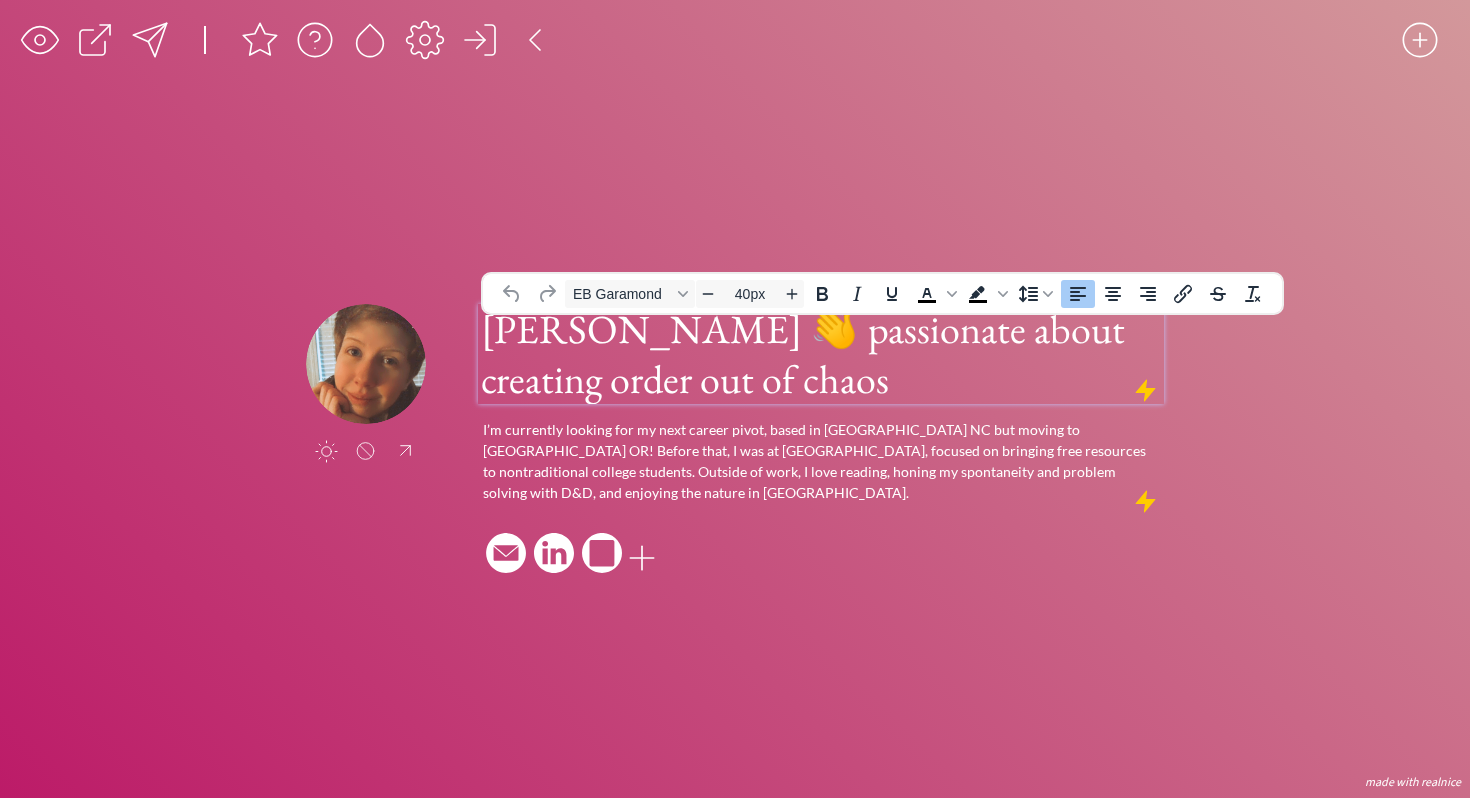 click on "saving... click to upload a picture emily myers 👋 passionate about creating order out of chaos I’m currently looking for my next career pivot, based in Asheville NC but moving to Portland OR! Before that, I was at Upswing, focused on bringing free resources to nontraditional college students. Outside of work, I love reading, honing my spontaneity and problem solving with D&D, and enjoying the nature in WNC.
made with realnice" 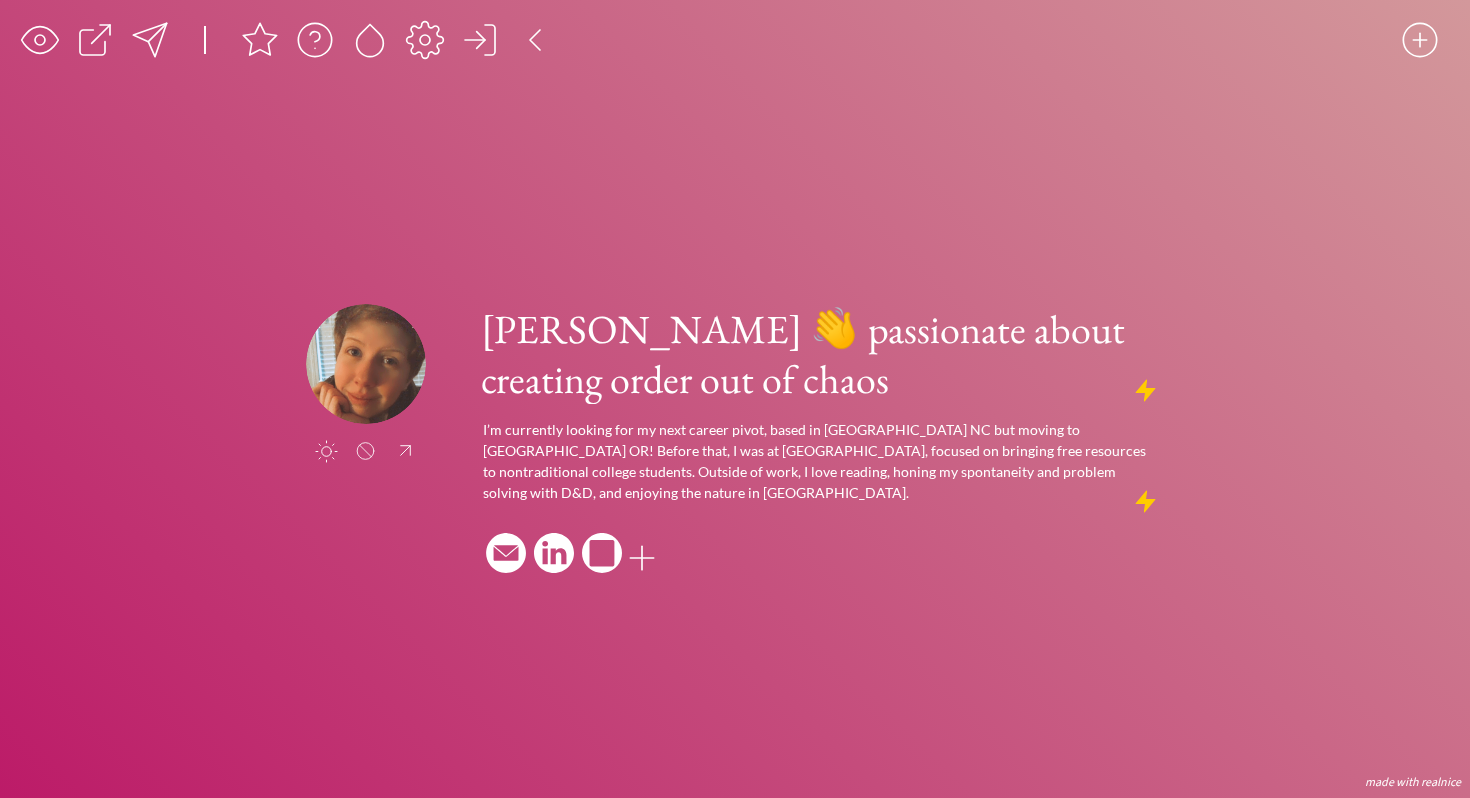 click on "click to upload a picture emily myers 👋 passionate about creating order out of chaos I’m currently looking for my next career pivot, based in Asheville NC but moving to Portland OR! Before that, I was at Upswing, focused on bringing free resources to nontraditional college students. Outside of work, I love reading, honing my spontaneity and problem solving with D&D, and enjoying the nature in WNC." at bounding box center [735, 441] 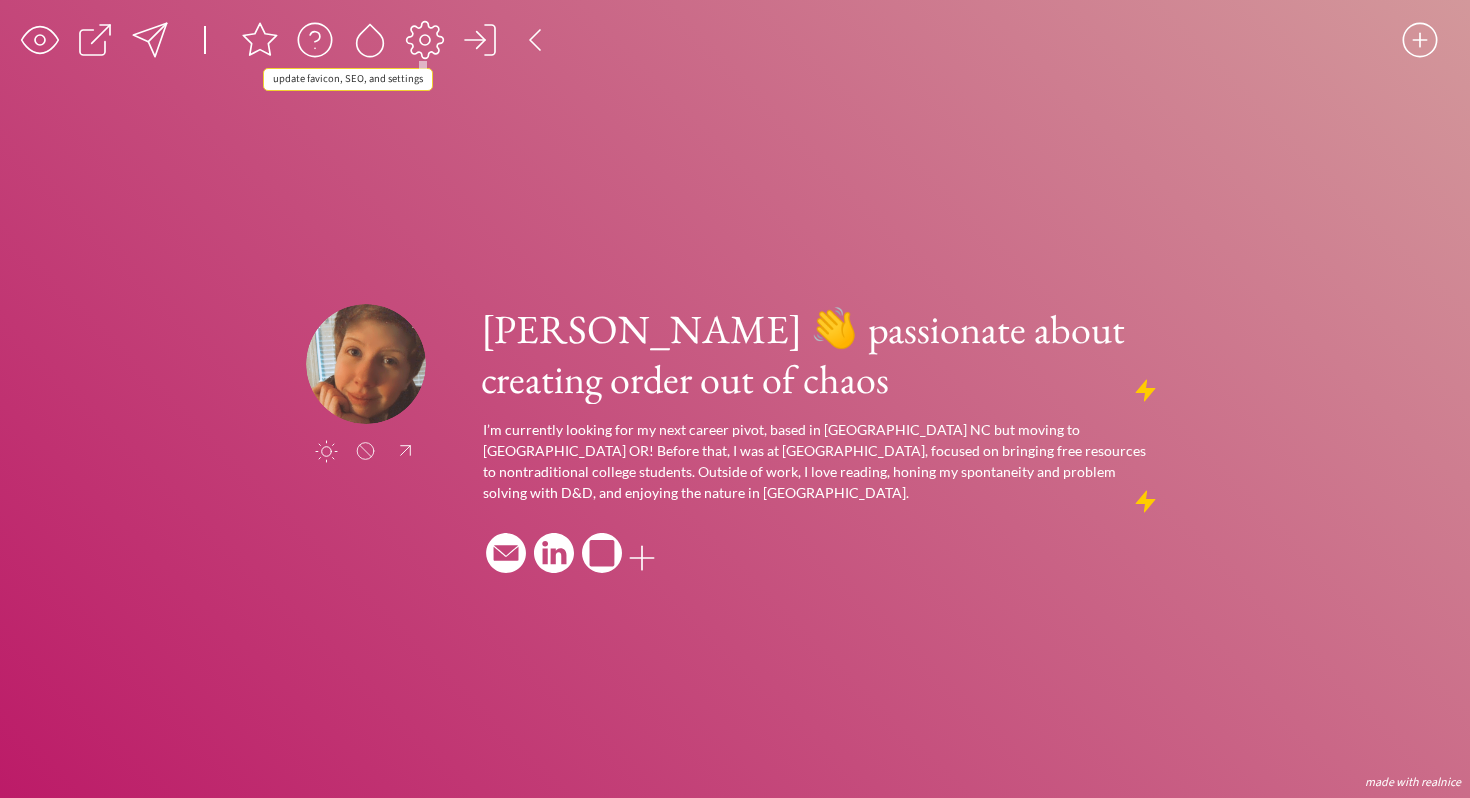 click at bounding box center [425, 40] 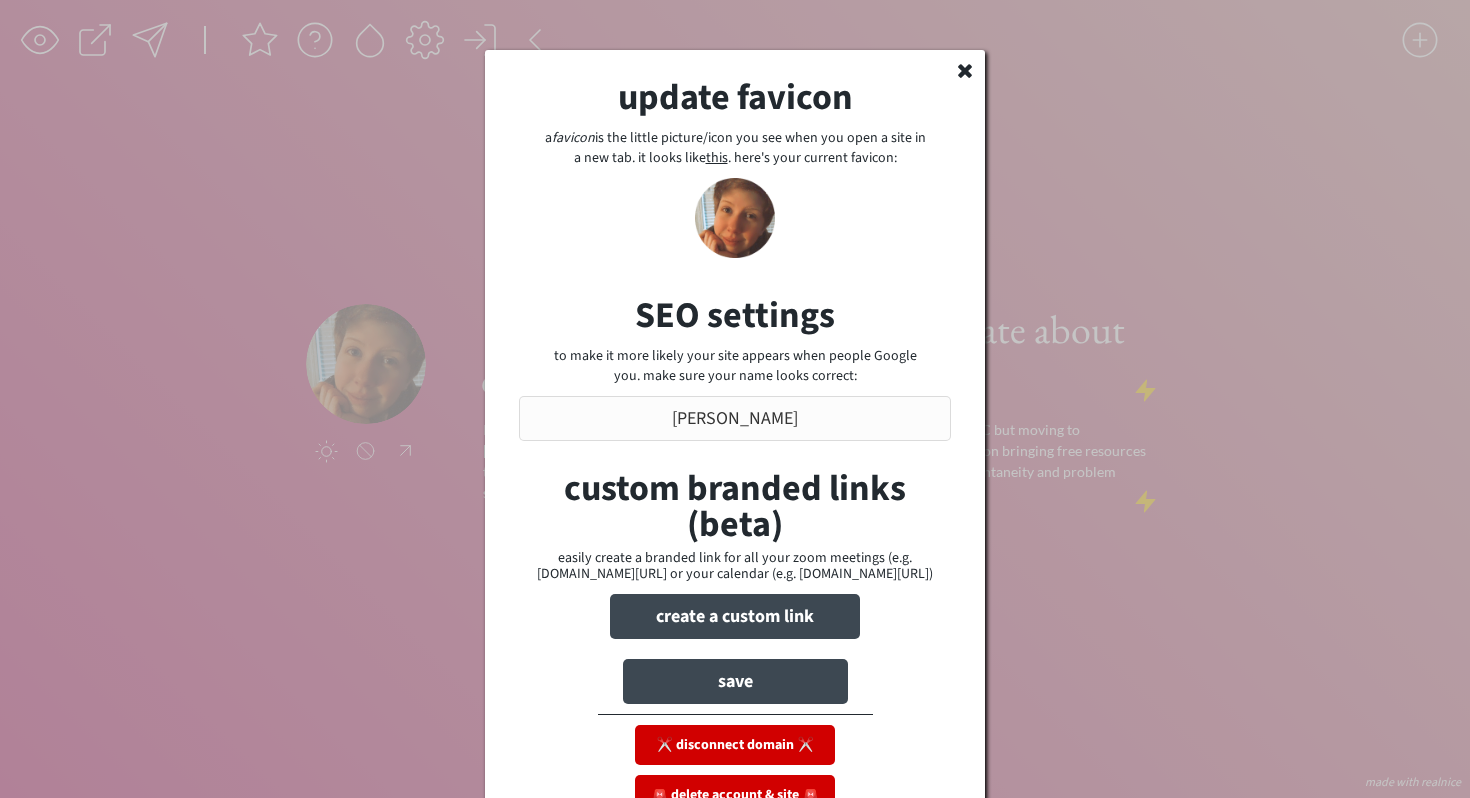 click on "update favicon a  favicon  is the little picture/icon you see when you open a site in a new tab. it looks like  this . here's your current favicon: click to upload a new favicon SEO settings to make it more likely your site appears when people Google you. make sure your name looks correct: custom branded links (beta) easily create a branded link for all your zoom meetings (e.g. yourname.com/zoom or your calendar (e.g. yourname.com/calendly) create a custom link save ✂️ disconnect domain ✂️ 🚨 delete account & site 🚨" at bounding box center (735, 442) 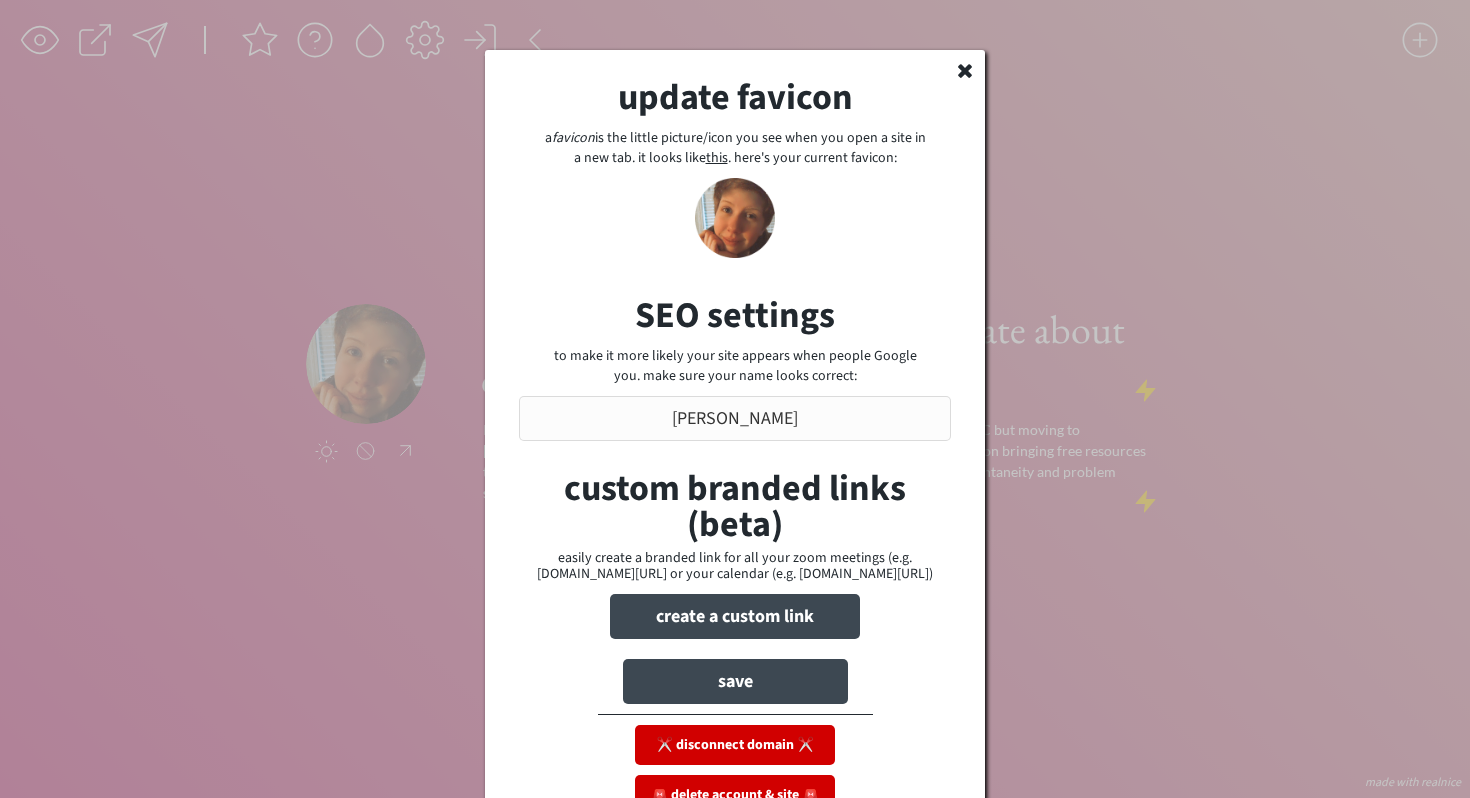 click 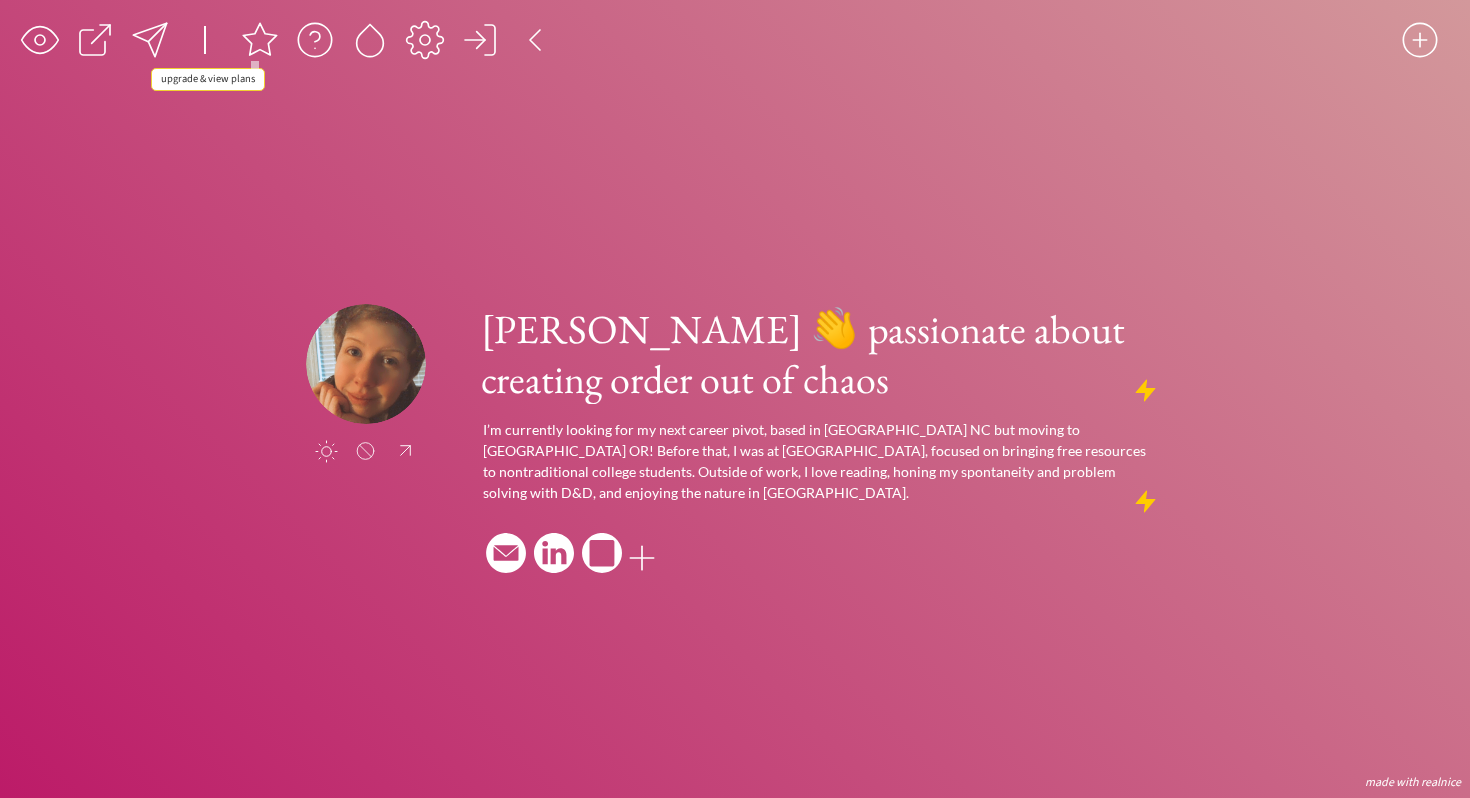 click at bounding box center [260, 40] 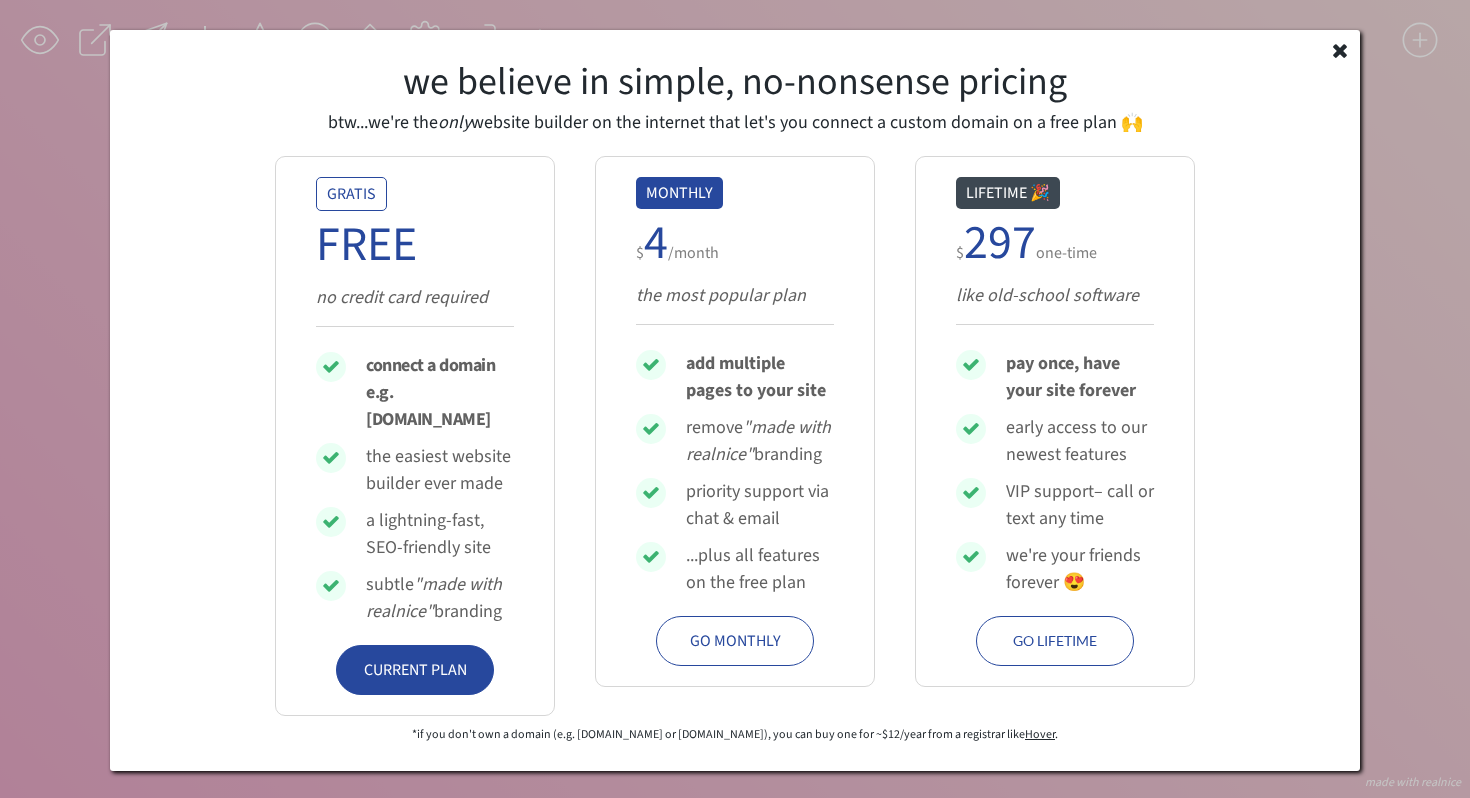 click 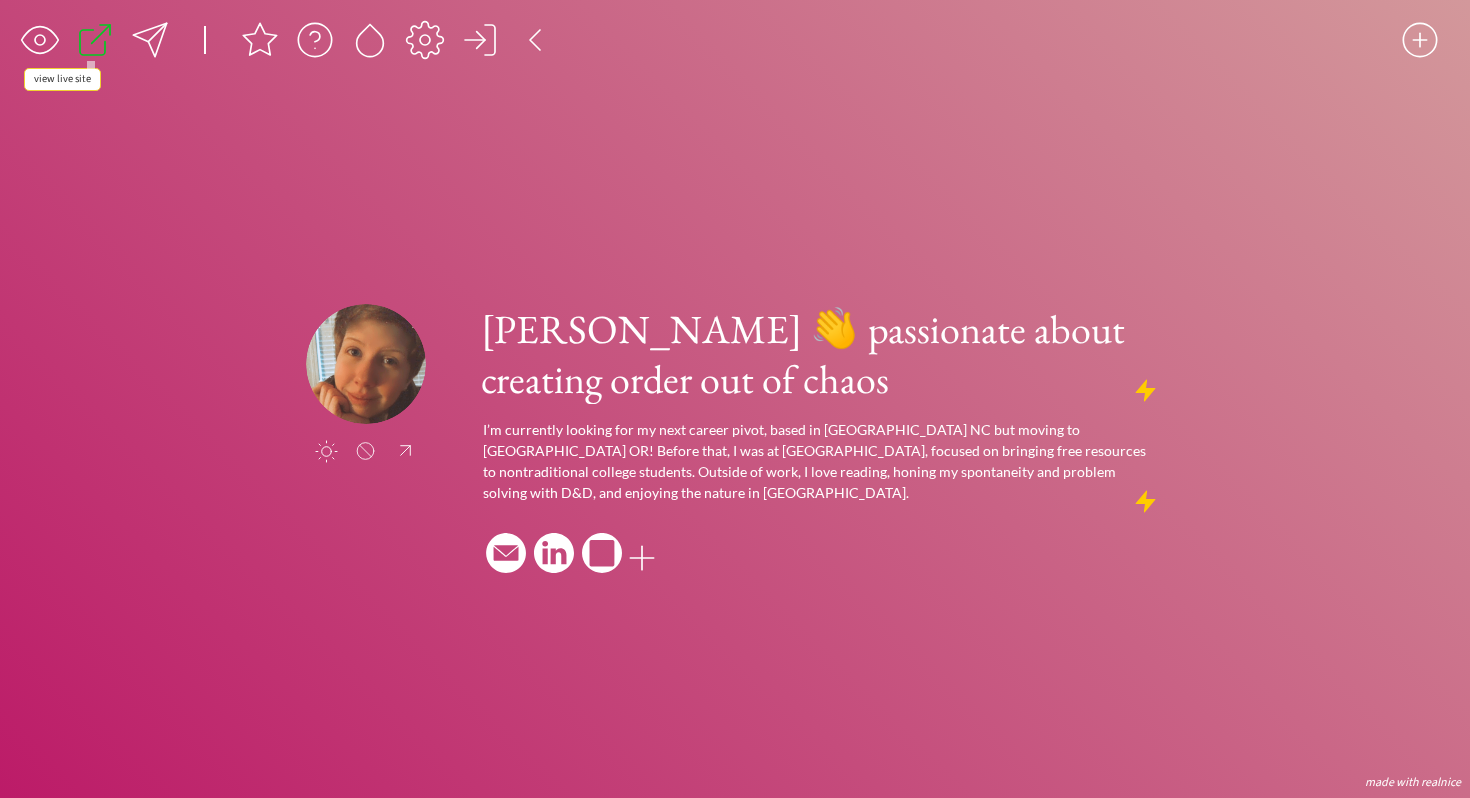 click at bounding box center (95, 40) 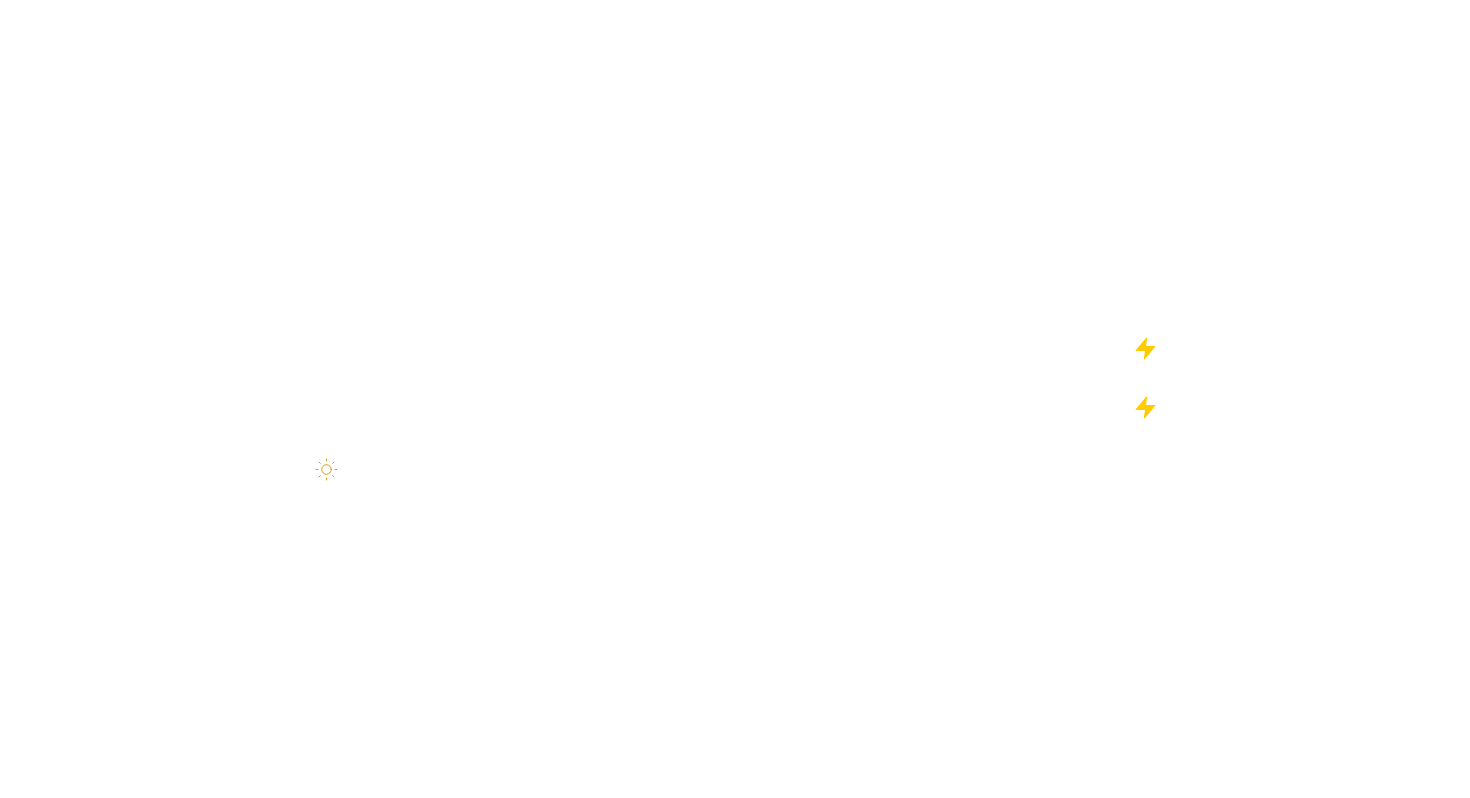 scroll, scrollTop: 0, scrollLeft: 0, axis: both 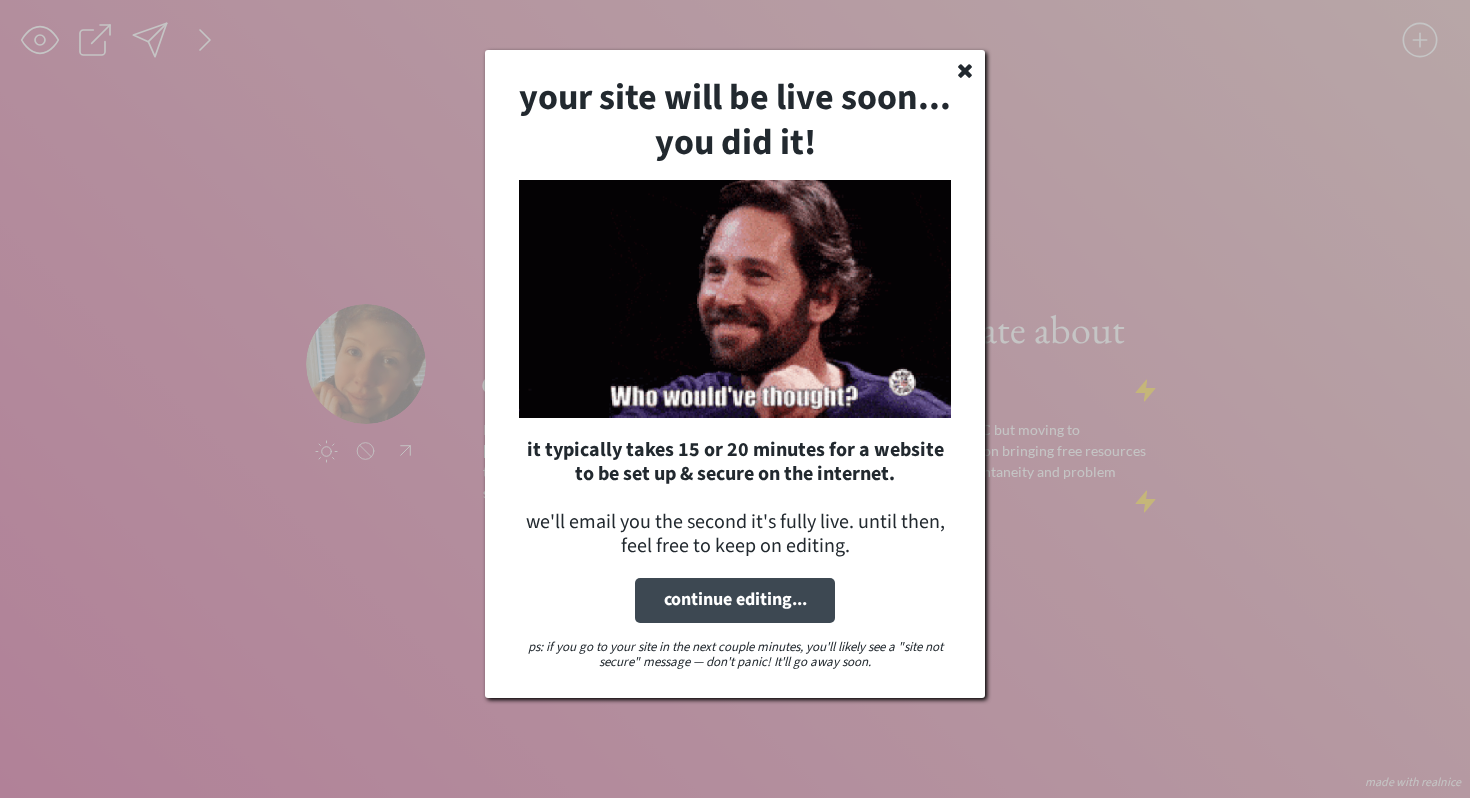 click 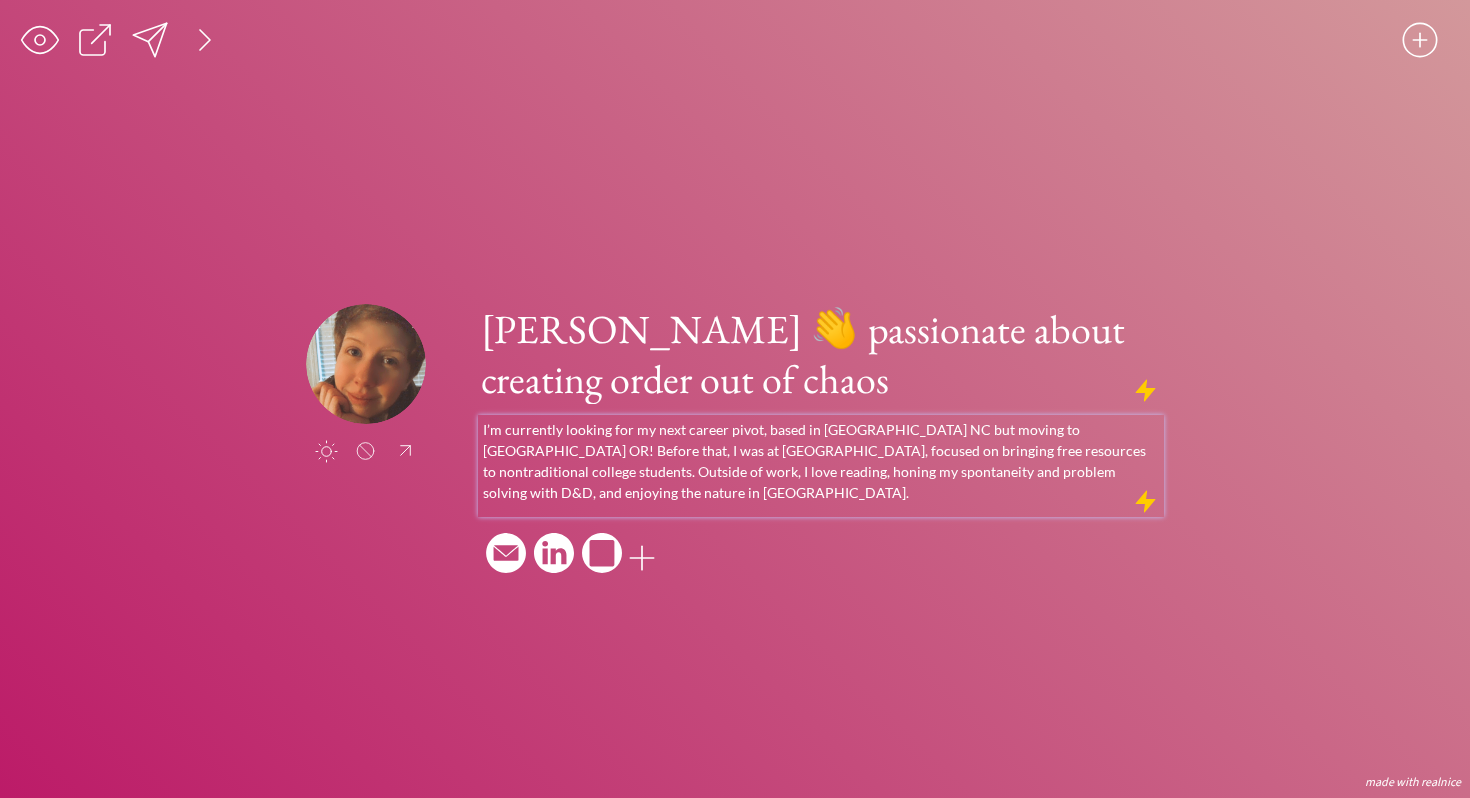 click on "I’m currently looking for my next career pivot, based in [GEOGRAPHIC_DATA] NC but moving to [GEOGRAPHIC_DATA] OR! Before that, I was at [GEOGRAPHIC_DATA], focused on bringing free resources to nontraditional college students. Outside of work, I love reading, honing my spontaneity and problem solving with D&D, and enjoying the nature in [GEOGRAPHIC_DATA]." at bounding box center [821, 461] 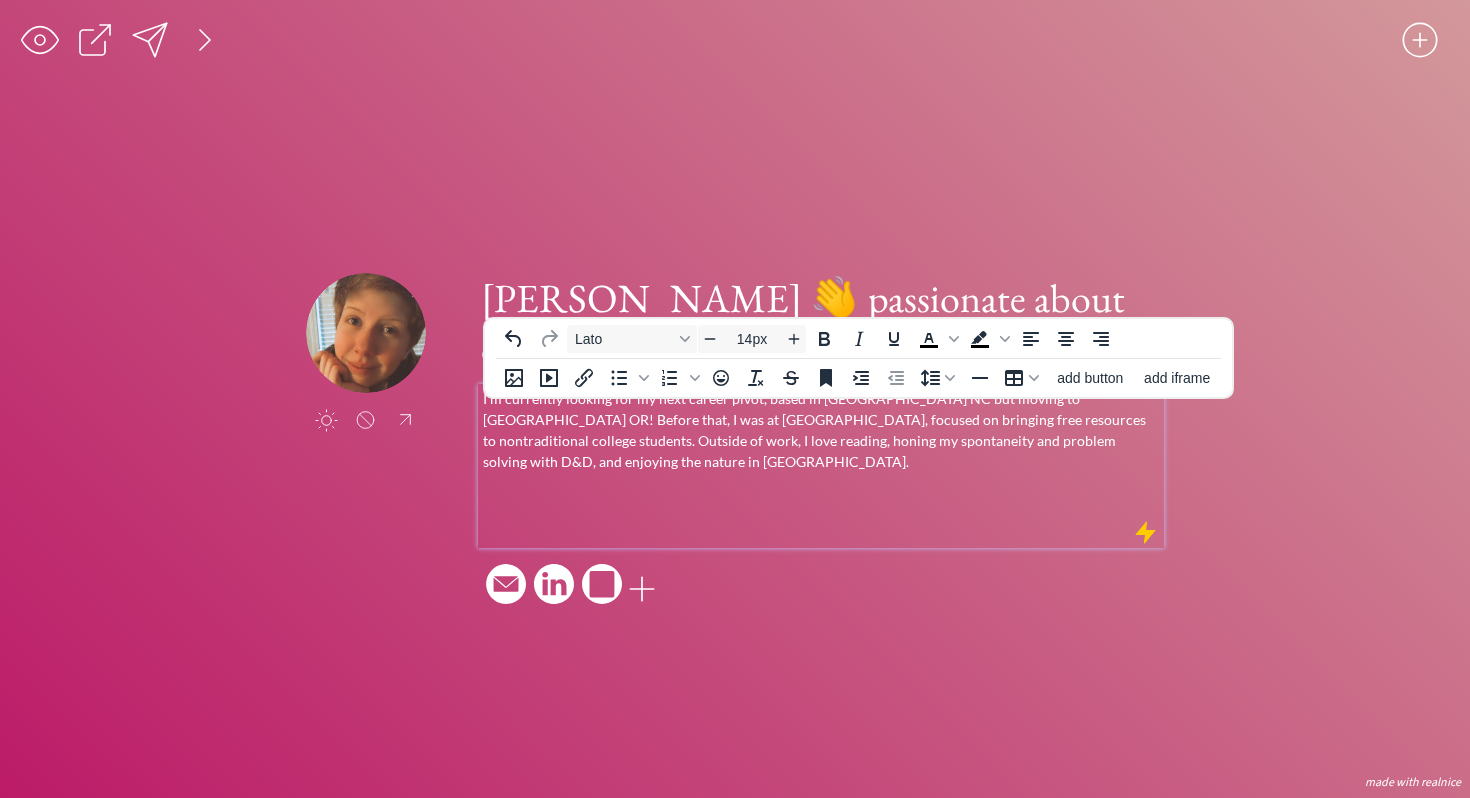 type 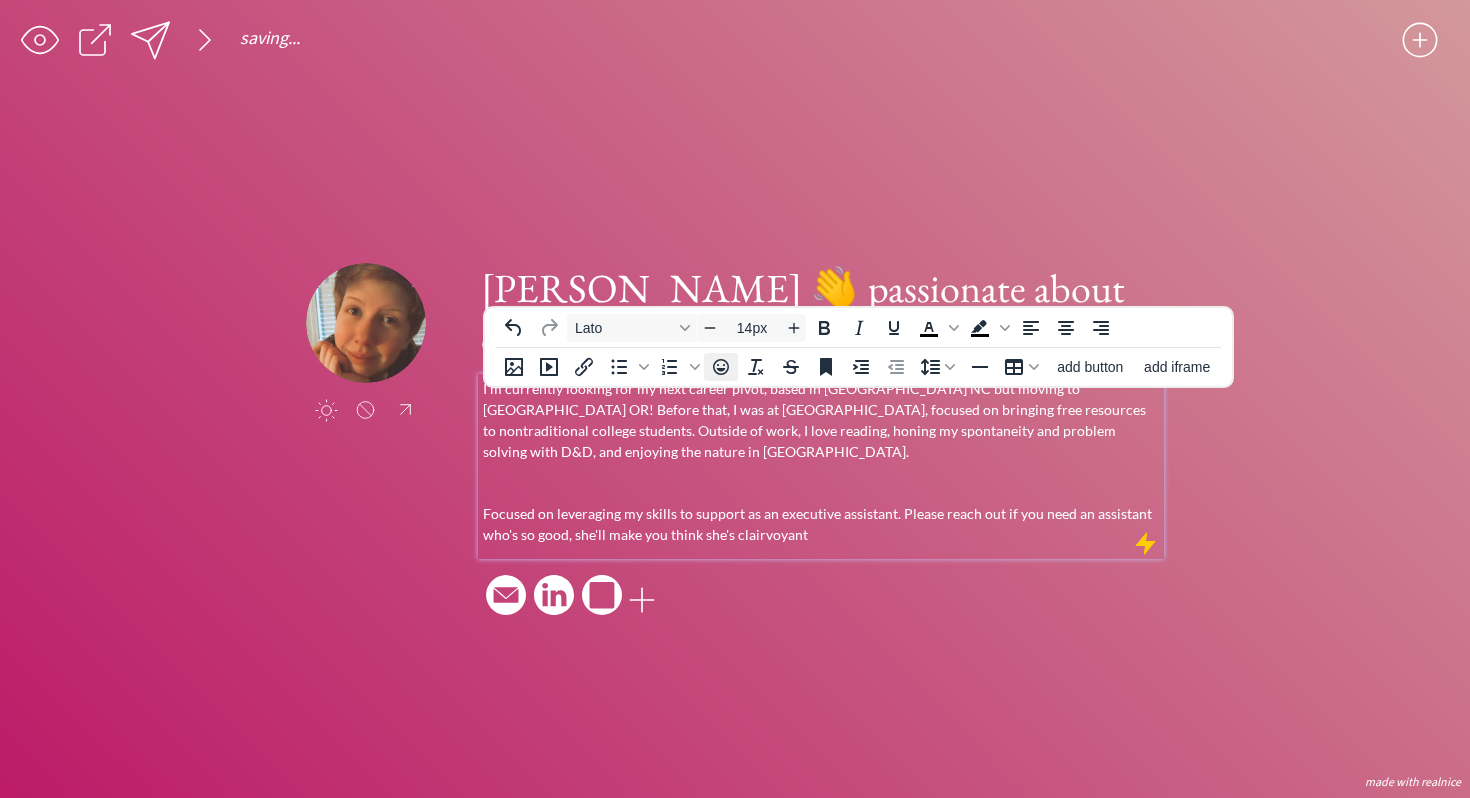 click 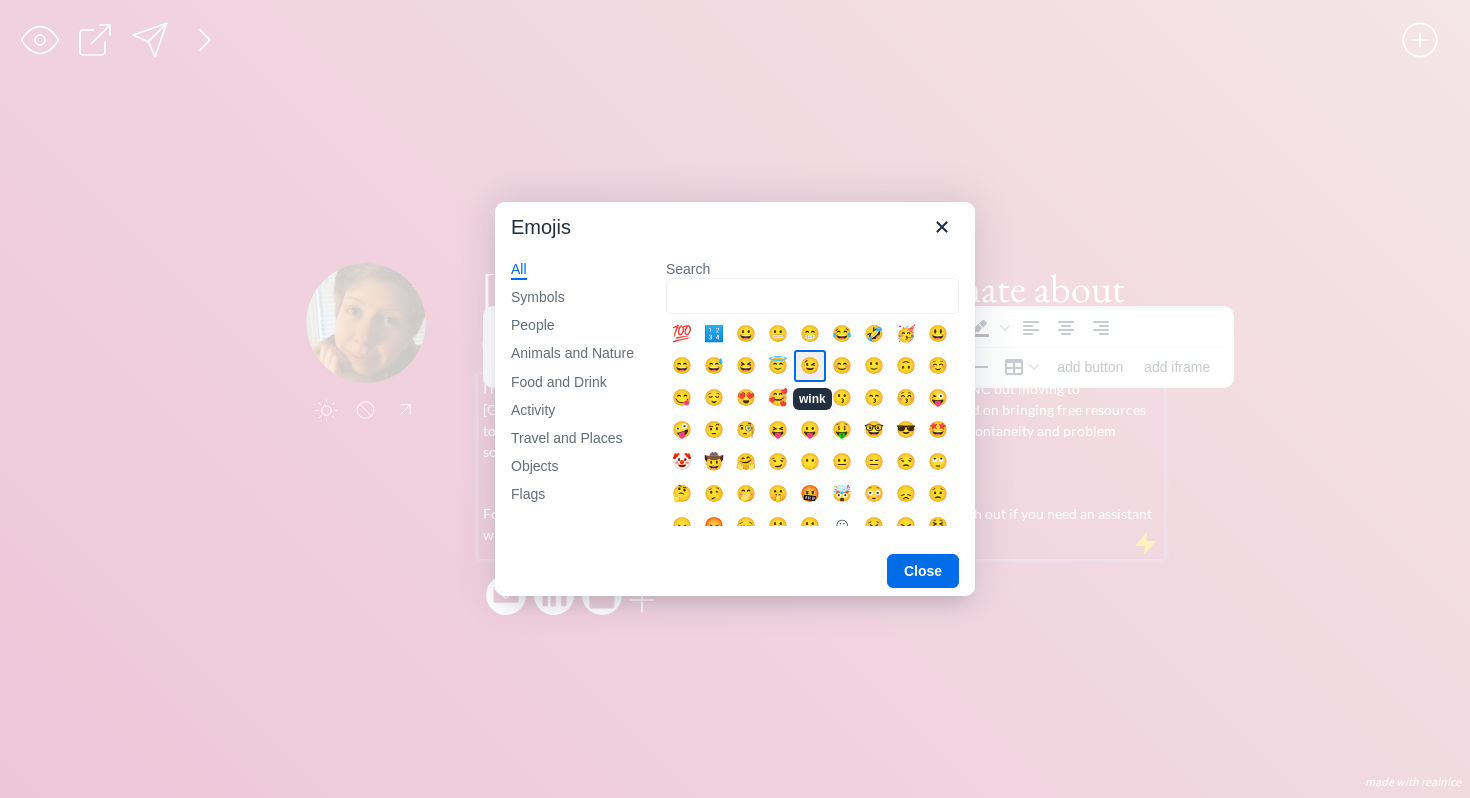 click on "😉" at bounding box center [810, 366] 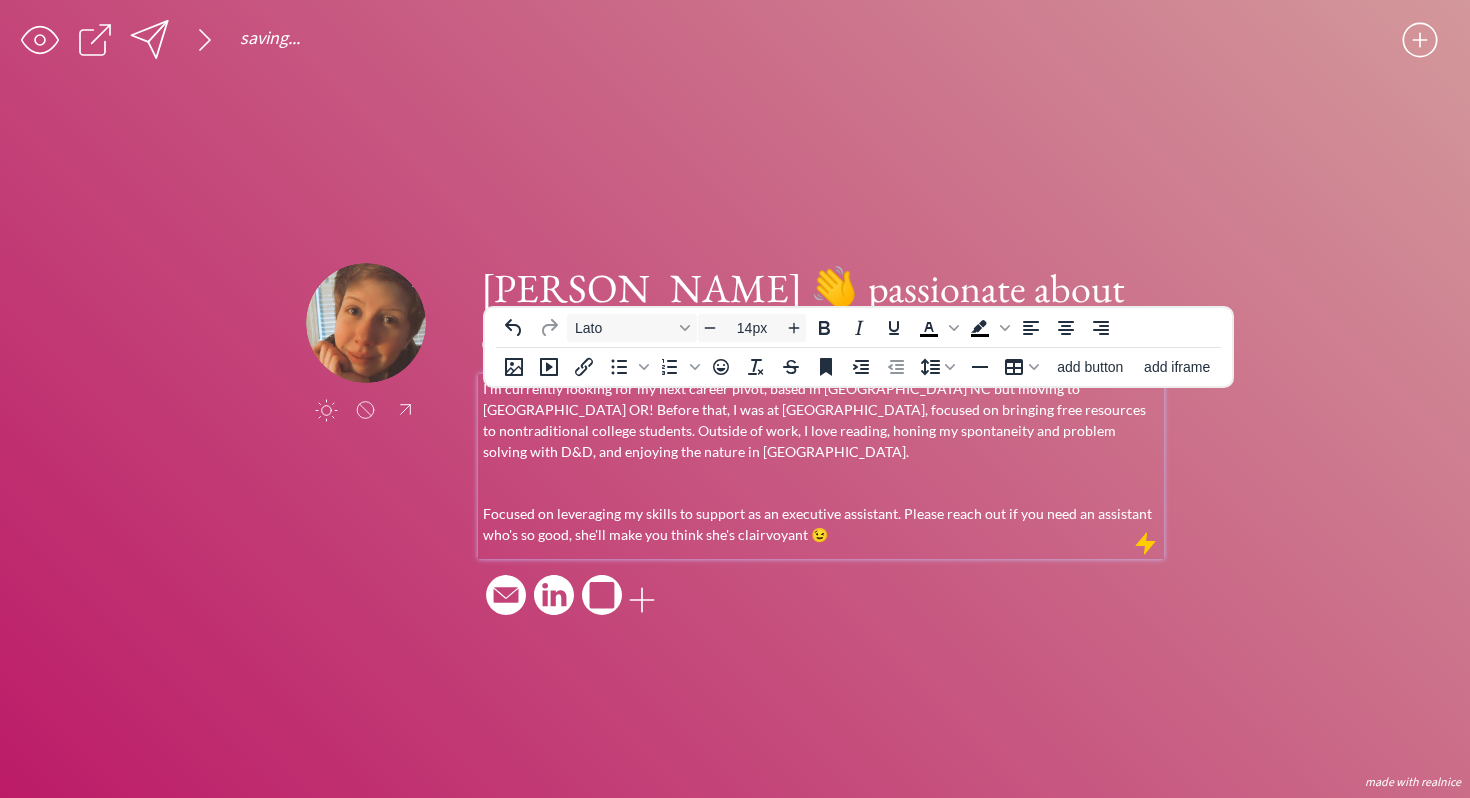 click on "I’m currently looking for my next career pivot, based in [GEOGRAPHIC_DATA] NC but moving to [GEOGRAPHIC_DATA] OR! Before that, I was at [GEOGRAPHIC_DATA], focused on bringing free resources to nontraditional college students. Outside of work, I love reading, honing my spontaneity and problem solving with D&D, and enjoying the nature in [GEOGRAPHIC_DATA]." at bounding box center (821, 420) 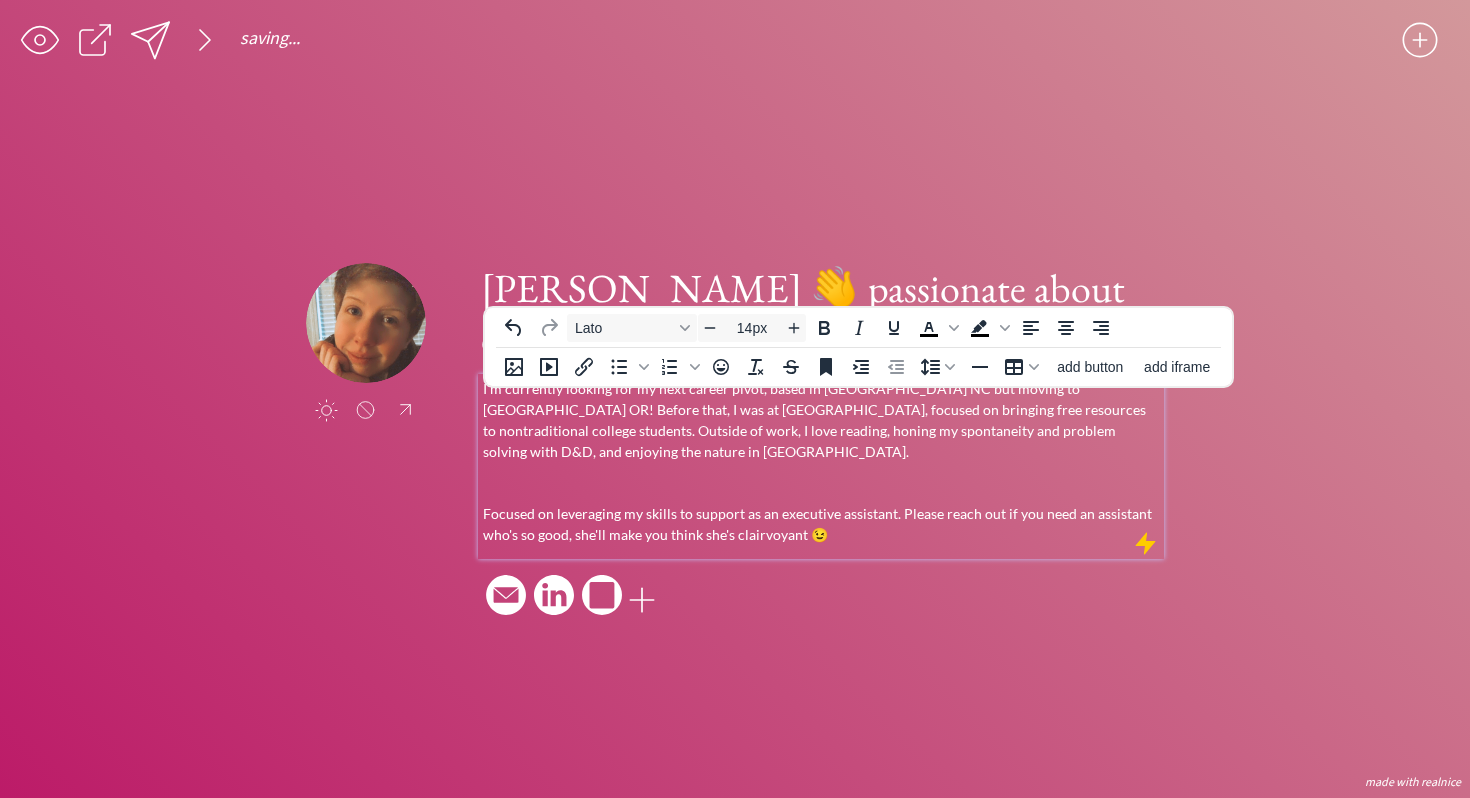 click at bounding box center (821, 482) 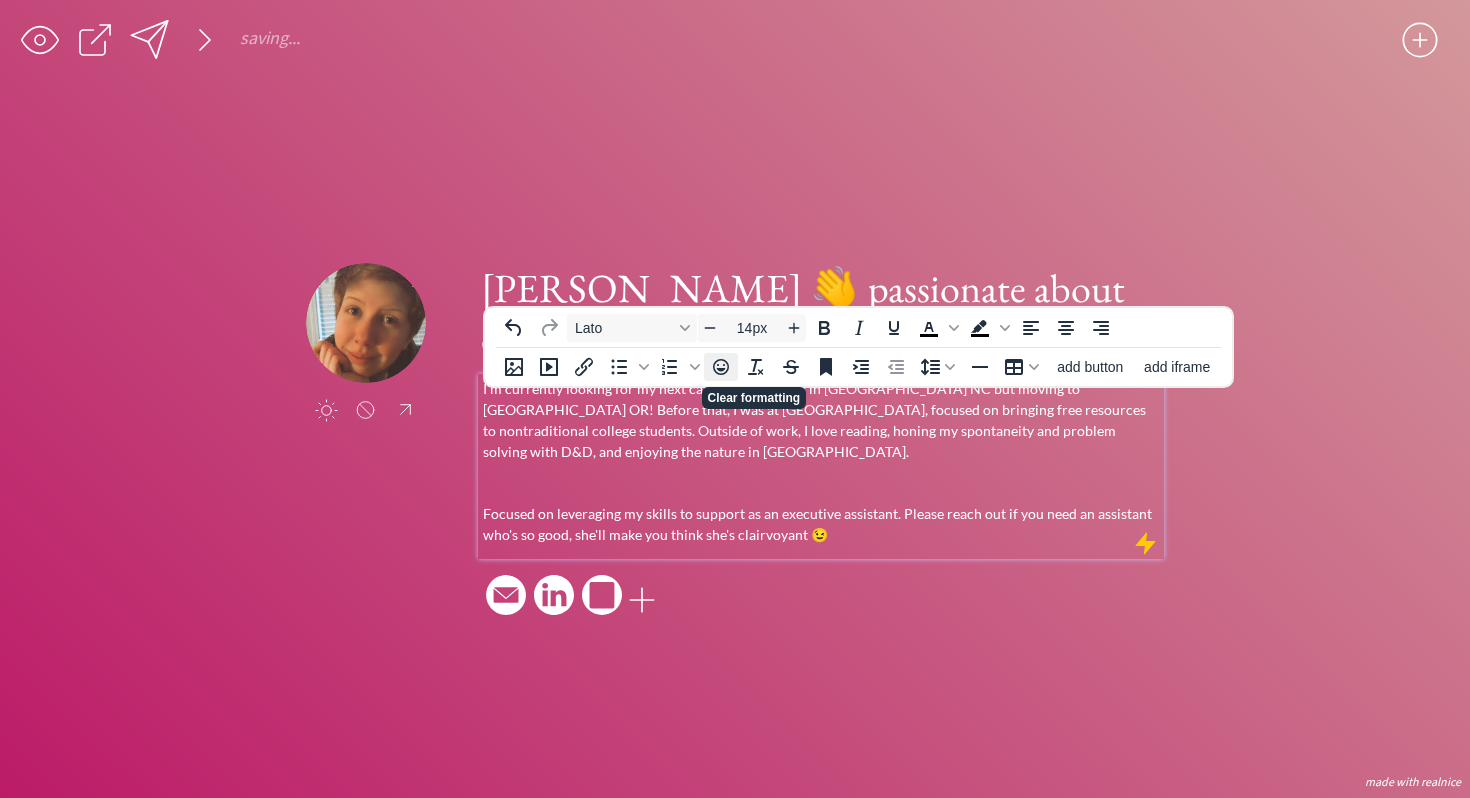 click 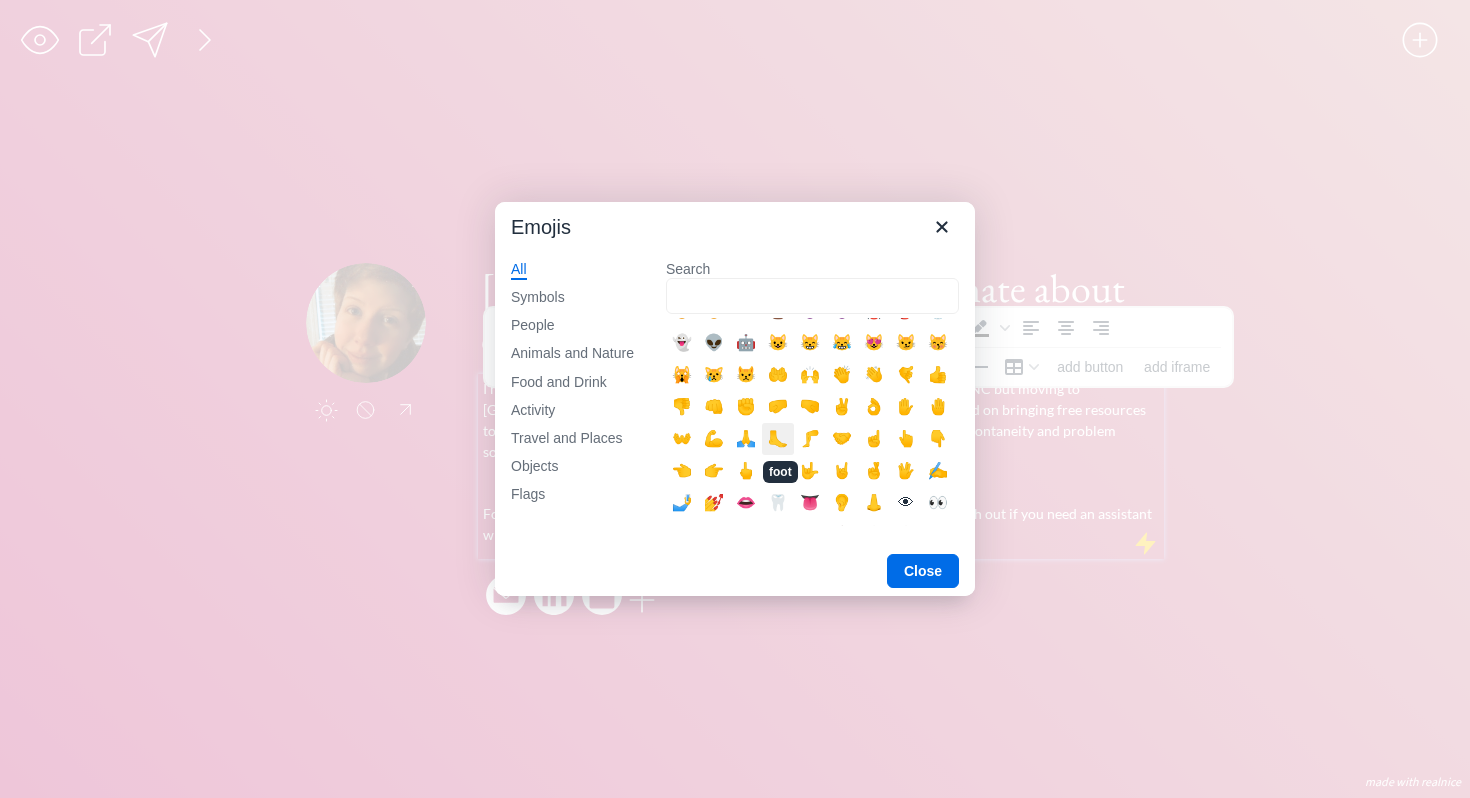 scroll, scrollTop: 320, scrollLeft: 0, axis: vertical 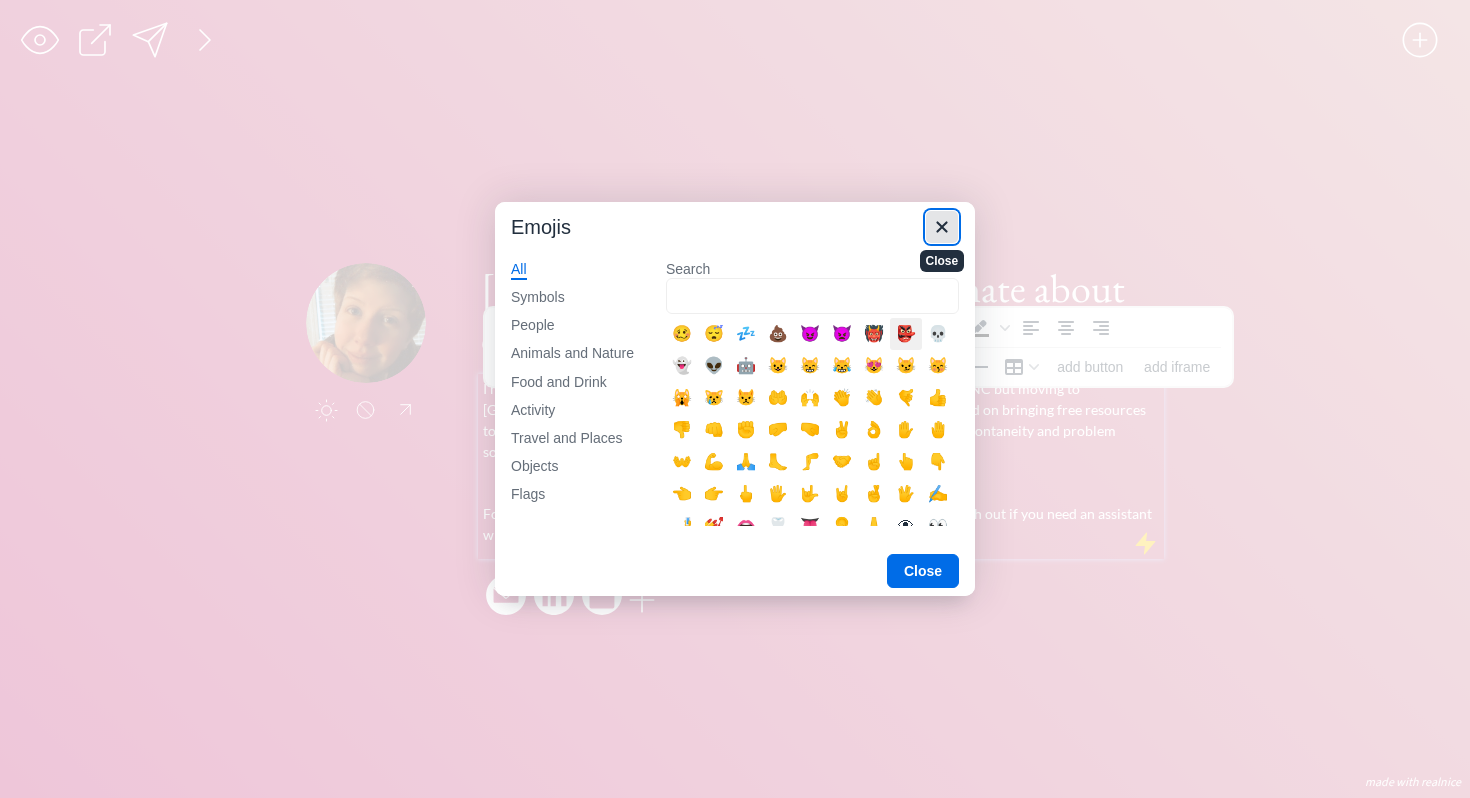 click 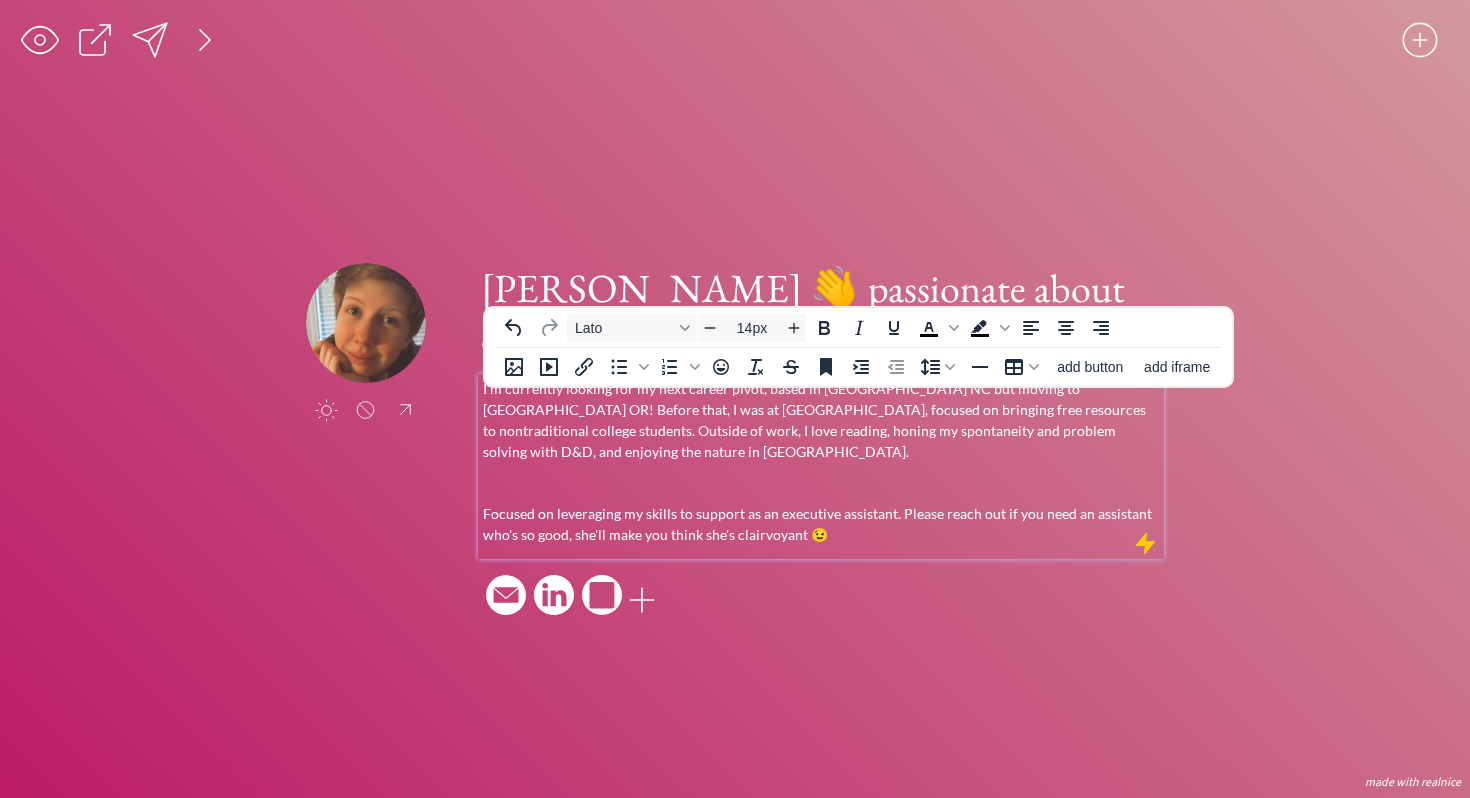 click on "emily myers 👋 passionate about creating order out of chaos I’m currently looking for my next career pivot, based in Asheville NC but moving to Portland OR! Before that, I was at Upswing, focused on bringing free resources to nontraditional college students. Outside of work, I love reading, honing my spontaneity and problem solving with D&D, and enjoying the nature in WNC. Focused on leveraging my skills to support as an executive assistant. Please reach out if you need an assistant who's so good, she'll make you think she's clairvoyant 😉" at bounding box center [821, 442] 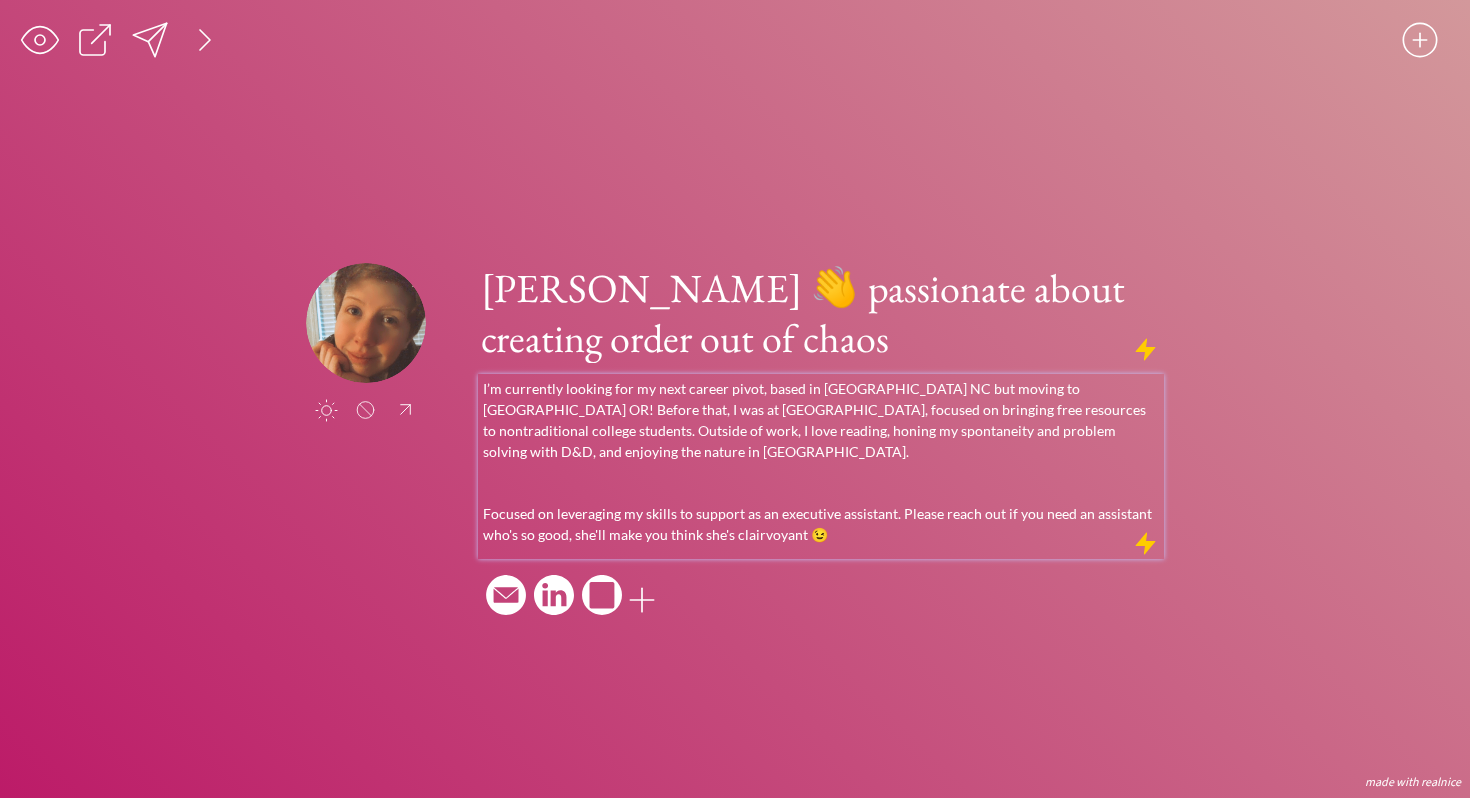 click on "Focused on leveraging my skills to support as an executive assistant. Please reach out if you need an assistant who's so good, she'll make you think she's clairvoyant 😉" at bounding box center [821, 524] 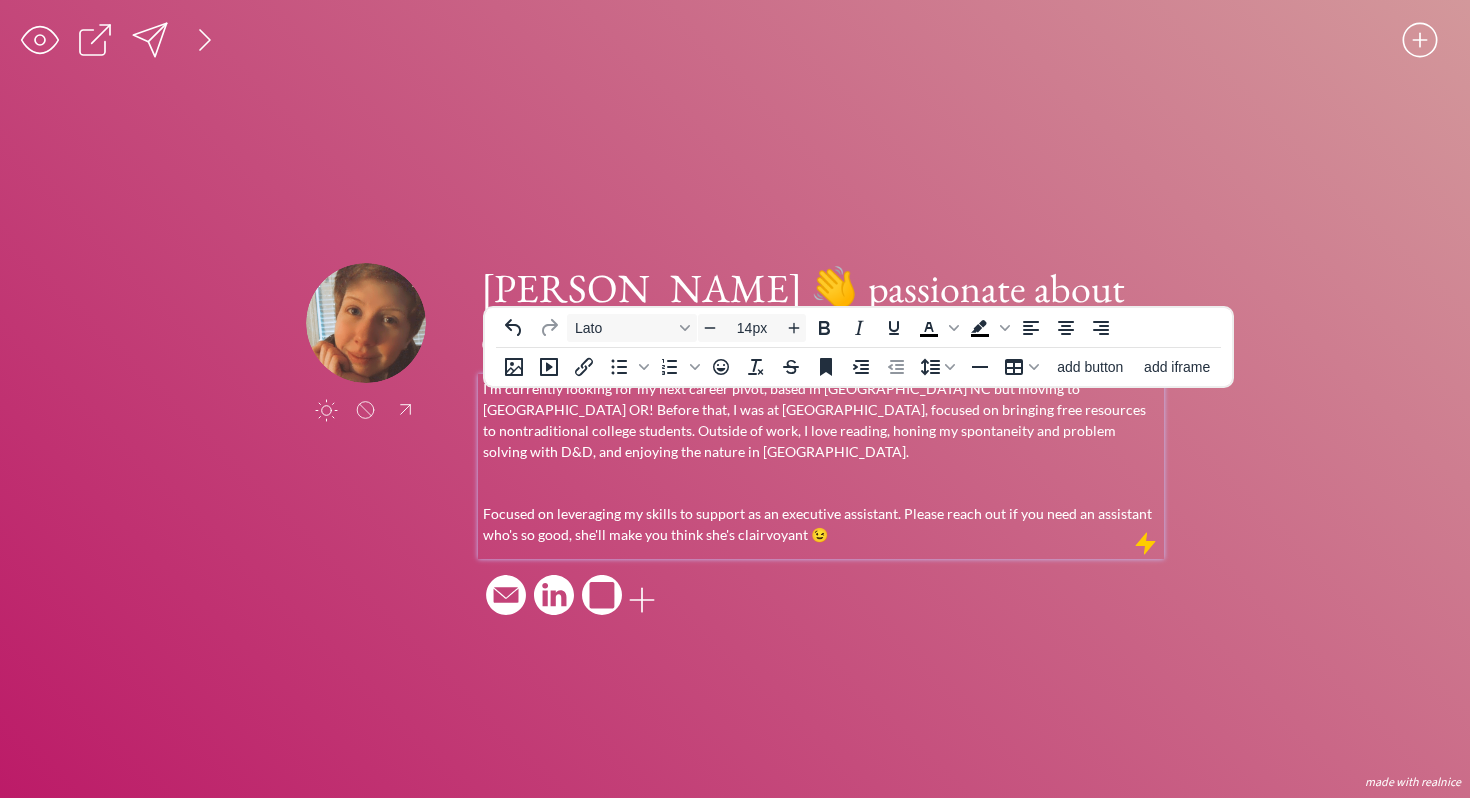 click on "Focused on leveraging my skills to support as an executive assistant. Please reach out if you need an assistant who's so good, she'll make you think she's clairvoyant 😉" at bounding box center [821, 524] 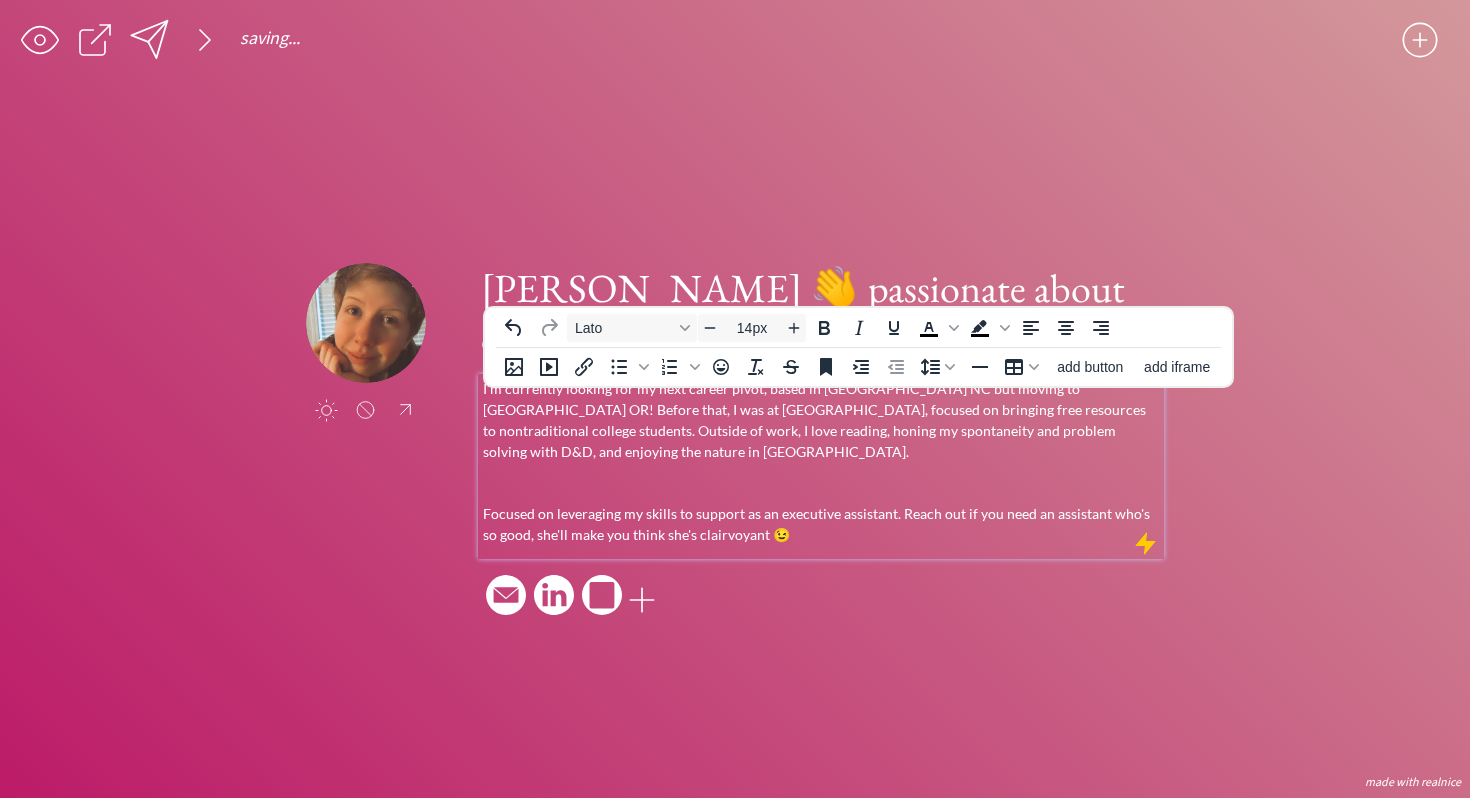 click on "emily myers 👋 passionate about creating order out of chaos I’m currently looking for my next career pivot, based in Asheville NC but moving to Portland OR! Before that, I was at Upswing, focused on bringing free resources to nontraditional college students. Outside of work, I love reading, honing my spontaneity and problem solving with D&D, and enjoying the nature in WNC. Focused on leveraging my skills to support as an executive assistant. Reach out if you need an assistant who's so good, she'll make you think she's clairvoyant 😉" at bounding box center (821, 442) 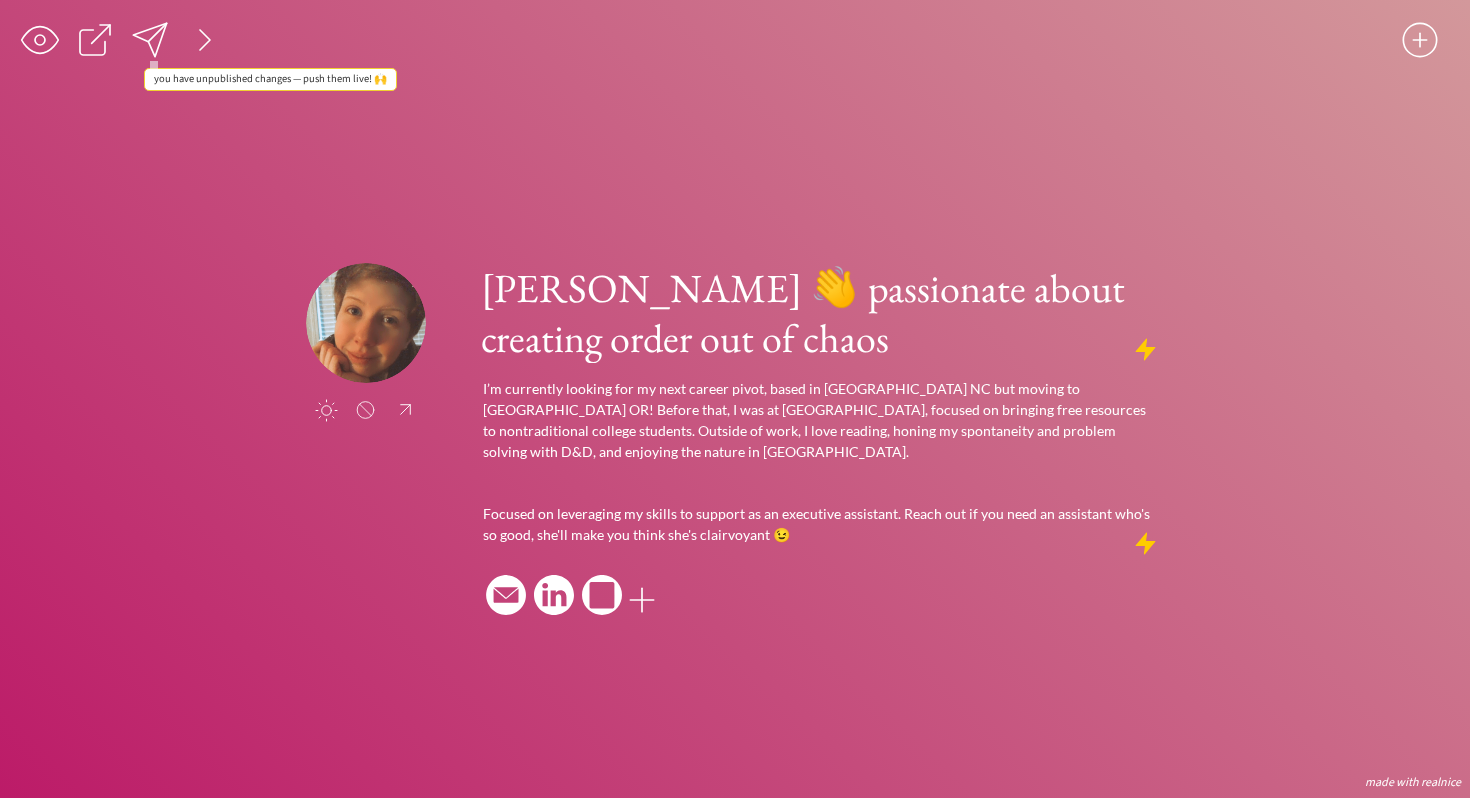 click at bounding box center (150, 40) 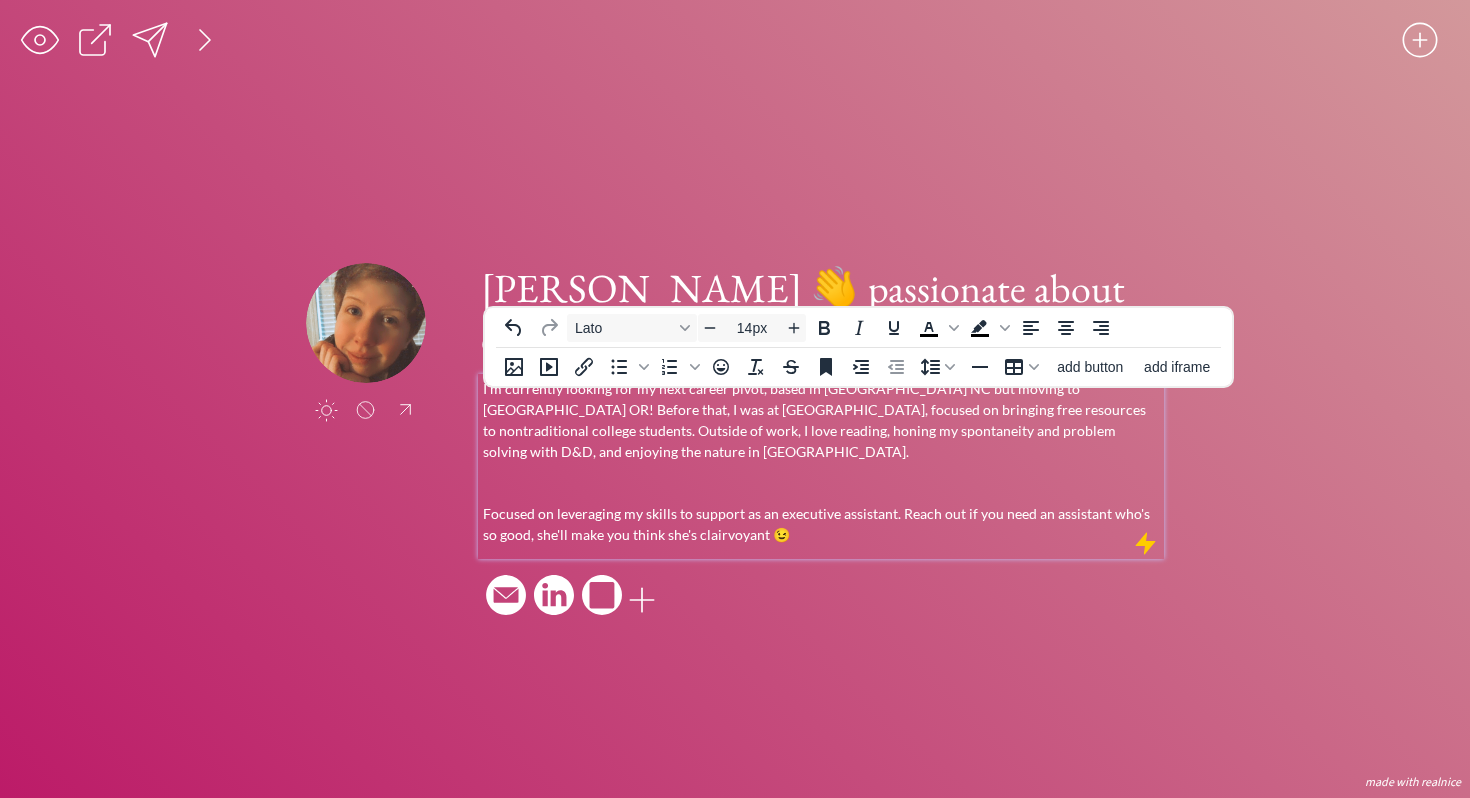 click on "Focused on leveraging my skills to support as an executive assistant. Reach out if you need an assistant who's so good, she'll make you think she's clairvoyant 😉" at bounding box center (821, 524) 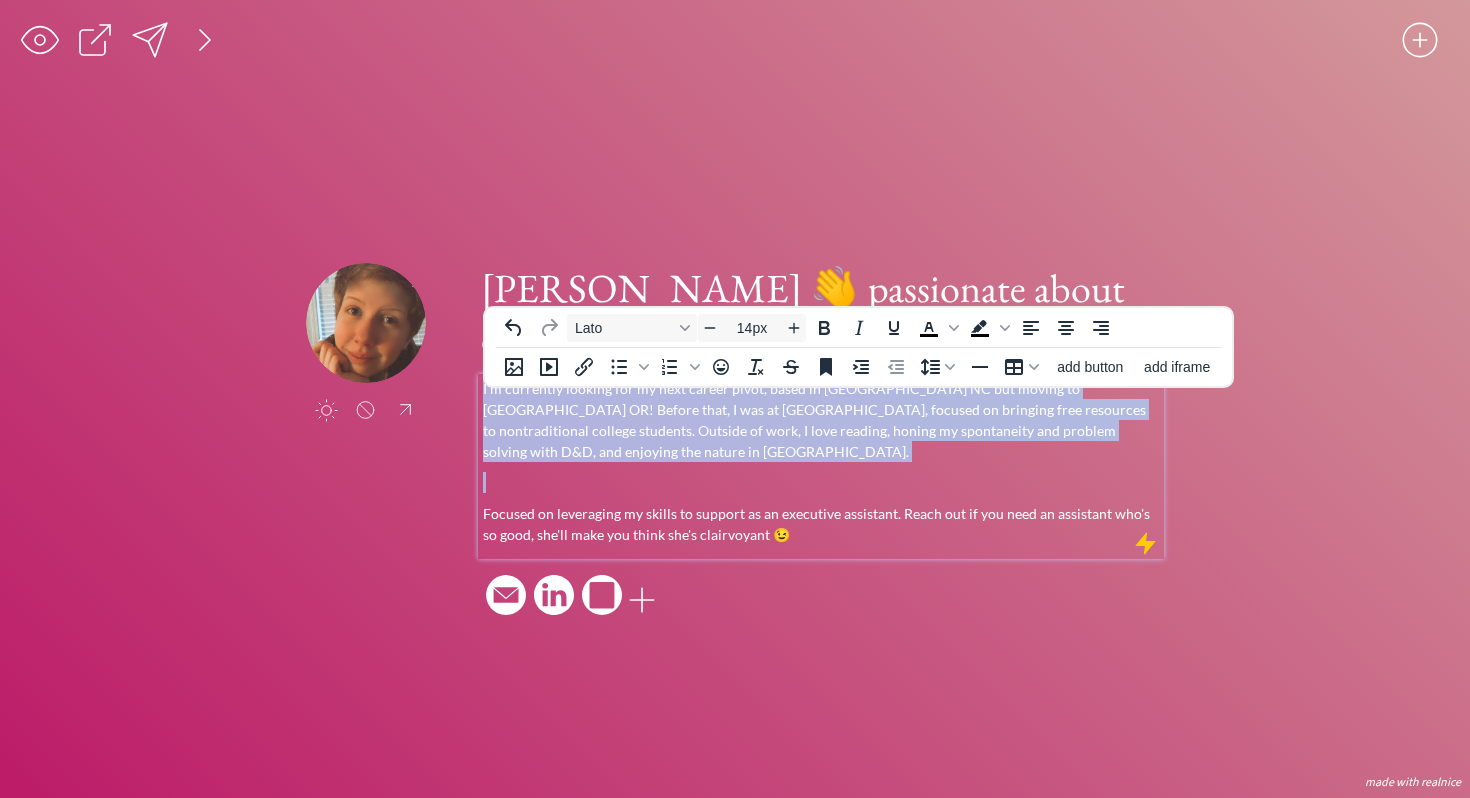 copy on "I’m currently looking for my next career pivot, based in [GEOGRAPHIC_DATA] NC but moving to [GEOGRAPHIC_DATA] OR! Before that, I was at [GEOGRAPHIC_DATA], focused on bringing free resources to nontraditional college students. Outside of work, I love reading, honing my spontaneity and problem solving with D&D, and enjoying the nature in [GEOGRAPHIC_DATA]." 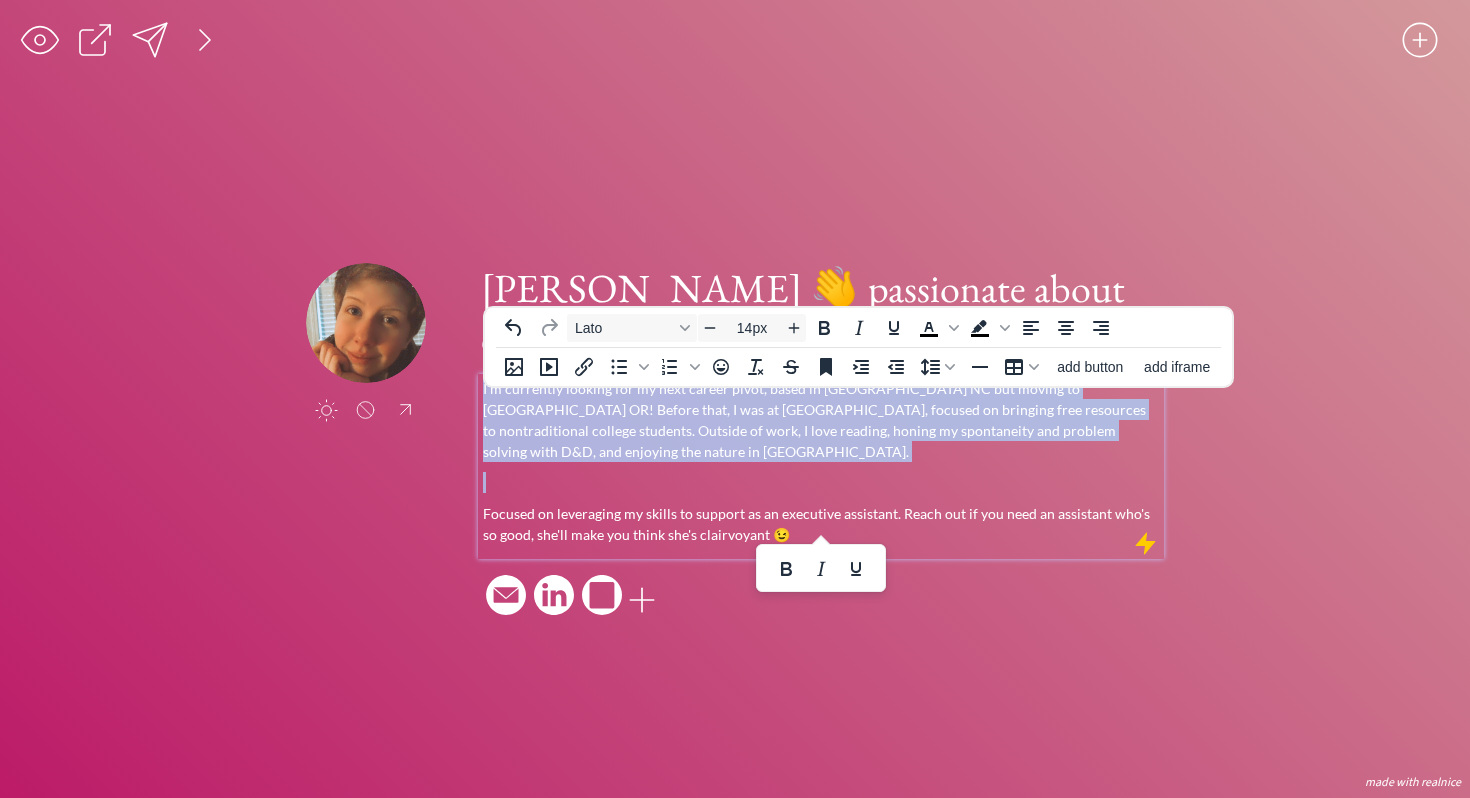 click on "Focused on leveraging my skills to support as an executive assistant. Reach out if you need an assistant who's so good, she'll make you think she's clairvoyant 😉" at bounding box center [821, 524] 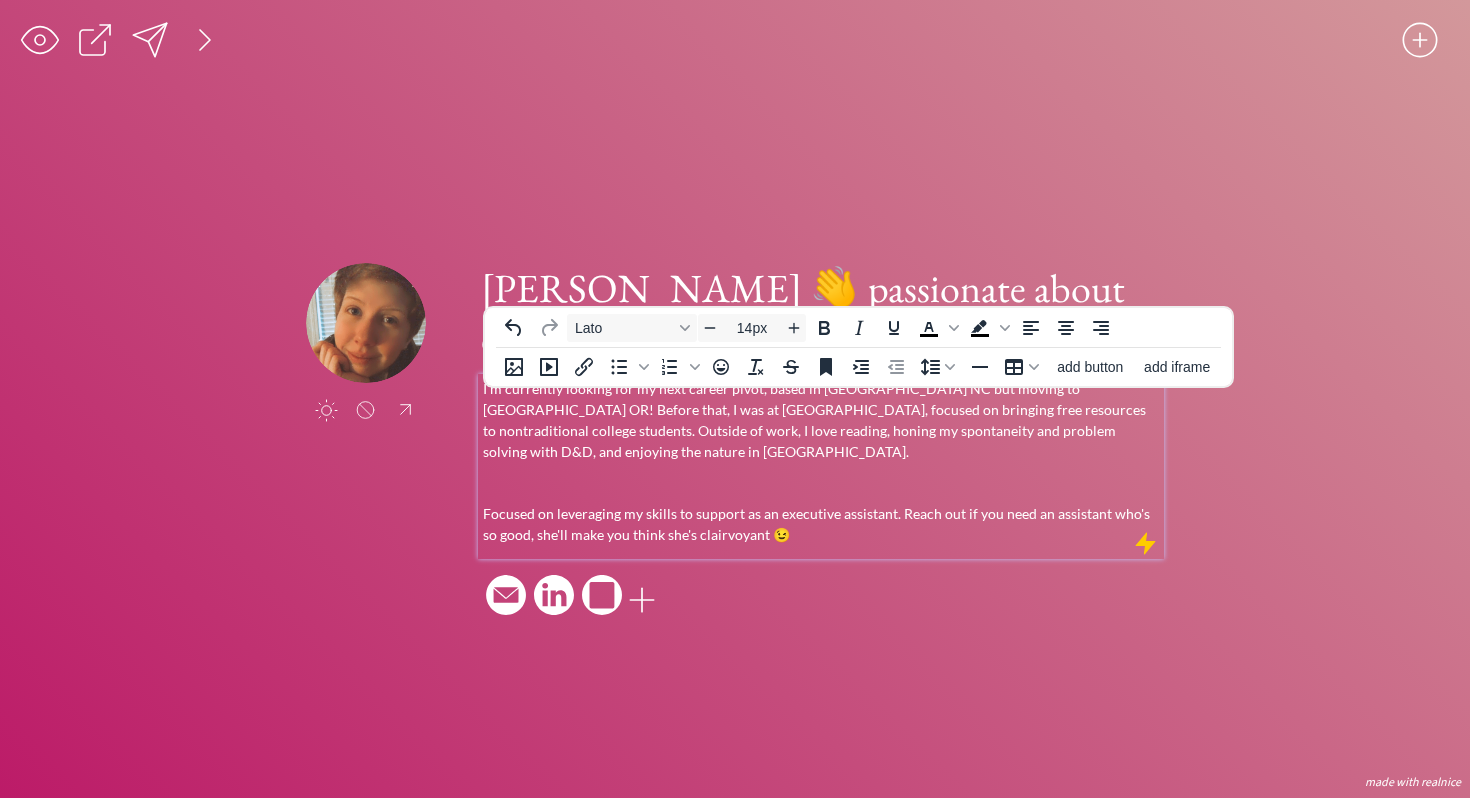 click on "click to upload a picture emily myers 👋 passionate about creating order out of chaos I’m currently looking for my next career pivot, based in Asheville NC but moving to Portland OR! Before that, I was at Upswing, focused on bringing free resources to nontraditional college students. Outside of work, I love reading, honing my spontaneity and problem solving with D&D, and enjoying the nature in WNC. Focused on leveraging my skills to support as an executive assistant. Reach out if you need an assistant who's so good, she'll make you think she's clairvoyant 😉" at bounding box center (735, 441) 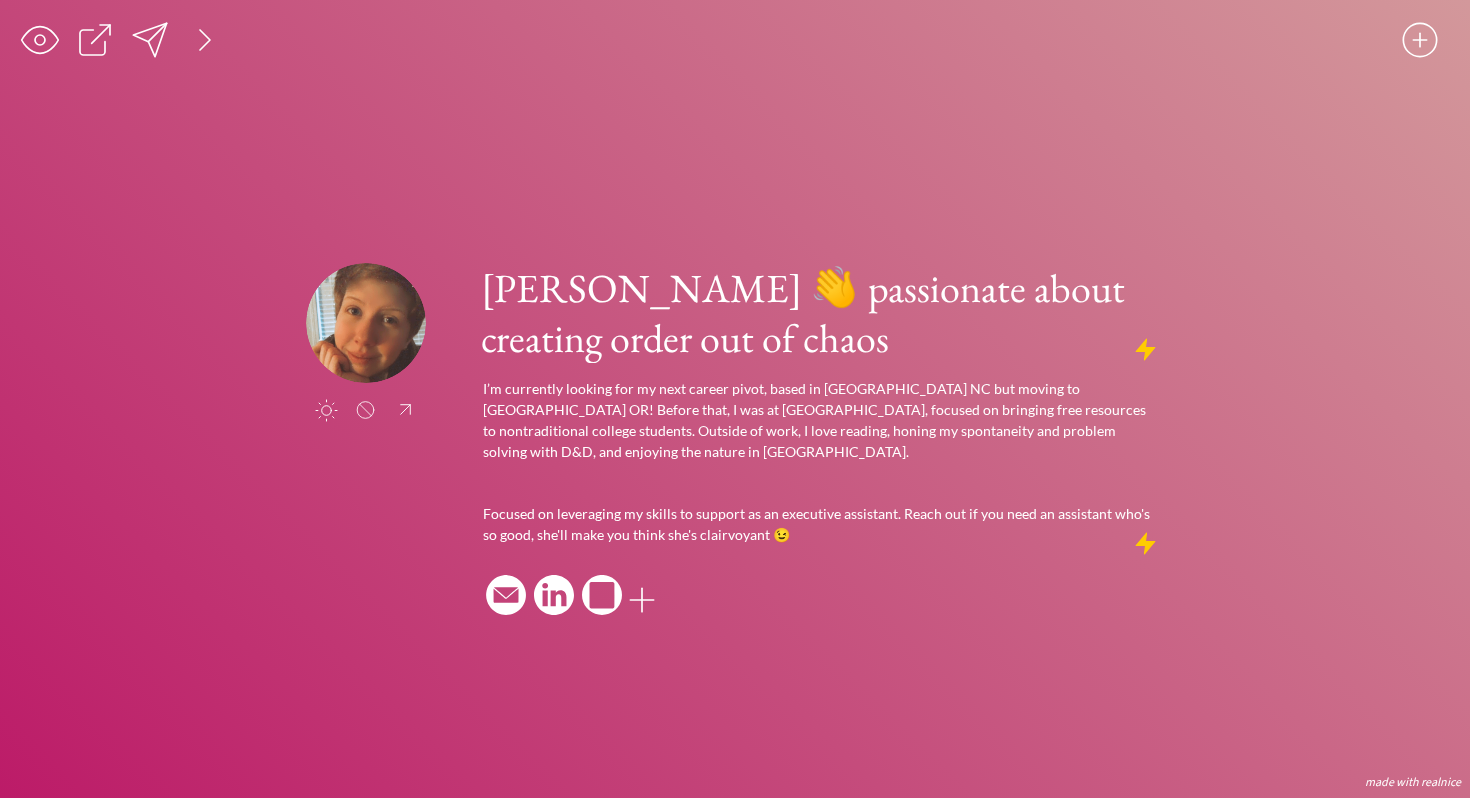 click at bounding box center (150, 40) 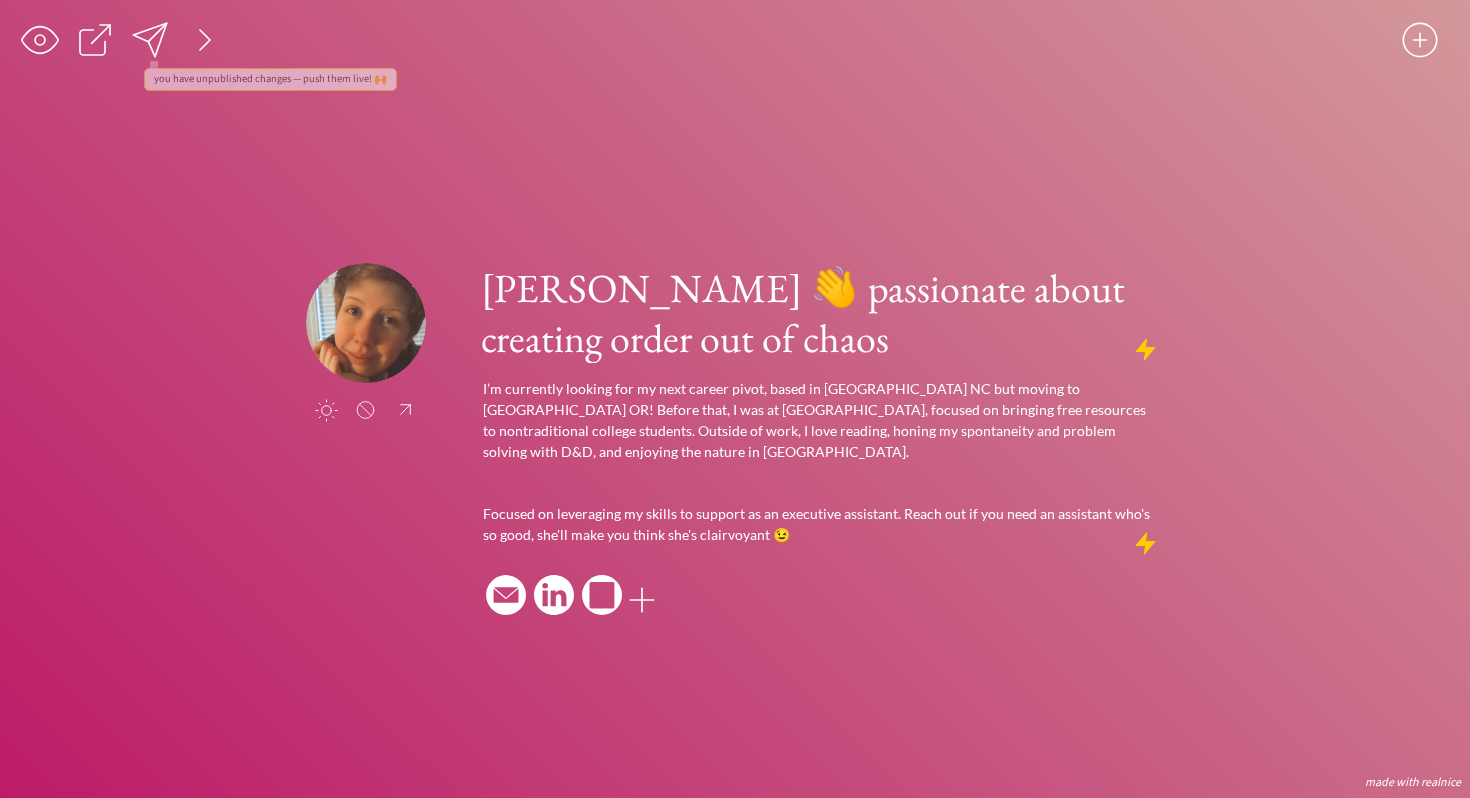 click at bounding box center [95, 40] 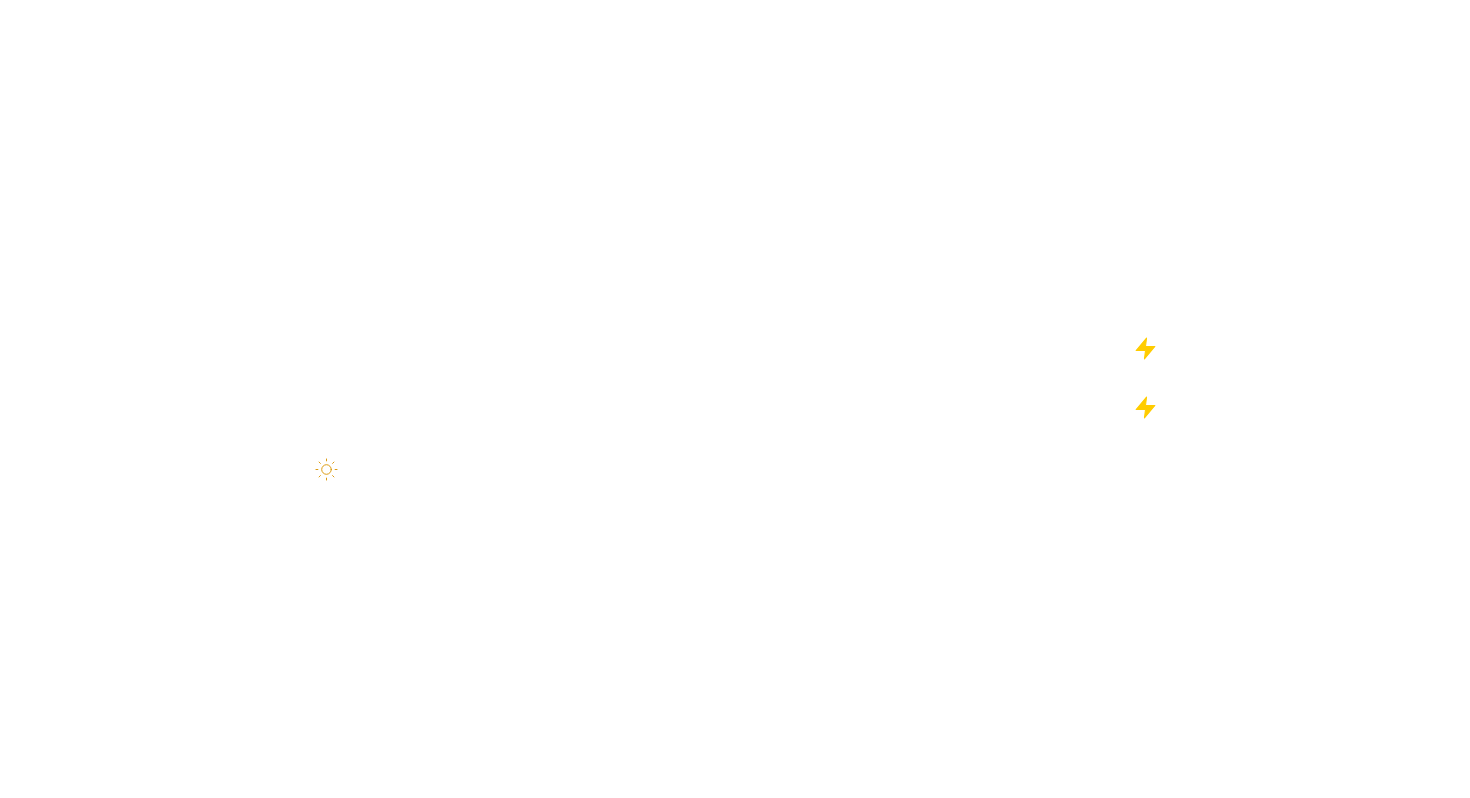 scroll, scrollTop: 0, scrollLeft: 0, axis: both 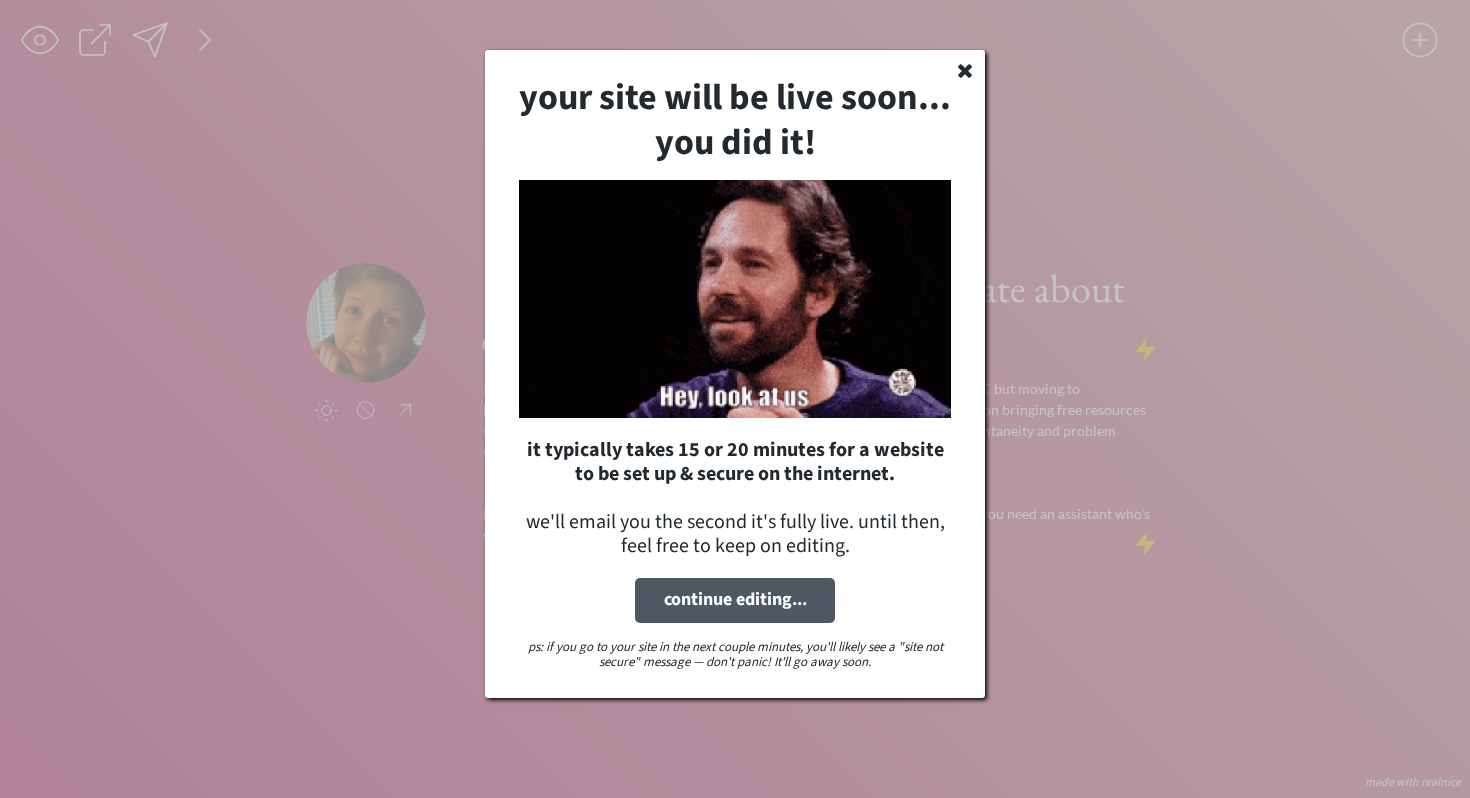 click on "continue editing..." at bounding box center [735, 600] 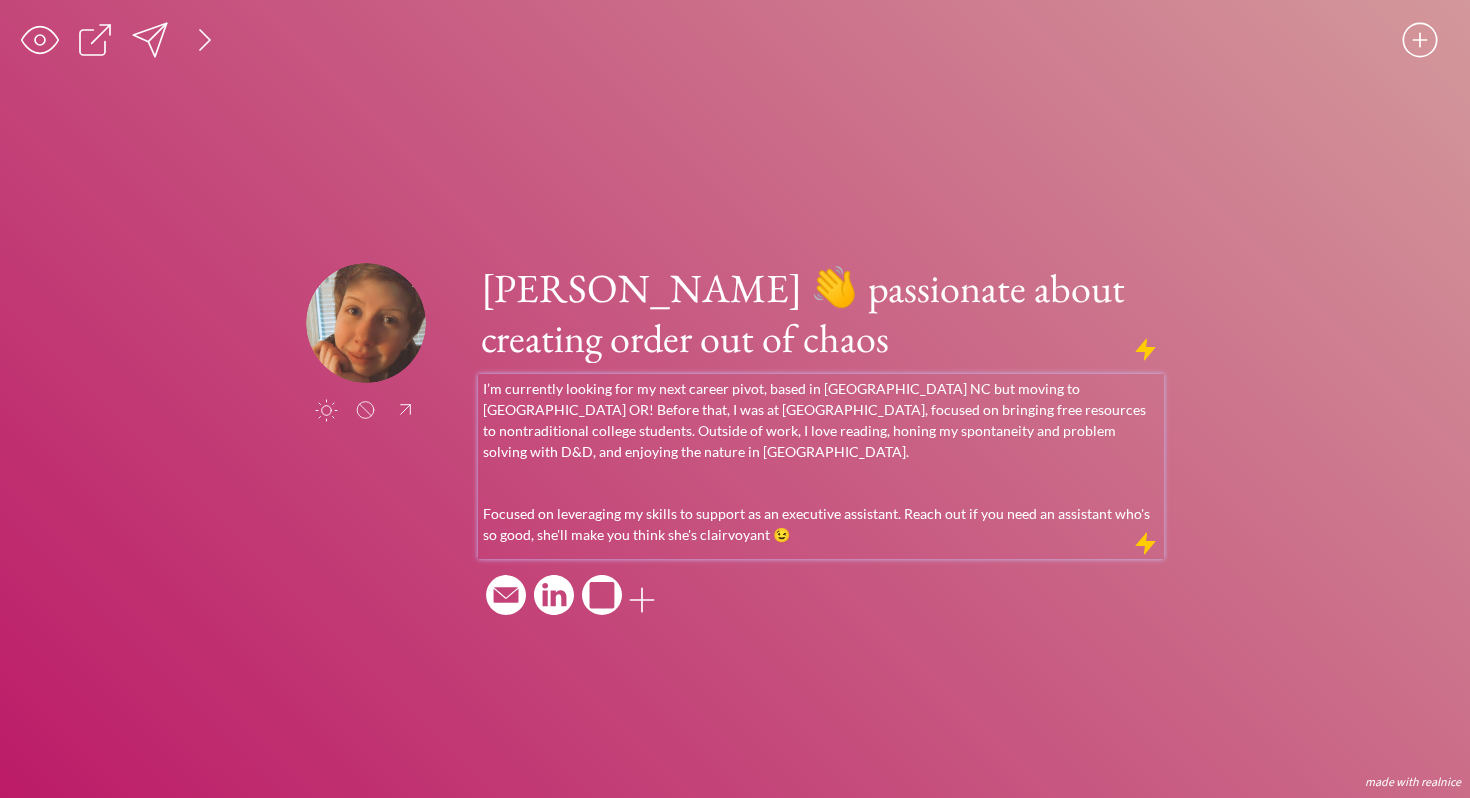 click on "I’m currently looking for my next career pivot, based in [GEOGRAPHIC_DATA] NC but moving to [GEOGRAPHIC_DATA] OR! Before that, I was at [GEOGRAPHIC_DATA], focused on bringing free resources to nontraditional college students. Outside of work, I love reading, honing my spontaneity and problem solving with D&D, and enjoying the nature in [GEOGRAPHIC_DATA]." at bounding box center [821, 420] 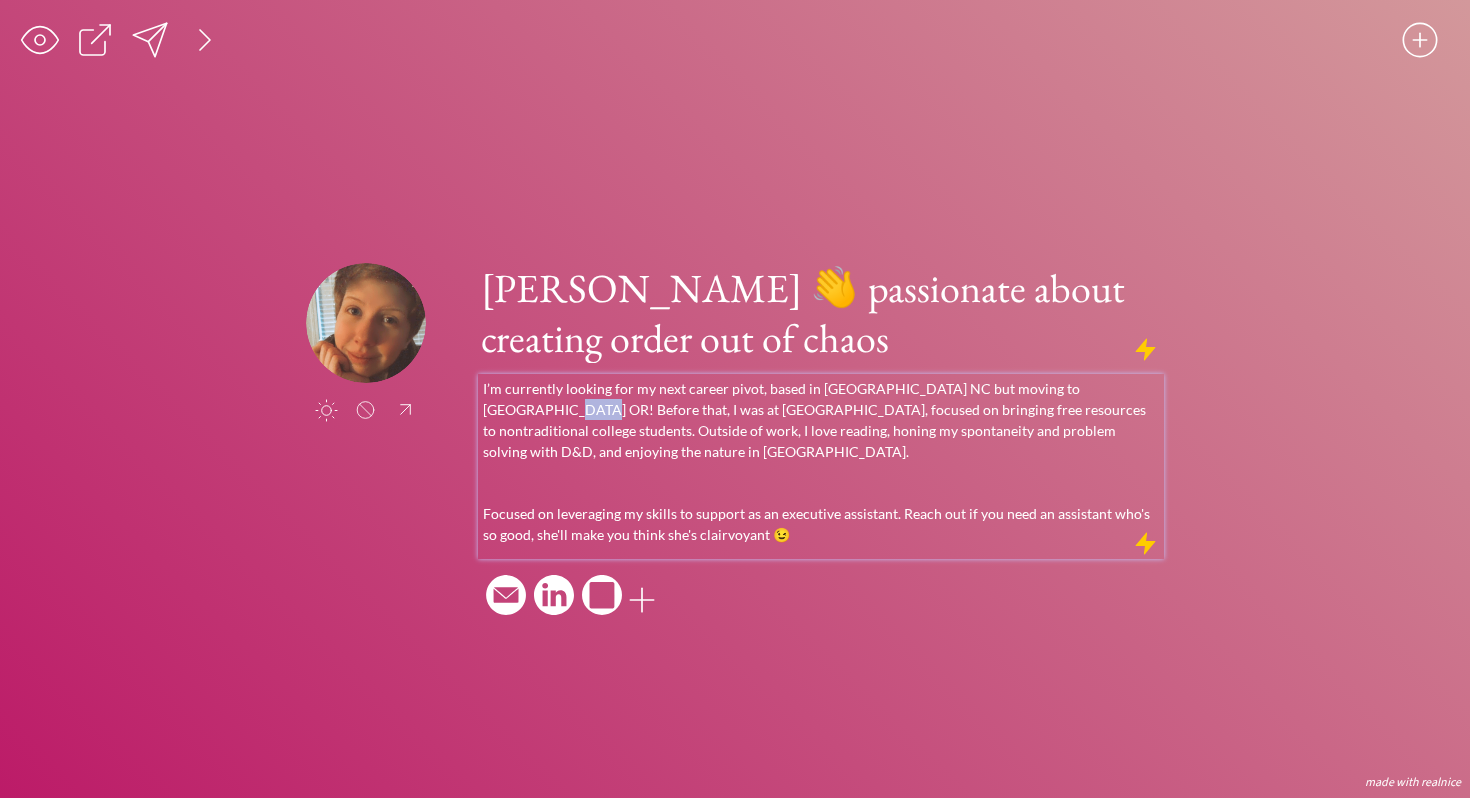 click on "I’m currently looking for my next career pivot, based in [GEOGRAPHIC_DATA] NC but moving to [GEOGRAPHIC_DATA] OR! Before that, I was at [GEOGRAPHIC_DATA], focused on bringing free resources to nontraditional college students. Outside of work, I love reading, honing my spontaneity and problem solving with D&D, and enjoying the nature in [GEOGRAPHIC_DATA]." at bounding box center (821, 420) 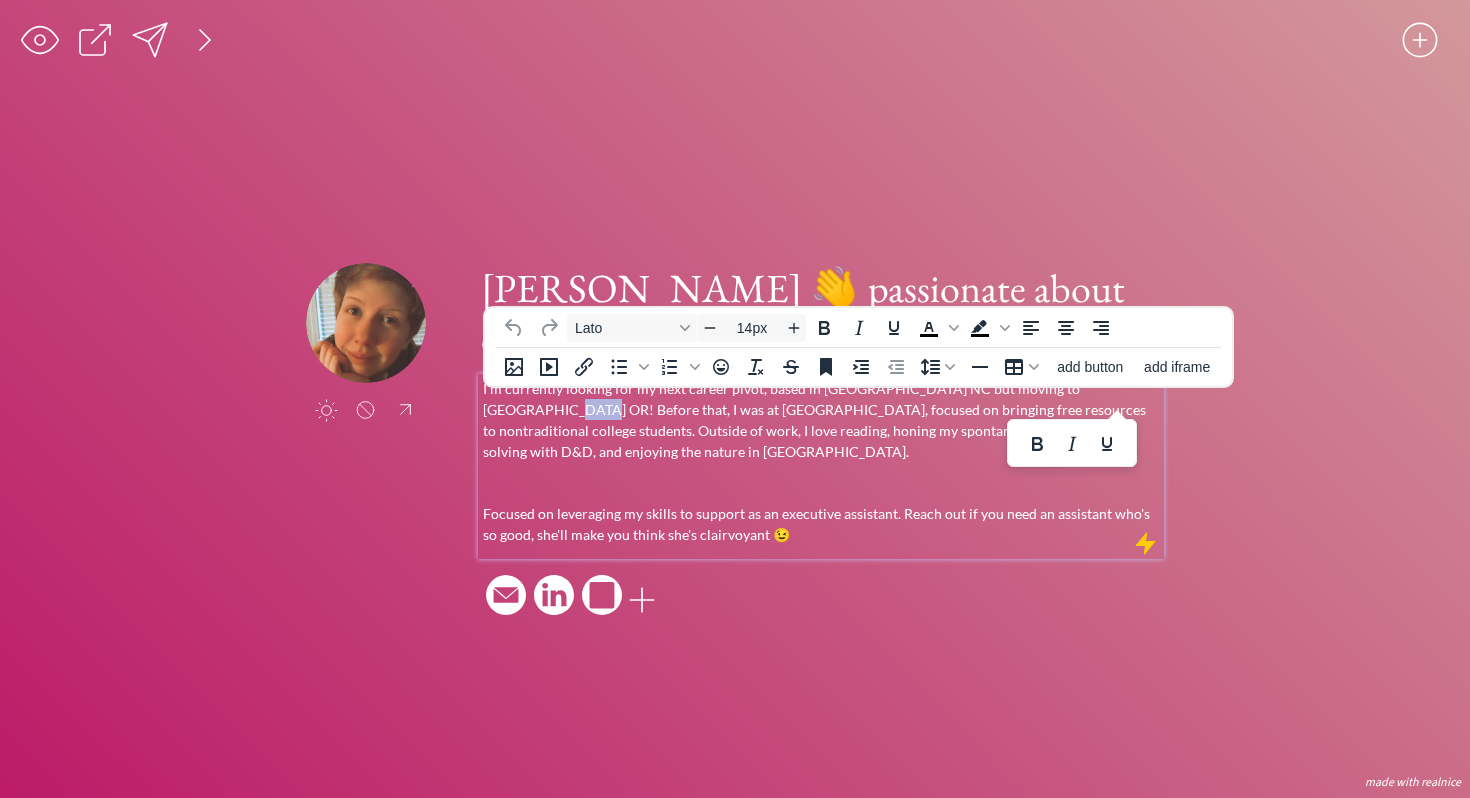 type 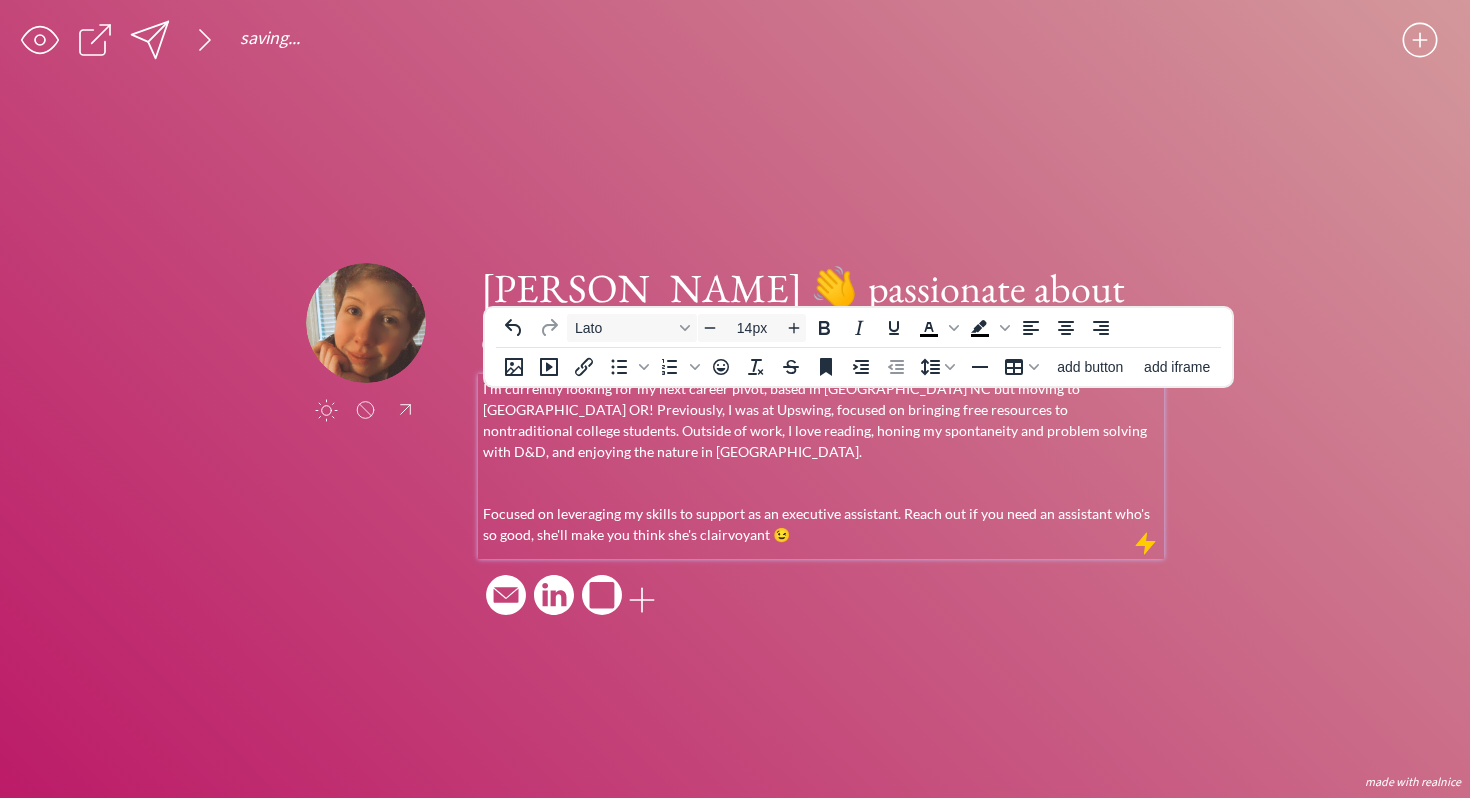 click on "I’m currently looking for my next career pivot, based in [GEOGRAPHIC_DATA] NC but moving to [GEOGRAPHIC_DATA] OR! Previously, I was at Upswing, focused on bringing free resources to nontraditional college students. Outside of work, I love reading, honing my spontaneity and problem solving with D&D, and enjoying the nature in [GEOGRAPHIC_DATA]." at bounding box center (821, 420) 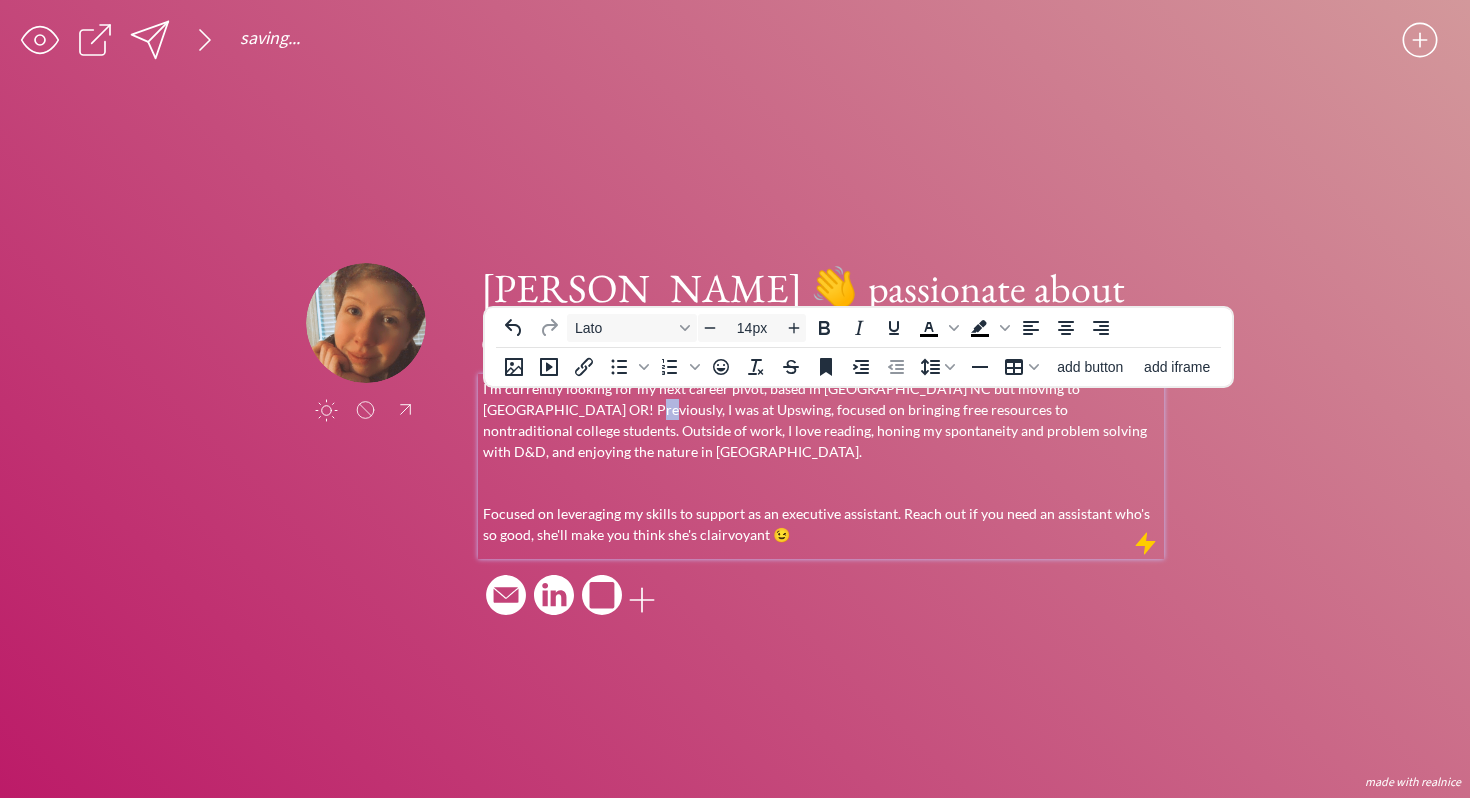 click on "I’m currently looking for my next career pivot, based in [GEOGRAPHIC_DATA] NC but moving to [GEOGRAPHIC_DATA] OR! Previously, I was at Upswing, focused on bringing free resources to nontraditional college students. Outside of work, I love reading, honing my spontaneity and problem solving with D&D, and enjoying the nature in [GEOGRAPHIC_DATA]." at bounding box center [821, 420] 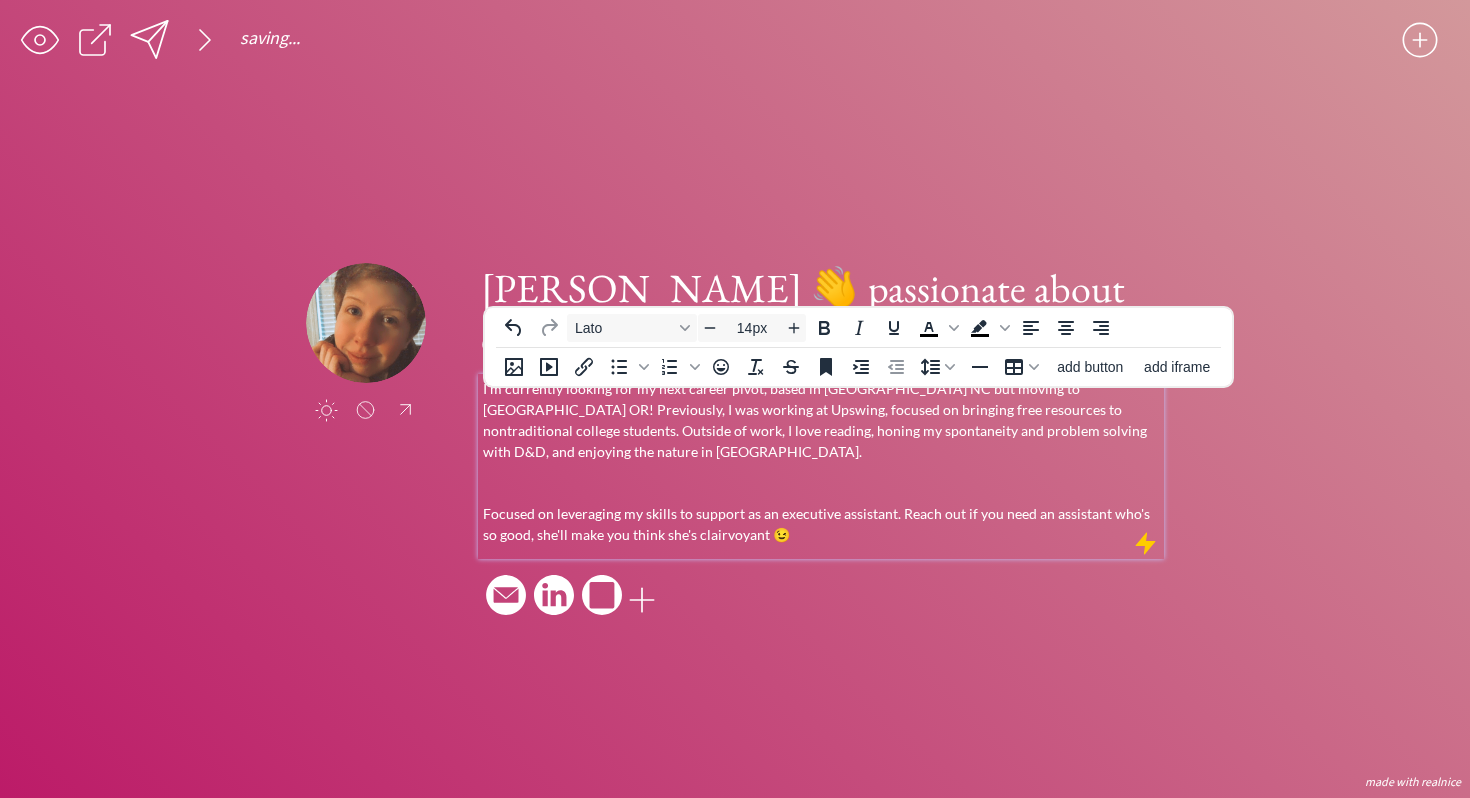 click on "click to upload a picture [PERSON_NAME] 👋 passionate about creating order out of chaos I’m currently looking for my next career pivot, based in [GEOGRAPHIC_DATA] NC but moving to [GEOGRAPHIC_DATA] OR! Previously, I was working at Upswing, focused on bringing free resources to nontraditional college students. Outside of work, I love reading, honing my spontaneity and problem solving with D&D, and enjoying the nature in [GEOGRAPHIC_DATA]. Focused on leveraging my skills to support as an executive assistant. Reach out if you need an assistant who's so good, she'll make you think she's clairvoyant 😉" at bounding box center (735, 441) 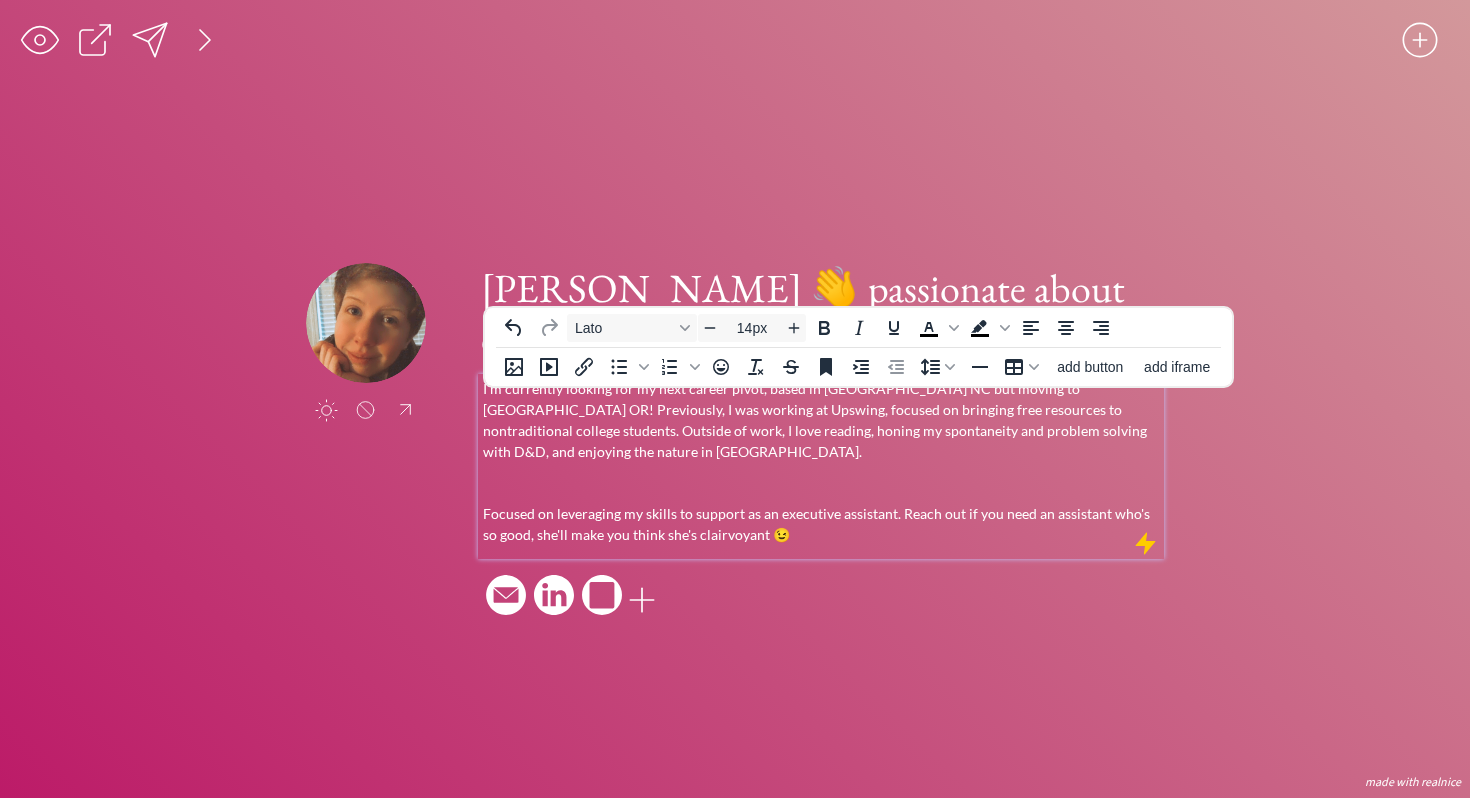 click on "I’m currently looking for my next career pivot, based in [GEOGRAPHIC_DATA] NC but moving to [GEOGRAPHIC_DATA] OR! Previously, I was working at Upswing, focused on bringing free resources to nontraditional college students. Outside of work, I love reading, honing my spontaneity and problem solving with D&D, and enjoying the nature in [GEOGRAPHIC_DATA]." at bounding box center [821, 420] 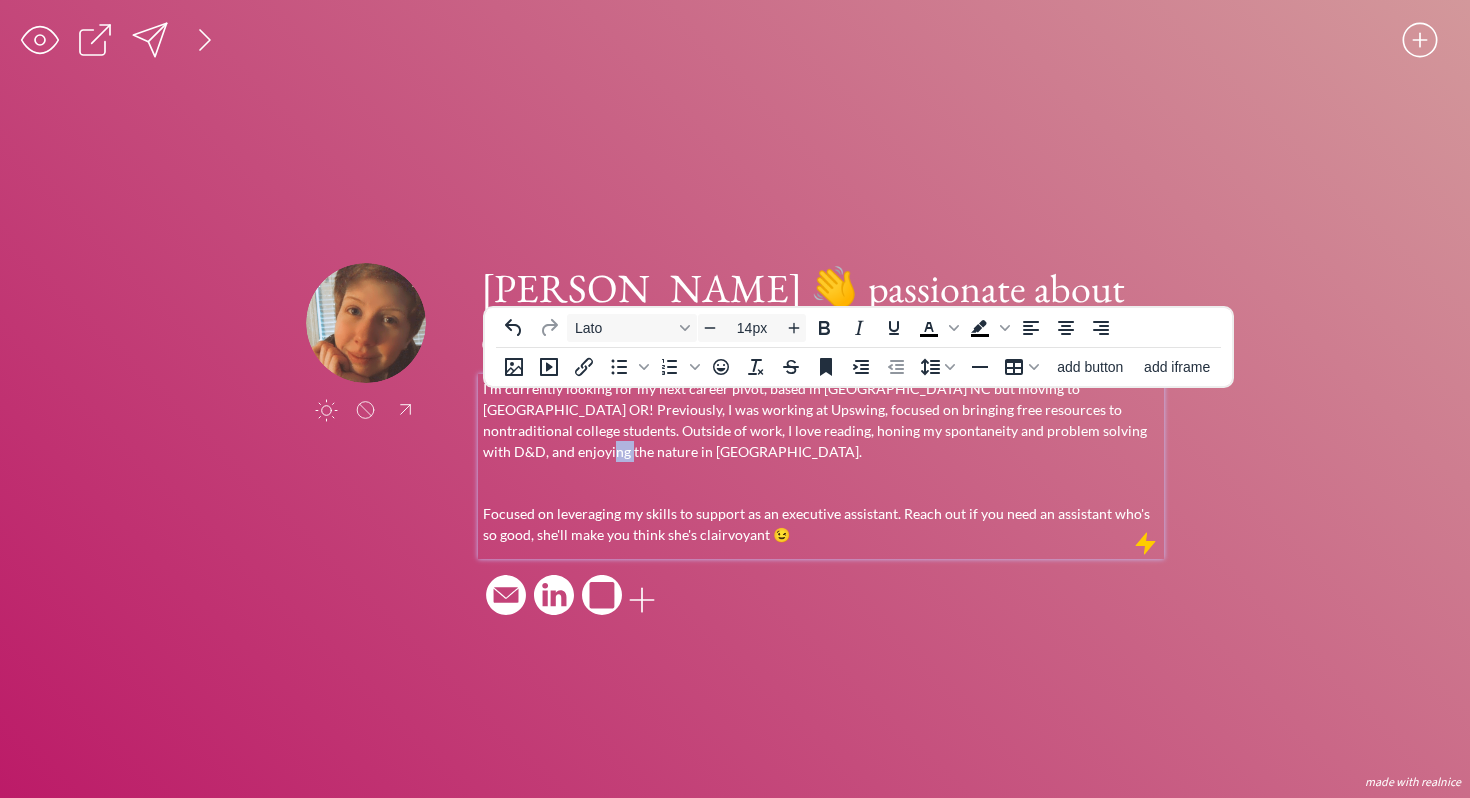 click on "I’m currently looking for my next career pivot, based in Asheville NC but moving to Portland OR! Previously, I was working at Upswing, focused on bringing free resources to nontraditional college students. Outside of work, I love reading, honing my spontaneity and problem solving with D&D, and enjoying the nature in WNC." at bounding box center (821, 420) 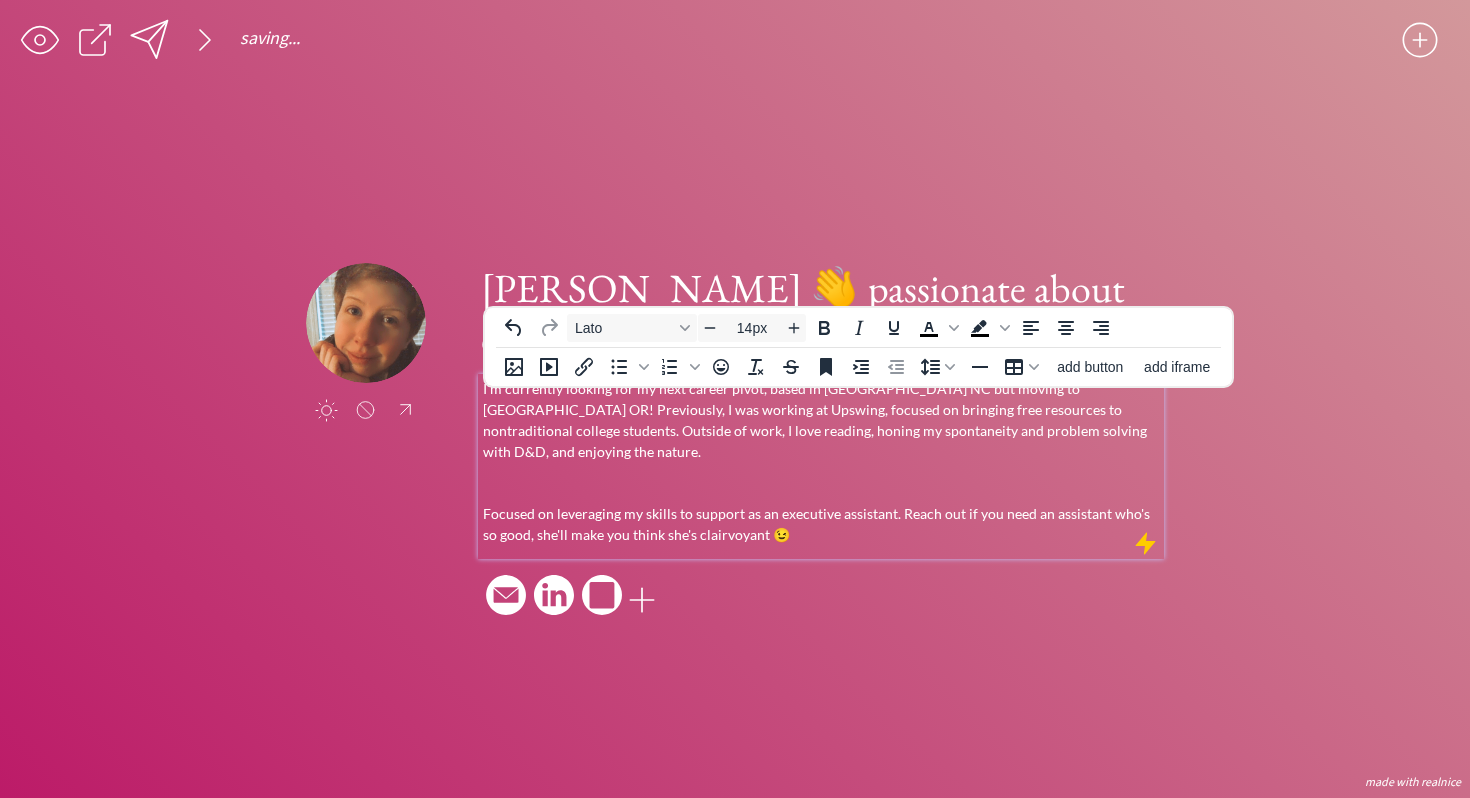 click on "I’m currently looking for my next career pivot, based in Asheville NC but moving to Portland OR! Previously, I was working at Upswing, focused on bringing free resources to nontraditional college students. Outside of work, I love reading, honing my spontaneity and problem solving with D&D, and enjoying the nature." at bounding box center (821, 420) 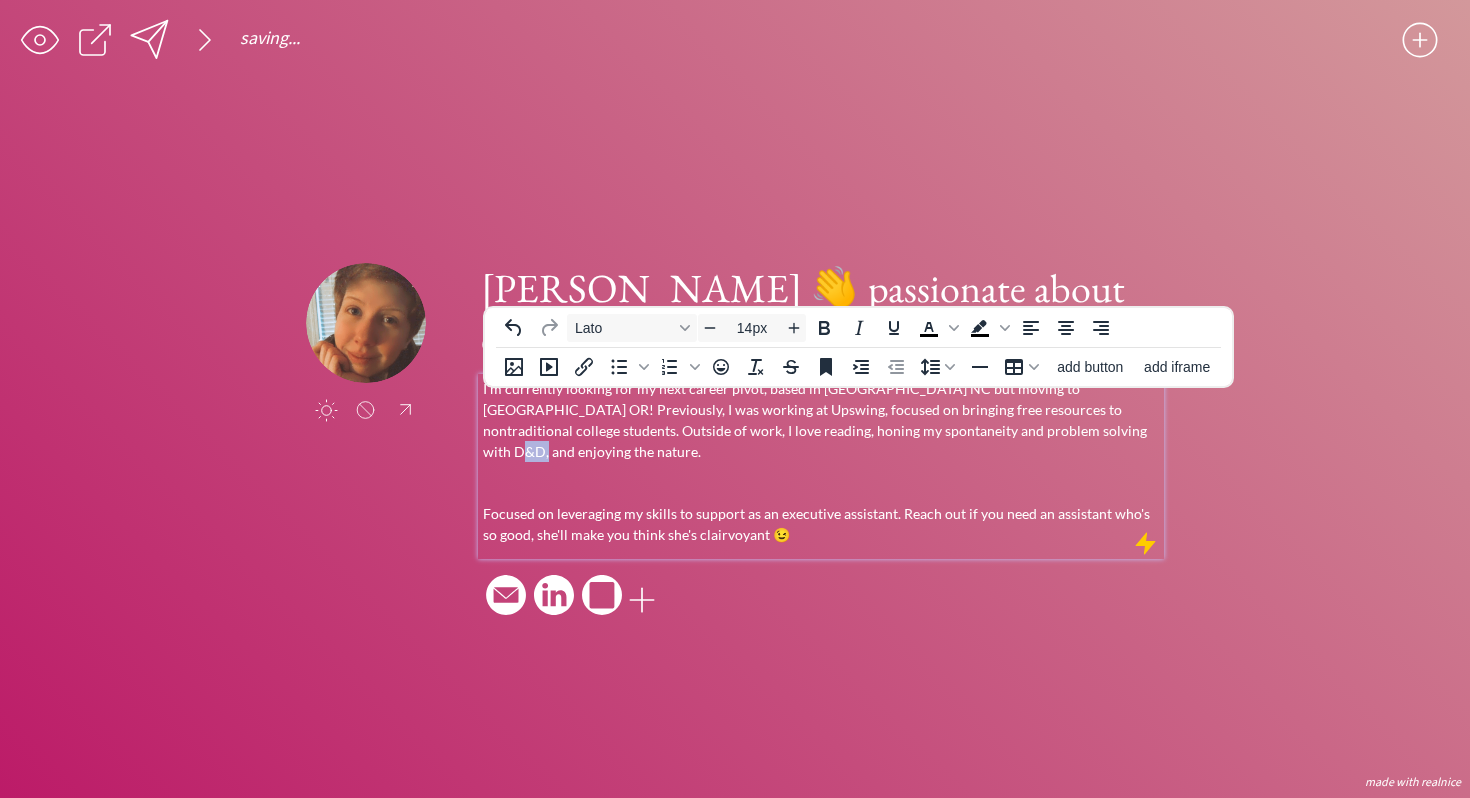 click on "I’m currently looking for my next career pivot, based in Asheville NC but moving to Portland OR! Previously, I was working at Upswing, focused on bringing free resources to nontraditional college students. Outside of work, I love reading, honing my spontaneity and problem solving with D&D, and enjoying the nature." at bounding box center [821, 420] 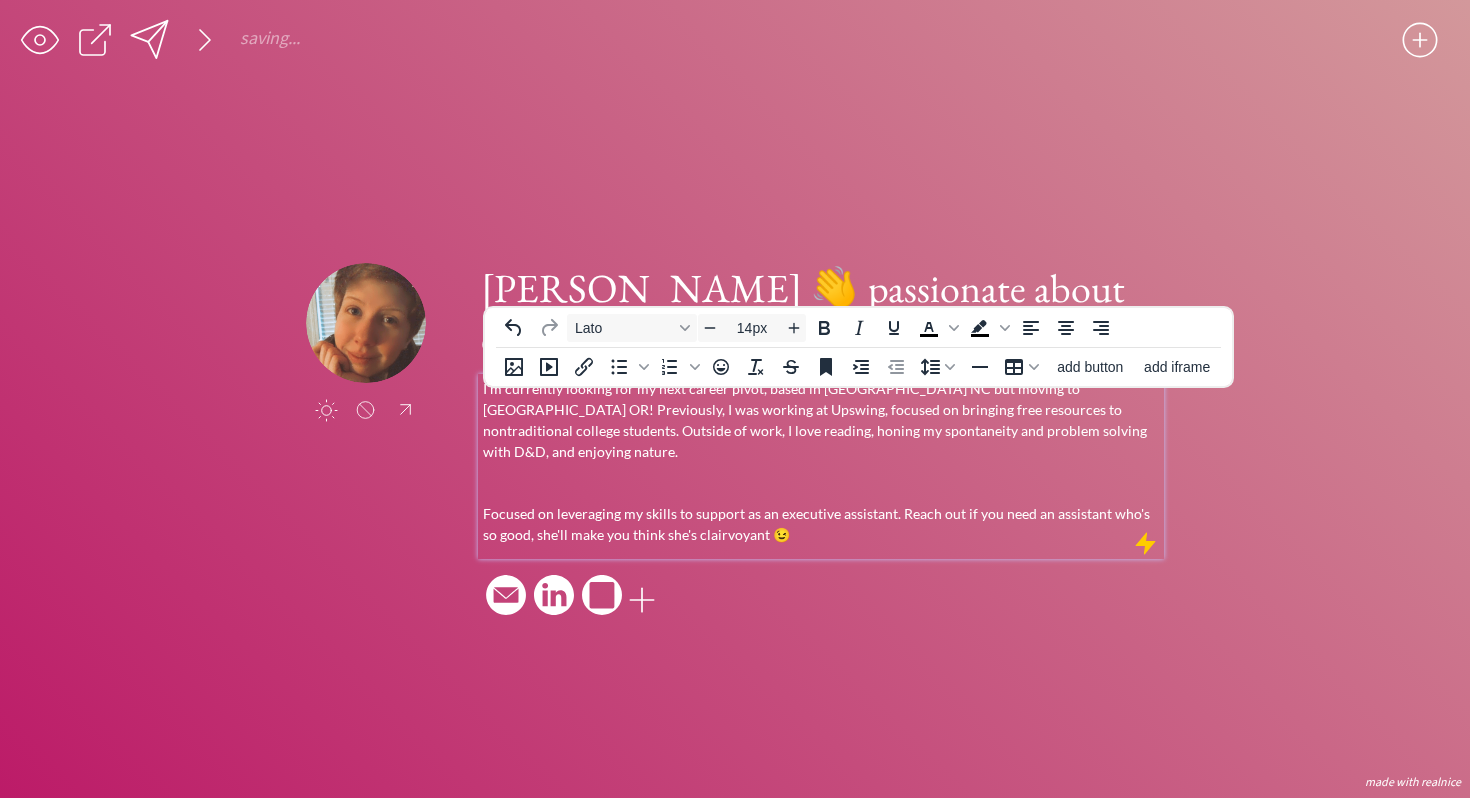 click on "click to upload a picture emily myers 👋 passionate about creating order out of chaos I’m currently looking for my next career pivot, based in Asheville NC but moving to Portland OR! Previously, I was working at Upswing, focused on bringing free resources to nontraditional college students. Outside of work, I love reading, honing my spontaneity and problem solving with D&D, and enjoying nature. Focused on leveraging my skills to support as an executive assistant. Reach out if you need an assistant who's so good, she'll make you think she's clairvoyant 😉" at bounding box center [735, 441] 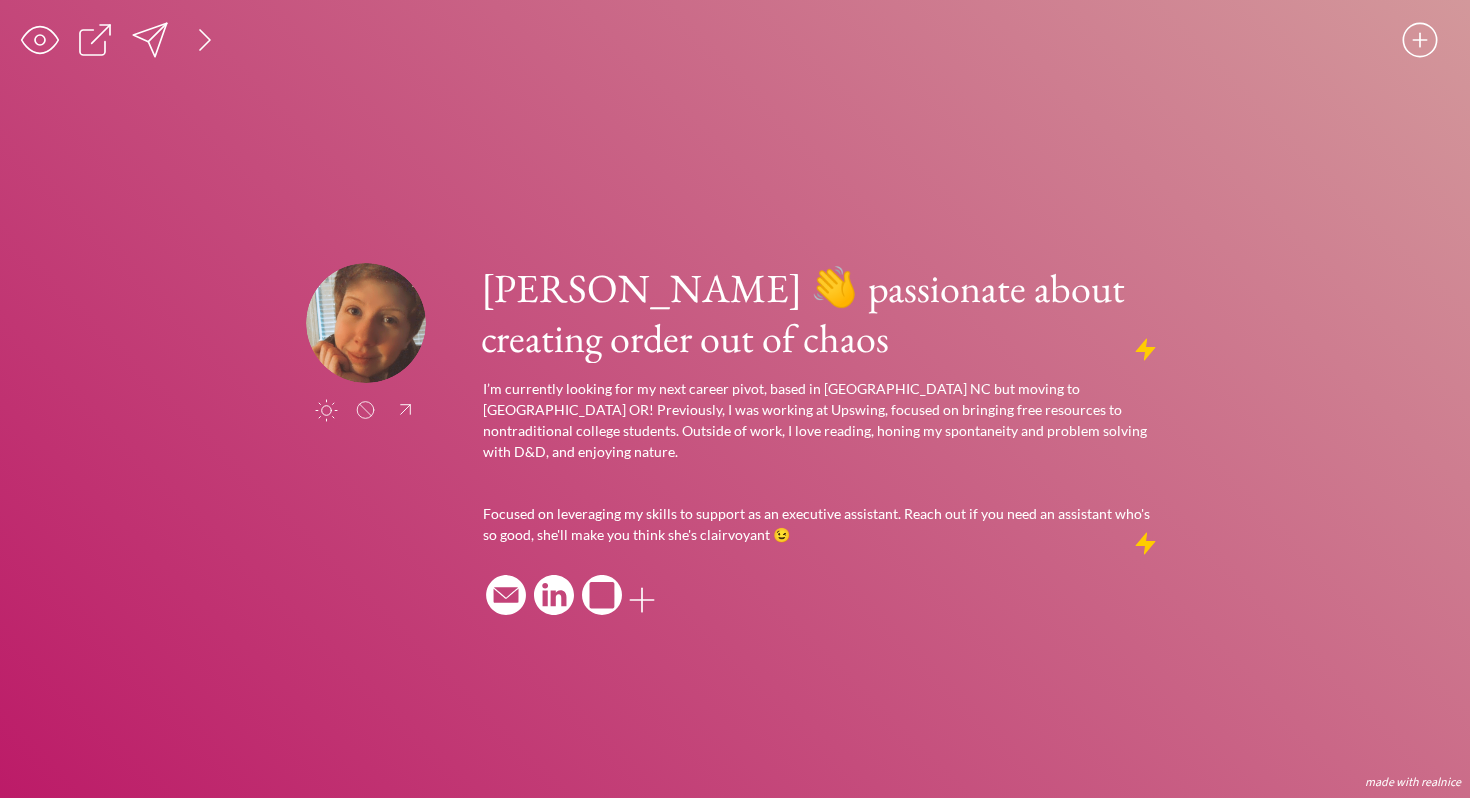 click at bounding box center (150, 40) 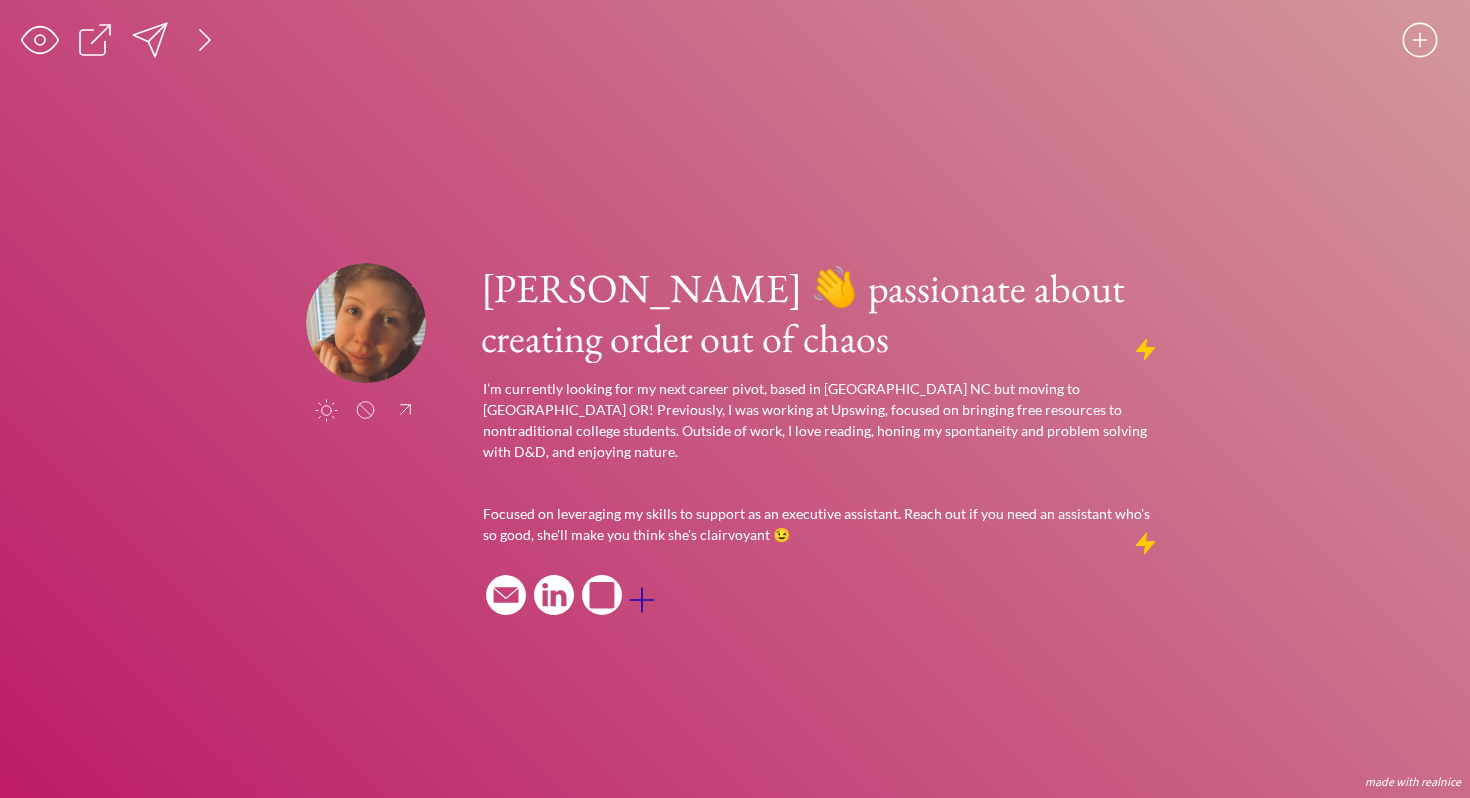 click at bounding box center [642, 600] 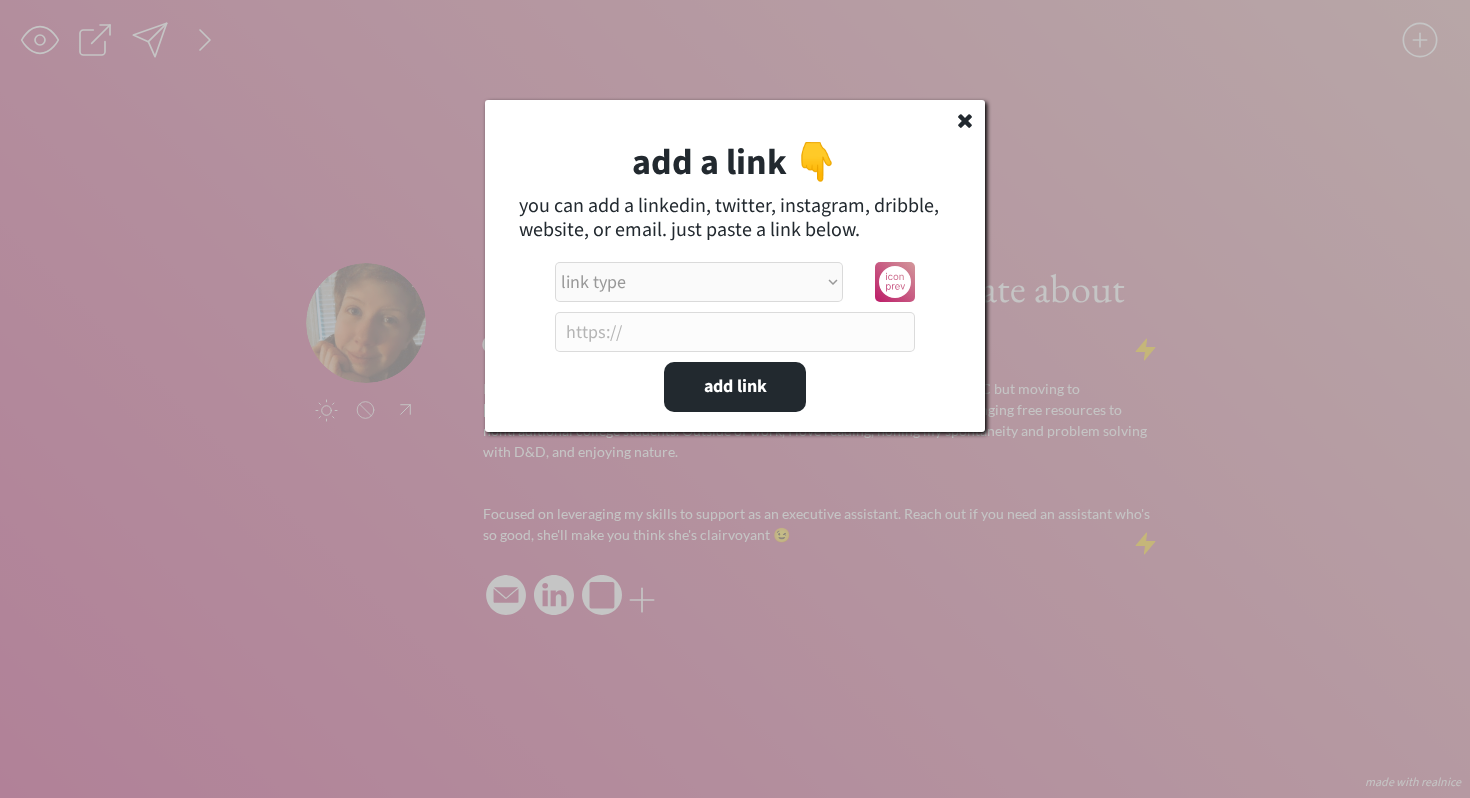 click on "link type apple music apple podcasts beehiiv behance bluesky calendar discord dribbble email etsy facebook farcaster github imdb instagram linkedIn mastodon medium patreon phone pinterest product hunt psychology today signal soundcloud spotify substack telegram threads tiktok tumblr twitch twitter (old school logo) unsplash venmo vimeo website website alt 1 website alt 2 whatsapp wikipedia x (twitter) youtube" at bounding box center [699, 282] 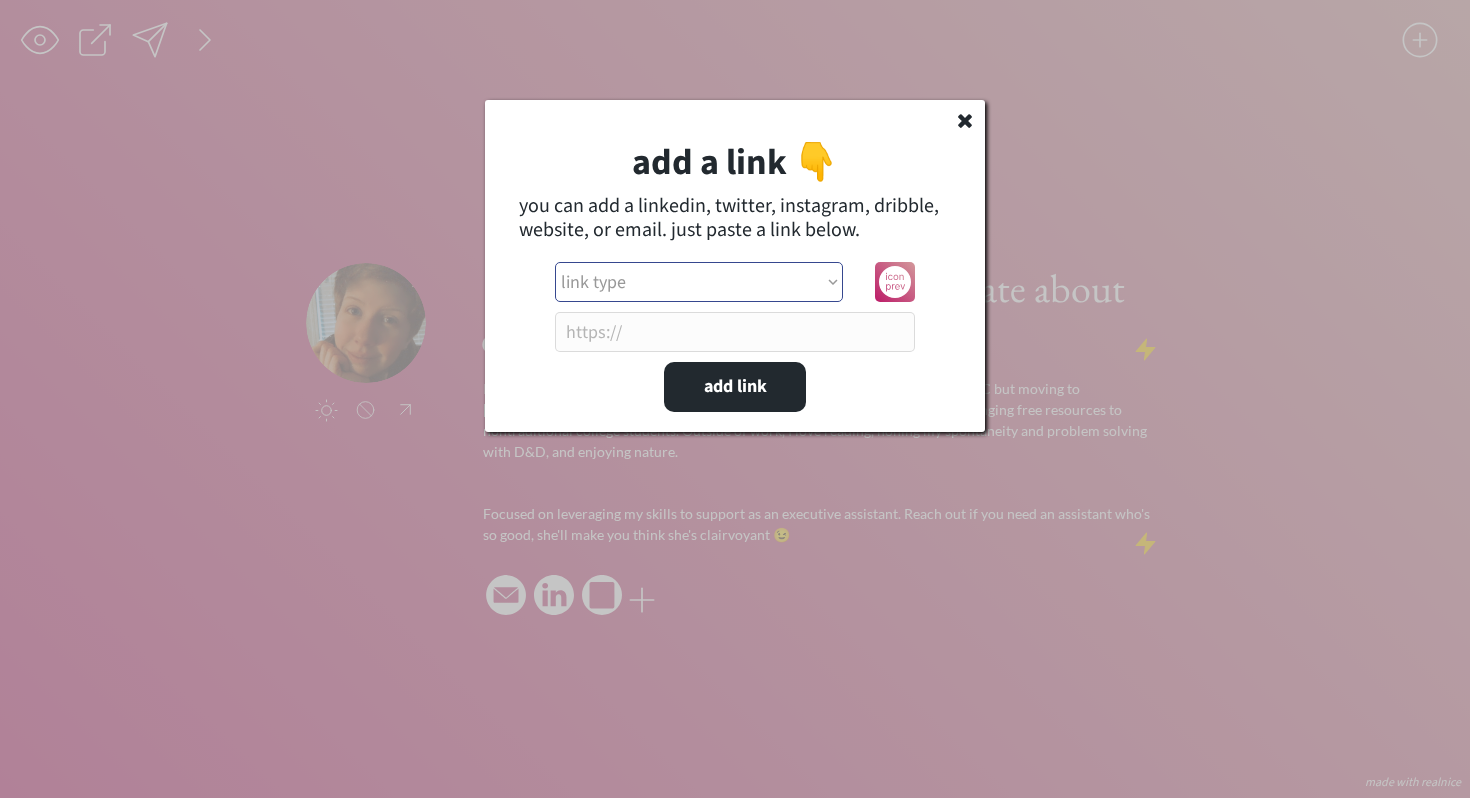 click 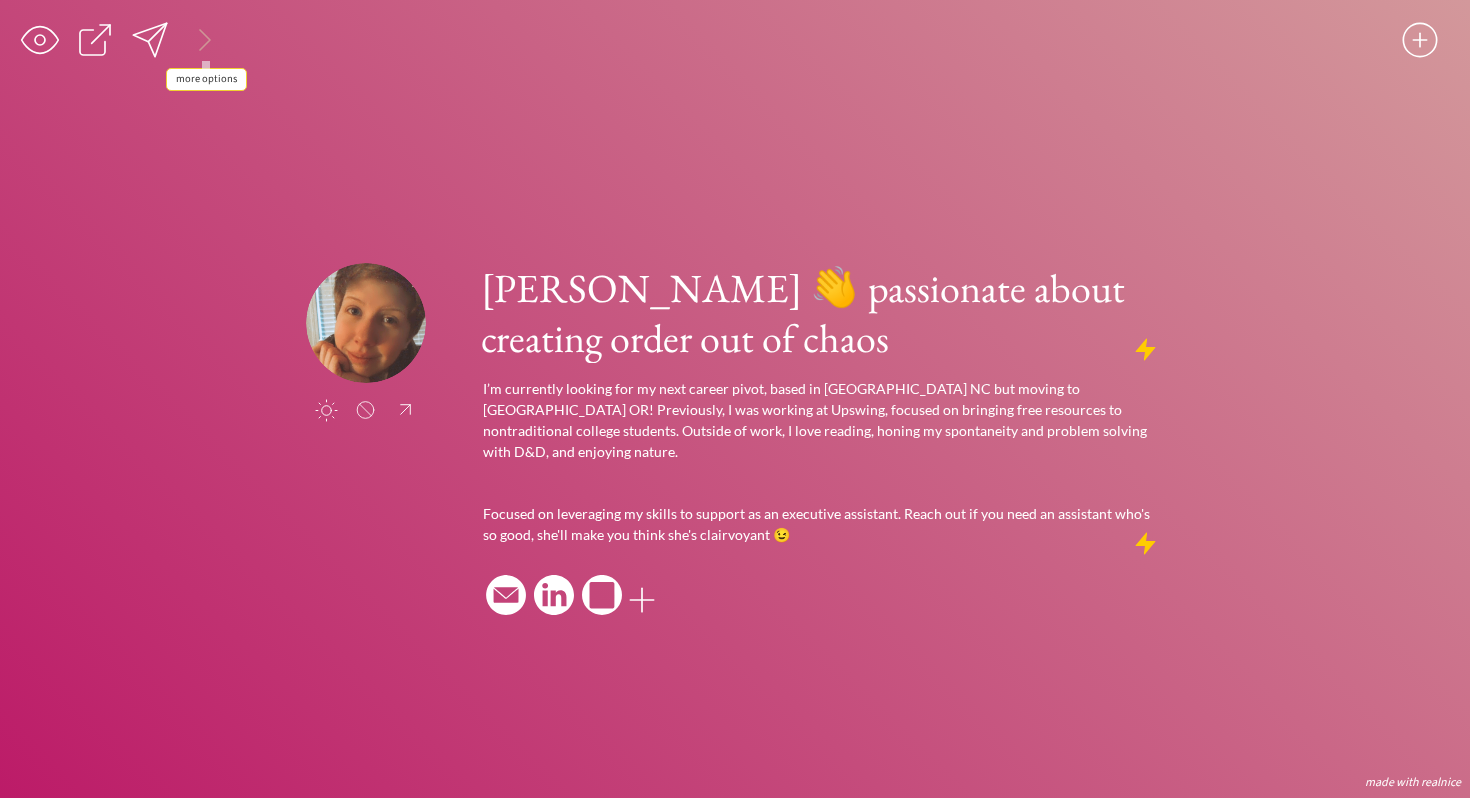 click at bounding box center (205, 40) 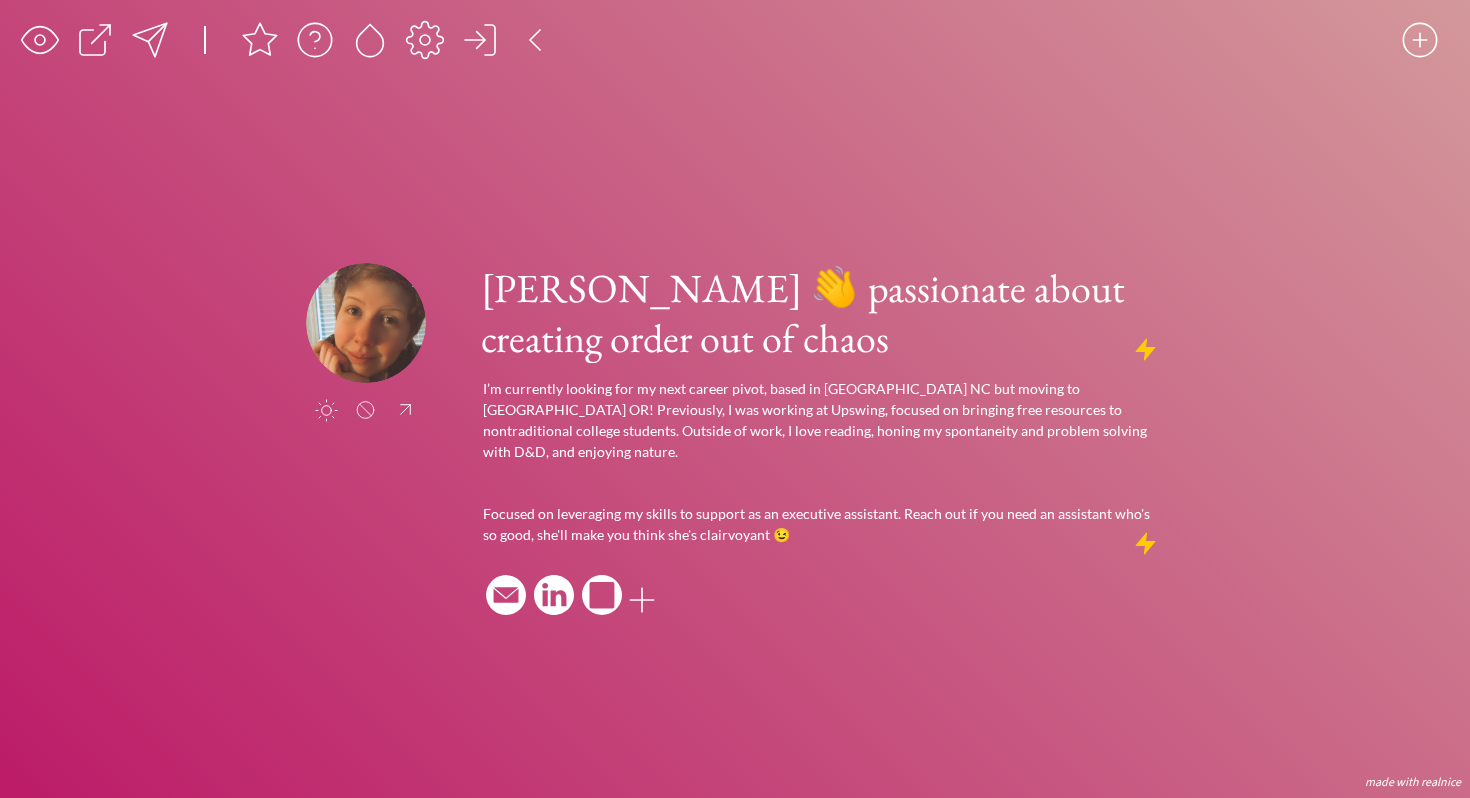 click at bounding box center [315, 40] 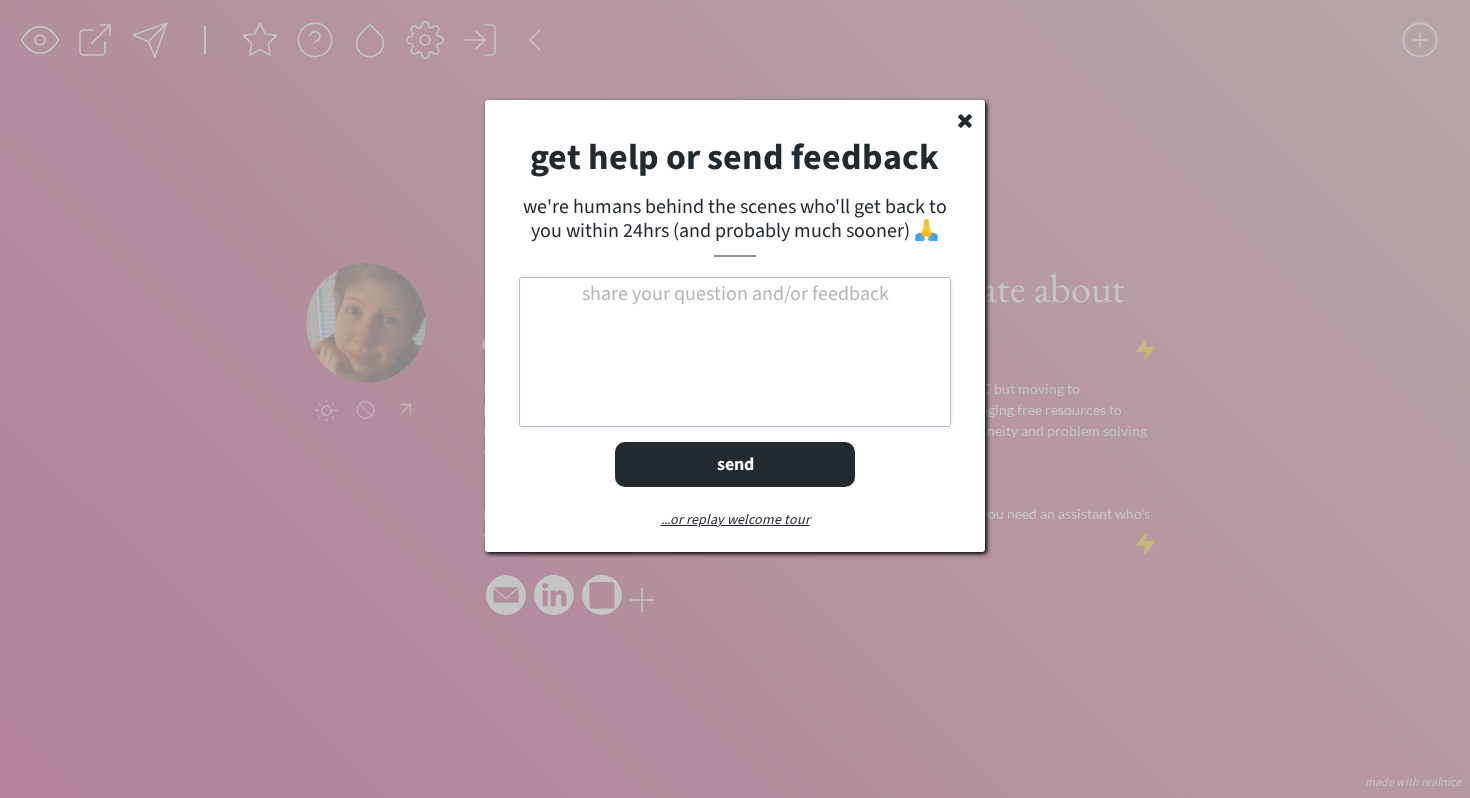 click 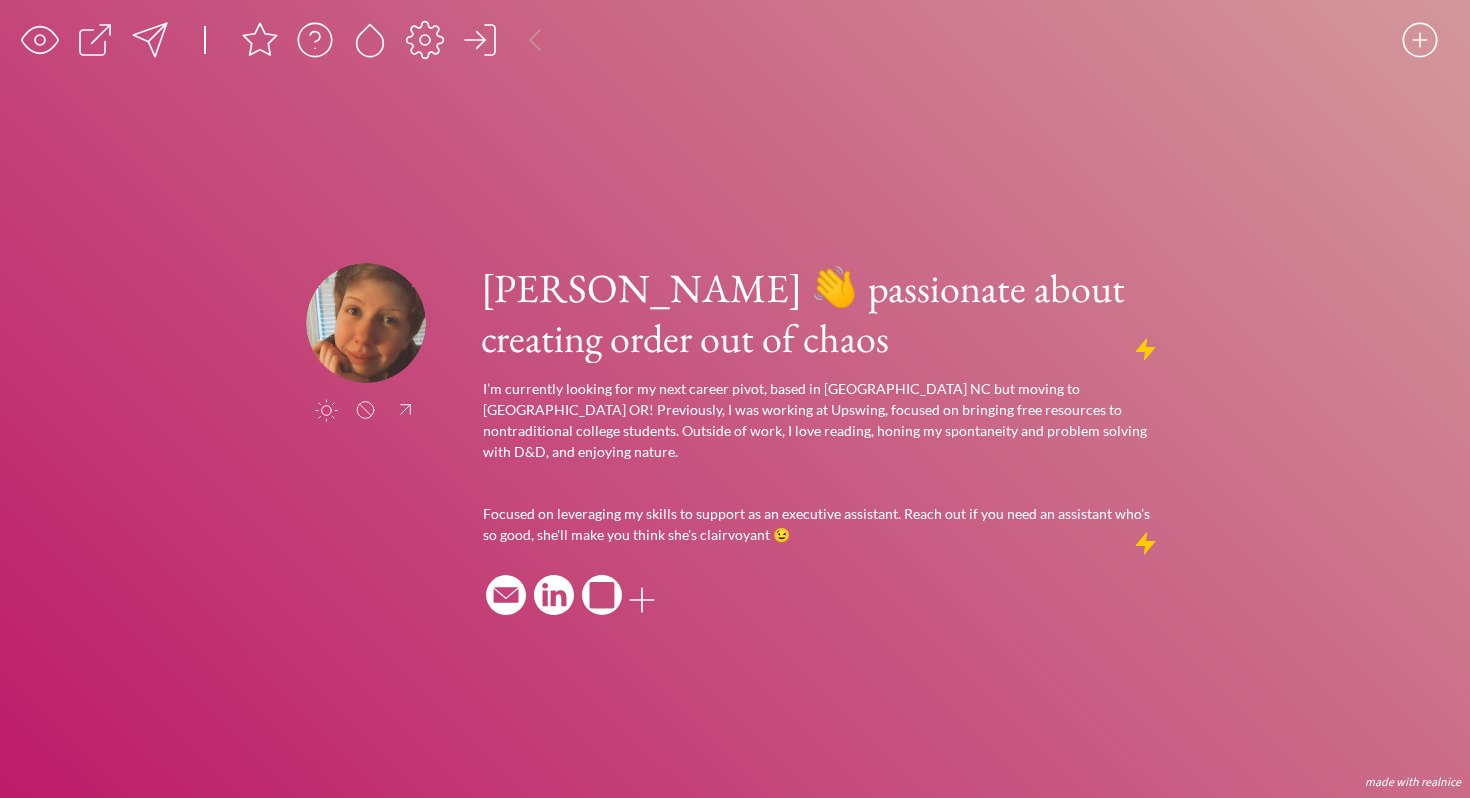 click at bounding box center [535, 40] 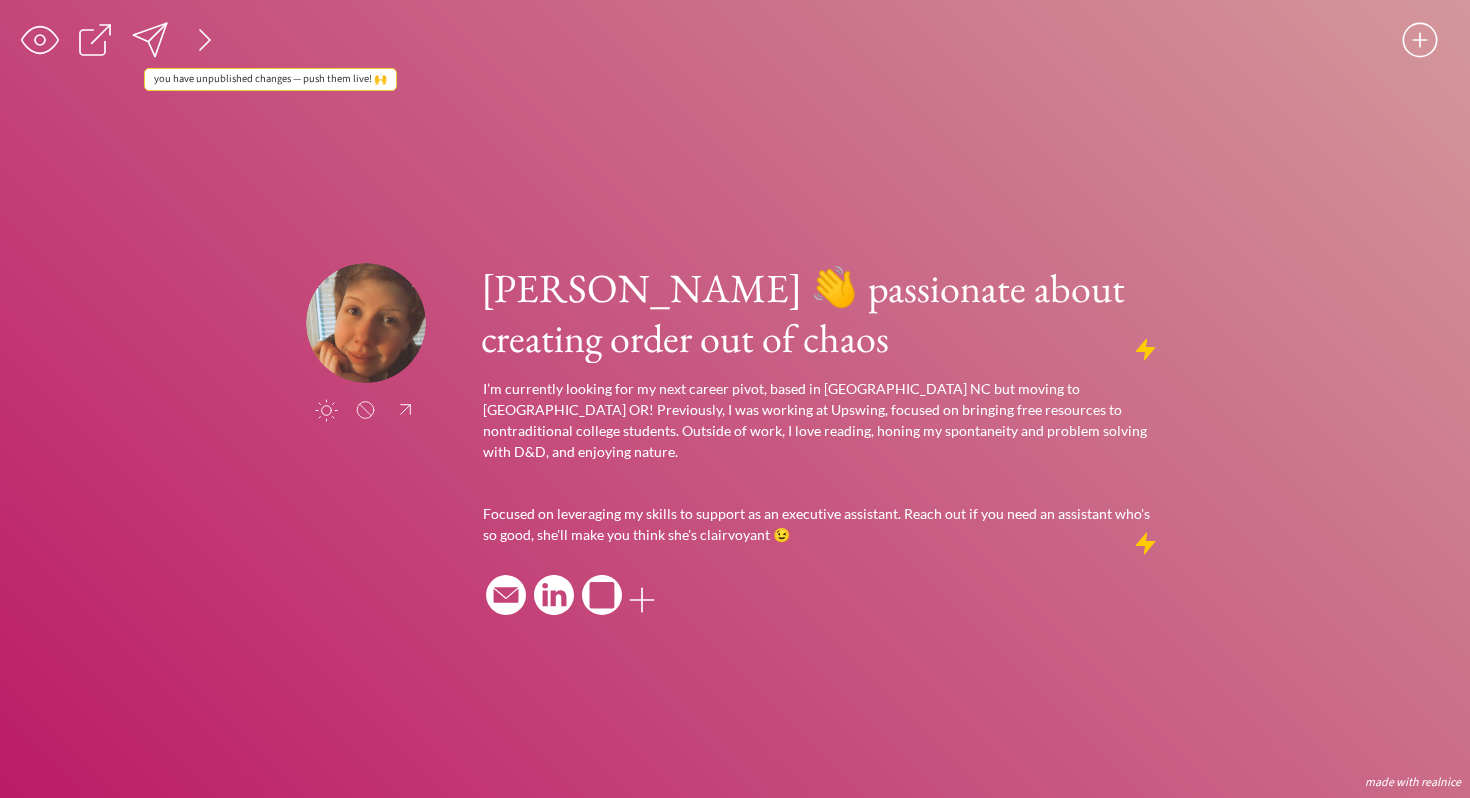 click at bounding box center (150, 40) 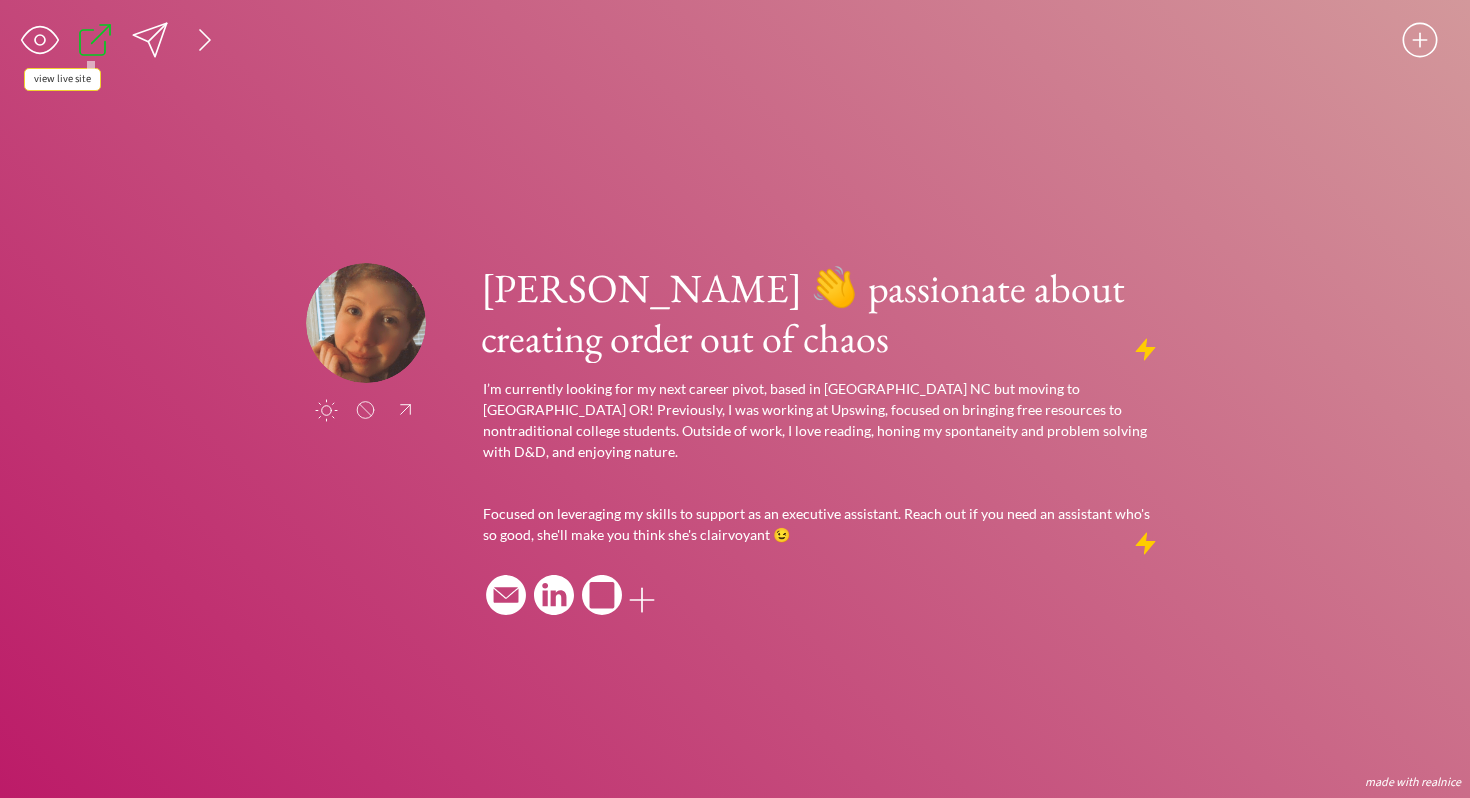 click at bounding box center [95, 40] 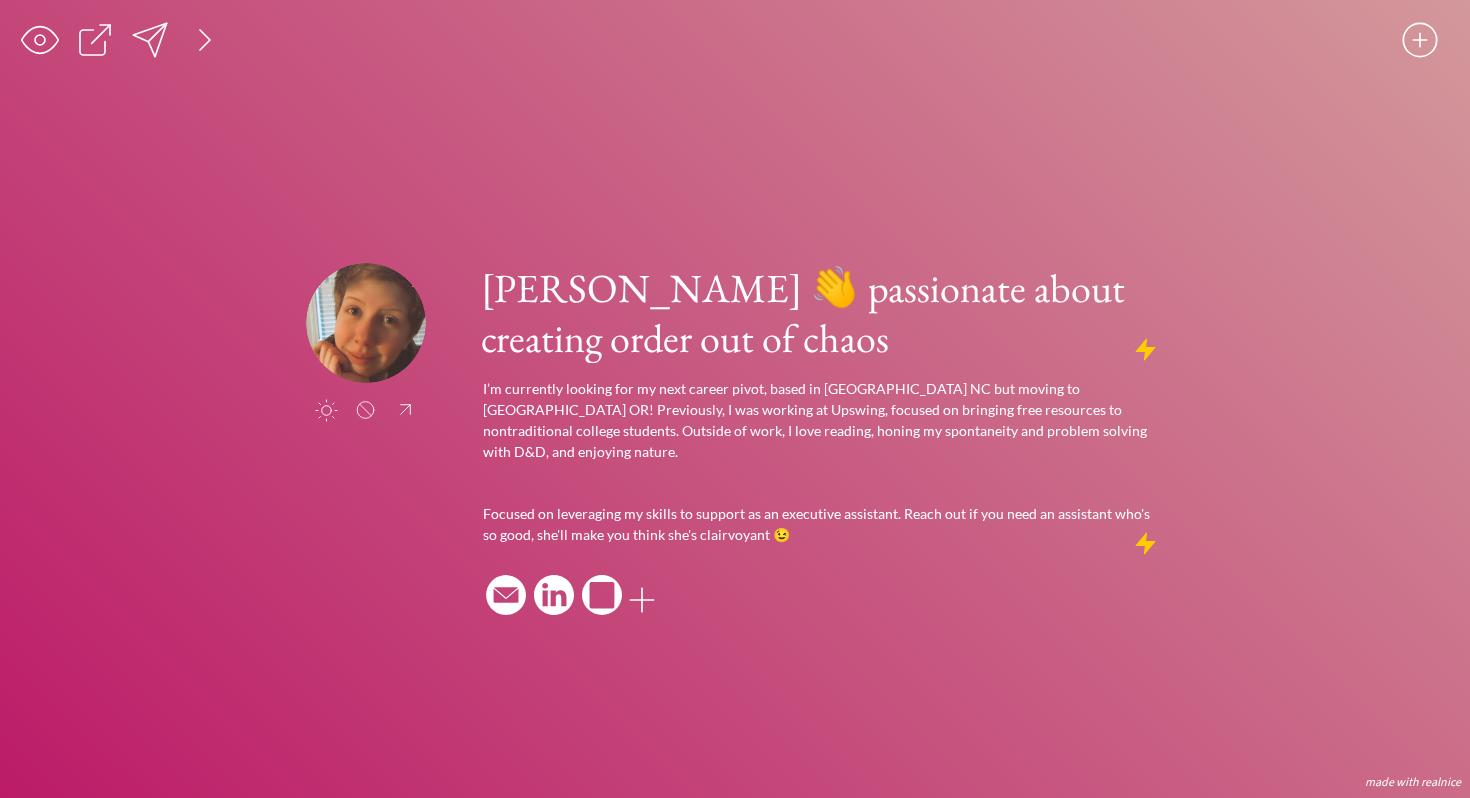 click on "saving... click to upload a picture emily myers 👋 passionate about creating order out of chaos I’m currently looking for my next career pivot, based in Asheville NC but moving to Portland OR! Previously, I was working at Upswing, focused on bringing free resources to nontraditional college students. Outside of work, I love reading, honing my spontaneity and problem solving with D&D, and enjoying nature. Focused on leveraging my skills to support as an executive assistant. Reach out if you need an assistant who's so good, she'll make you think she's clairvoyant 😉
made with realnice" 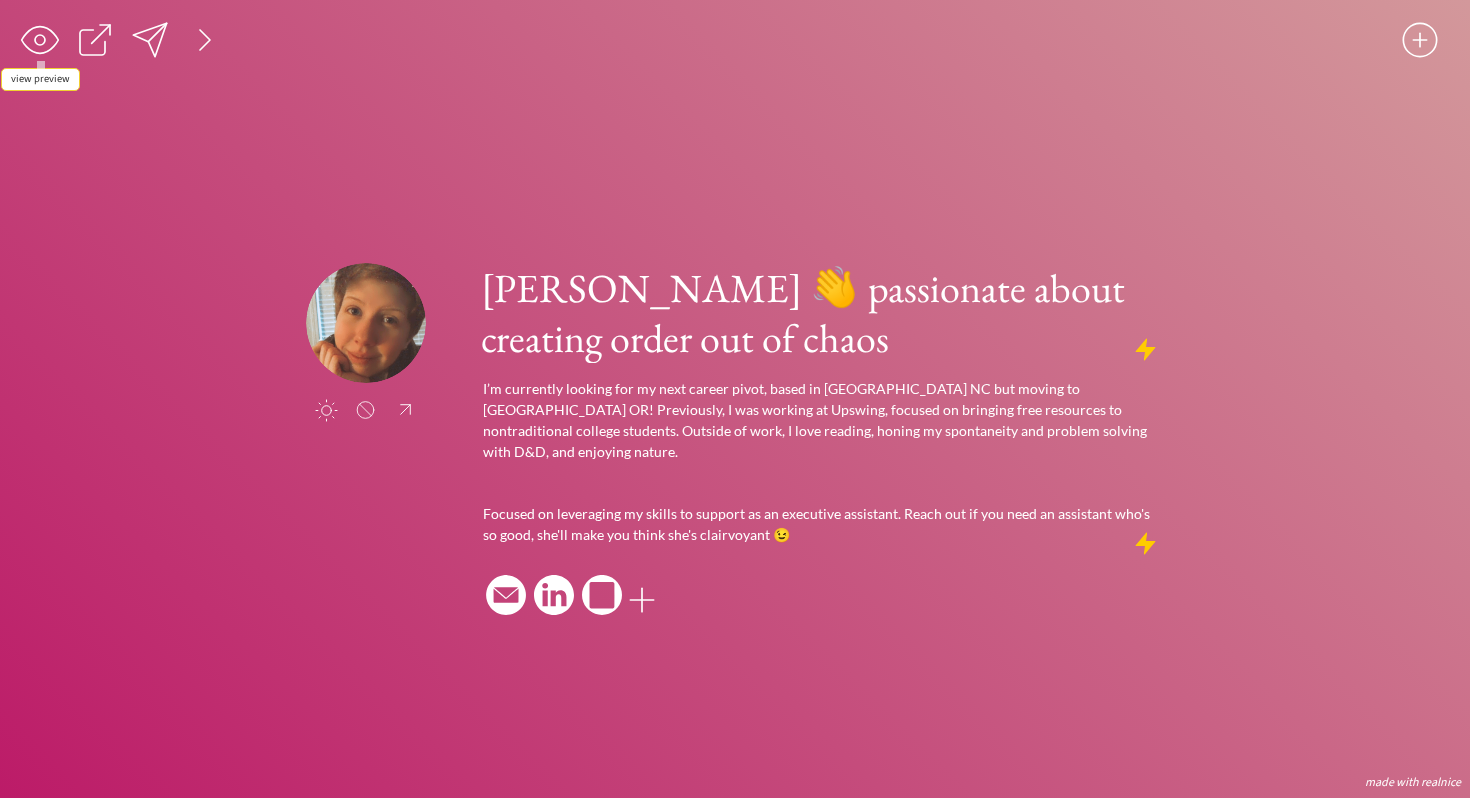 click at bounding box center [40, 40] 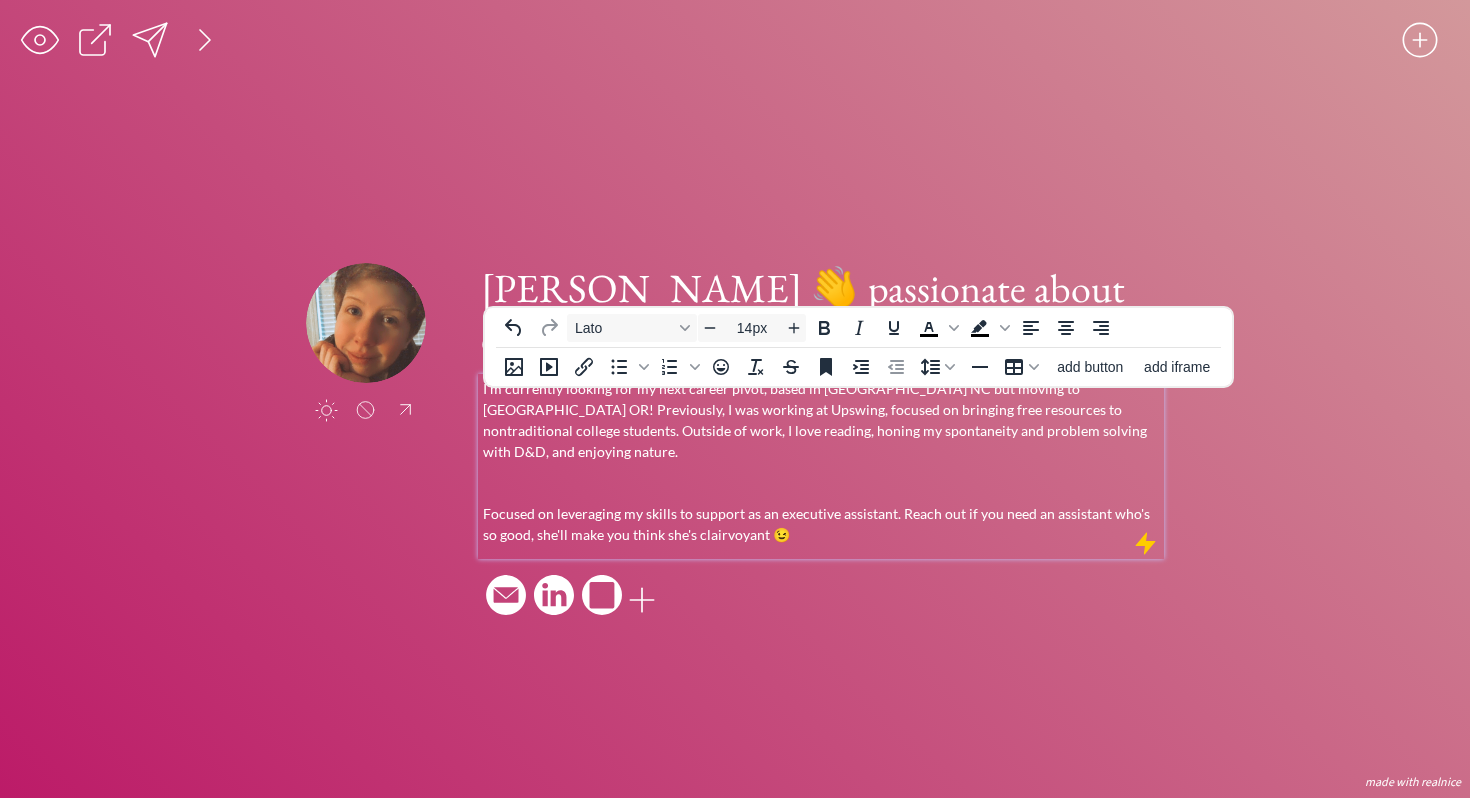 click on "Focused on leveraging my skills to support as an executive assistant. Reach out if you need an assistant who's so good, she'll make you think she's clairvoyant 😉" at bounding box center [821, 524] 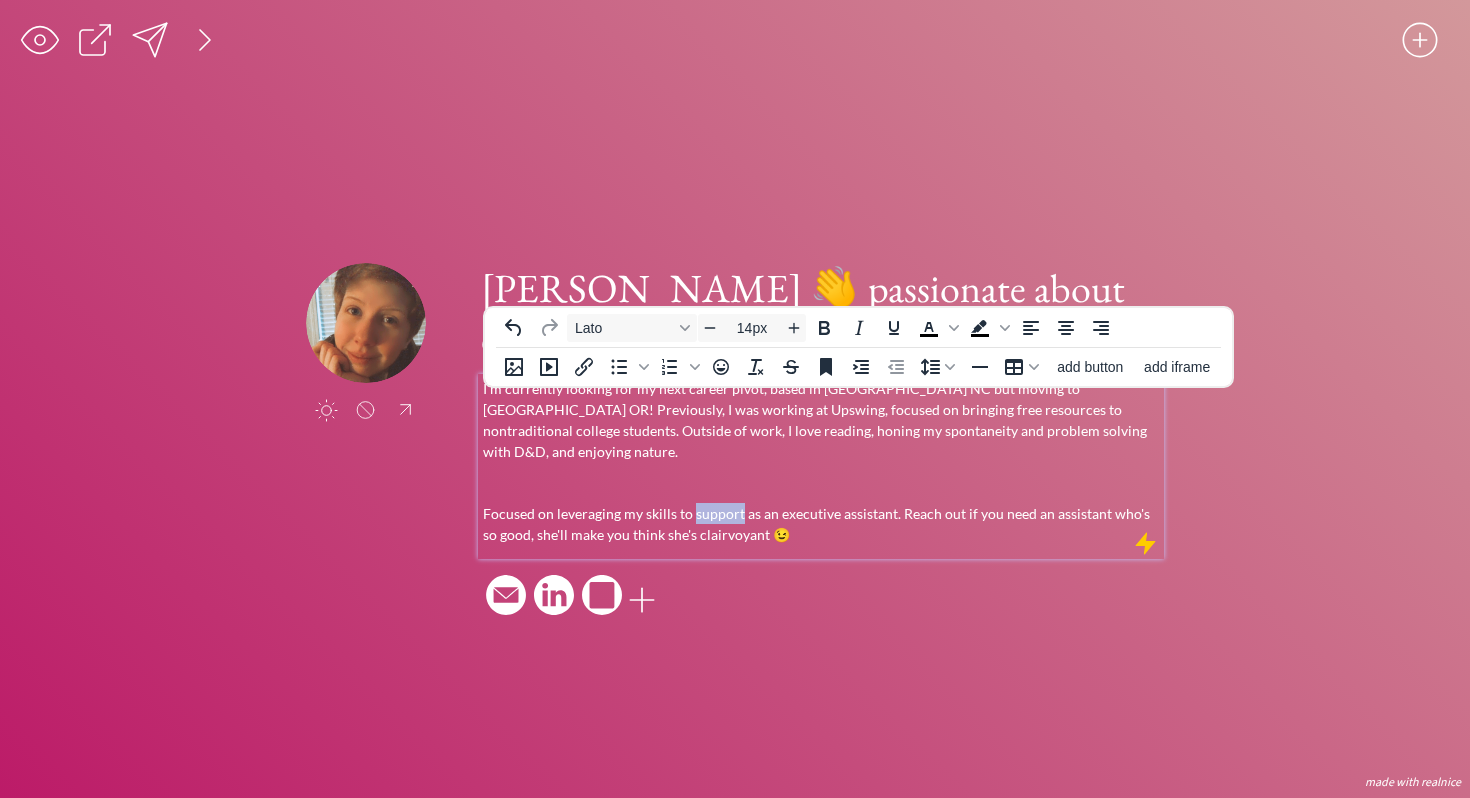 click on "Focused on leveraging my skills to support as an executive assistant. Reach out if you need an assistant who's so good, she'll make you think she's clairvoyant 😉" at bounding box center [821, 524] 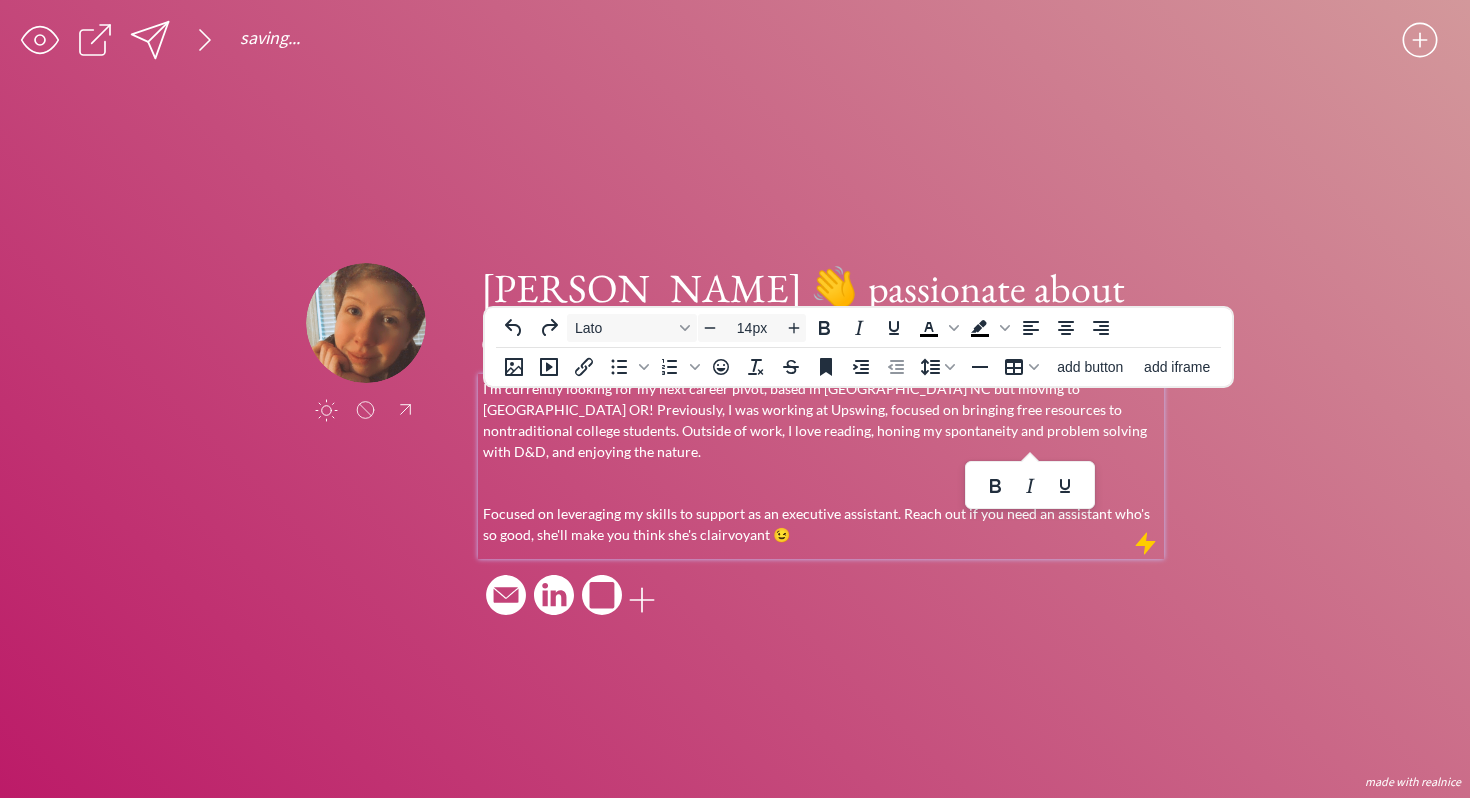 click on "I’m currently looking for my next career pivot, based in Asheville NC but moving to Portland OR! Previously, I was working at Upswing, focused on bringing free resources to nontraditional college students. Outside of work, I love reading, honing my spontaneity and problem solving with D&D, and enjoying the nature." at bounding box center (821, 420) 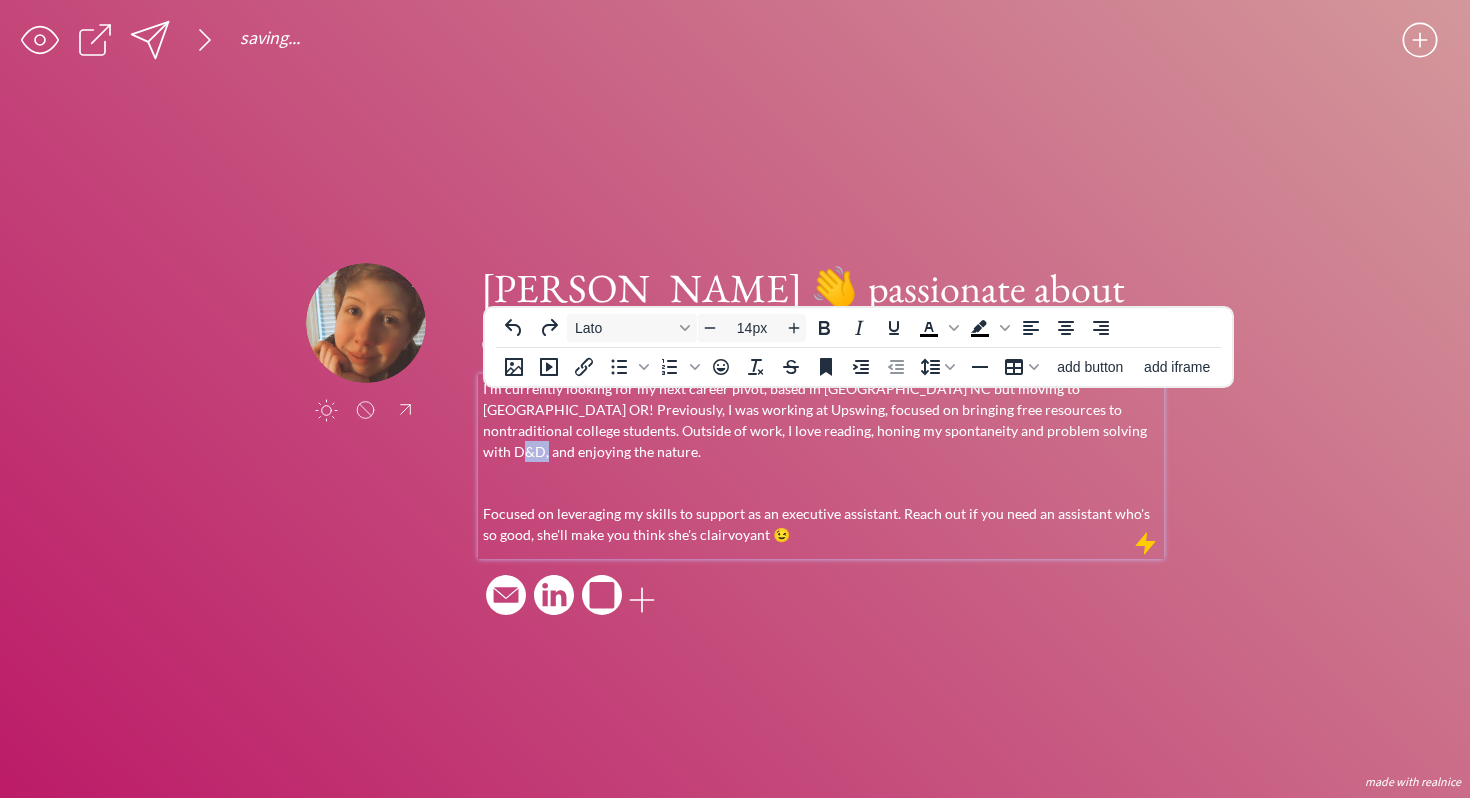 click on "I’m currently looking for my next career pivot, based in Asheville NC but moving to Portland OR! Previously, I was working at Upswing, focused on bringing free resources to nontraditional college students. Outside of work, I love reading, honing my spontaneity and problem solving with D&D, and enjoying the nature." at bounding box center (821, 420) 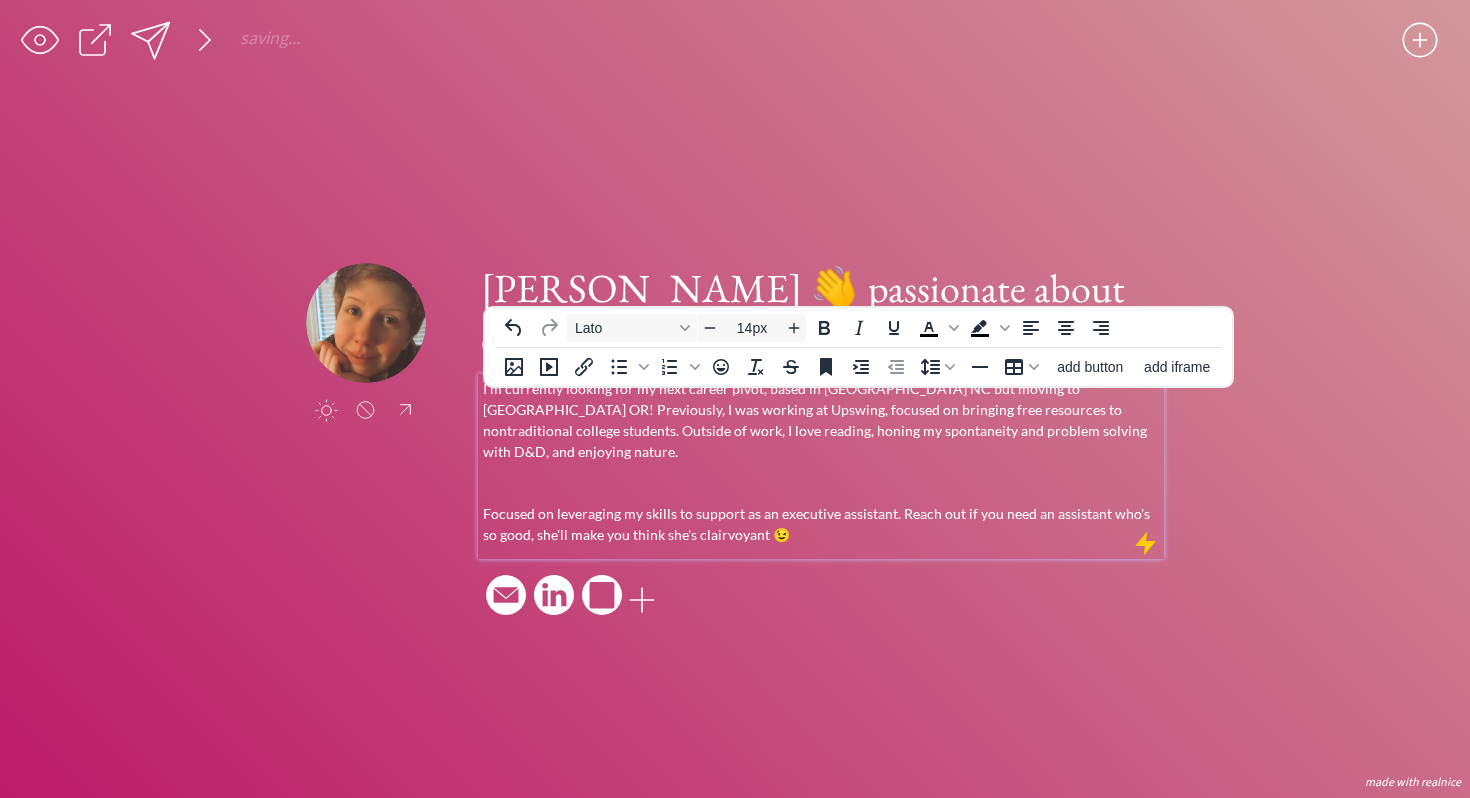 click on "click to upload a picture emily myers 👋 passionate about creating order out of chaos I’m currently looking for my next career pivot, based in Asheville NC but moving to Portland OR! Previously, I was working at Upswing, focused on bringing free resources to nontraditional college students. Outside of work, I love reading, honing my spontaneity and problem solving with D&D, and enjoying nature. Focused on leveraging my skills to support as an executive assistant. Reach out if you need an assistant who's so good, she'll make you think she's clairvoyant 😉" at bounding box center (735, 441) 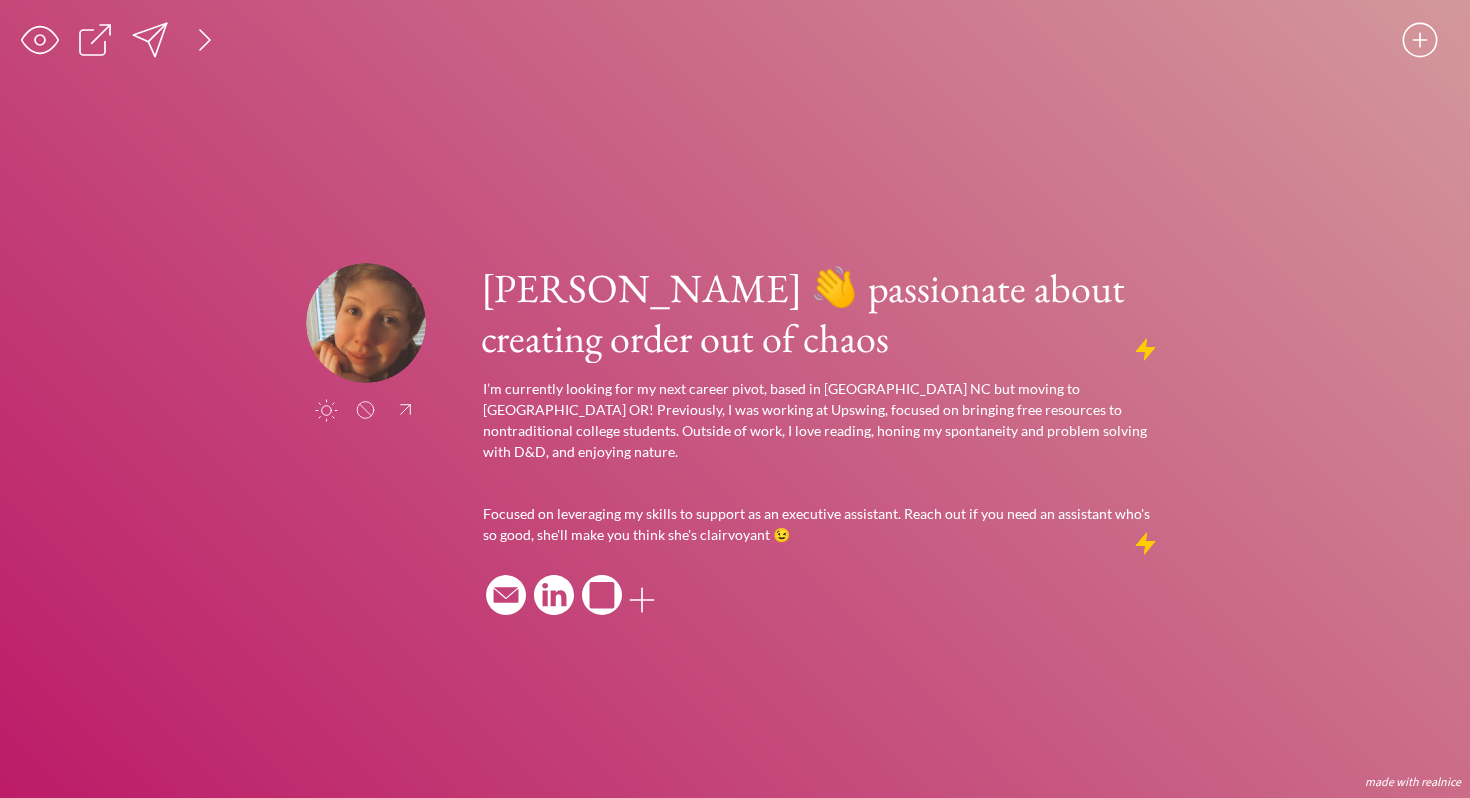 click on "saving... click to upload a picture emily myers 👋 passionate about creating order out of chaos I’m currently looking for my next career pivot, based in Asheville NC but moving to Portland OR! Previously, I was working at Upswing, focused on bringing free resources to nontraditional college students. Outside of work, I love reading, honing my spontaneity and problem solving with D&D, and enjoying nature. Focused on leveraging my skills to support as an executive assistant. Reach out if you need an assistant who's so good, she'll make you think she's clairvoyant 😉
made with realnice" 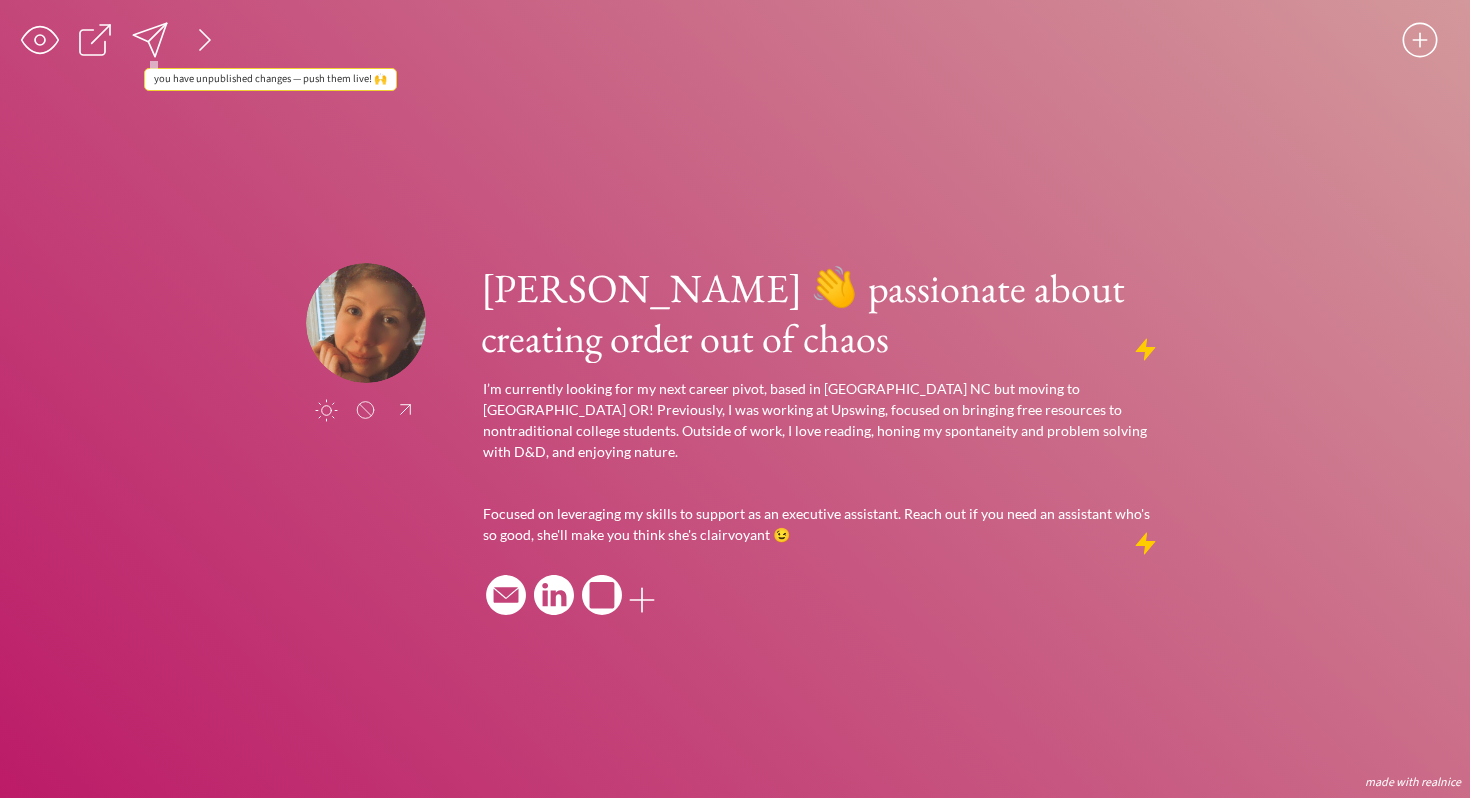 click at bounding box center [150, 40] 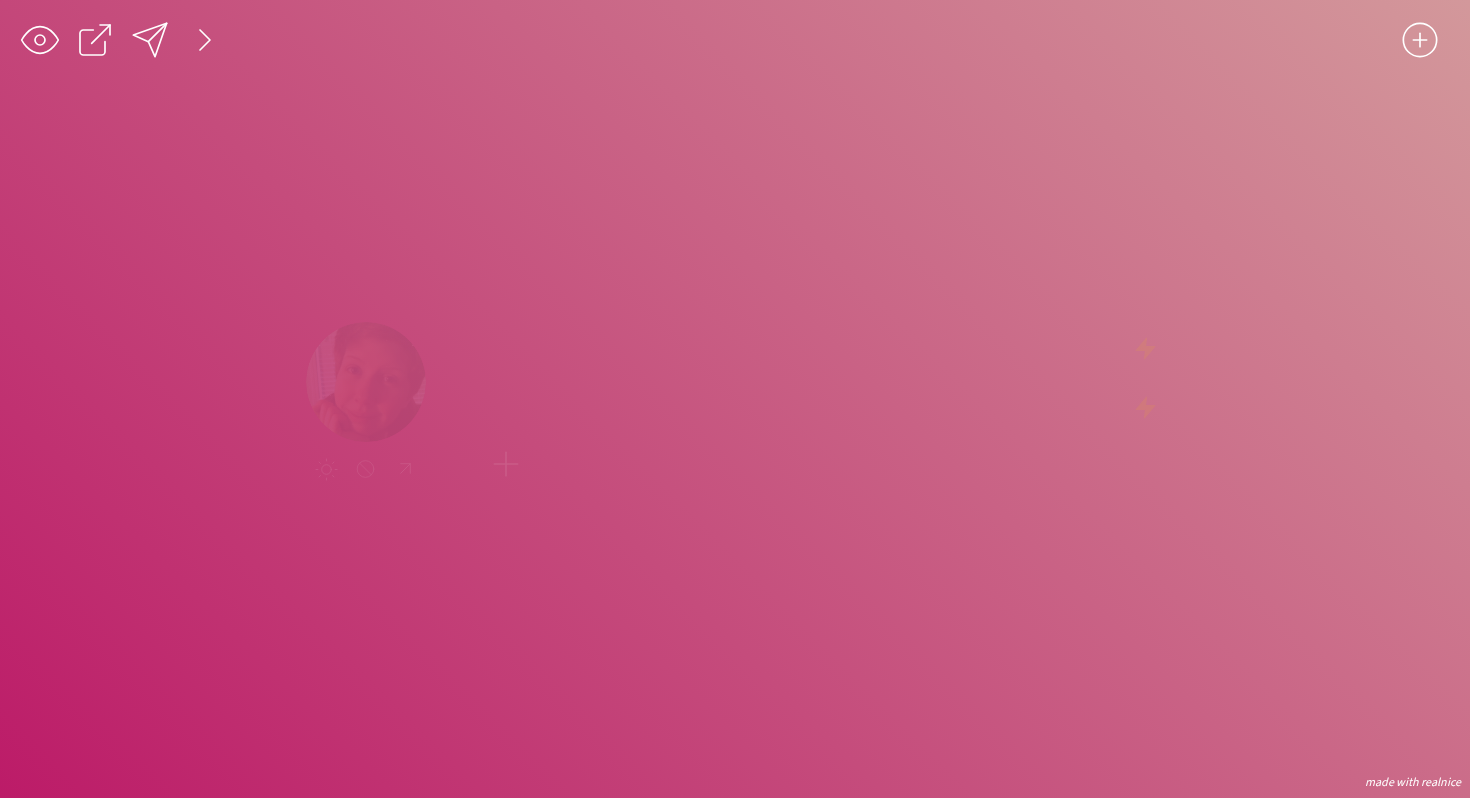 scroll, scrollTop: 0, scrollLeft: 0, axis: both 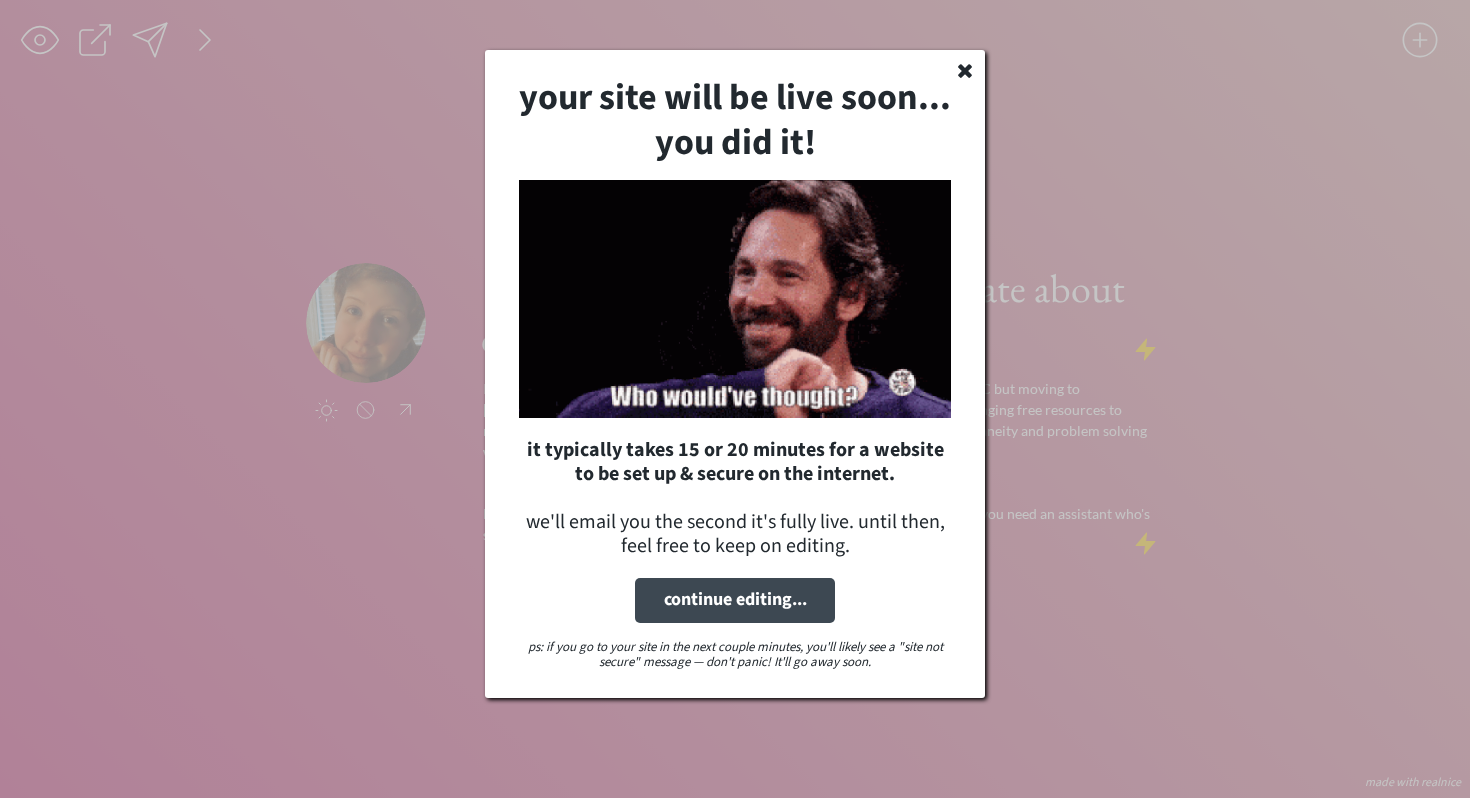 click 